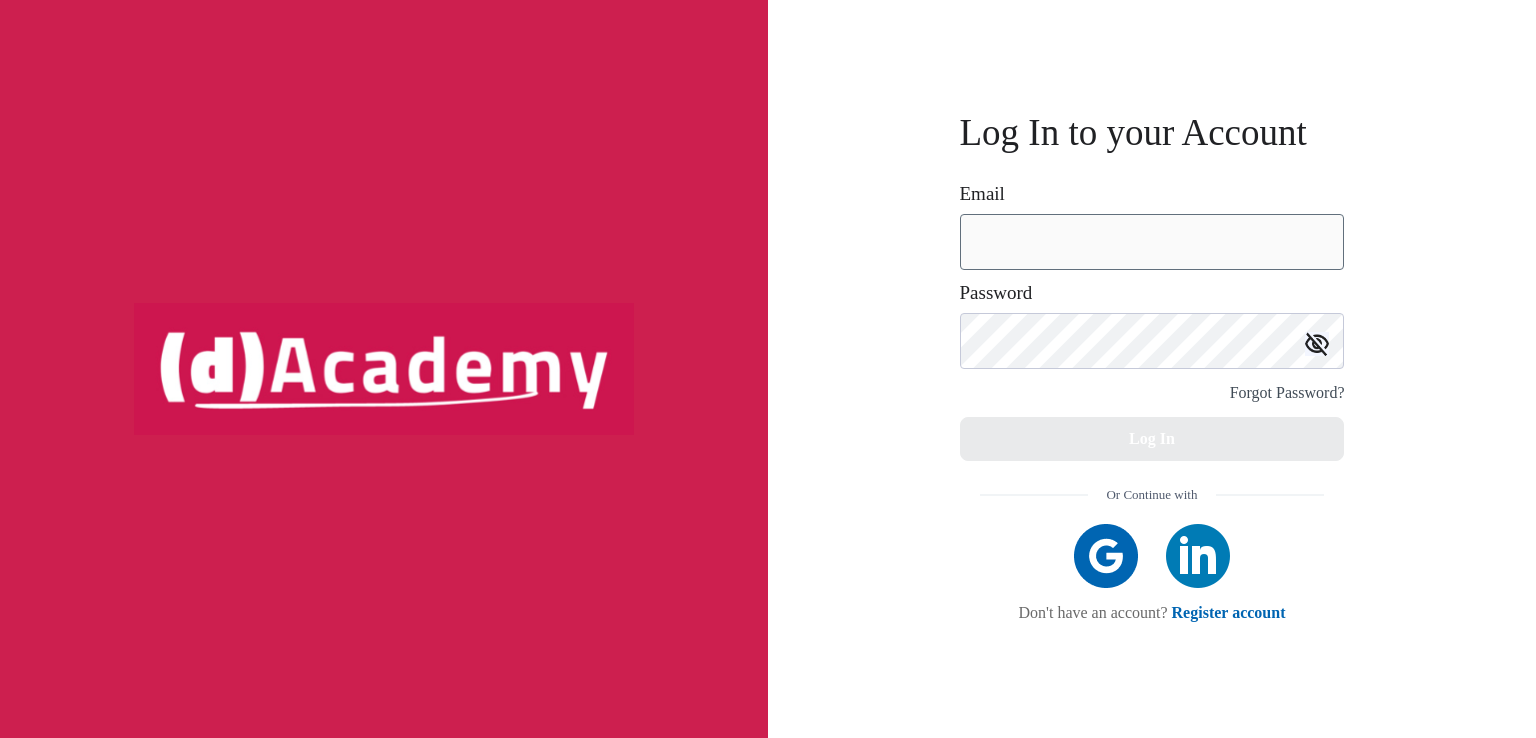 scroll, scrollTop: 0, scrollLeft: 0, axis: both 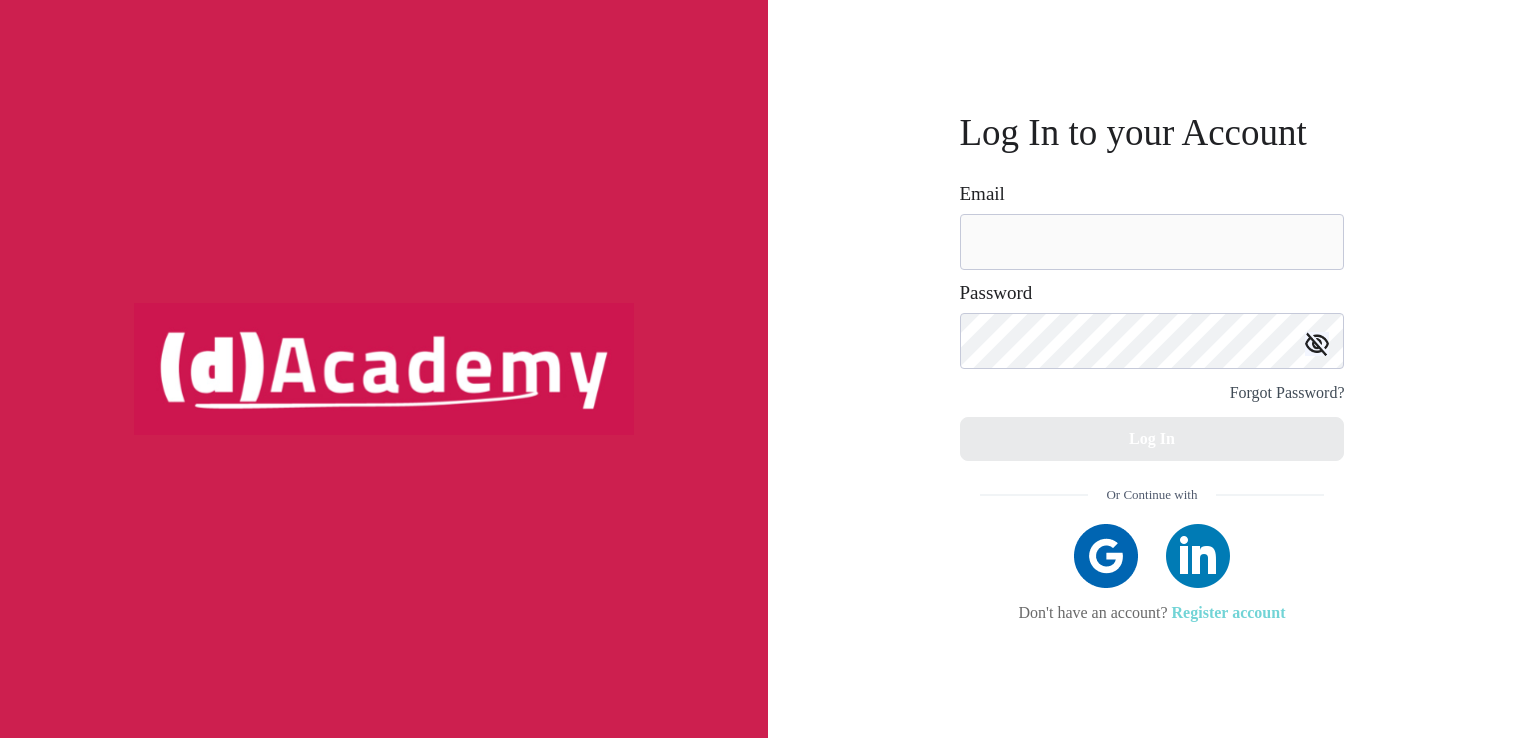 click on "Register account" at bounding box center (1229, 612) 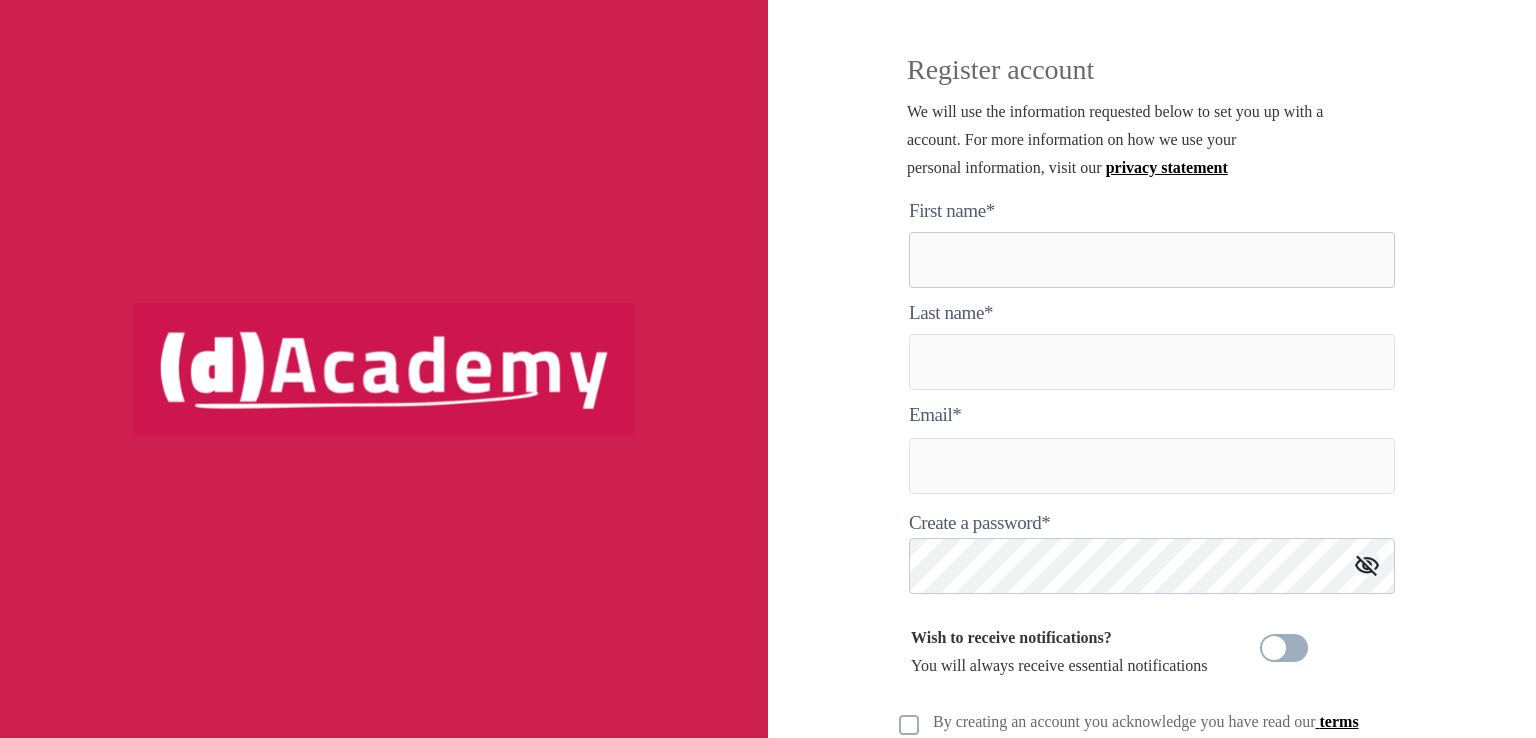 click at bounding box center [1152, 260] 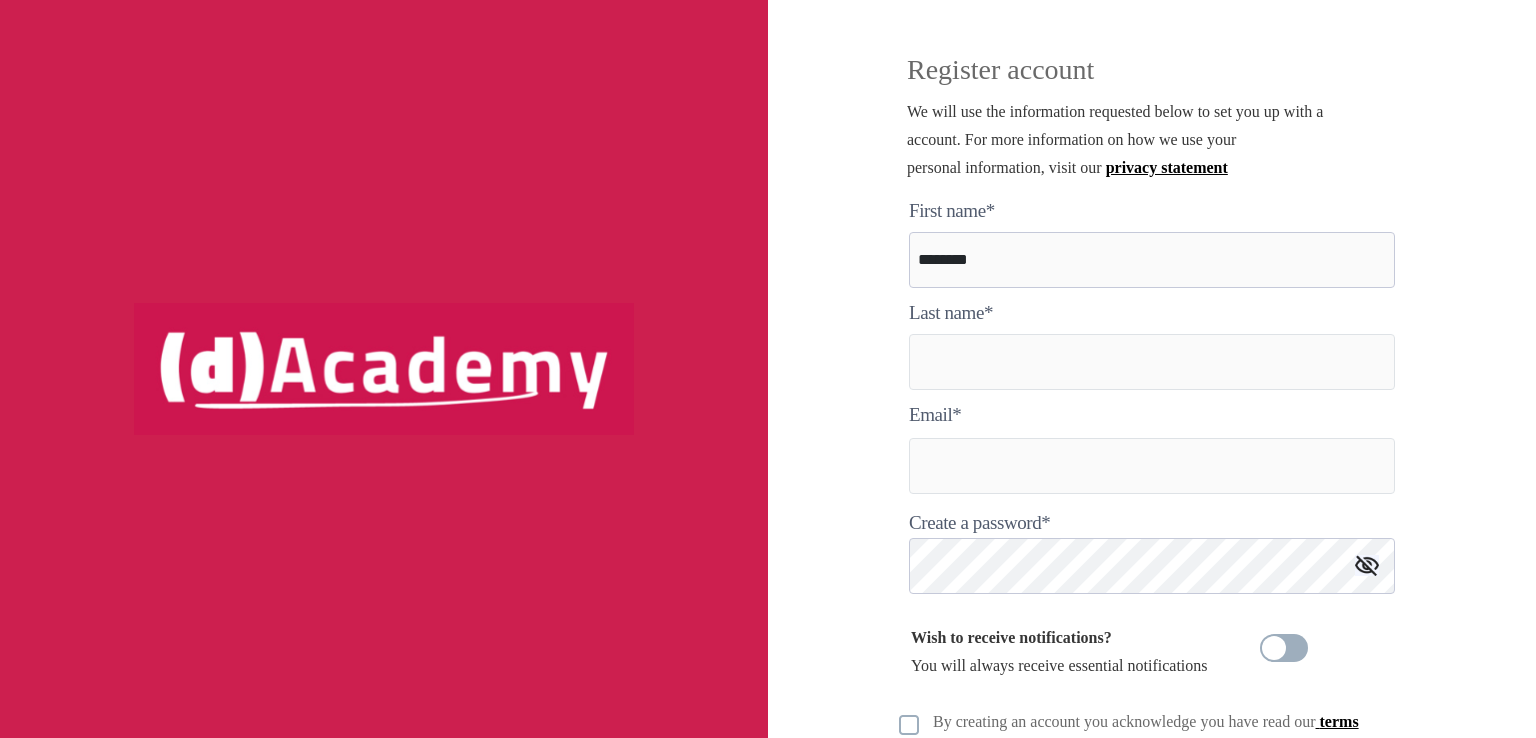 type on "********" 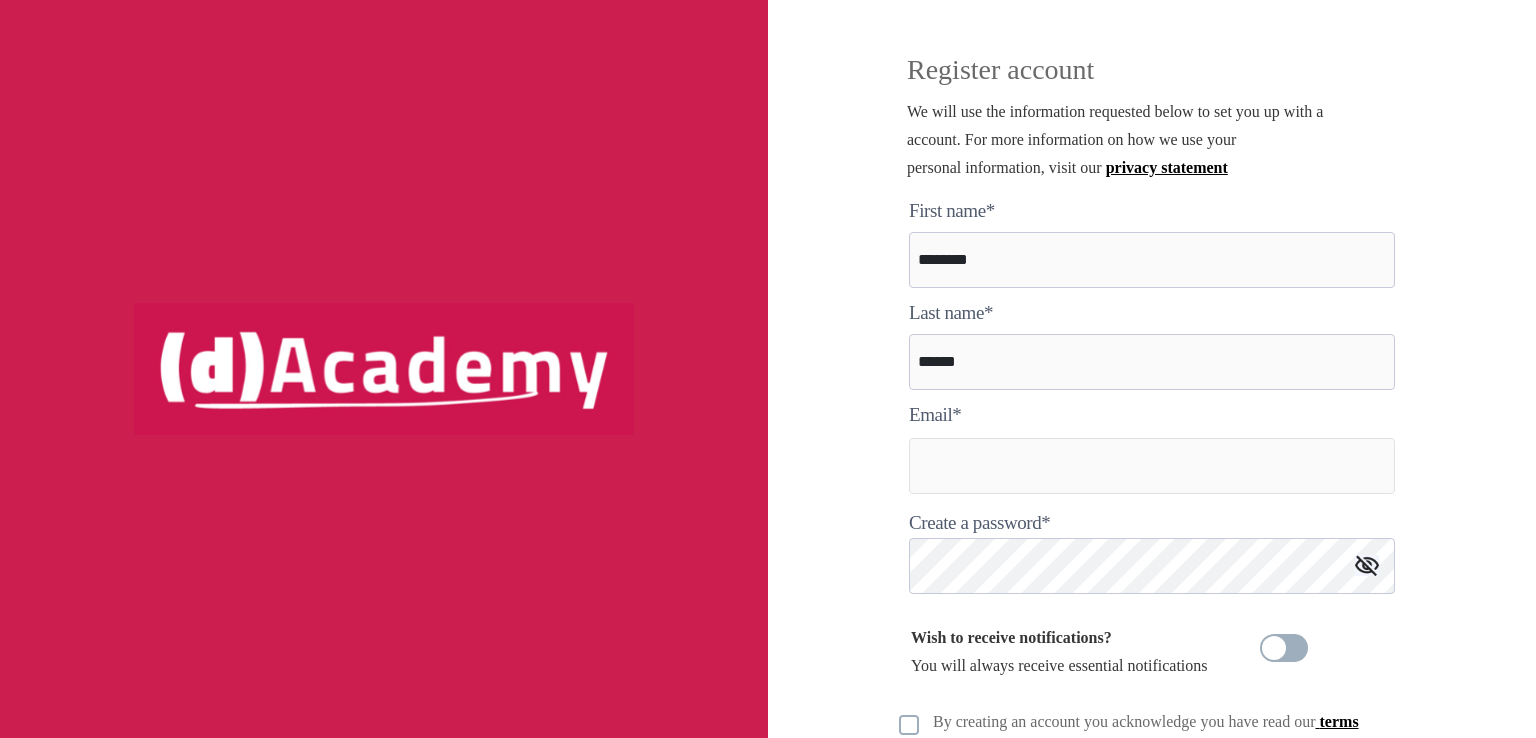type on "******" 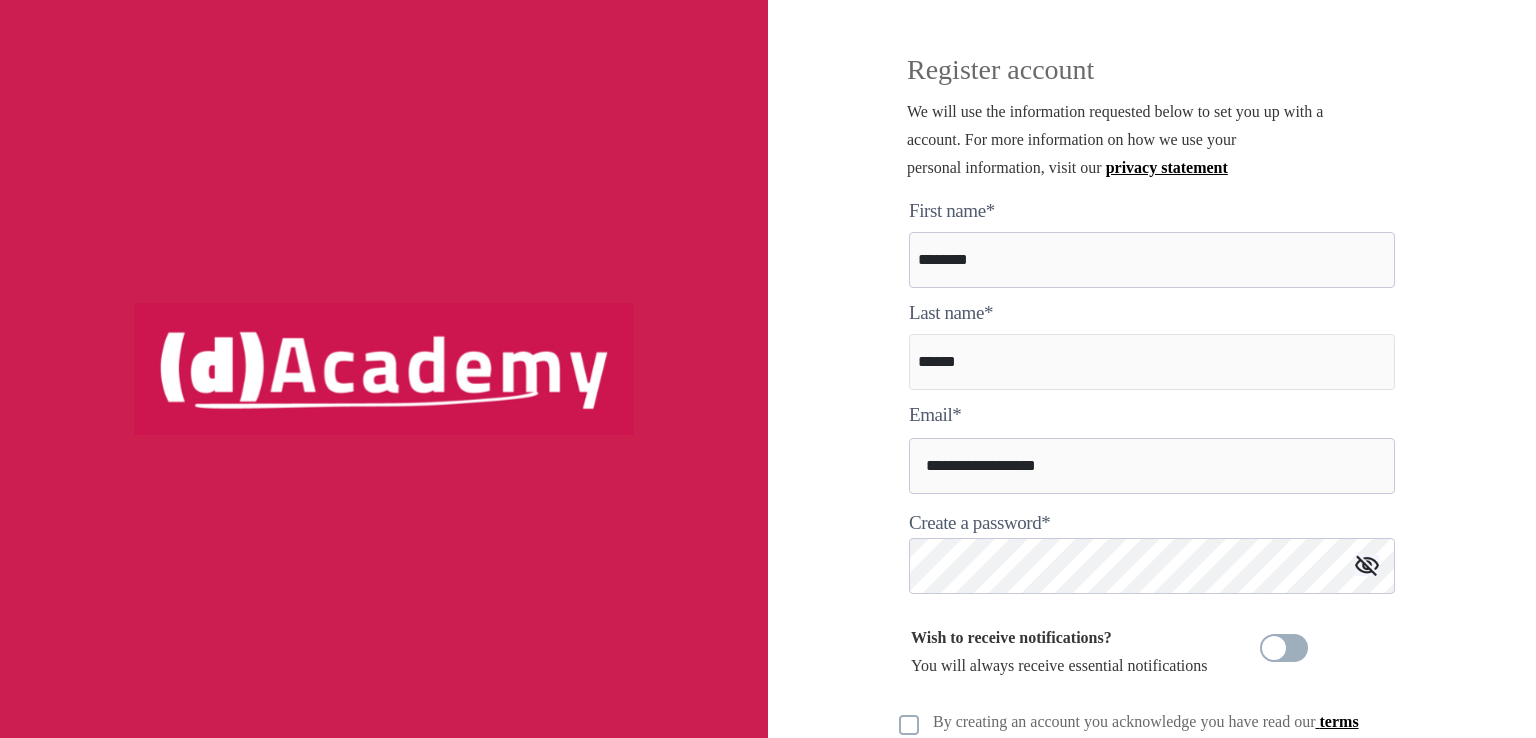 type on "**********" 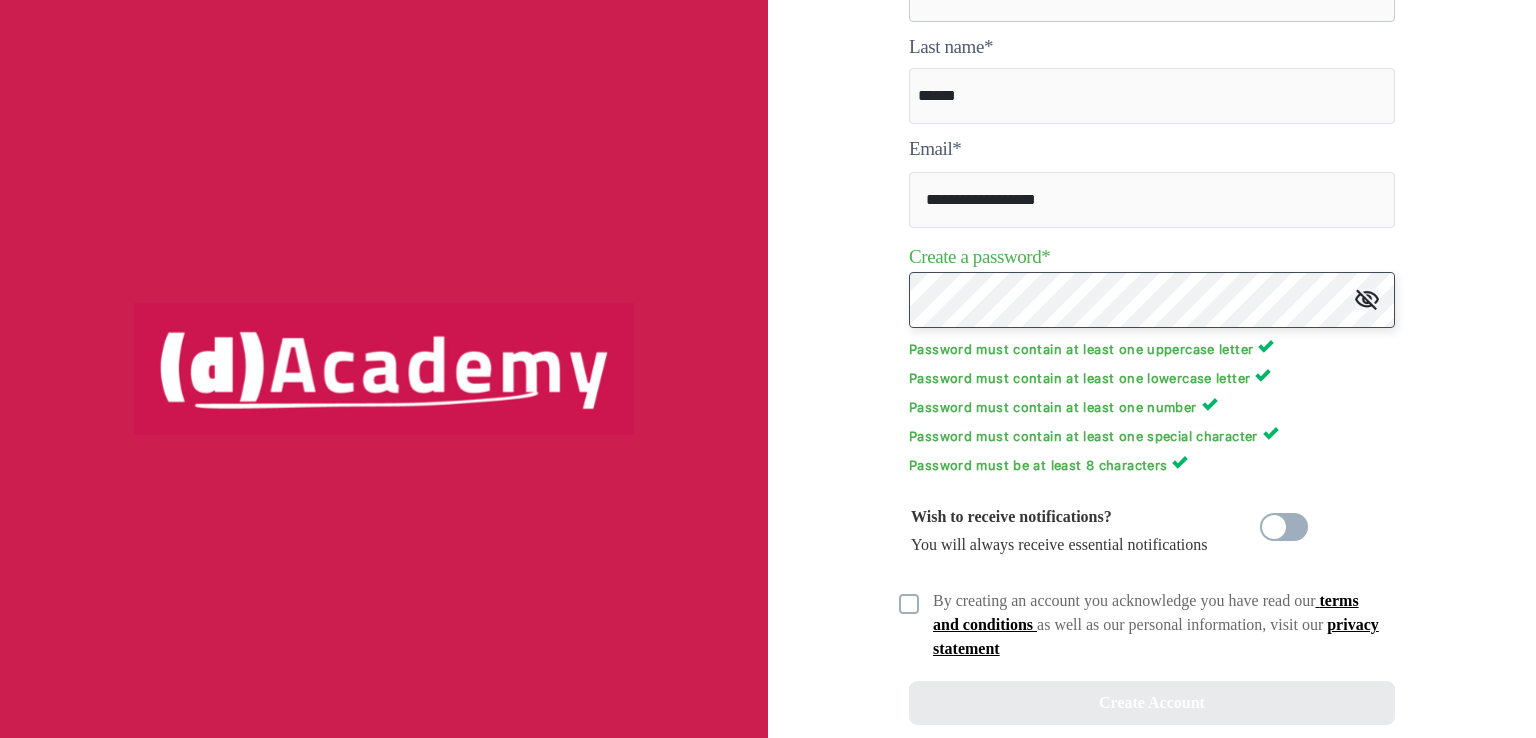 scroll, scrollTop: 172, scrollLeft: 0, axis: vertical 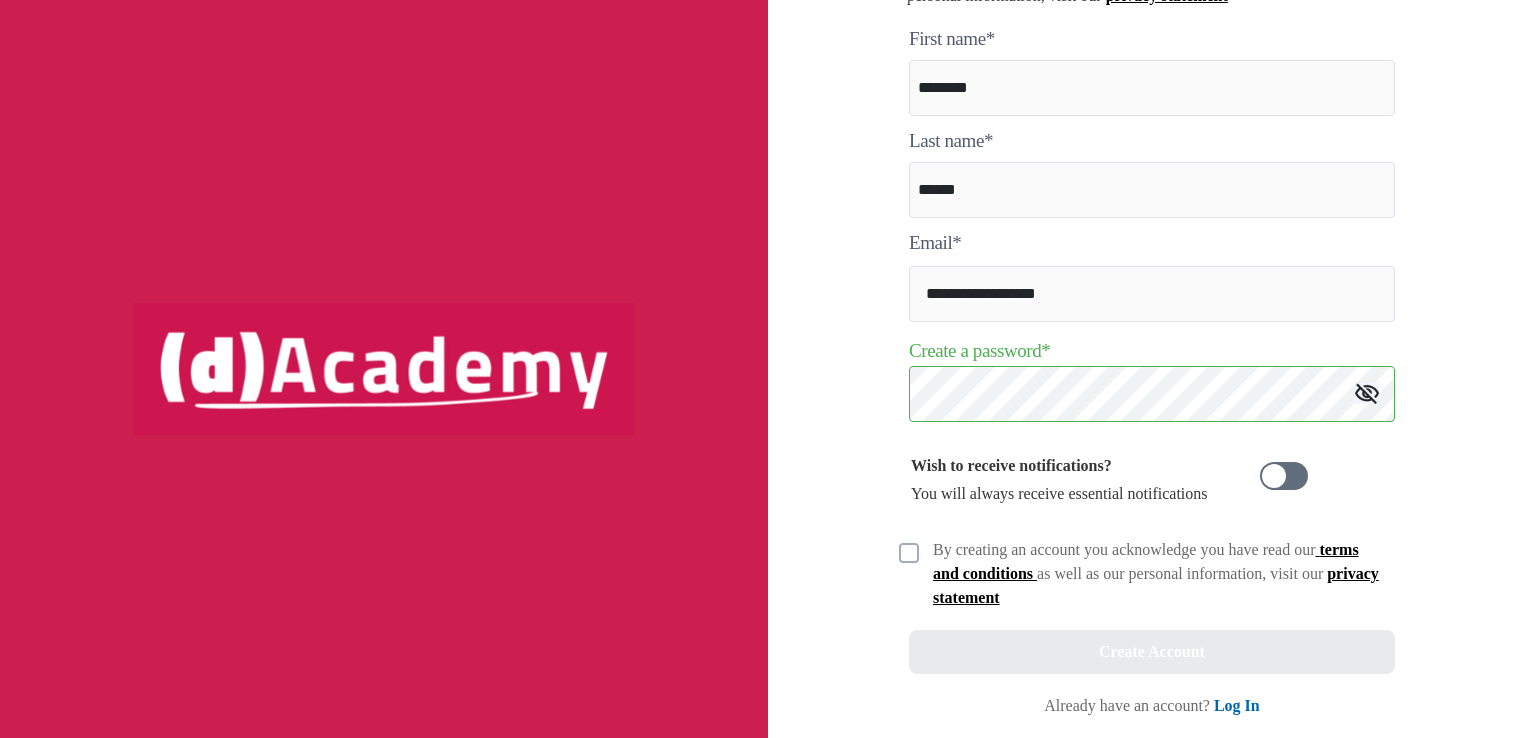 click at bounding box center [1284, 476] 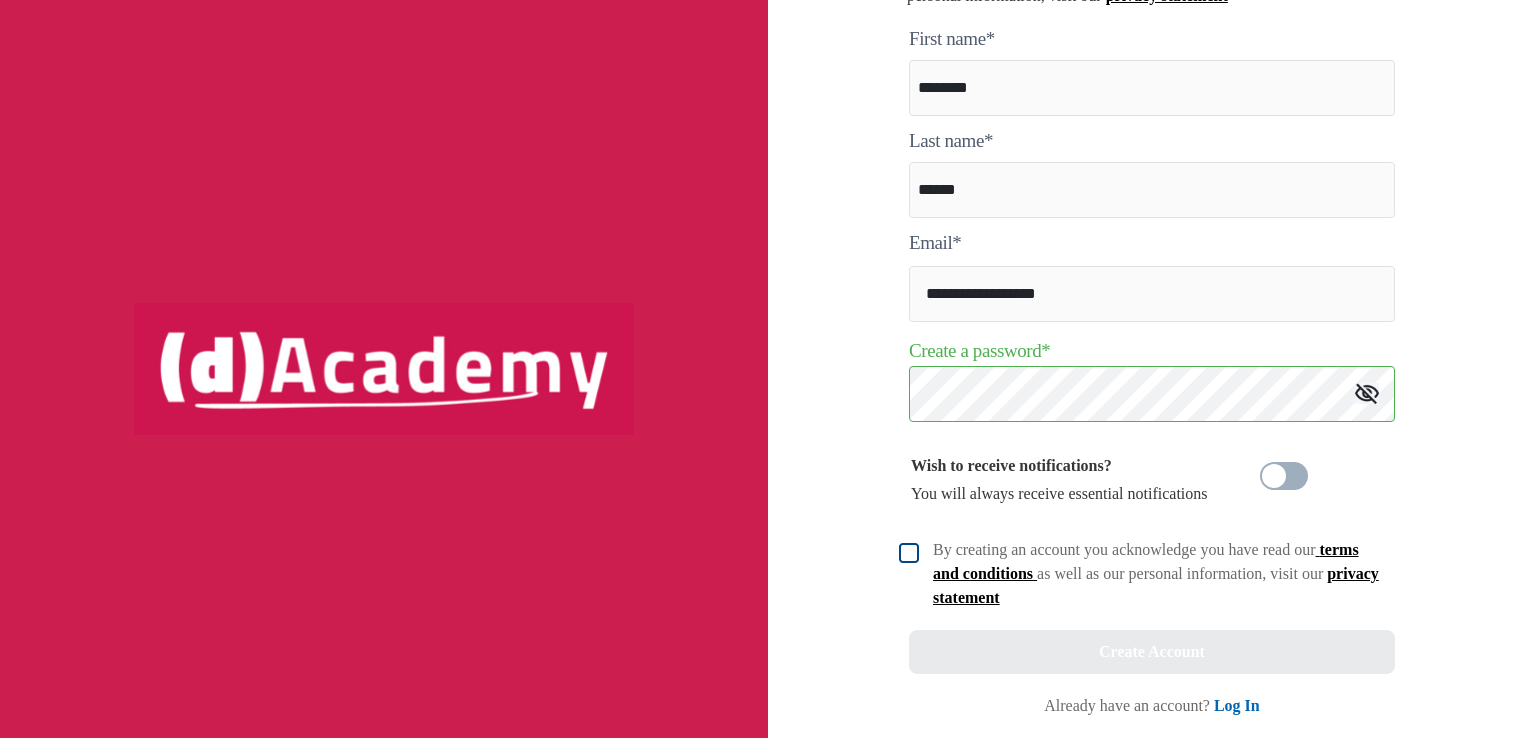 click at bounding box center [909, 553] 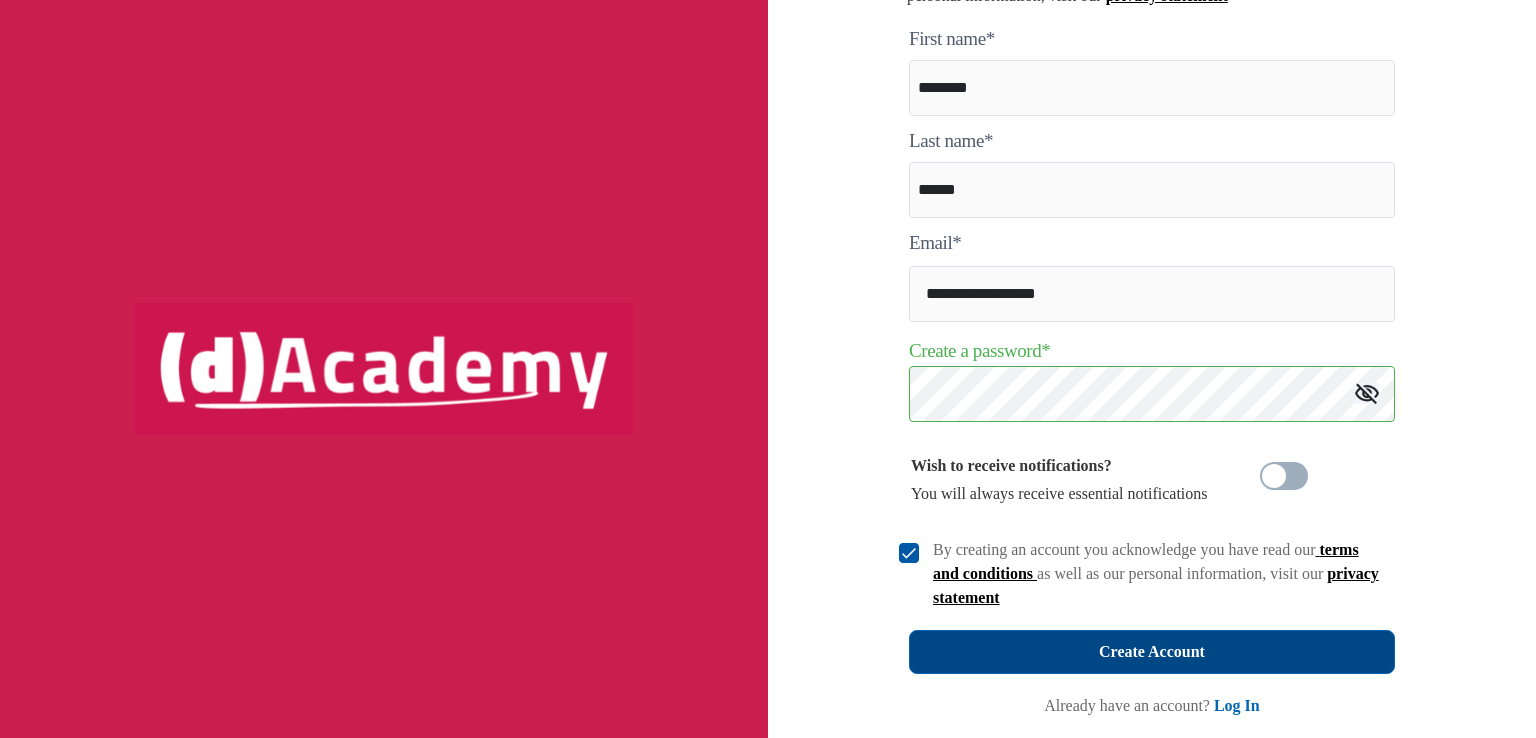 click on "Create Account" at bounding box center [1152, 652] 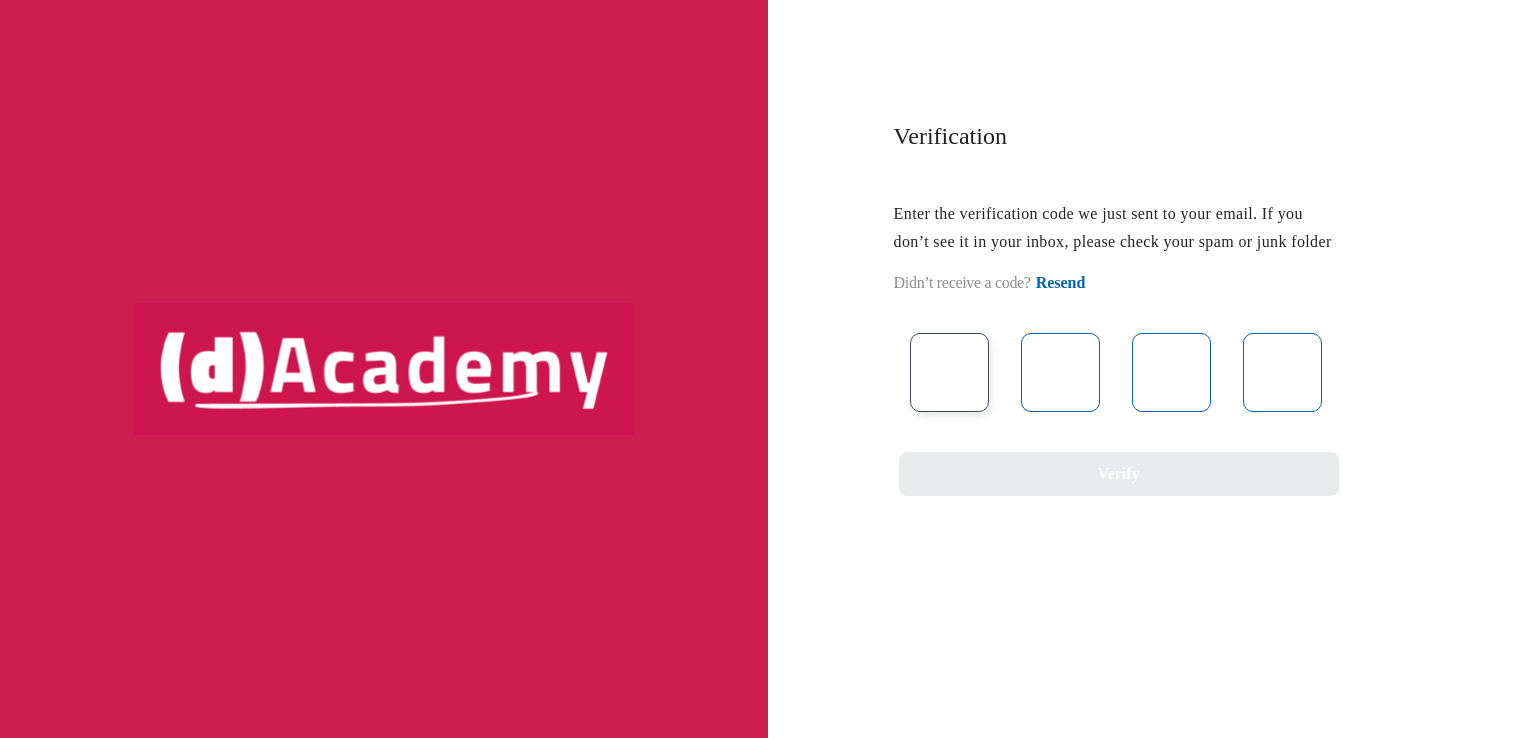 click at bounding box center [949, 372] 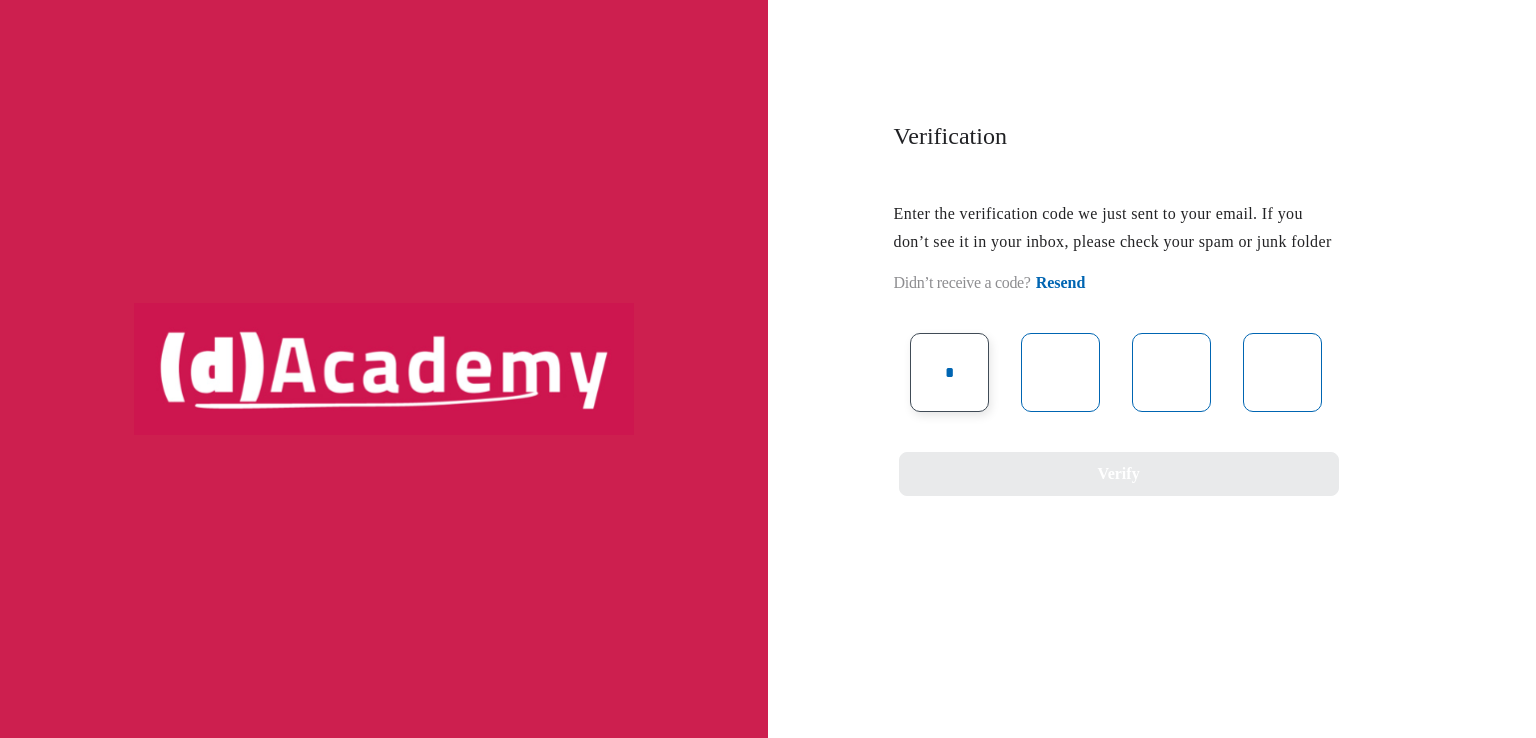 type on "*" 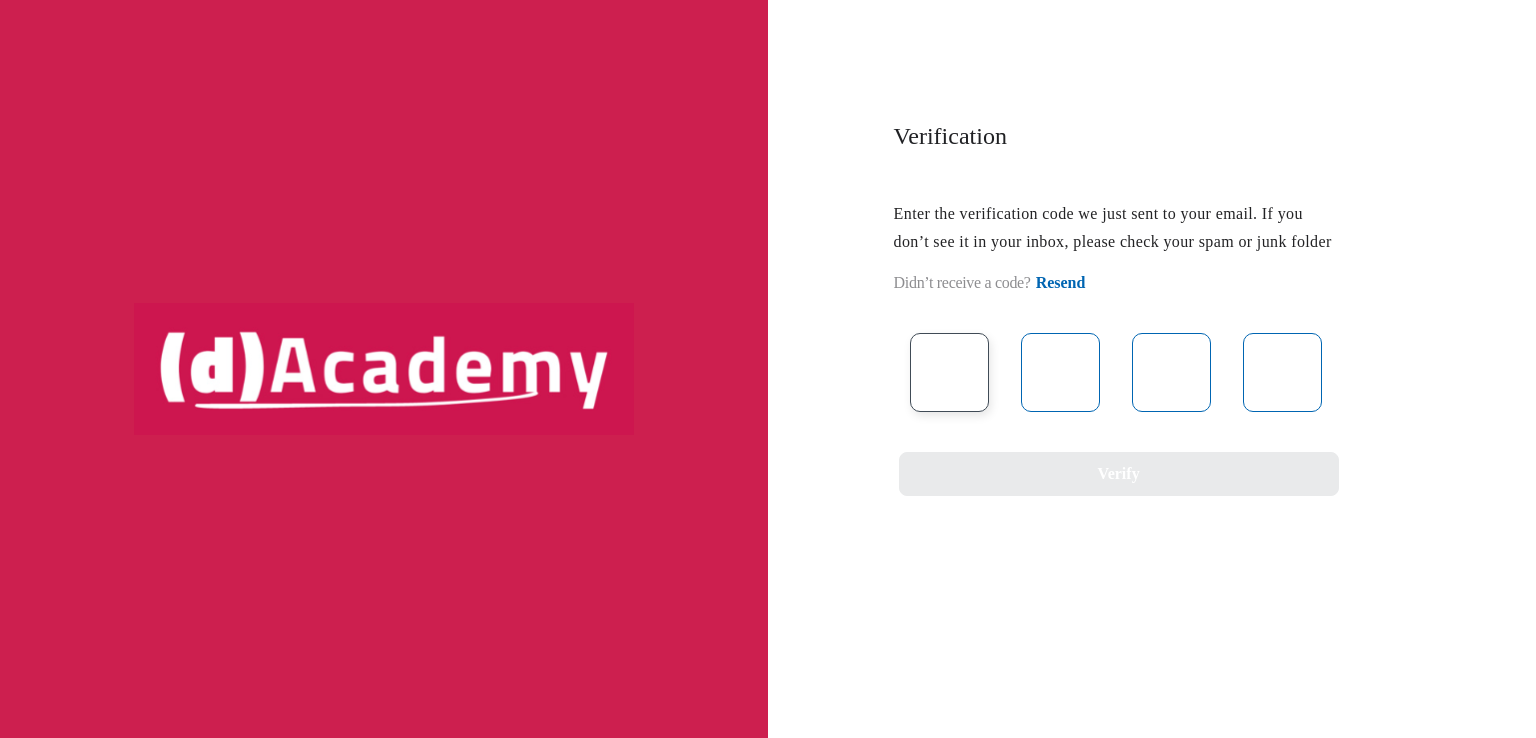 click at bounding box center [949, 372] 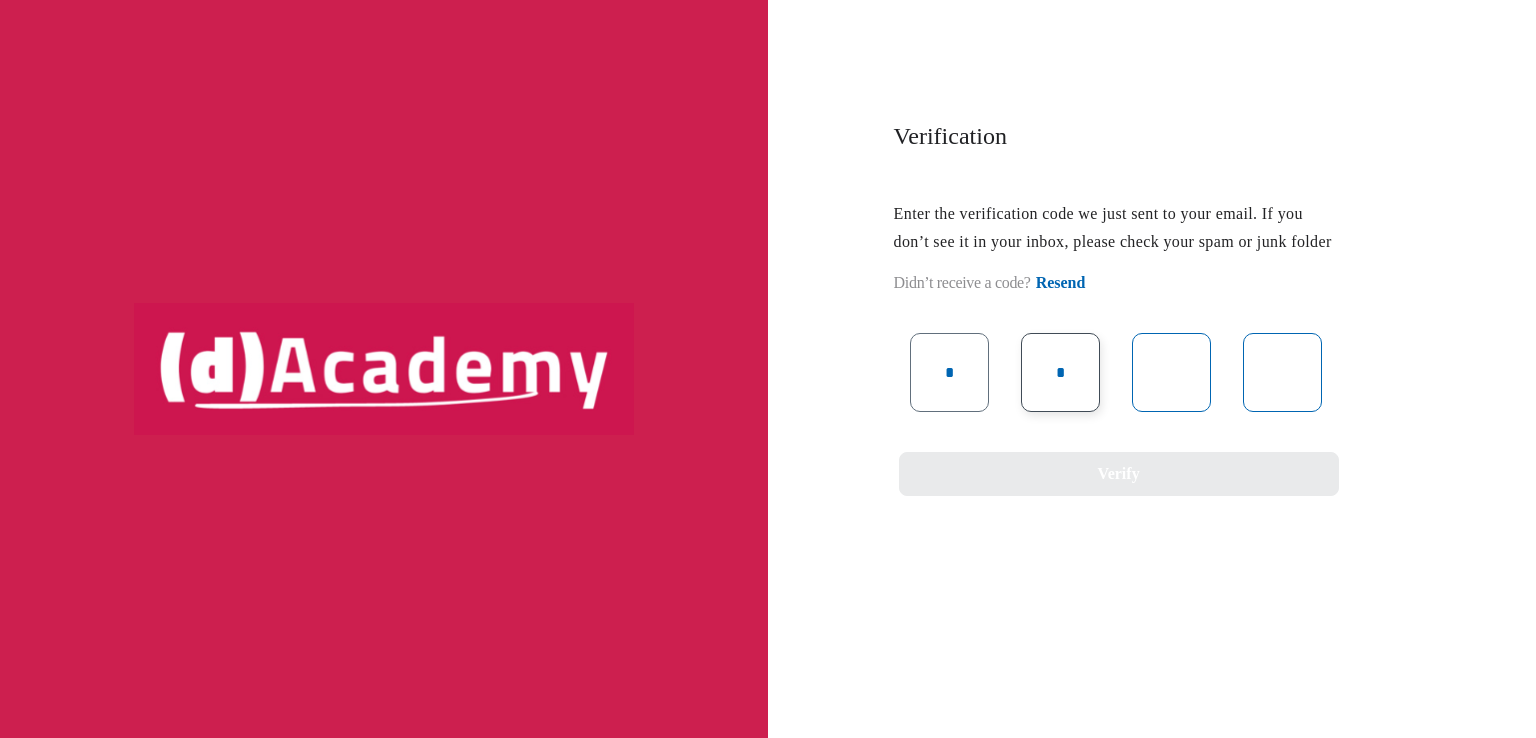type on "*" 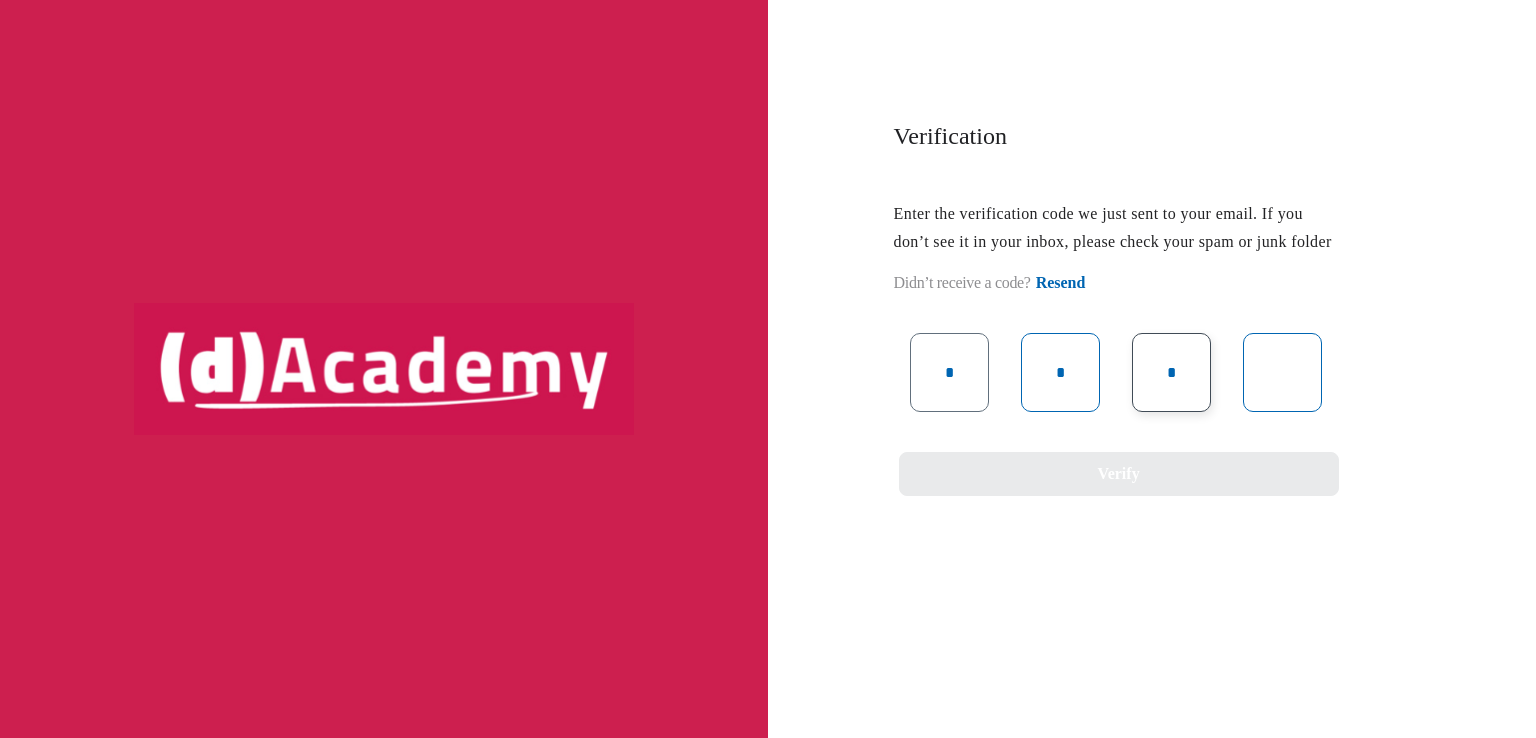 type on "*" 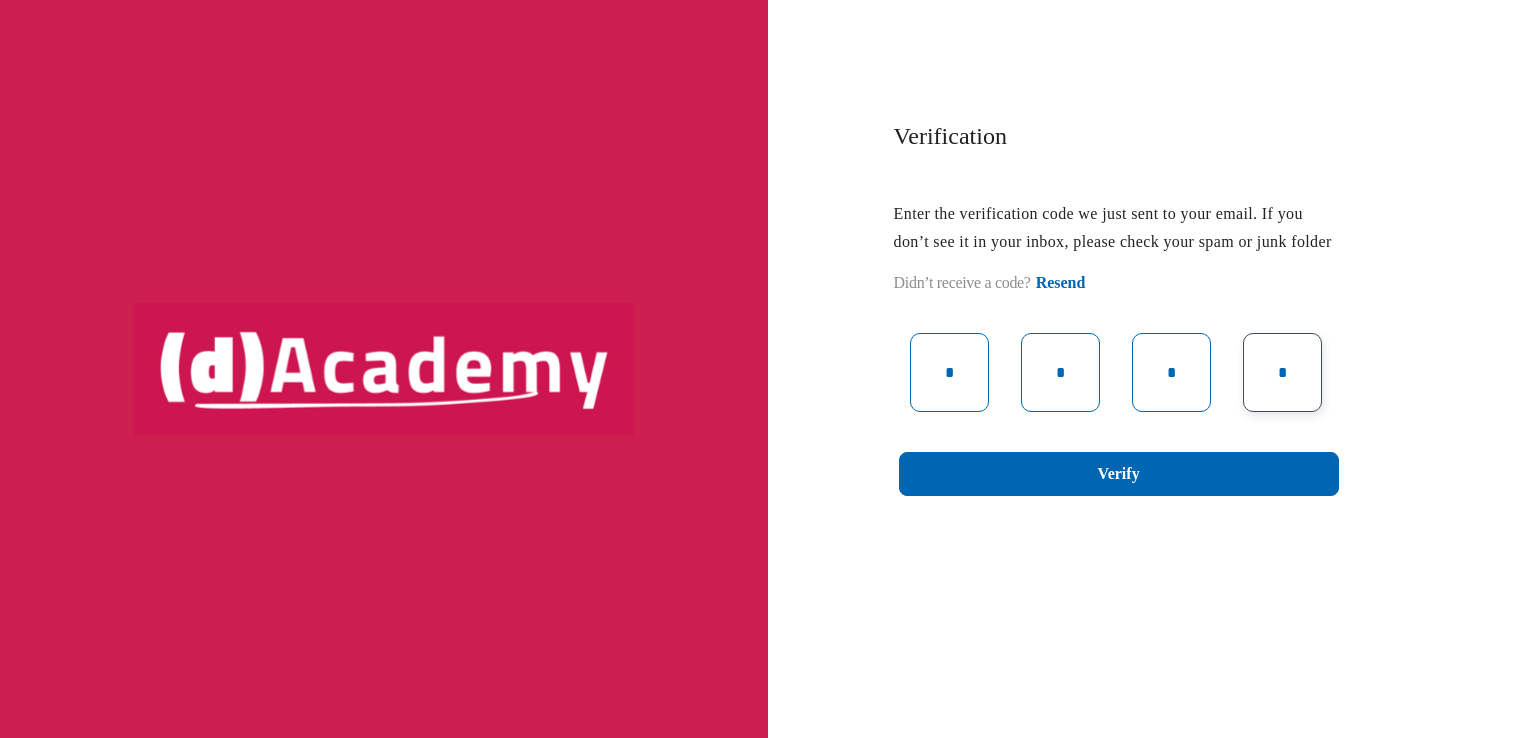 type on "*" 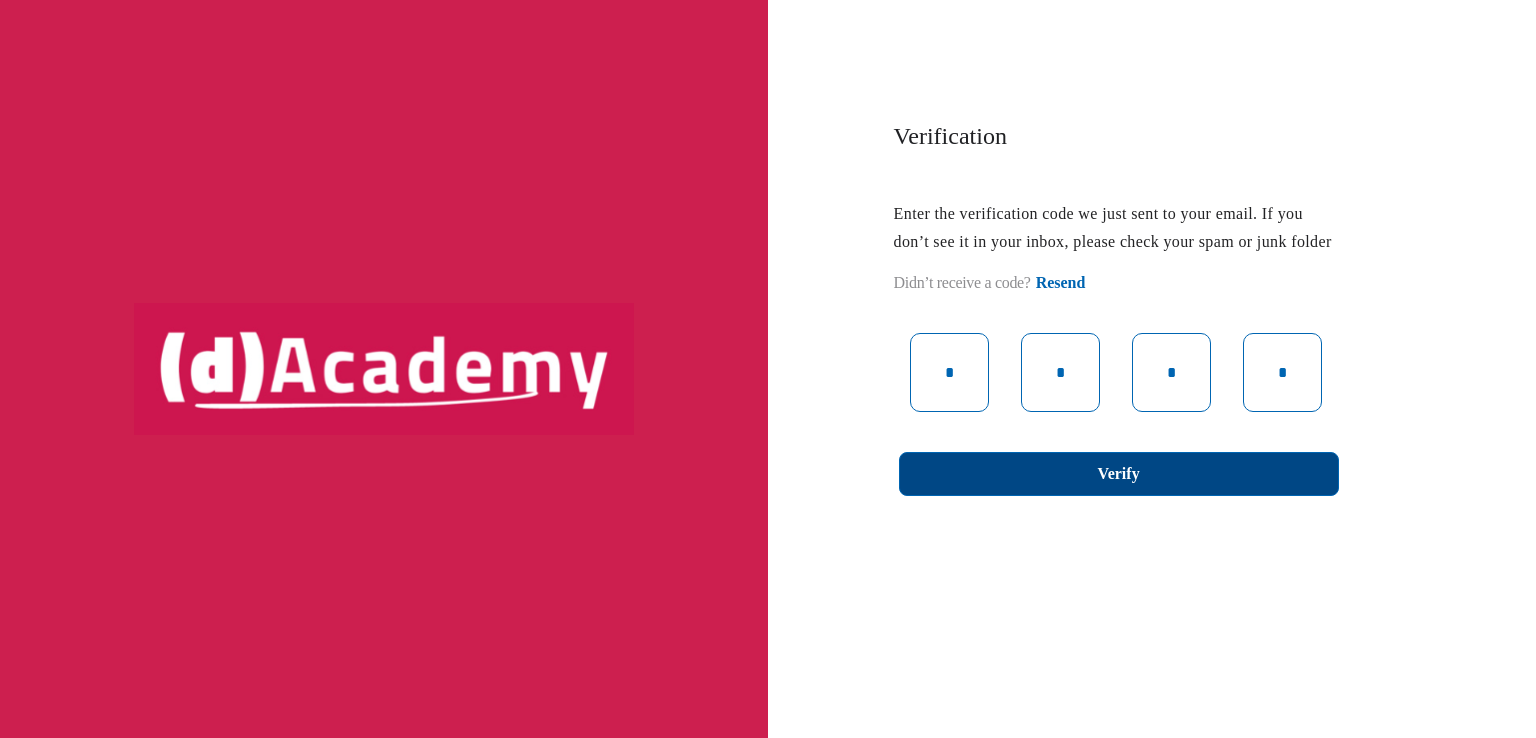 click on "Verify" at bounding box center [1119, 474] 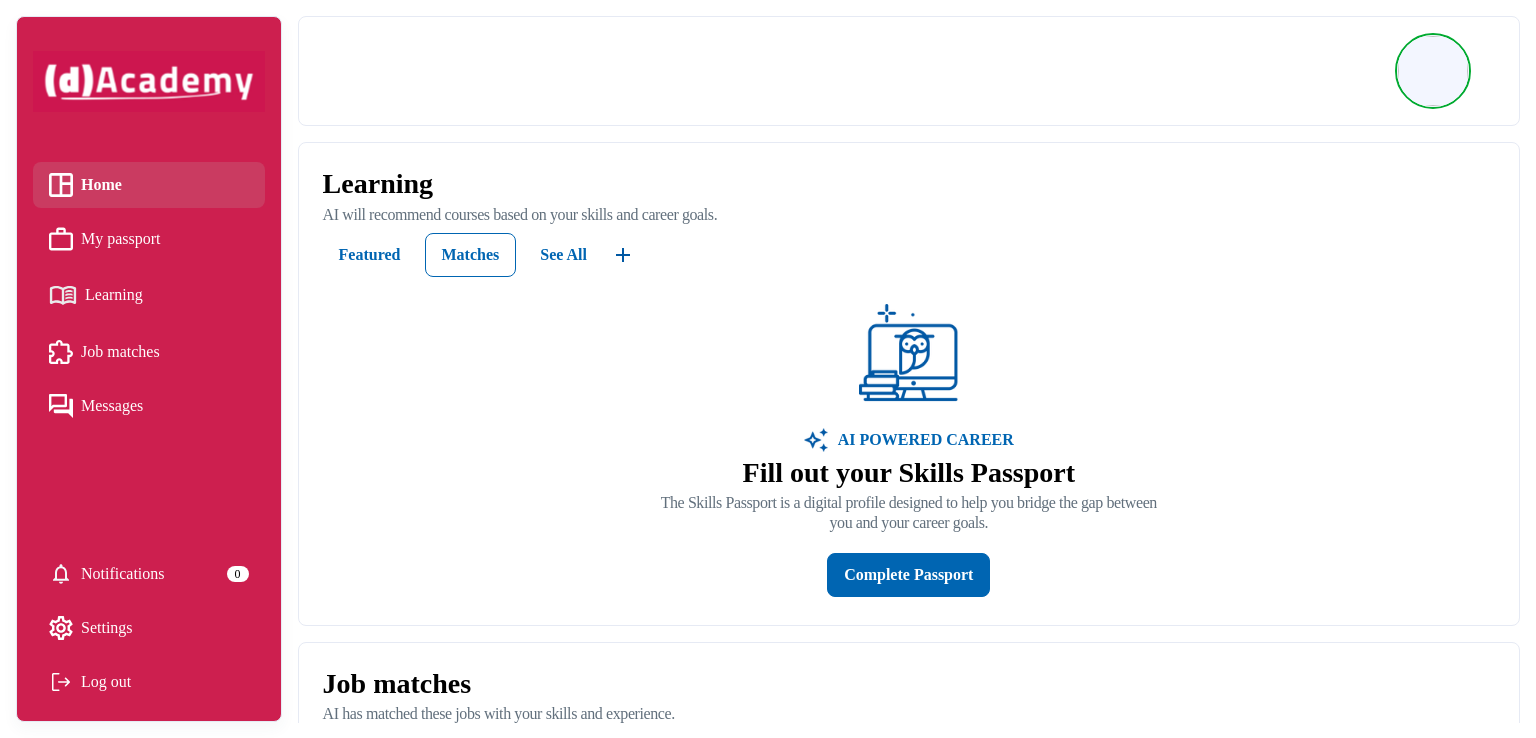 scroll, scrollTop: 0, scrollLeft: 0, axis: both 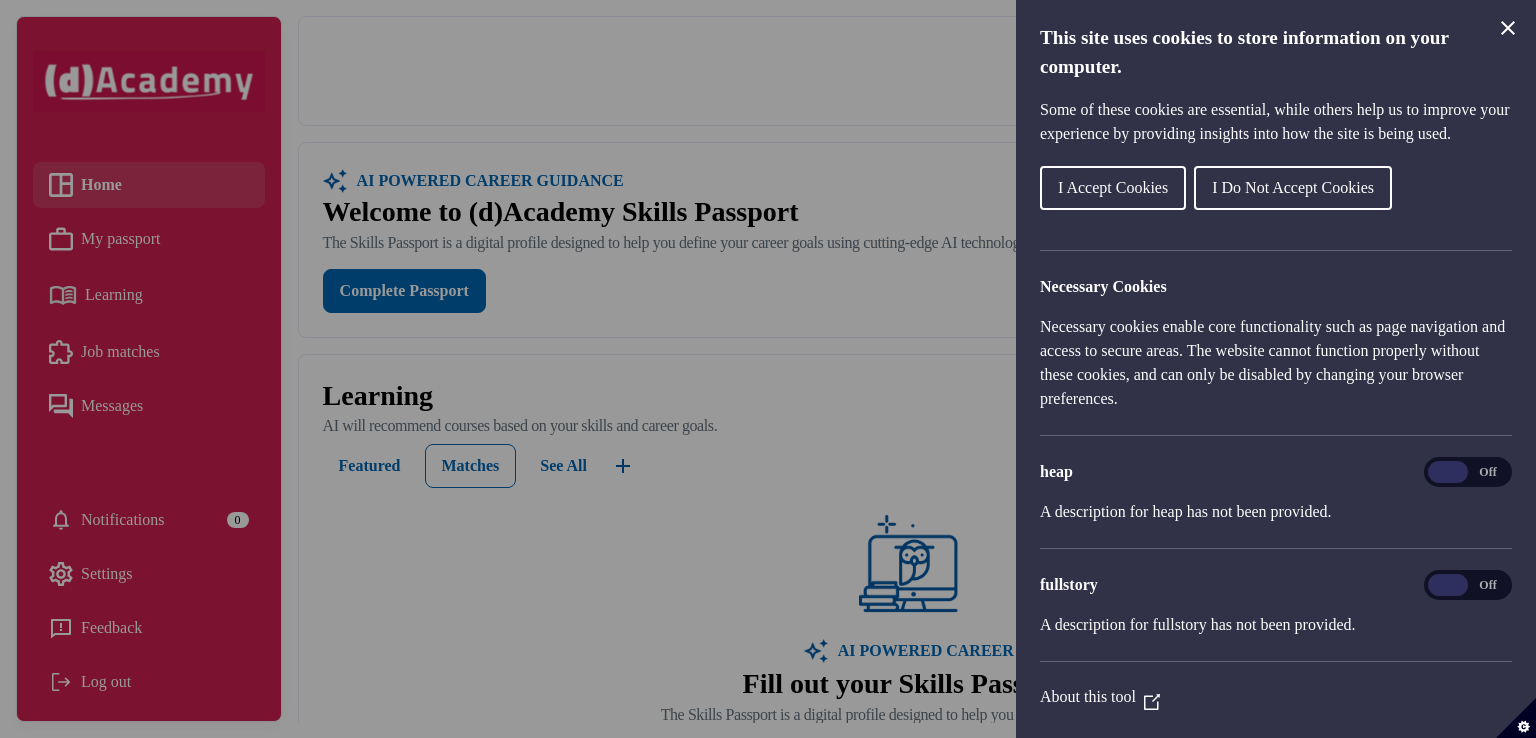 click on "I Do Not Accept Cookies" at bounding box center (1293, 187) 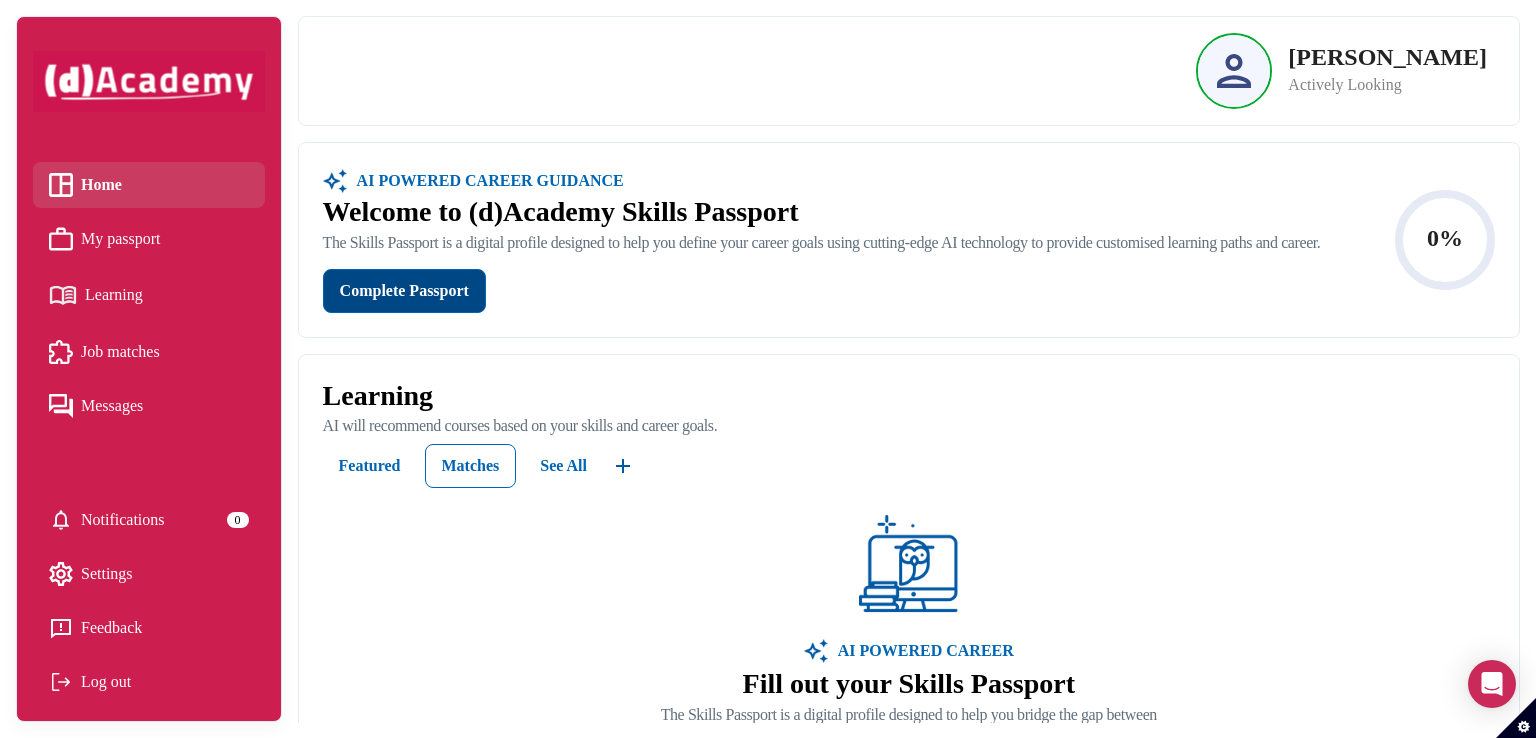 click on "Complete Passport" at bounding box center [404, 291] 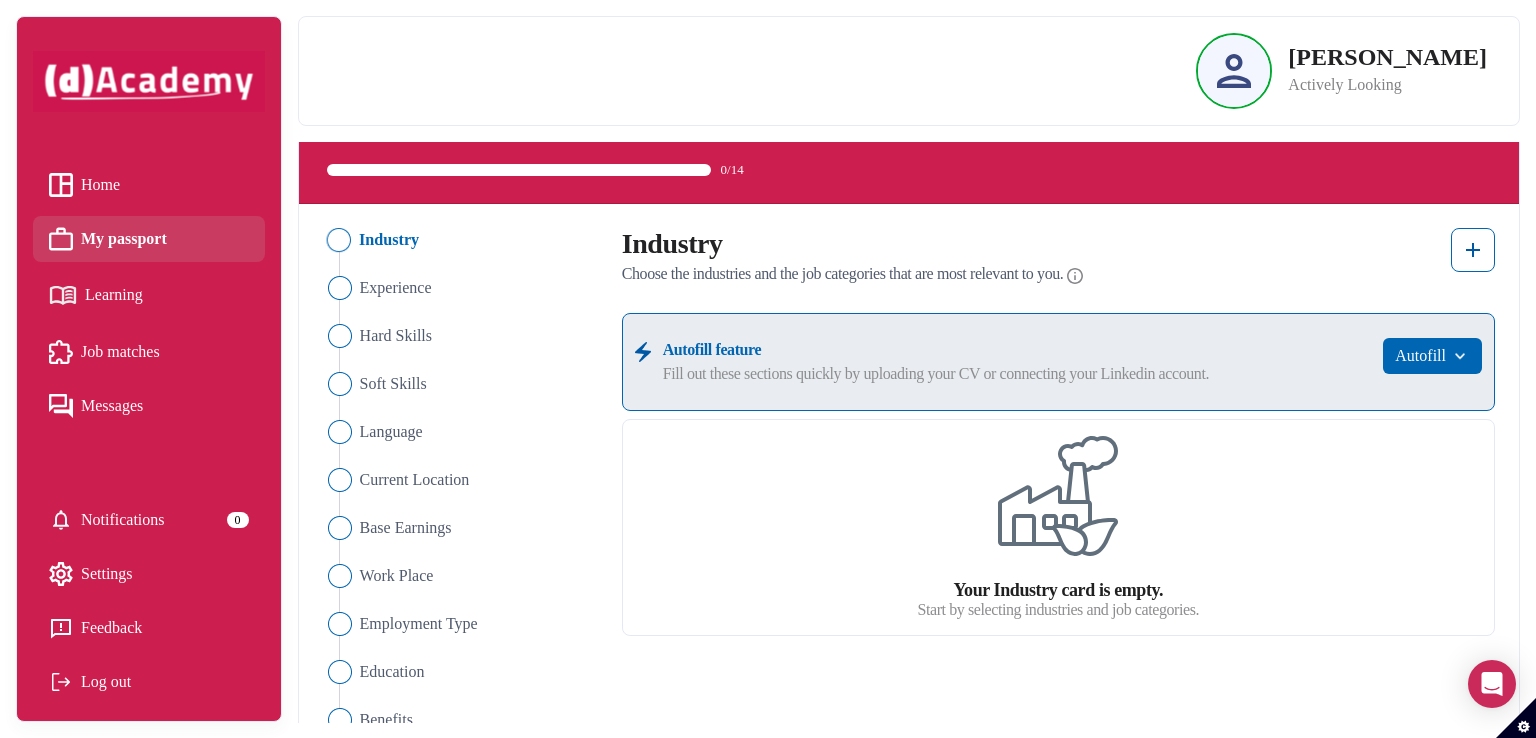 scroll, scrollTop: 76, scrollLeft: 0, axis: vertical 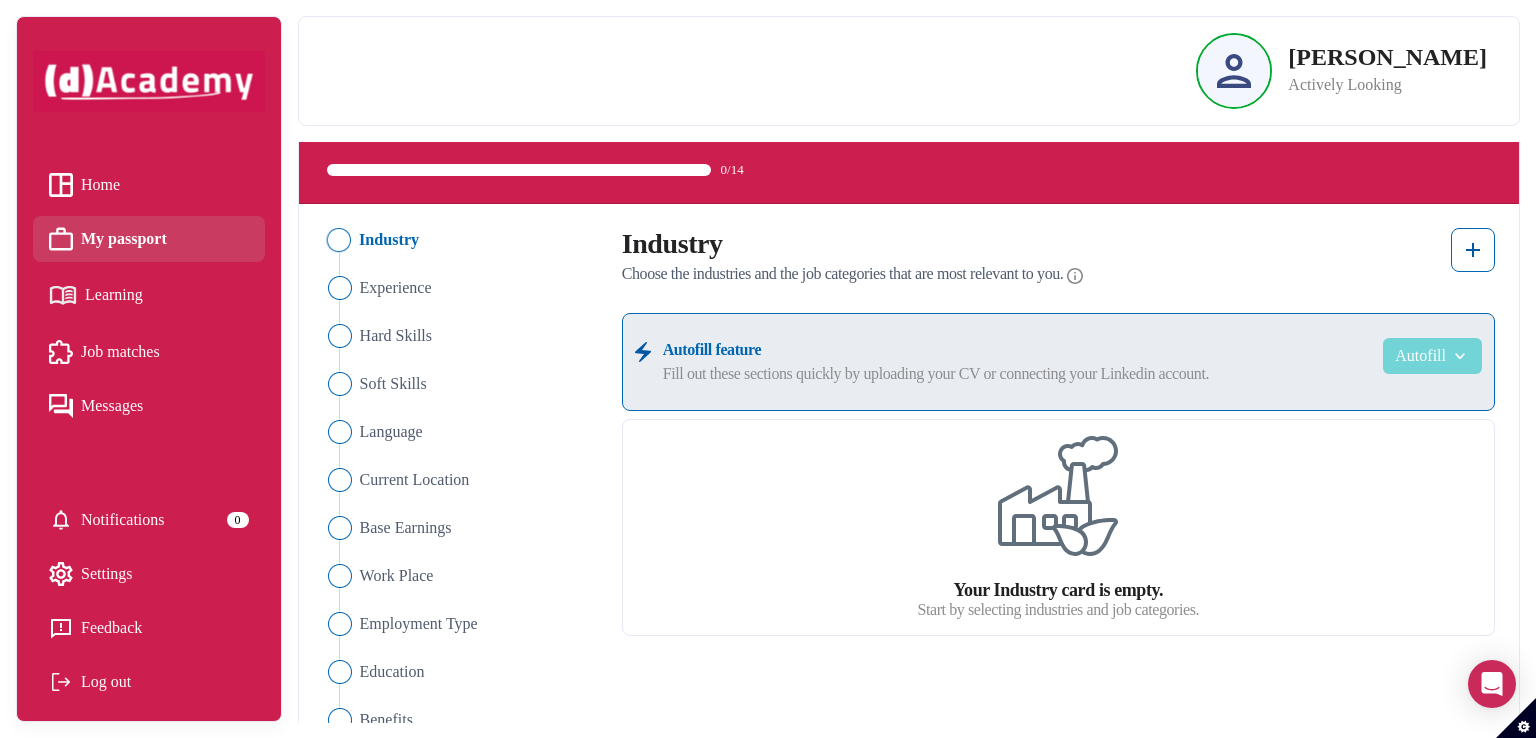 click at bounding box center (1458, 356) 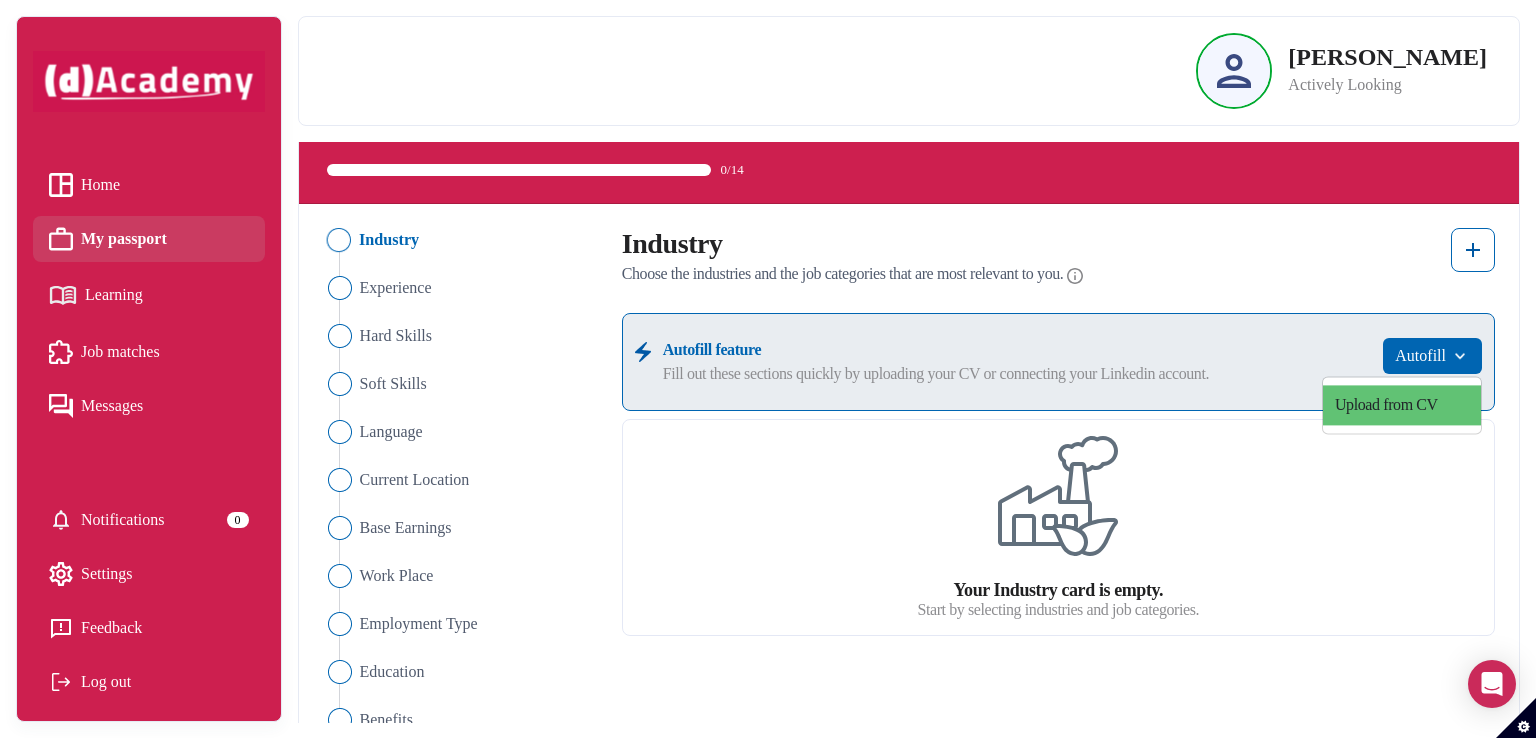 click on "Upload from CV" at bounding box center [1402, 406] 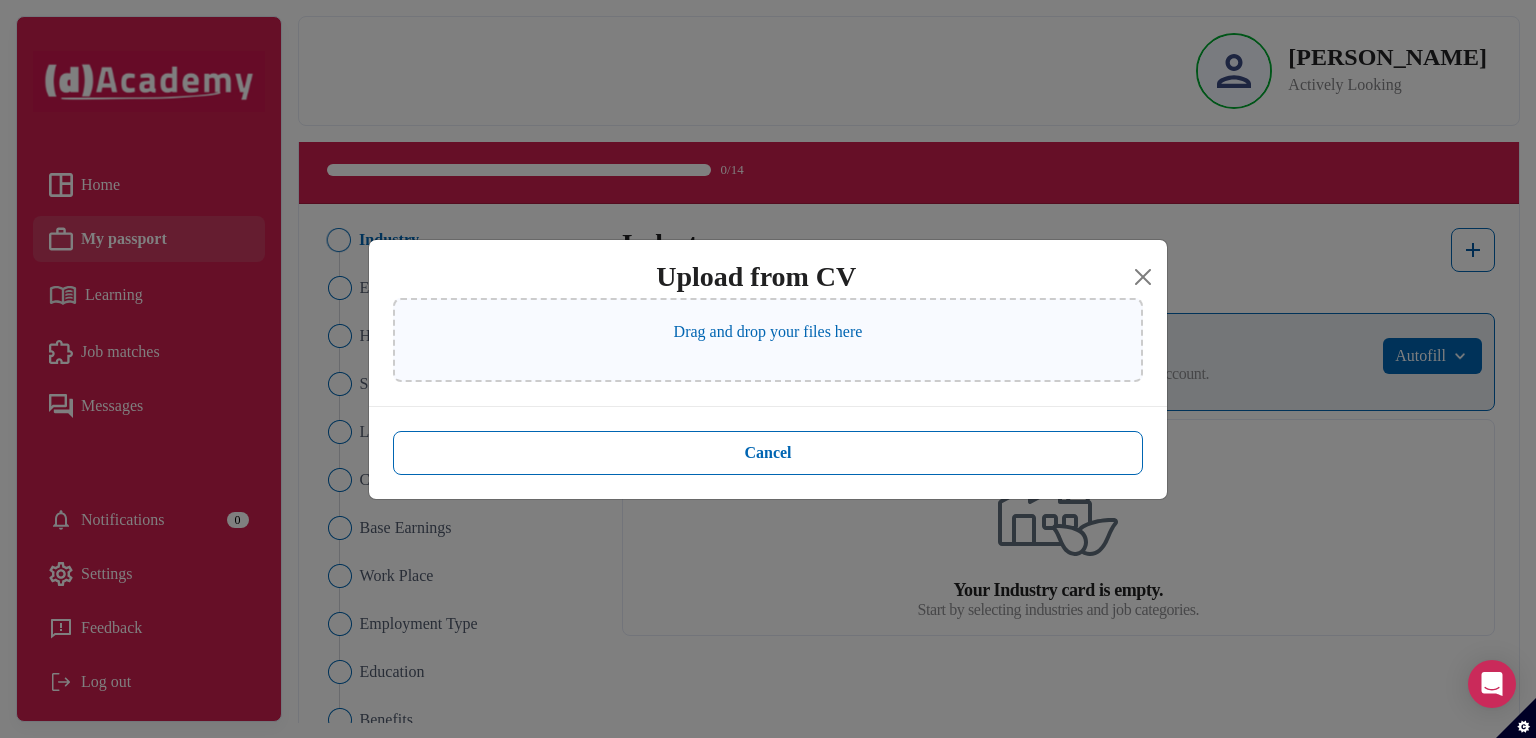 click on "Drag and drop your files here" at bounding box center [768, 340] 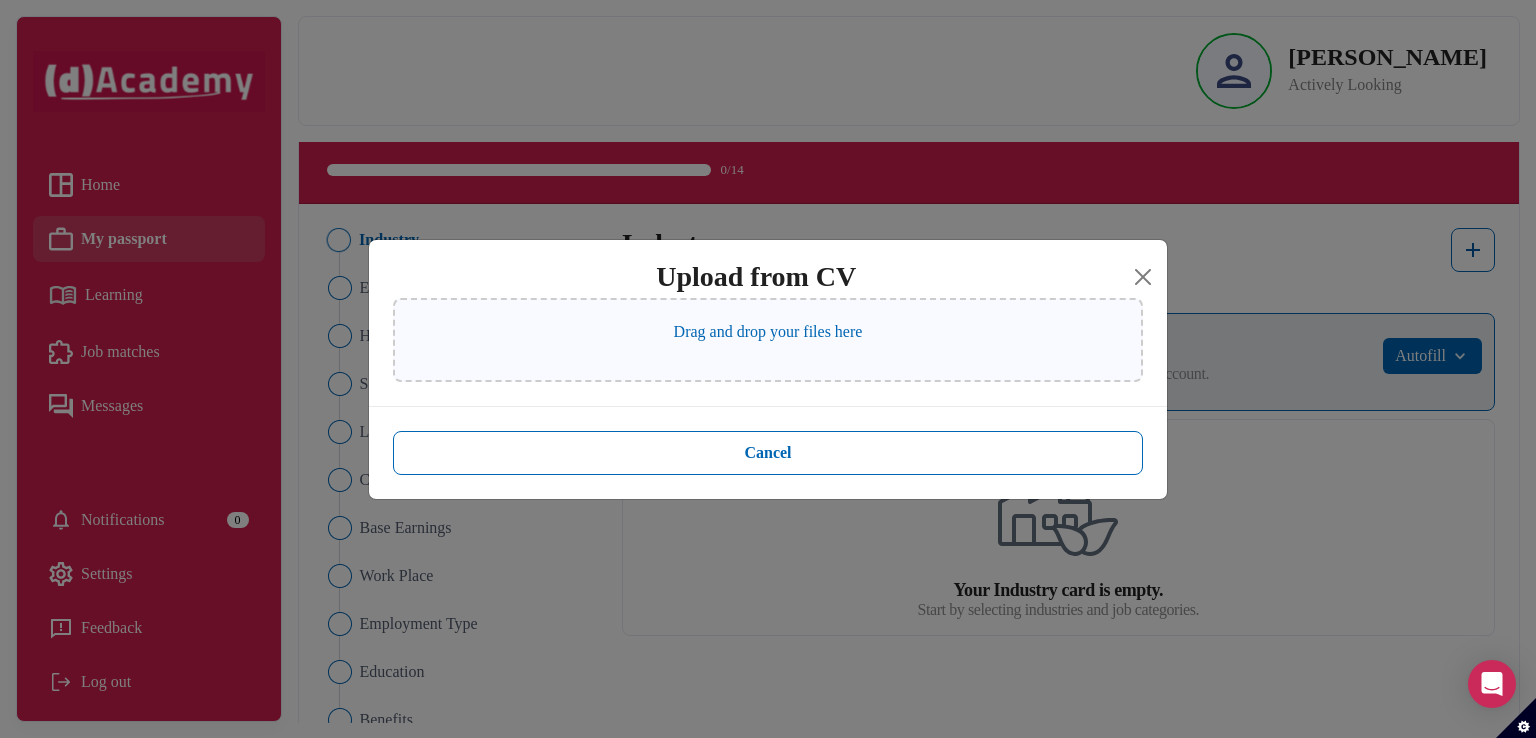 click on "Drag and drop your files here" at bounding box center [768, 332] 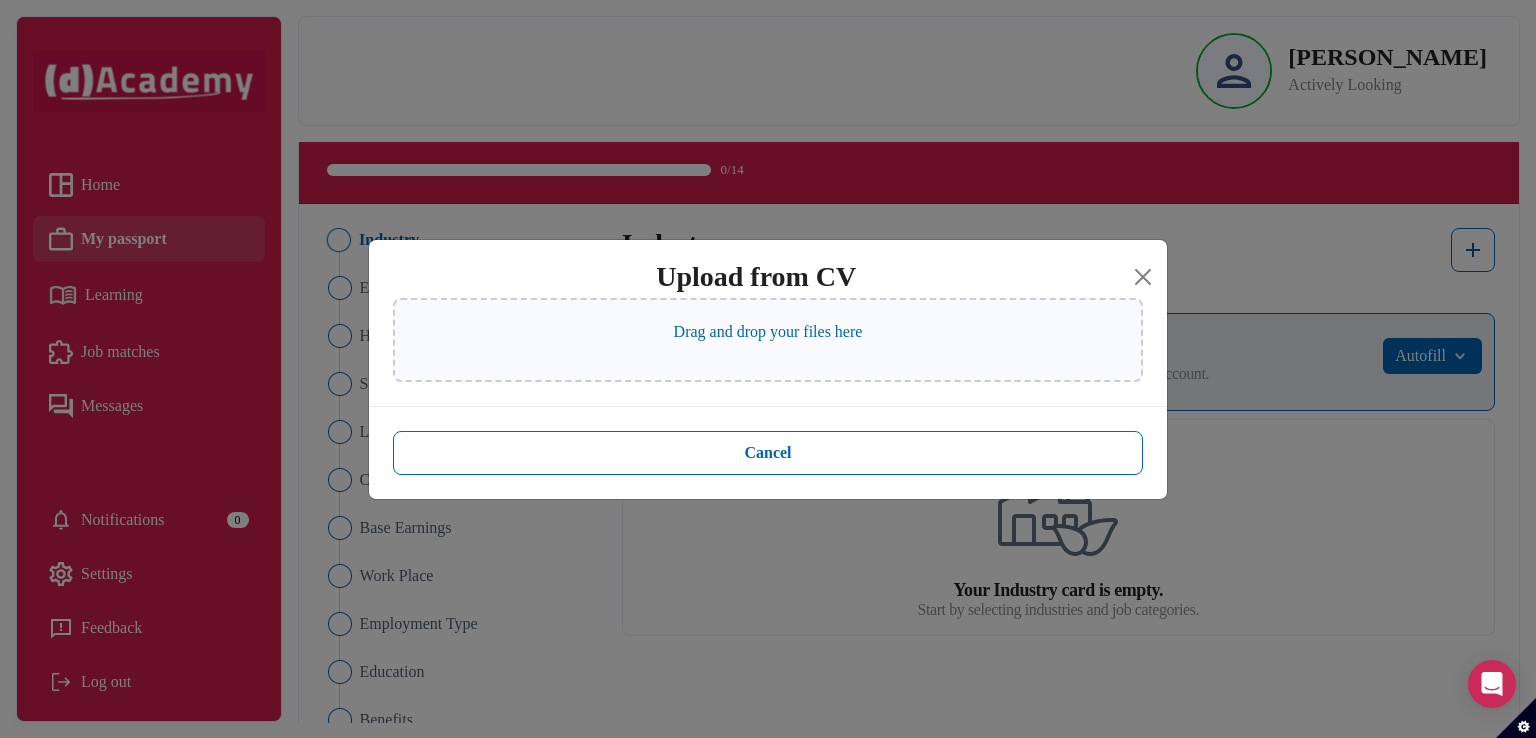 click on "Drag and drop your files here" at bounding box center (768, 332) 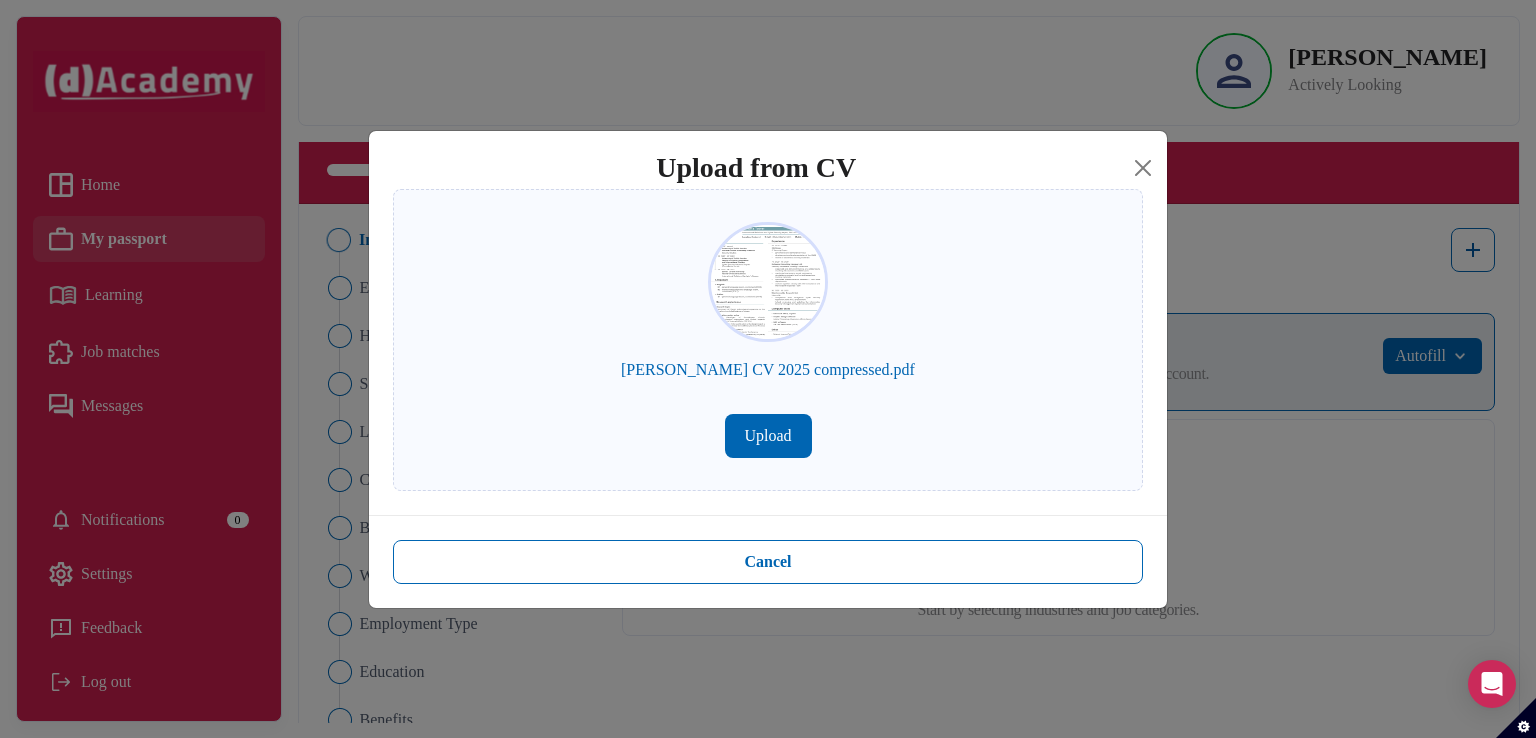 click on "Upload" at bounding box center (768, 436) 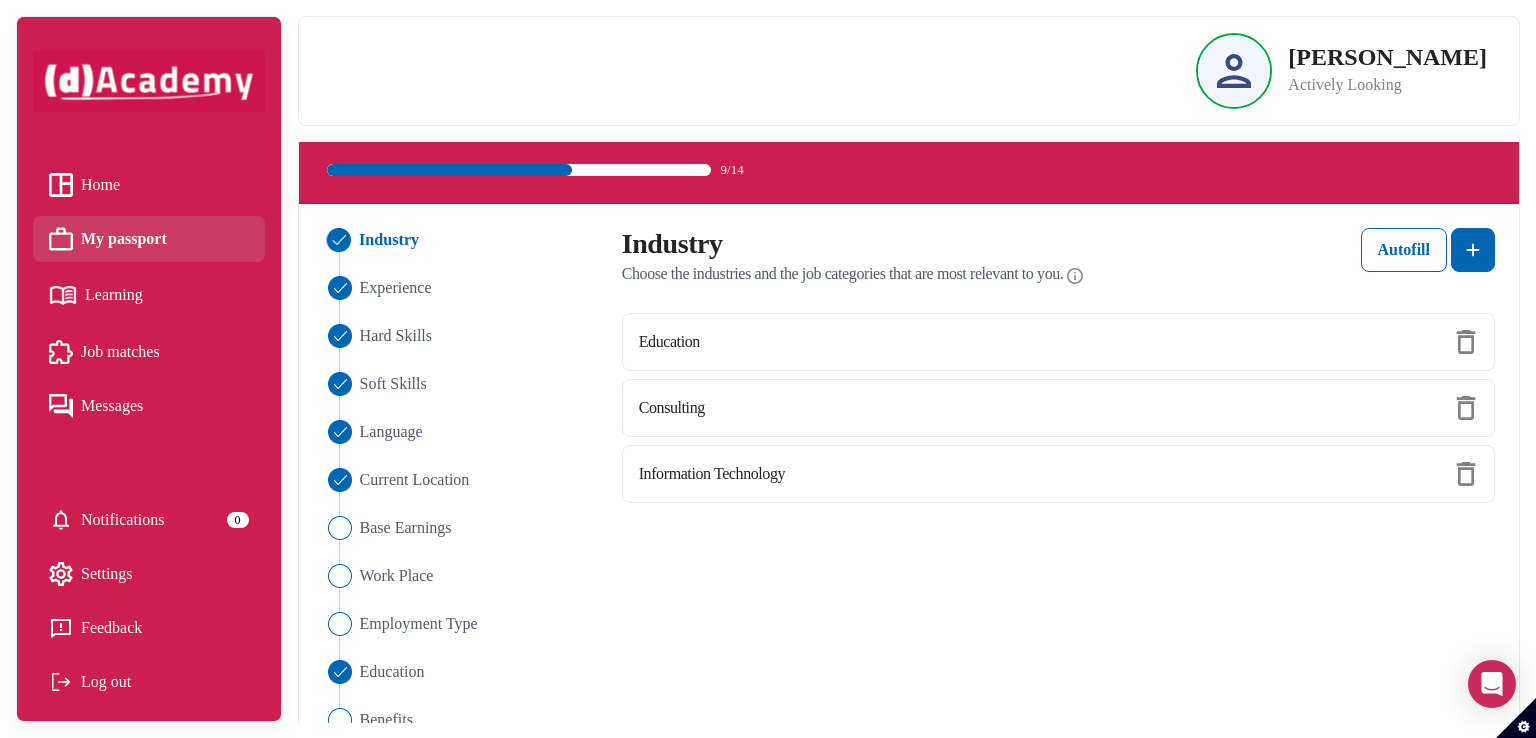 click on "Information Technology" at bounding box center [712, 474] 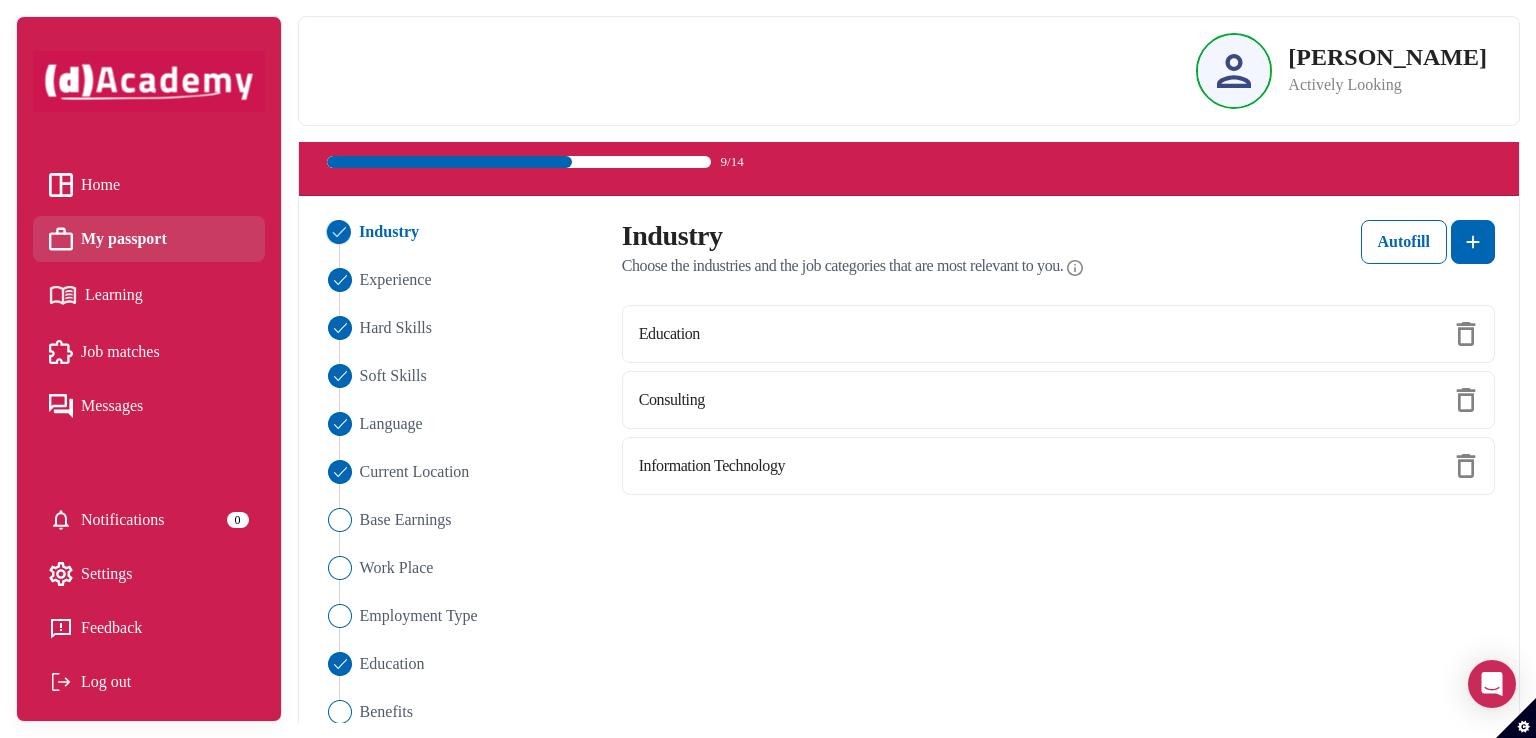scroll, scrollTop: 84, scrollLeft: 0, axis: vertical 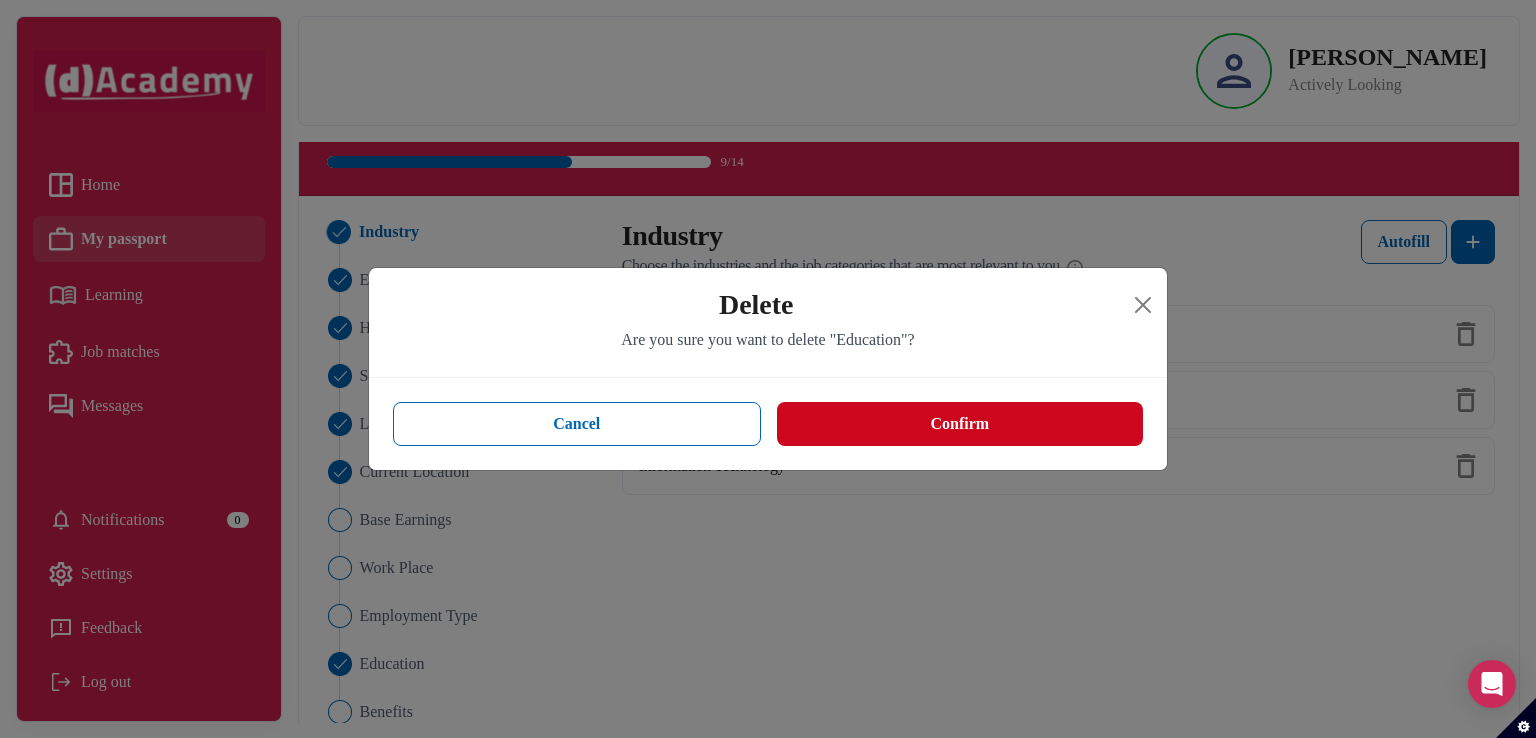 click on "Confirm" at bounding box center [960, 424] 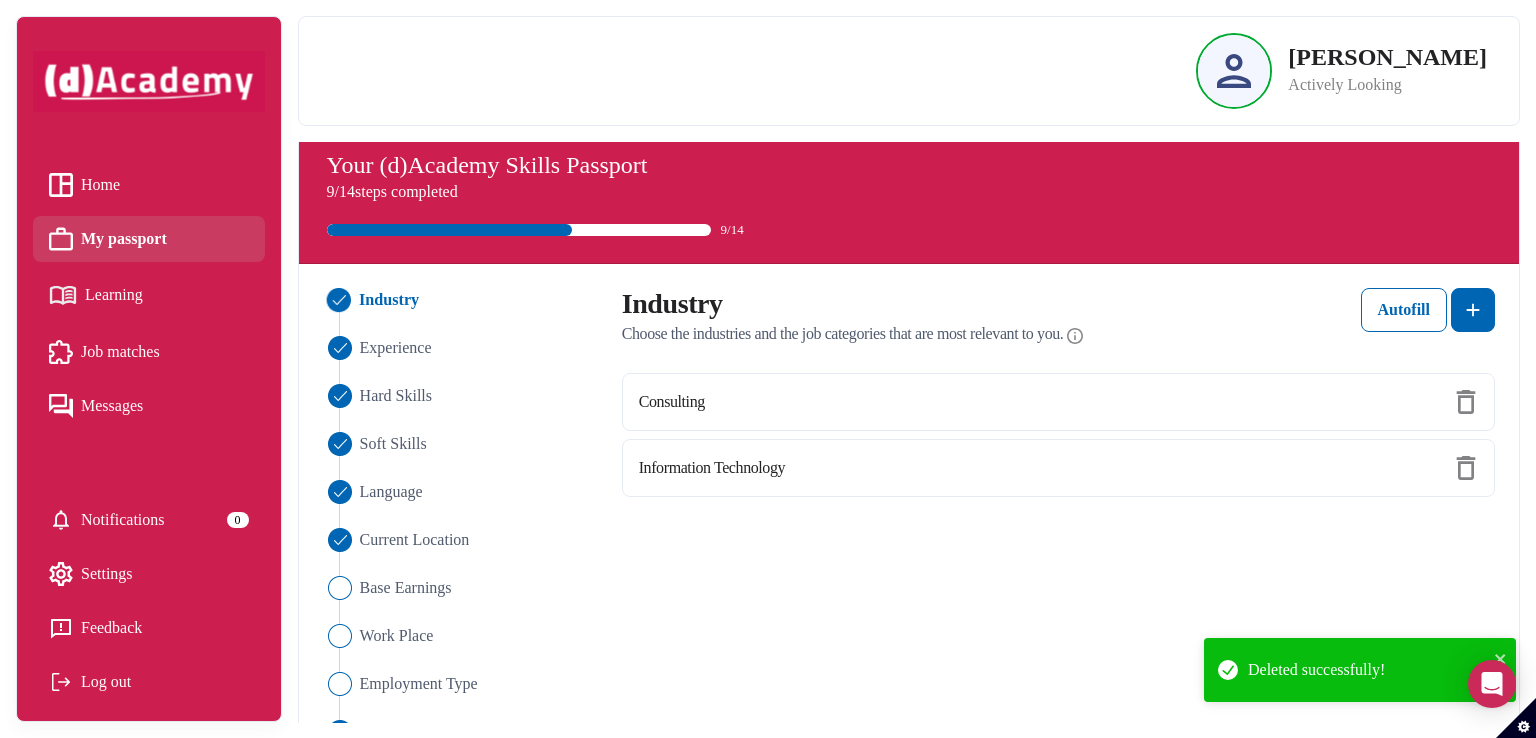 scroll, scrollTop: 14, scrollLeft: 0, axis: vertical 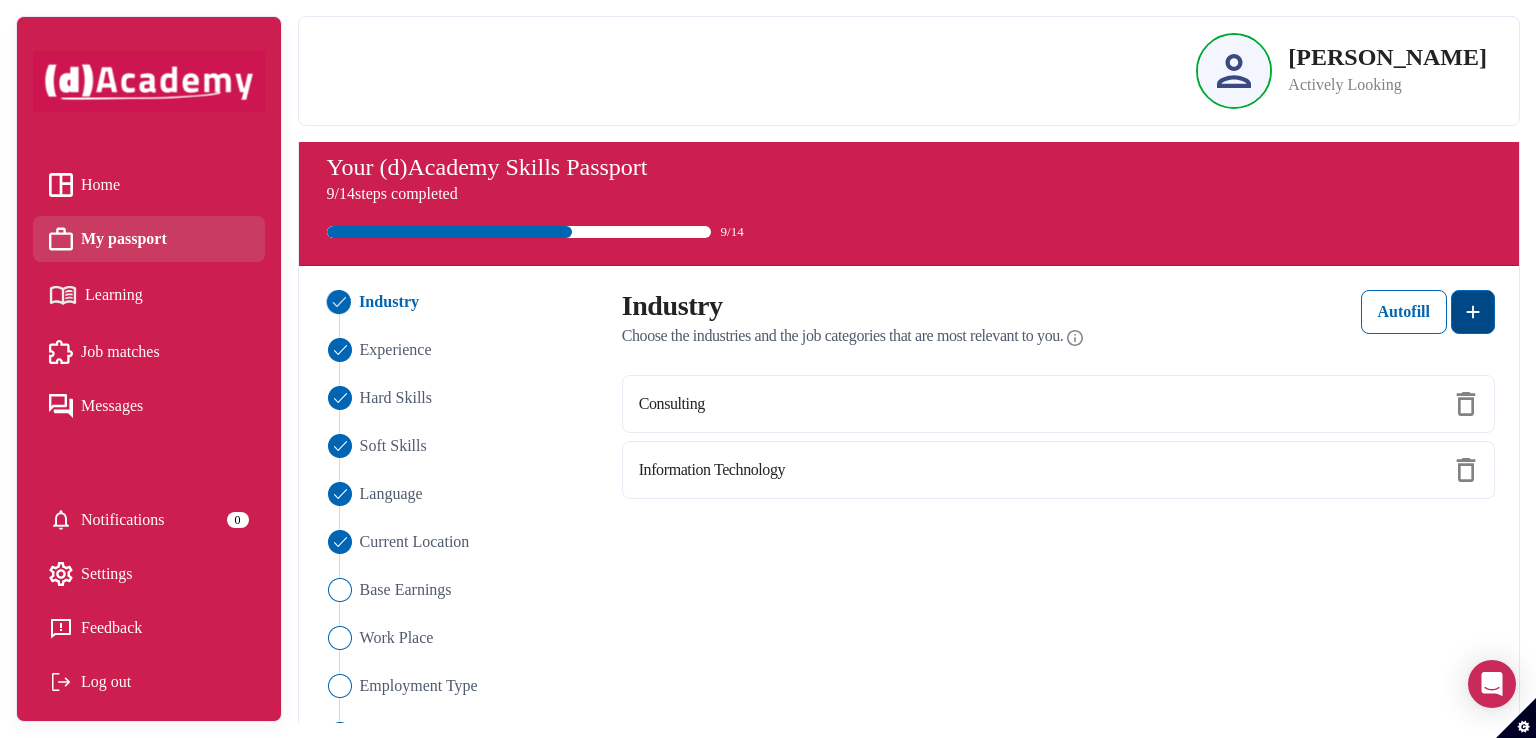 click at bounding box center (1473, 312) 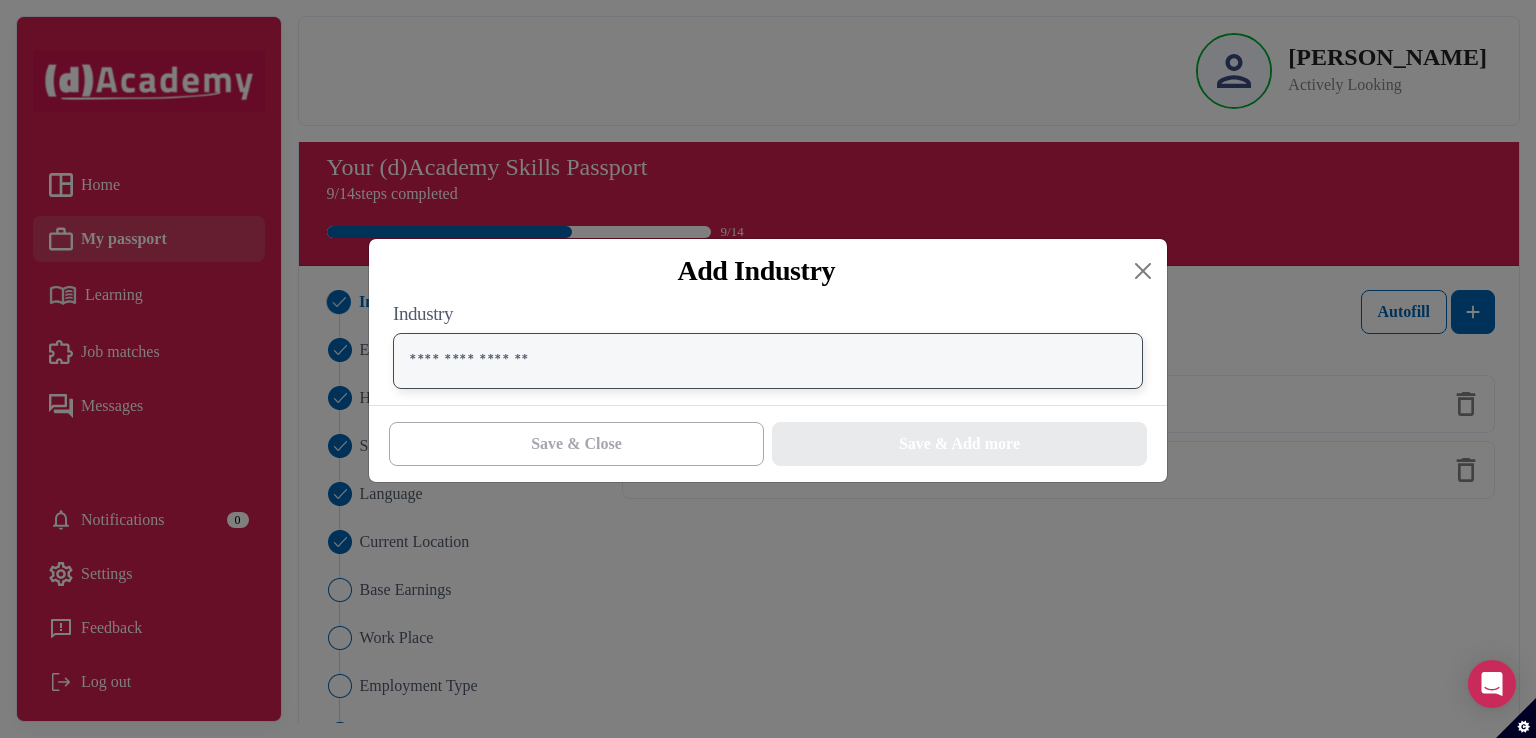 click at bounding box center (768, 361) 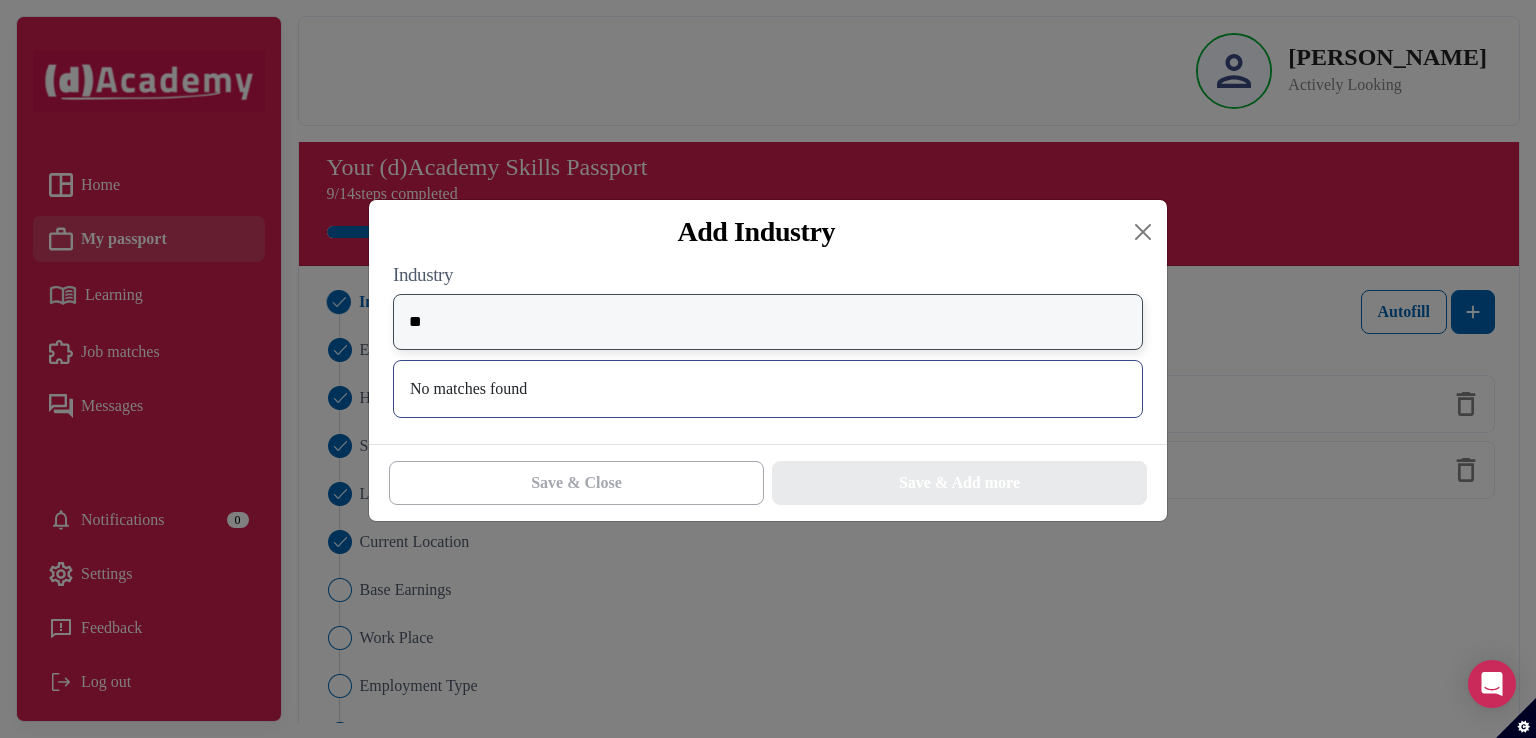 type on "*" 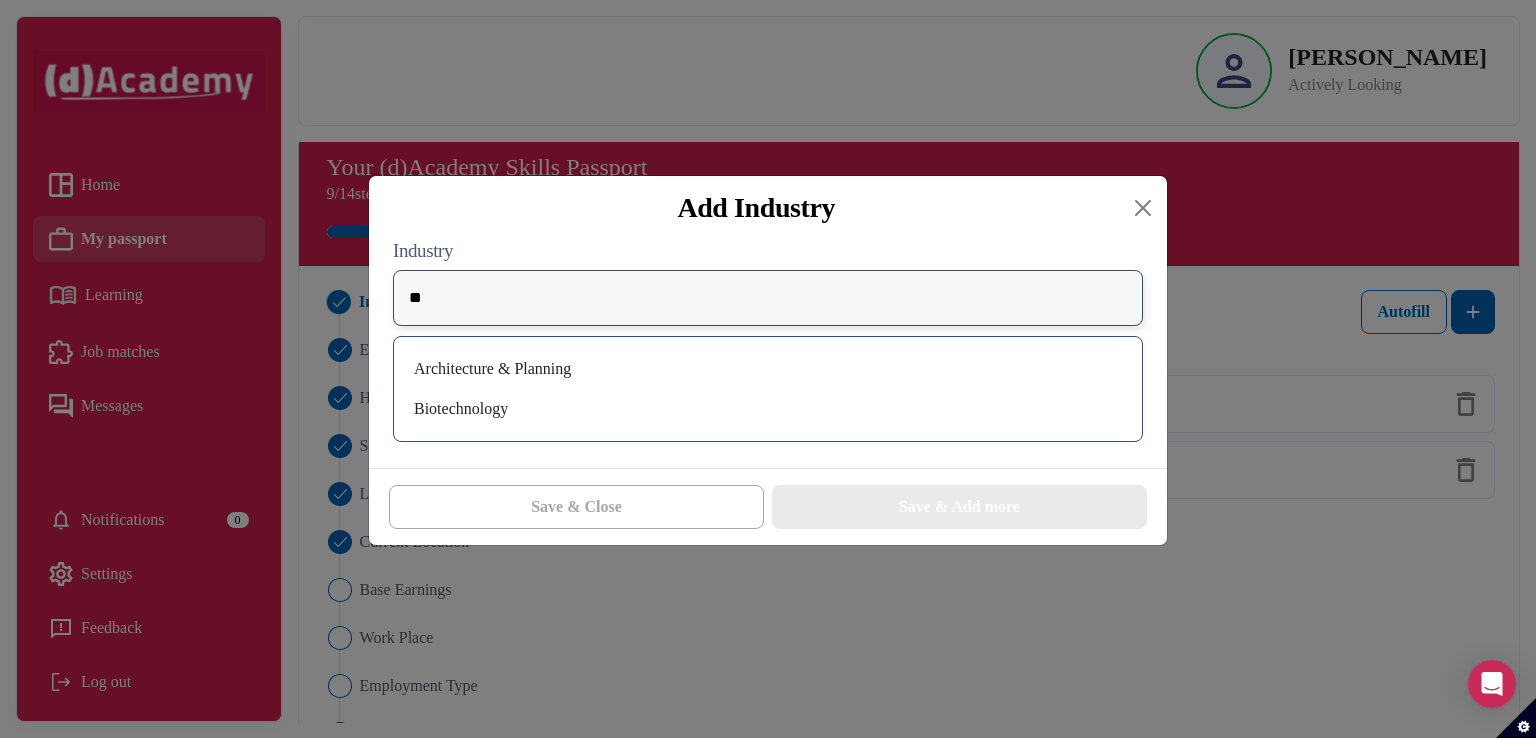 type on "*" 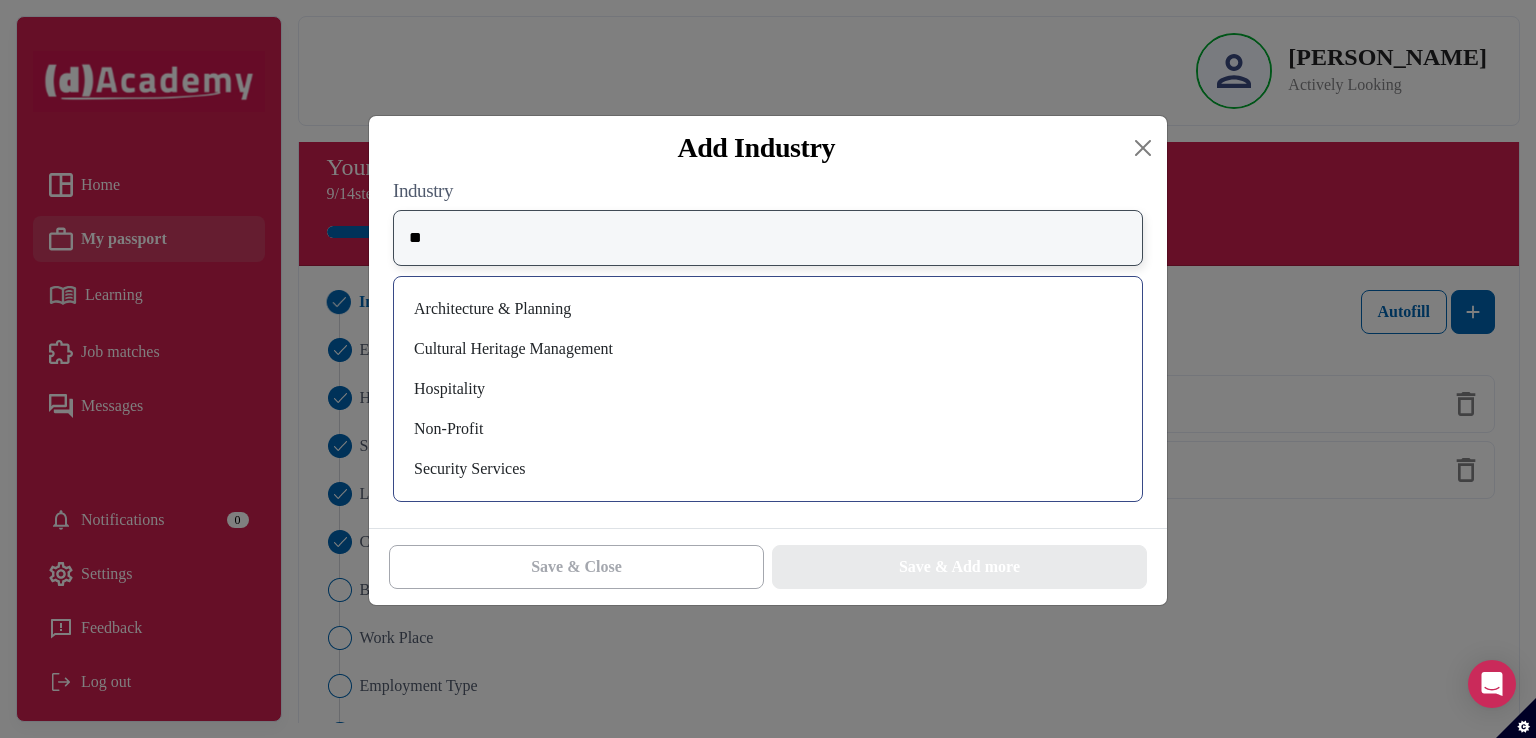 type on "*" 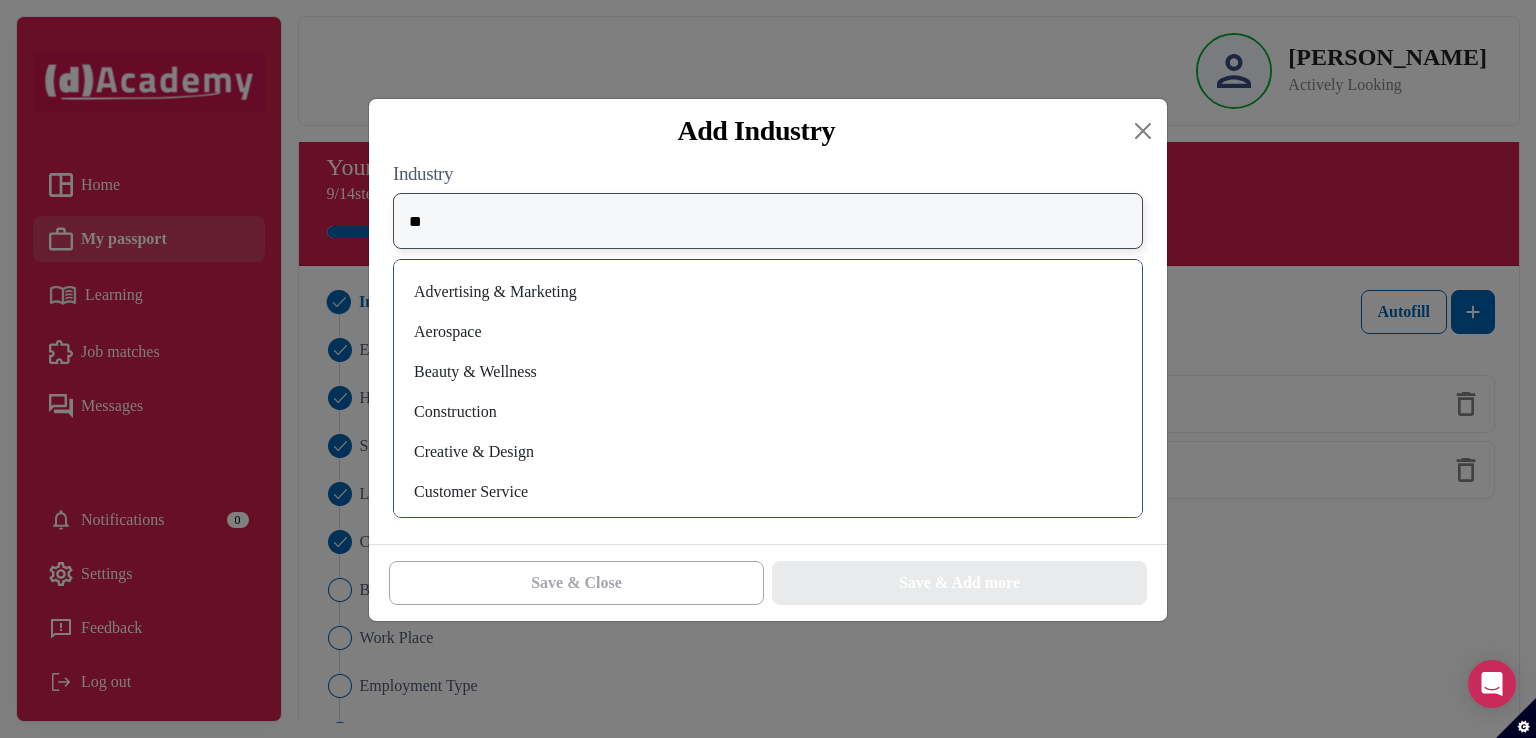 type on "*" 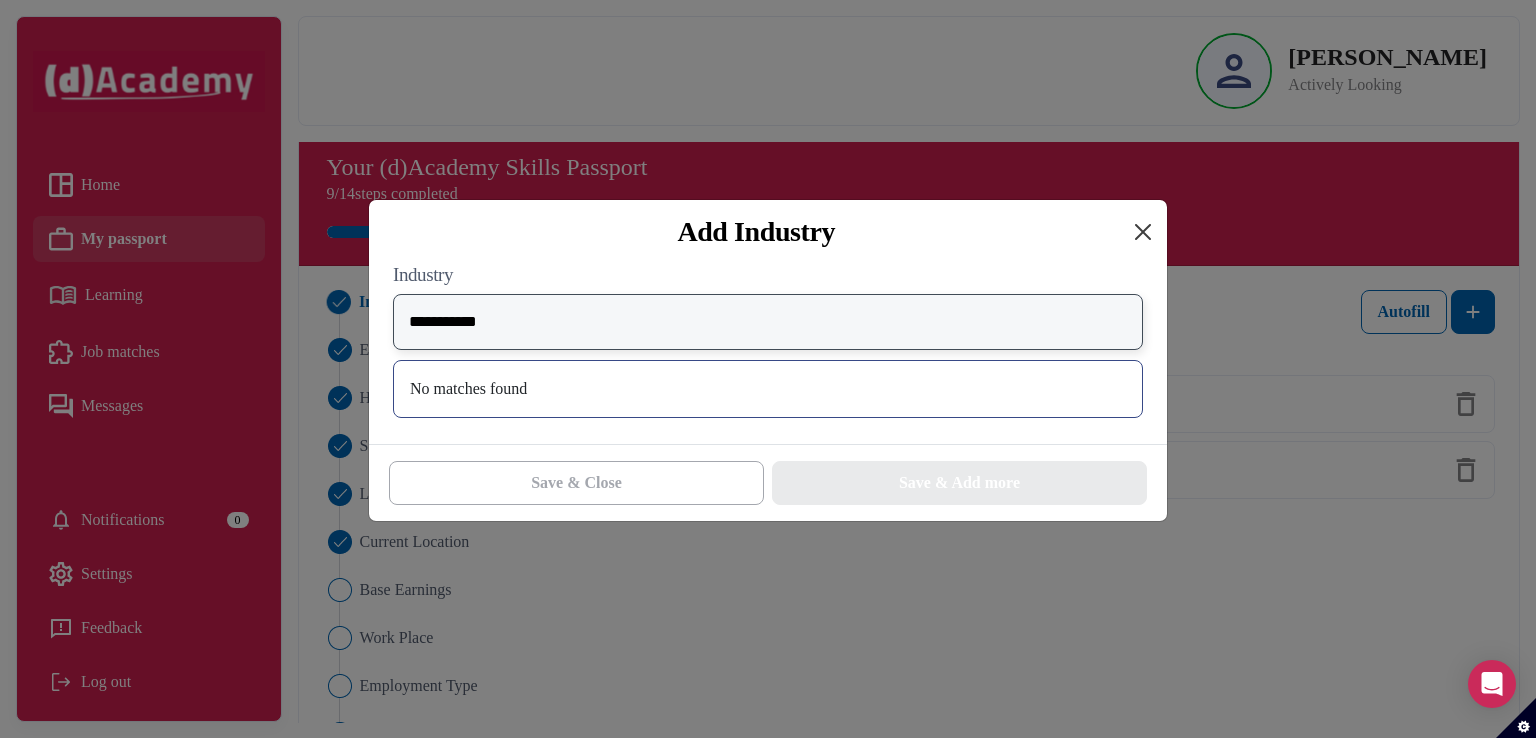 type on "**********" 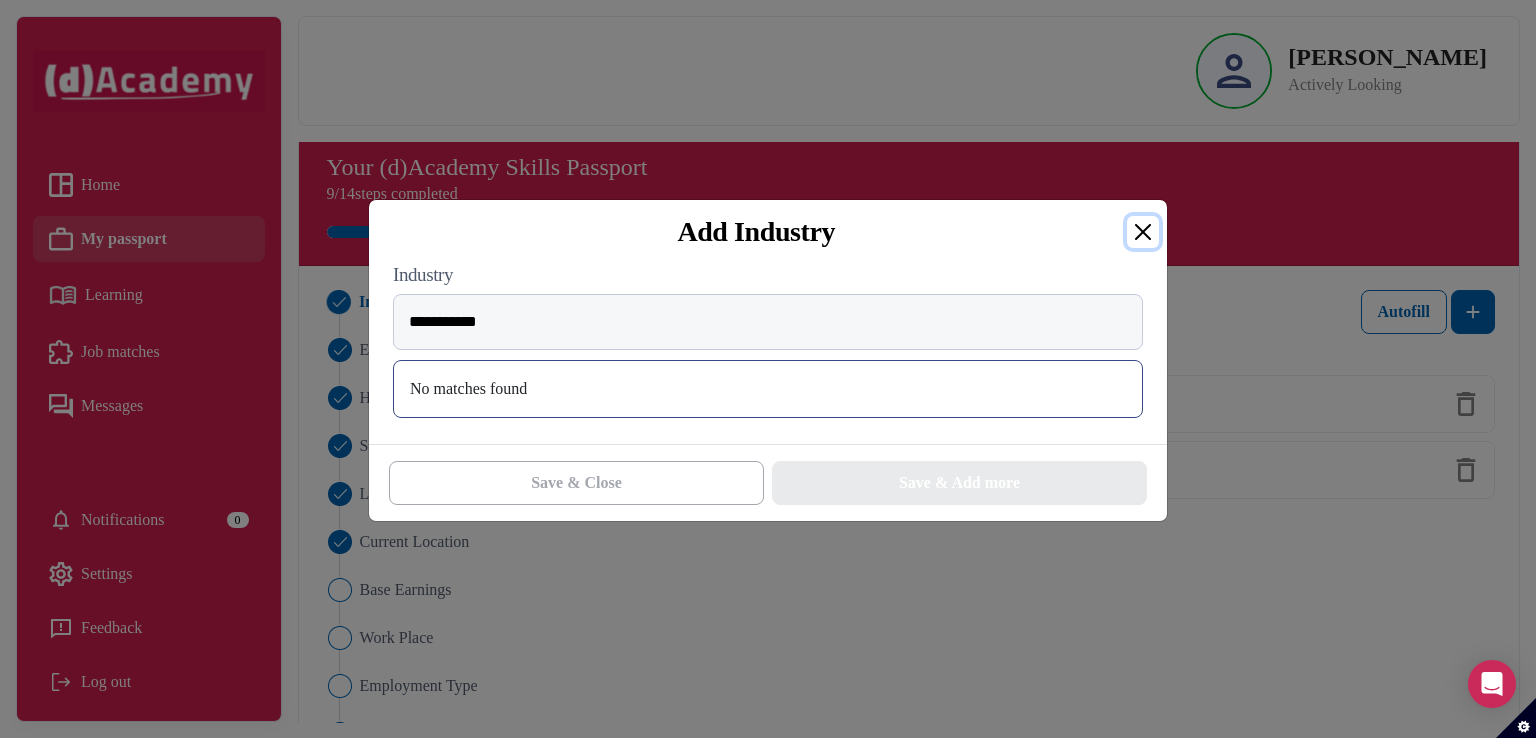 click at bounding box center [1143, 232] 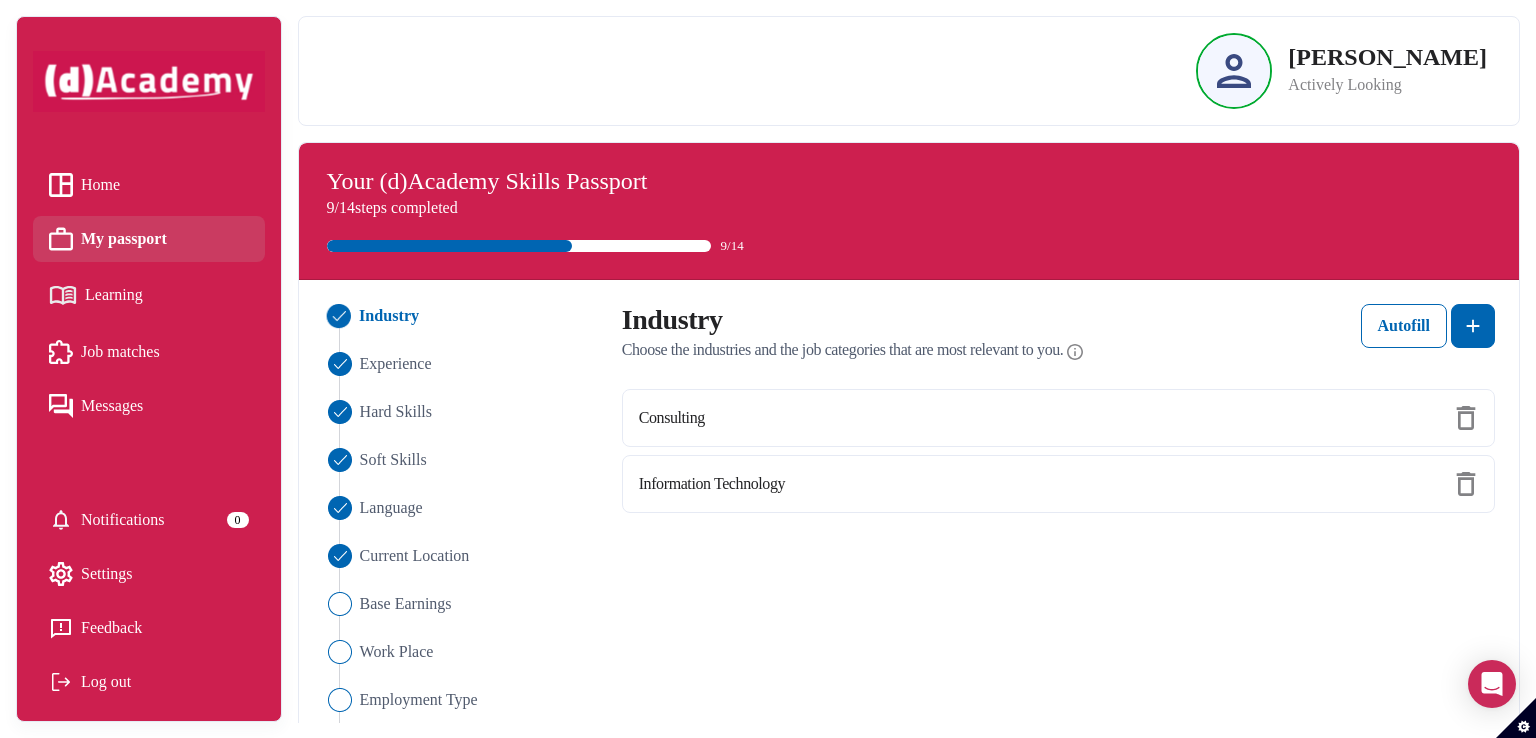 scroll, scrollTop: 0, scrollLeft: 0, axis: both 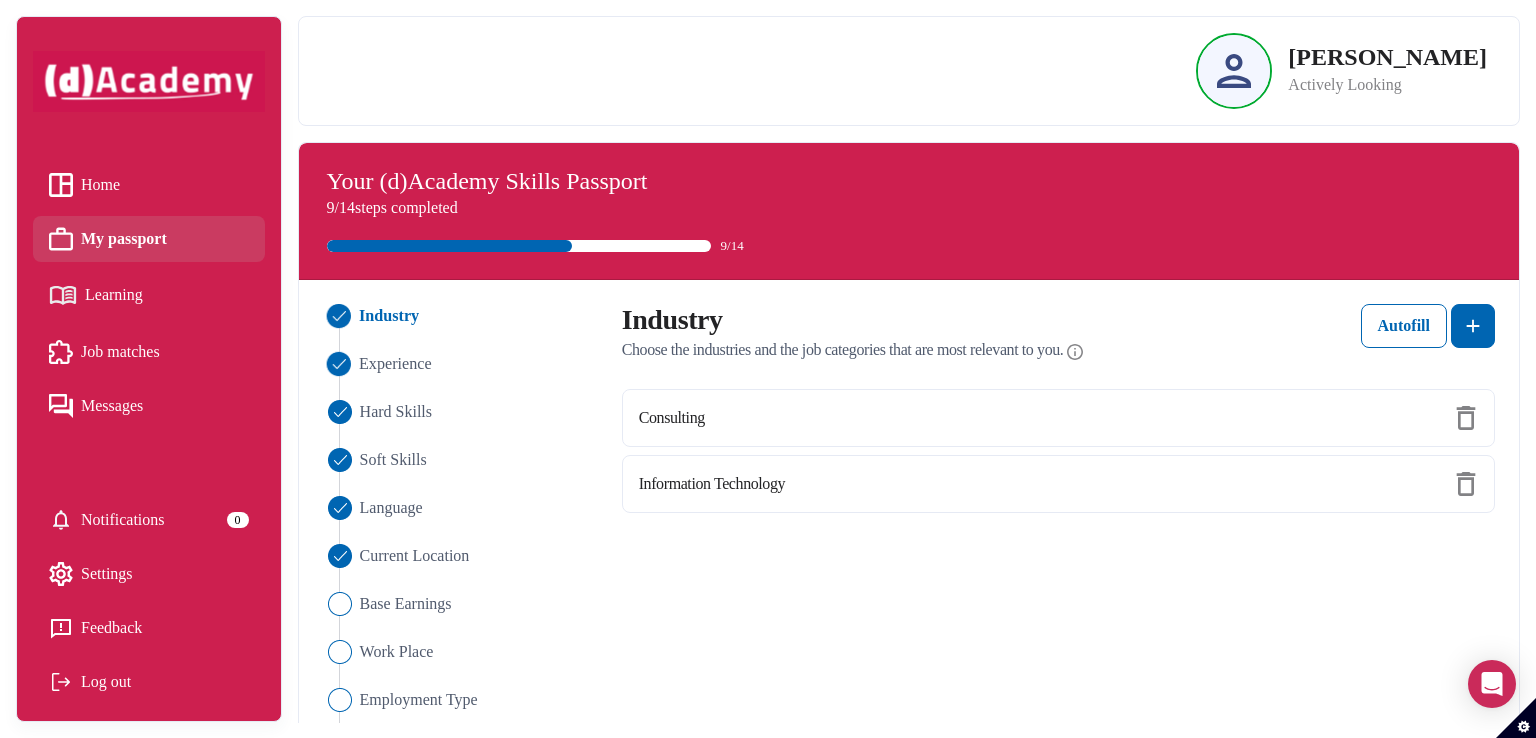 click on "Experience" at bounding box center (395, 364) 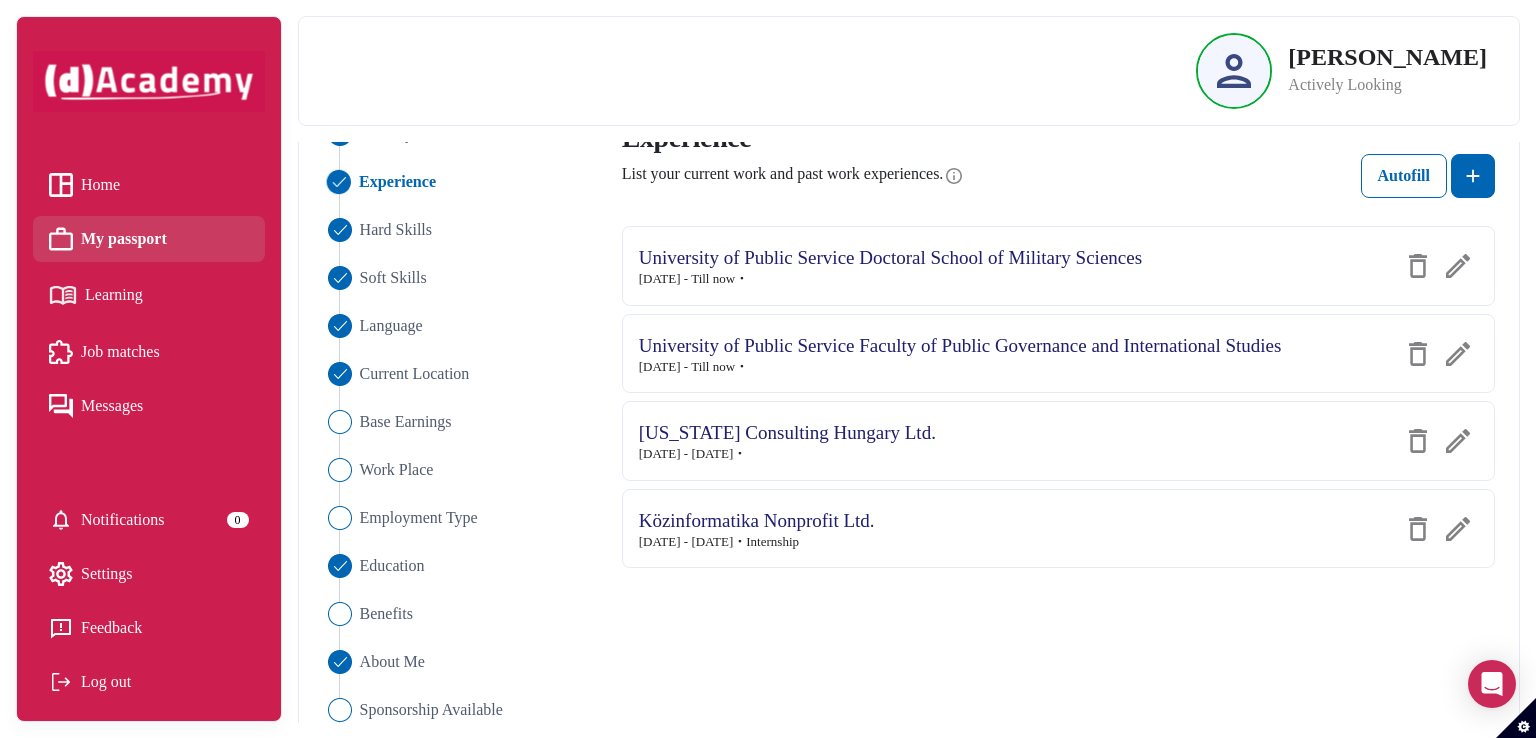 scroll, scrollTop: 164, scrollLeft: 0, axis: vertical 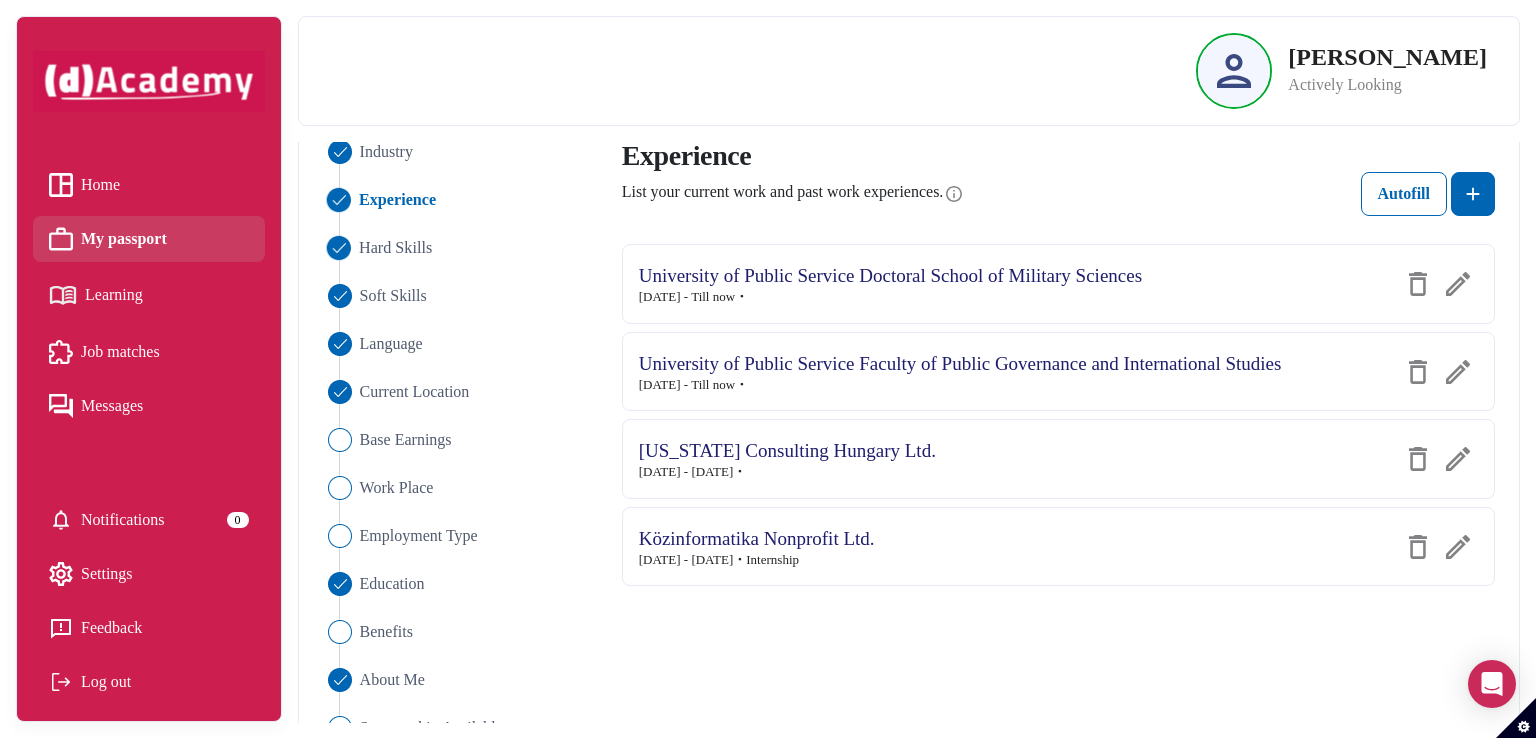 click on "Hard Skills" at bounding box center (395, 248) 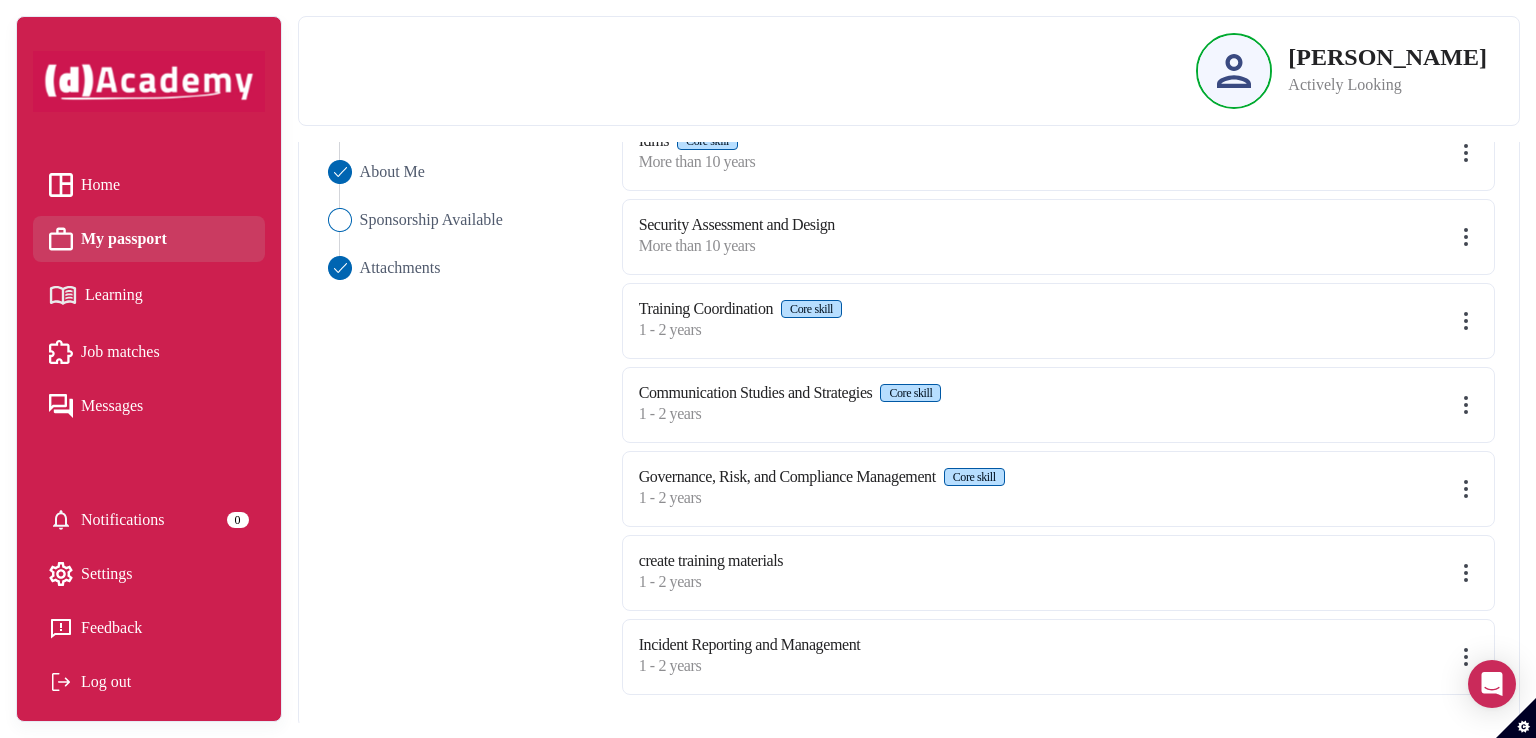 scroll, scrollTop: 0, scrollLeft: 0, axis: both 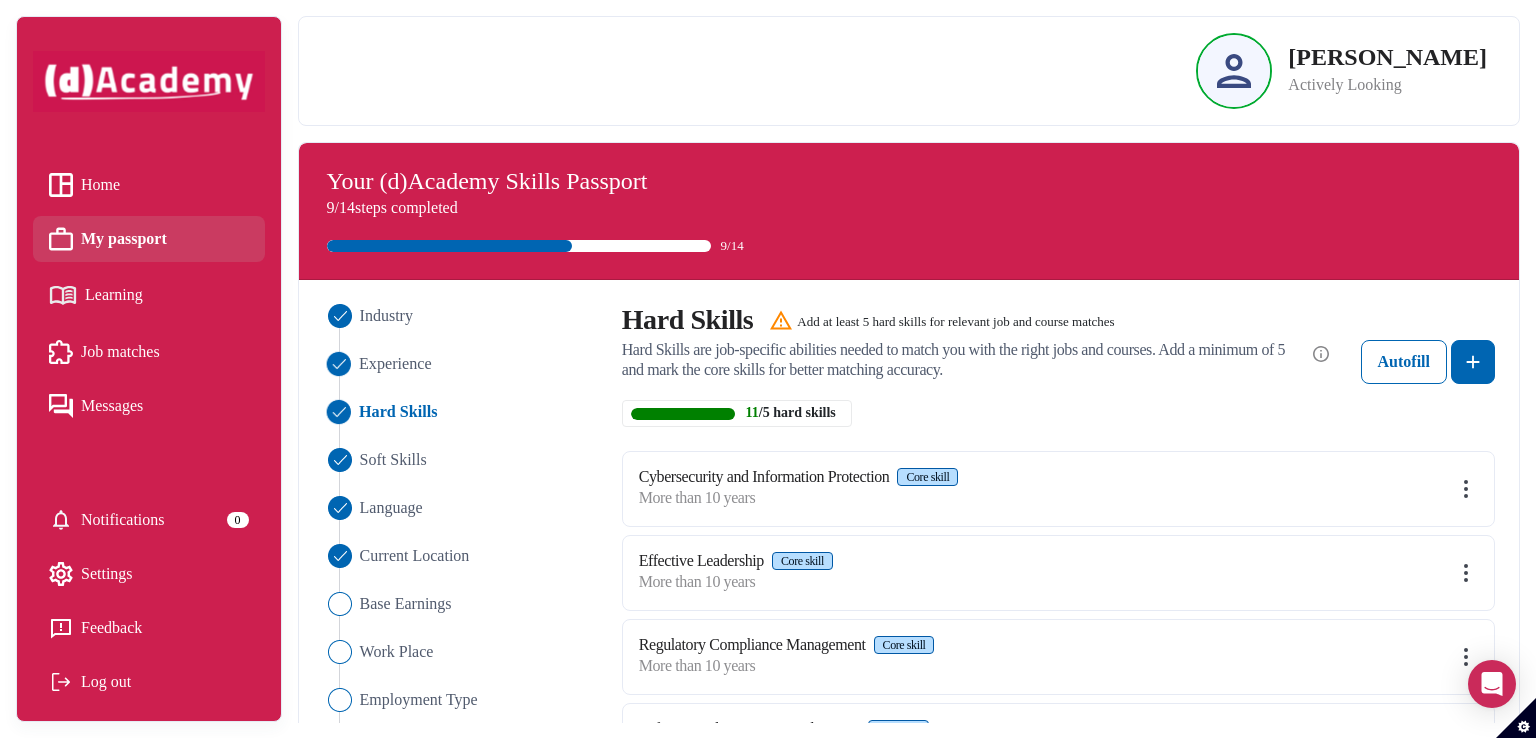 click on "Experience" at bounding box center (395, 364) 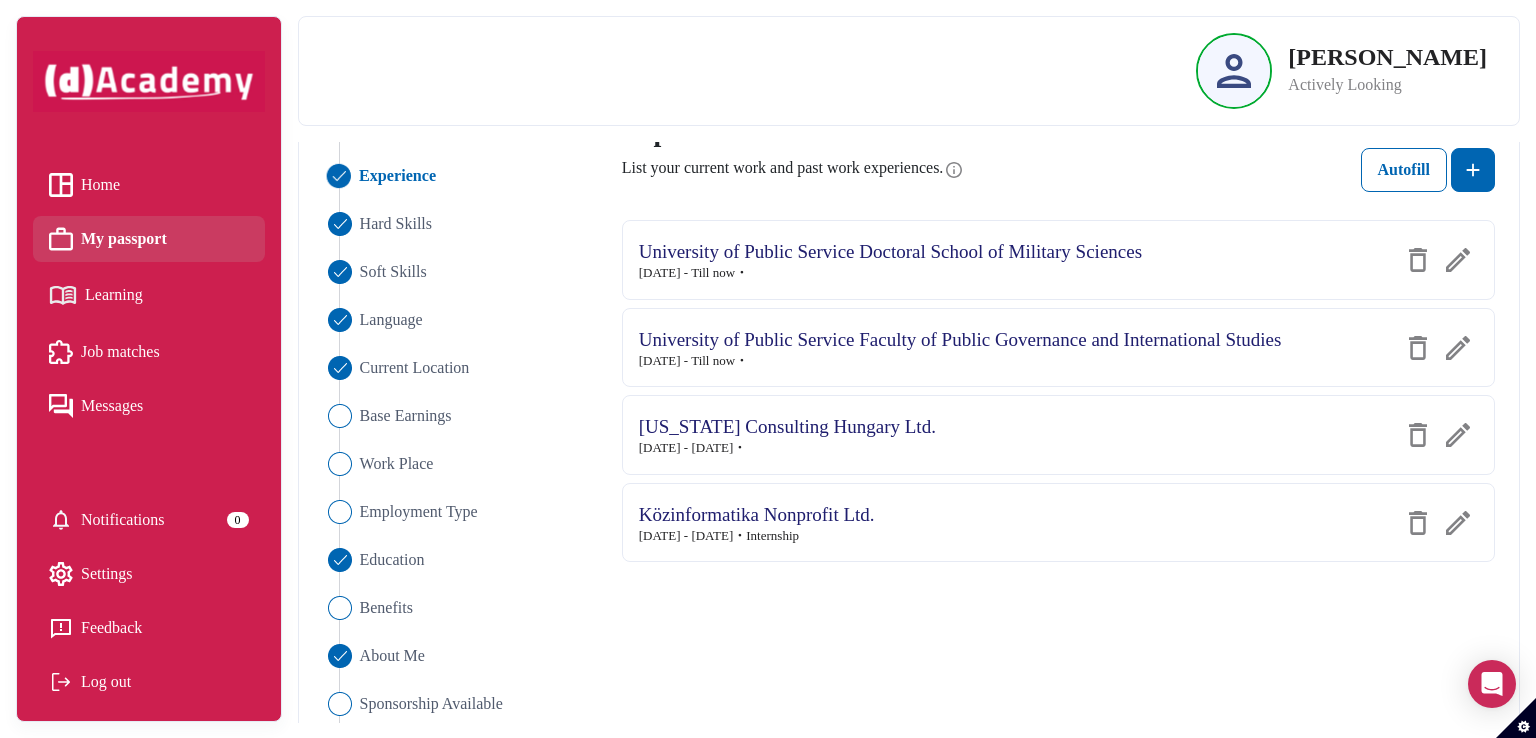 scroll, scrollTop: 188, scrollLeft: 0, axis: vertical 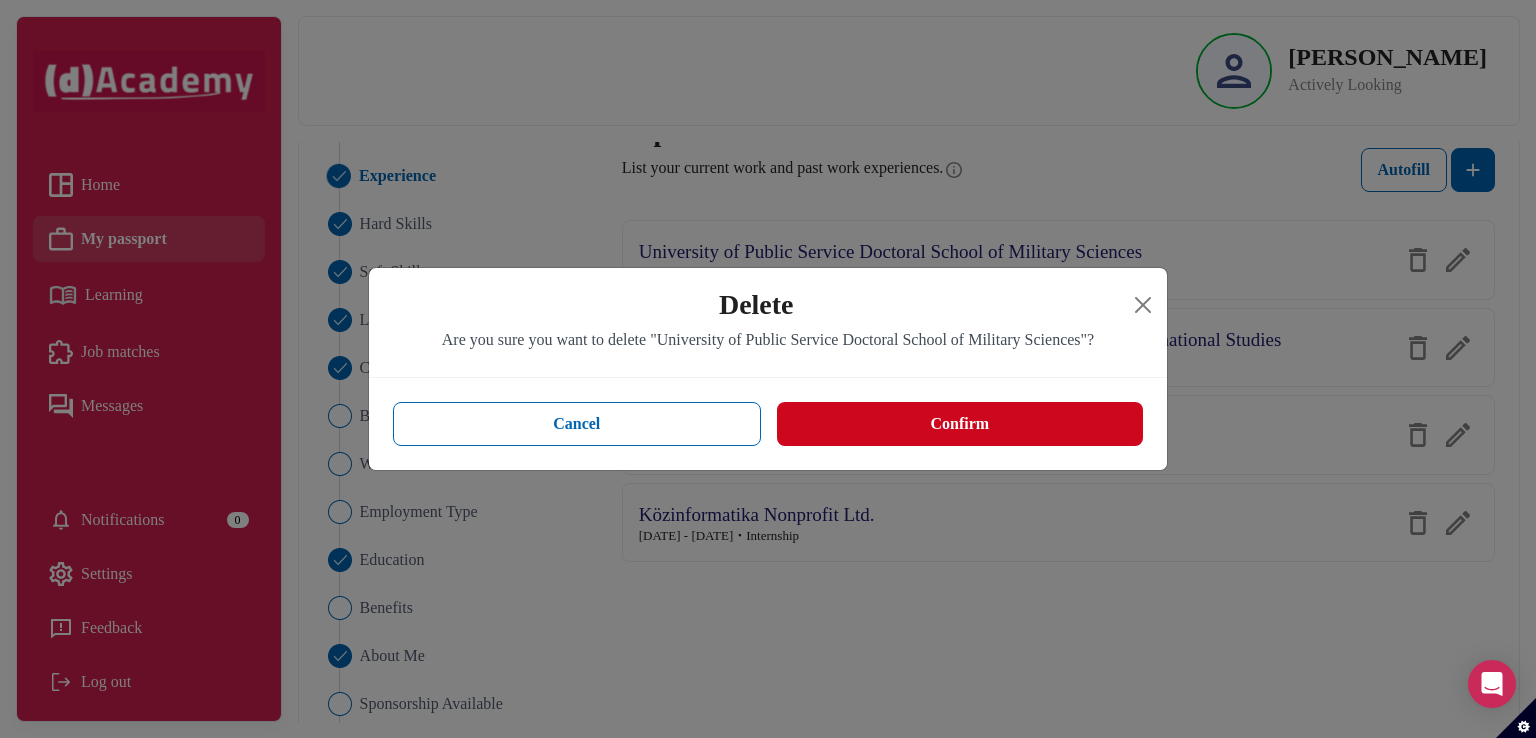click on "Confirm" at bounding box center (960, 424) 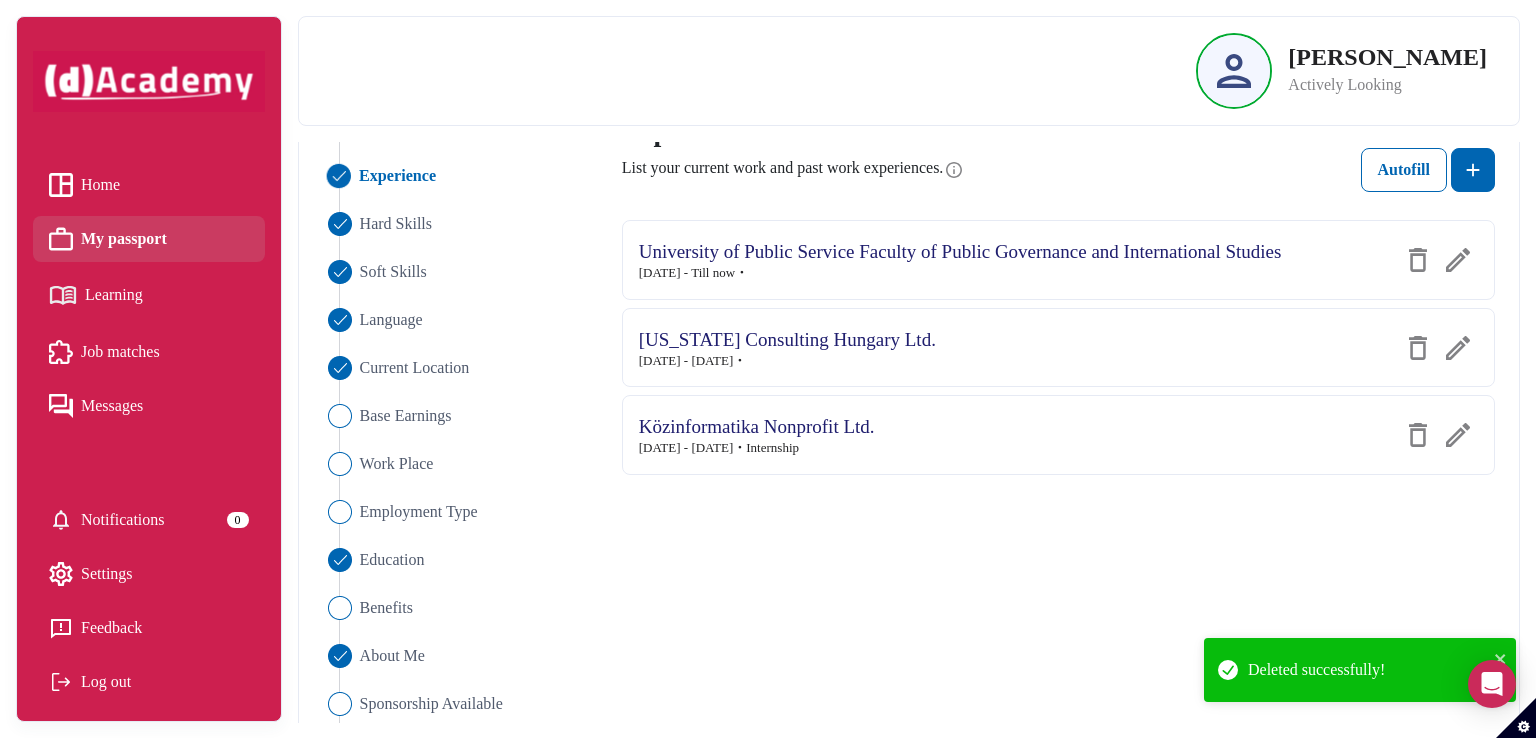 click at bounding box center (1418, 260) 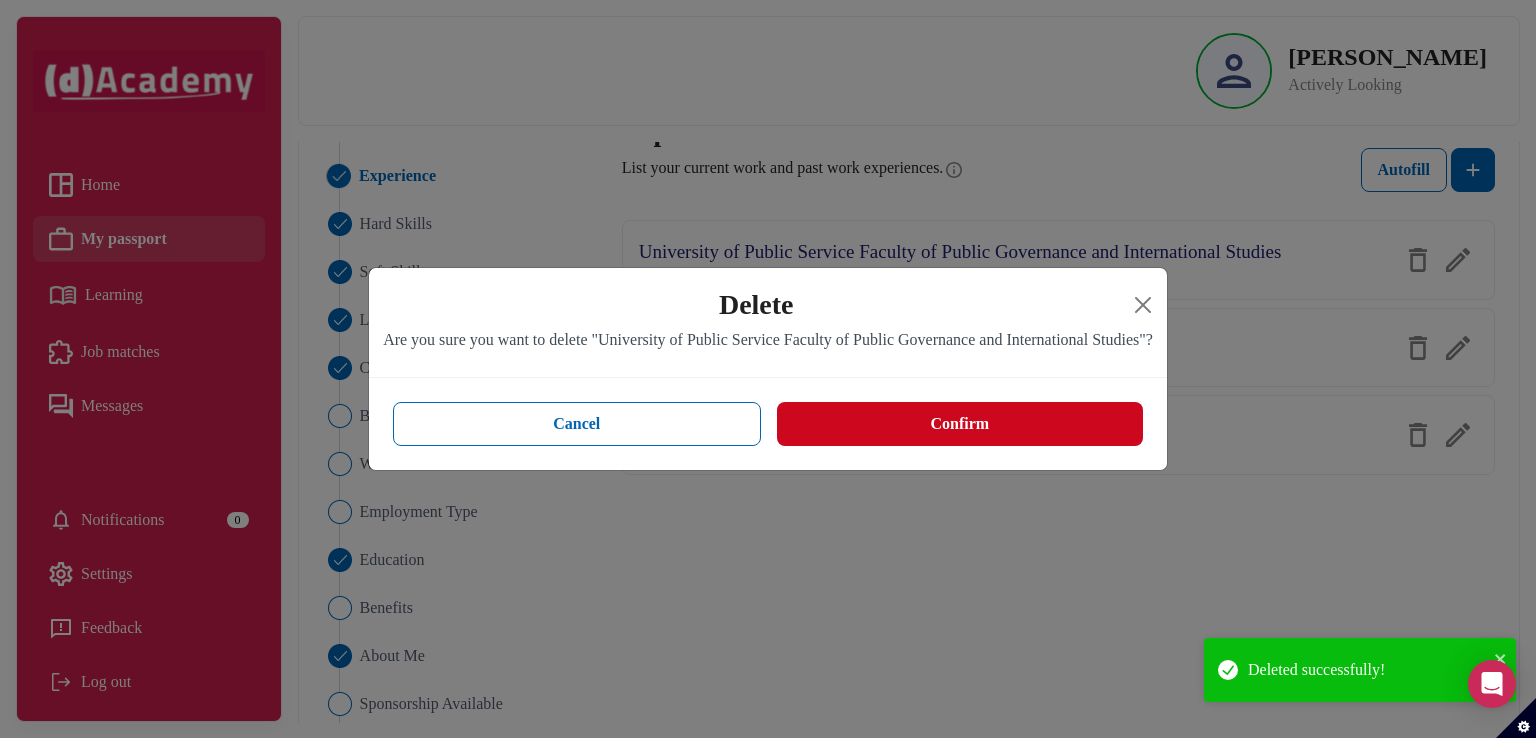 click on "Confirm" at bounding box center (960, 424) 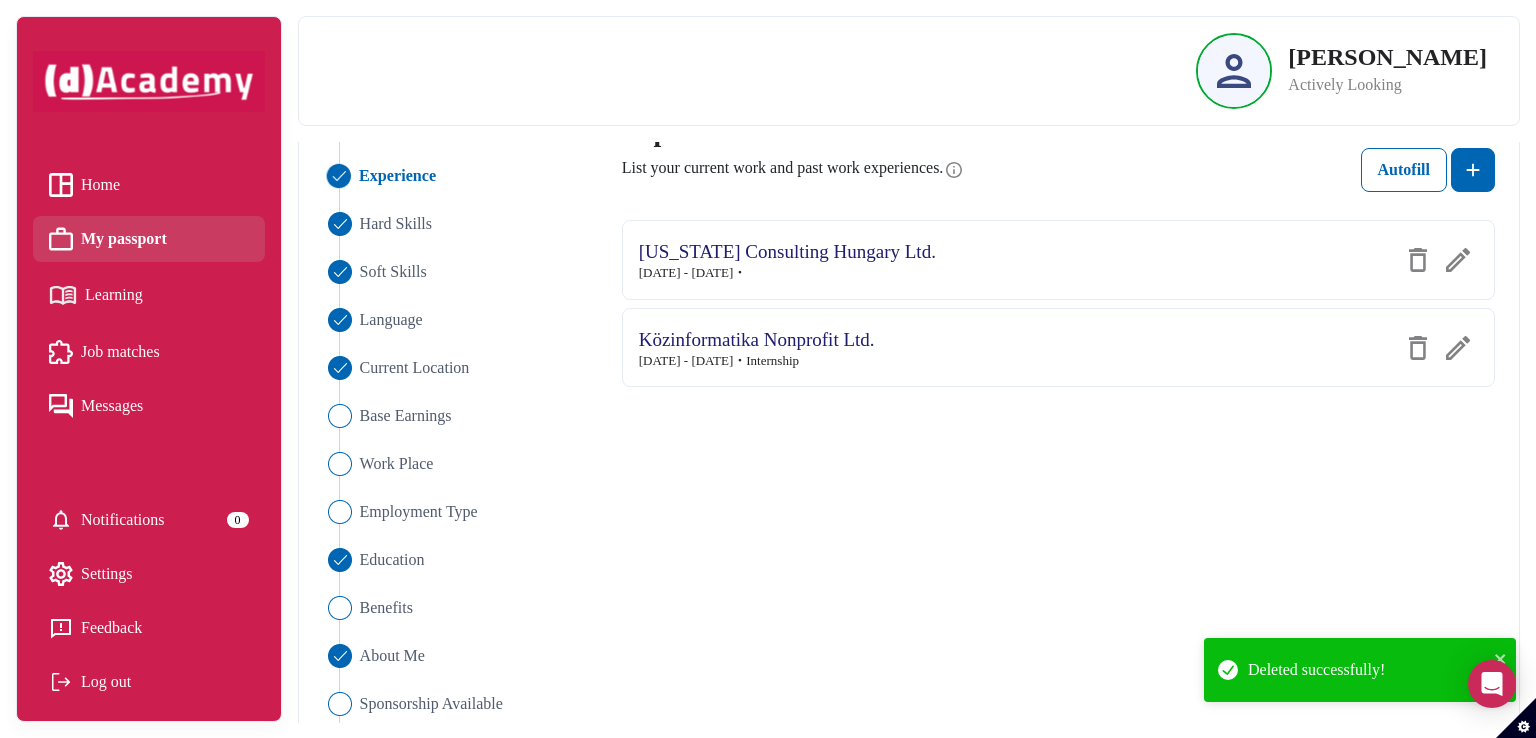 scroll, scrollTop: 158, scrollLeft: 0, axis: vertical 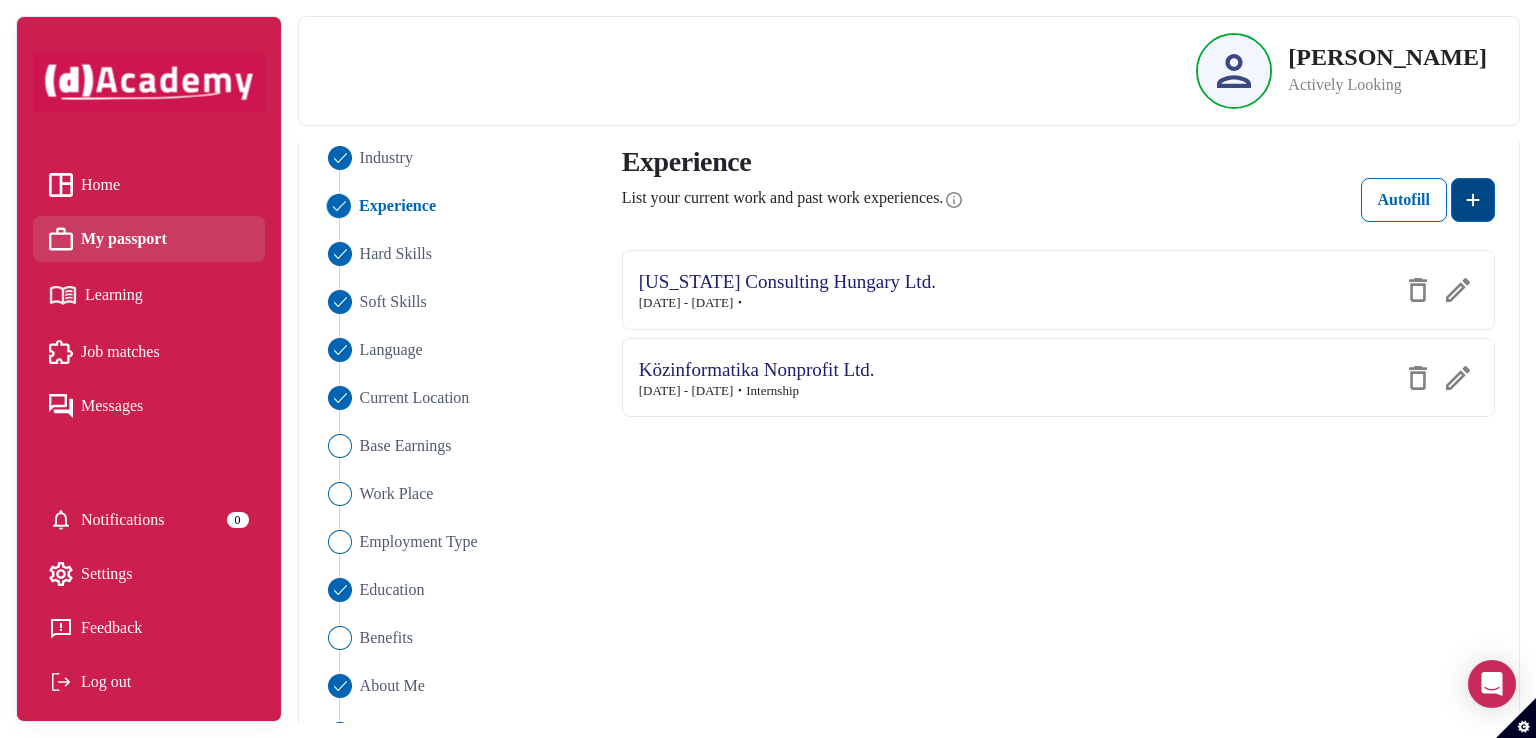 click at bounding box center (1473, 200) 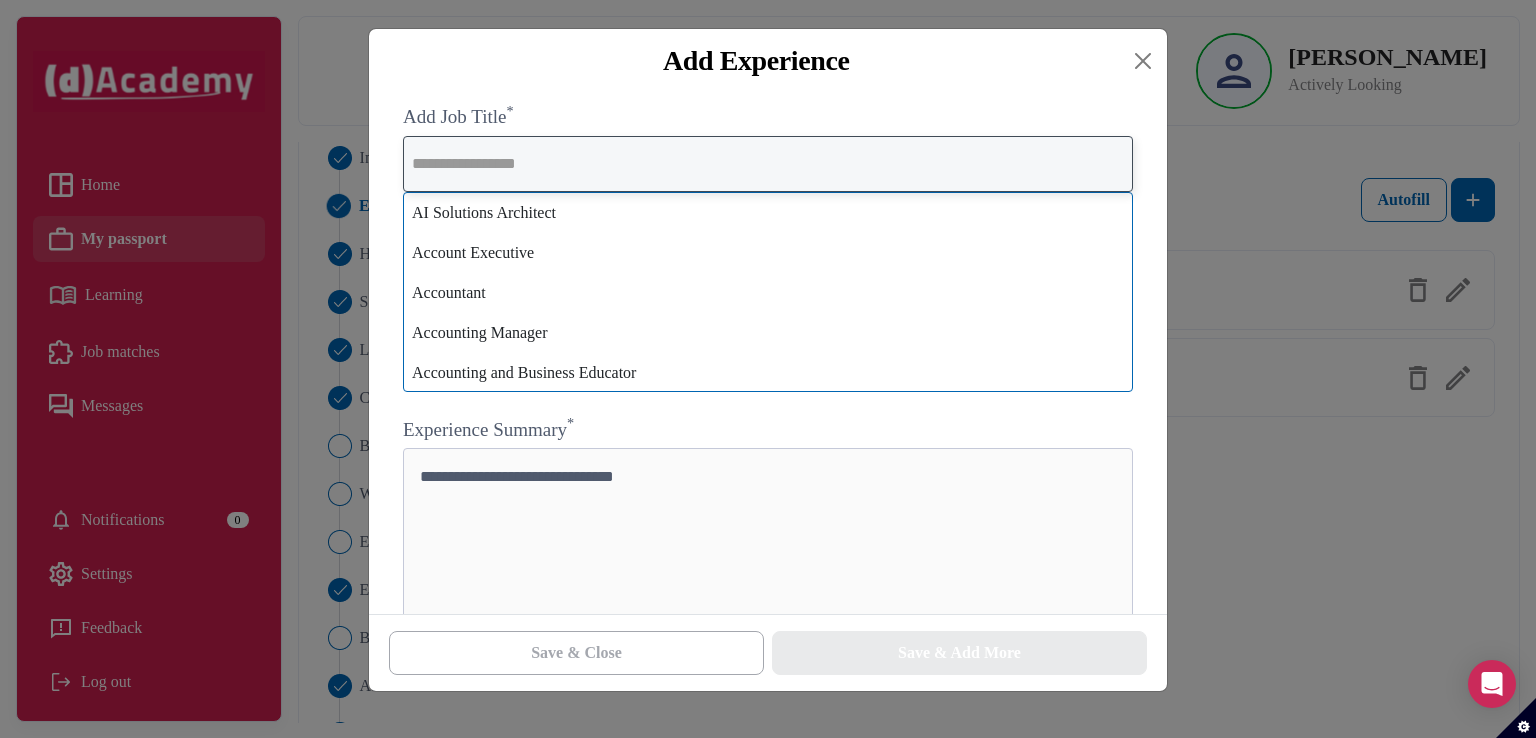 click at bounding box center (768, 164) 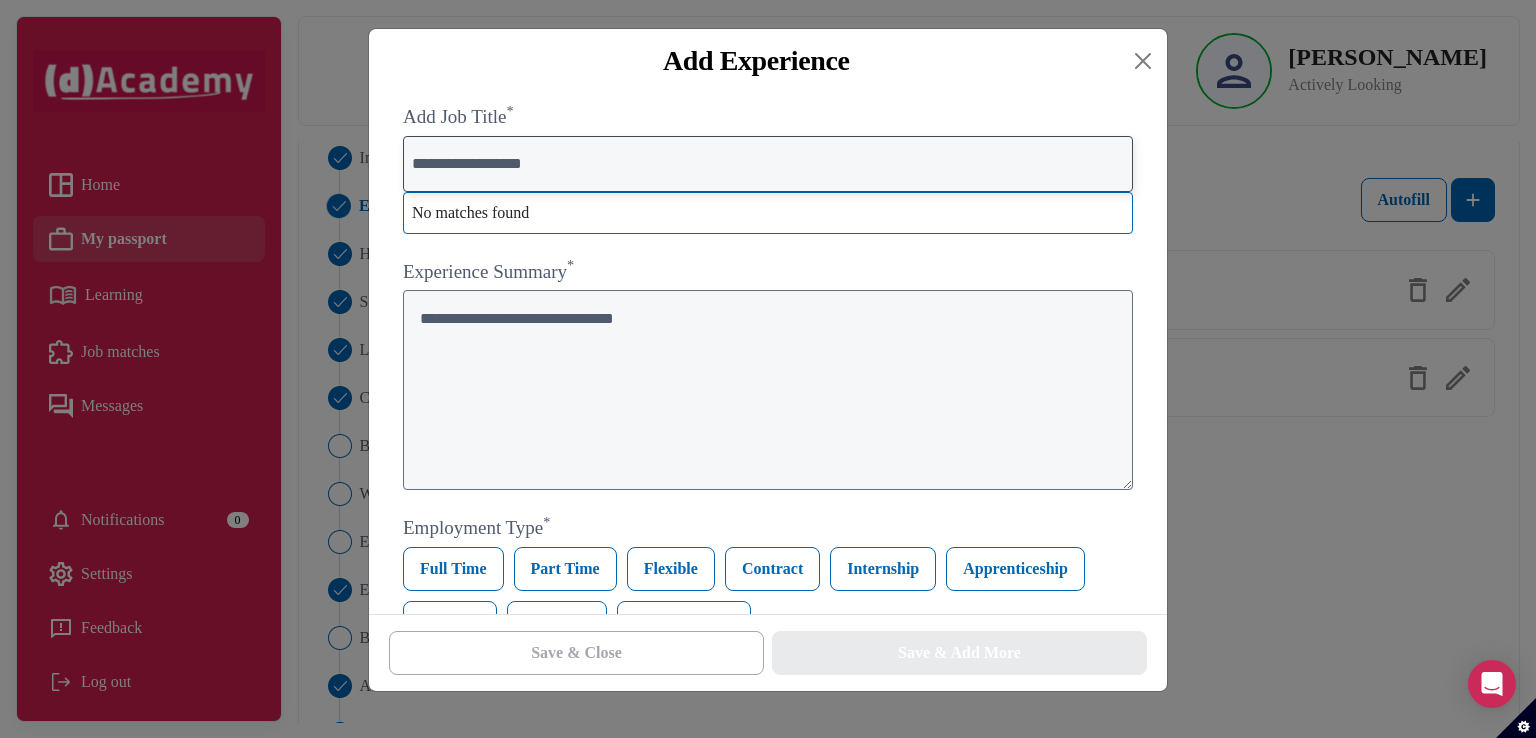 type on "**********" 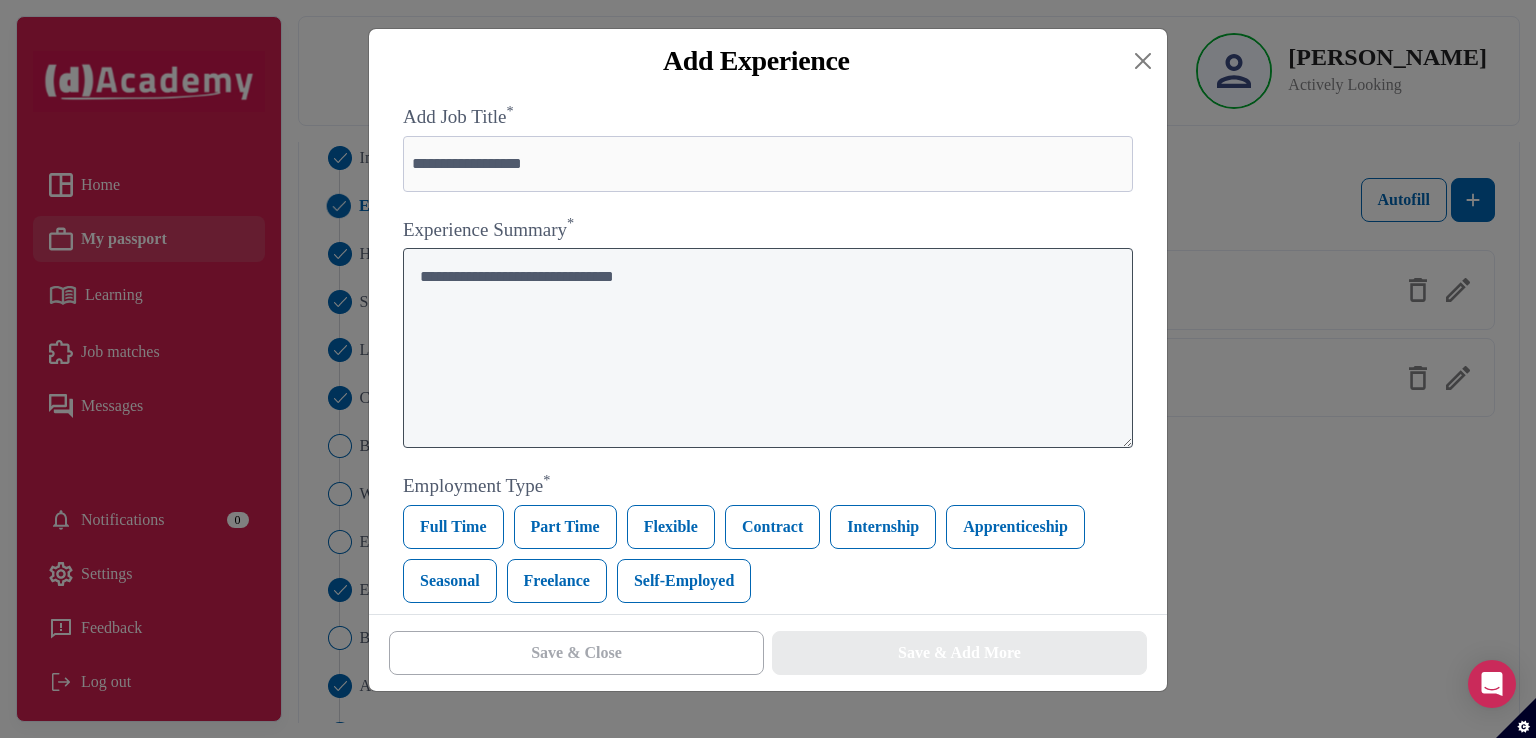 click at bounding box center (768, 348) 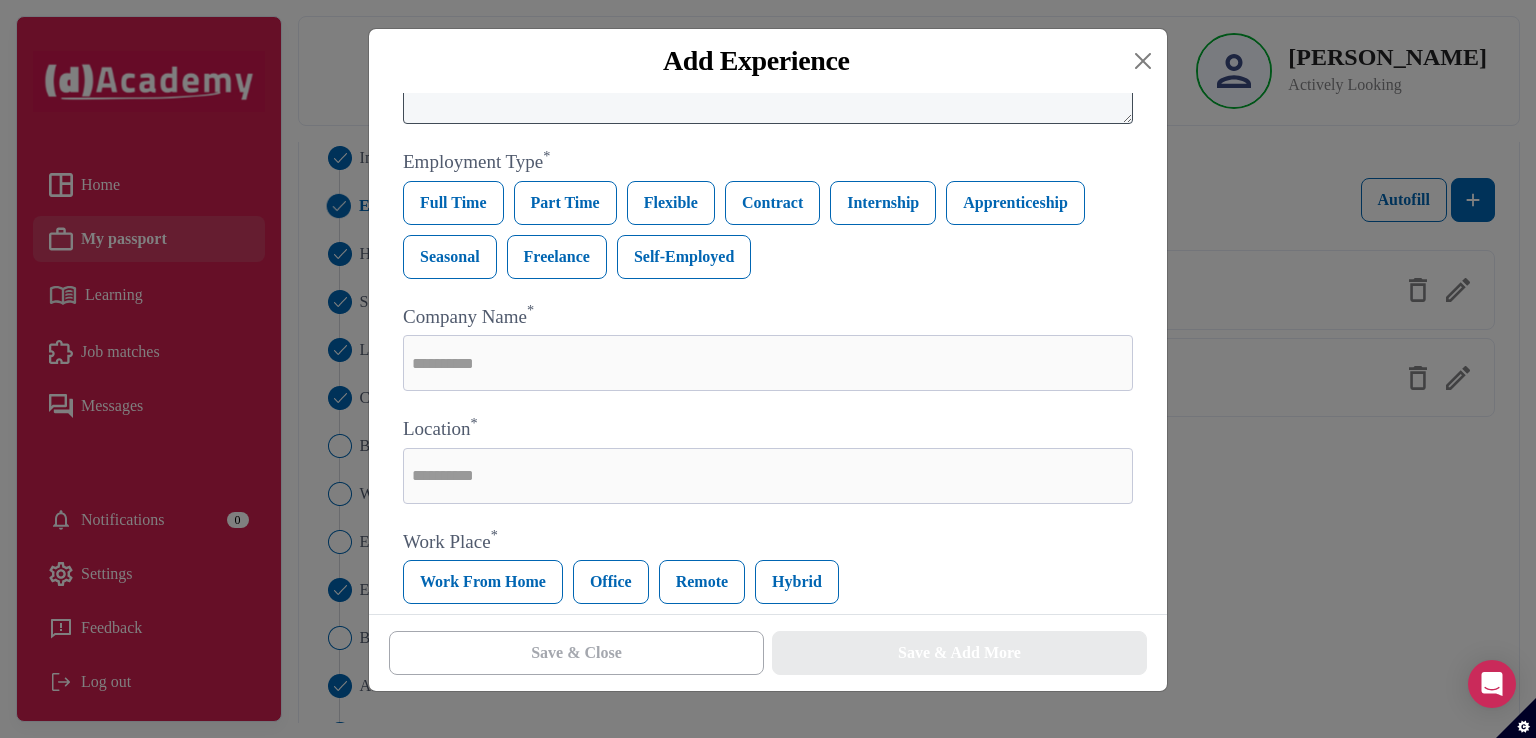 scroll, scrollTop: 372, scrollLeft: 0, axis: vertical 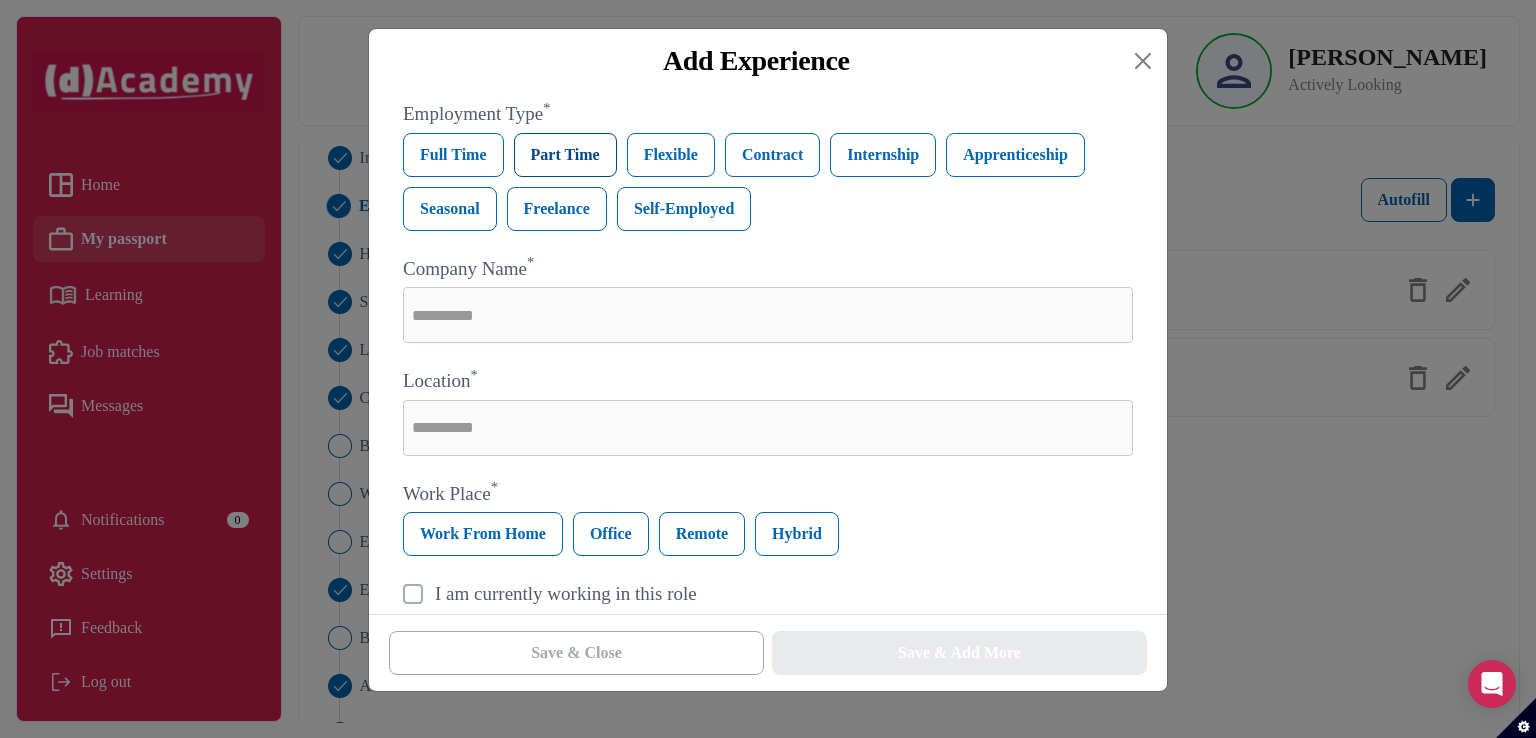 type on "**********" 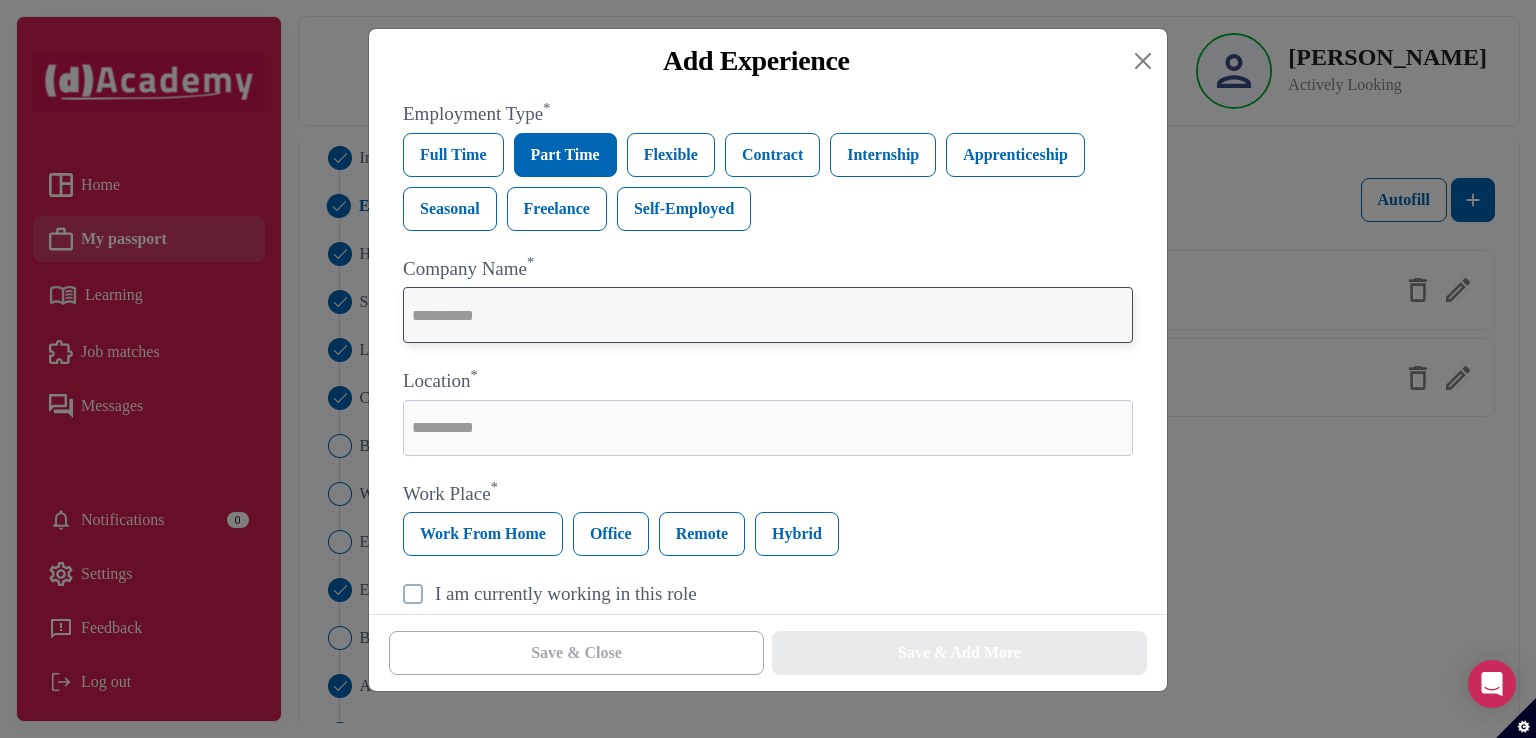 click at bounding box center (768, 315) 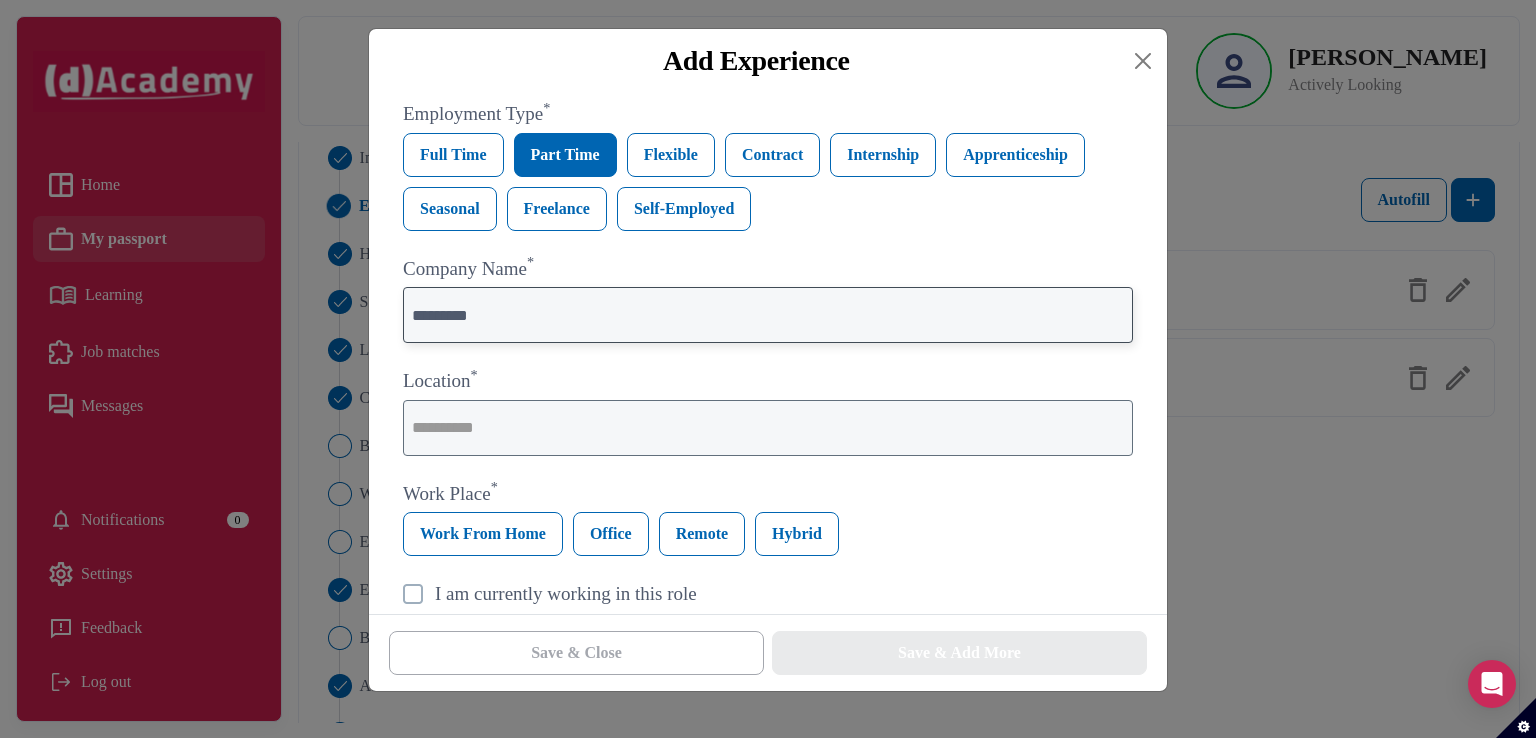 type on "*********" 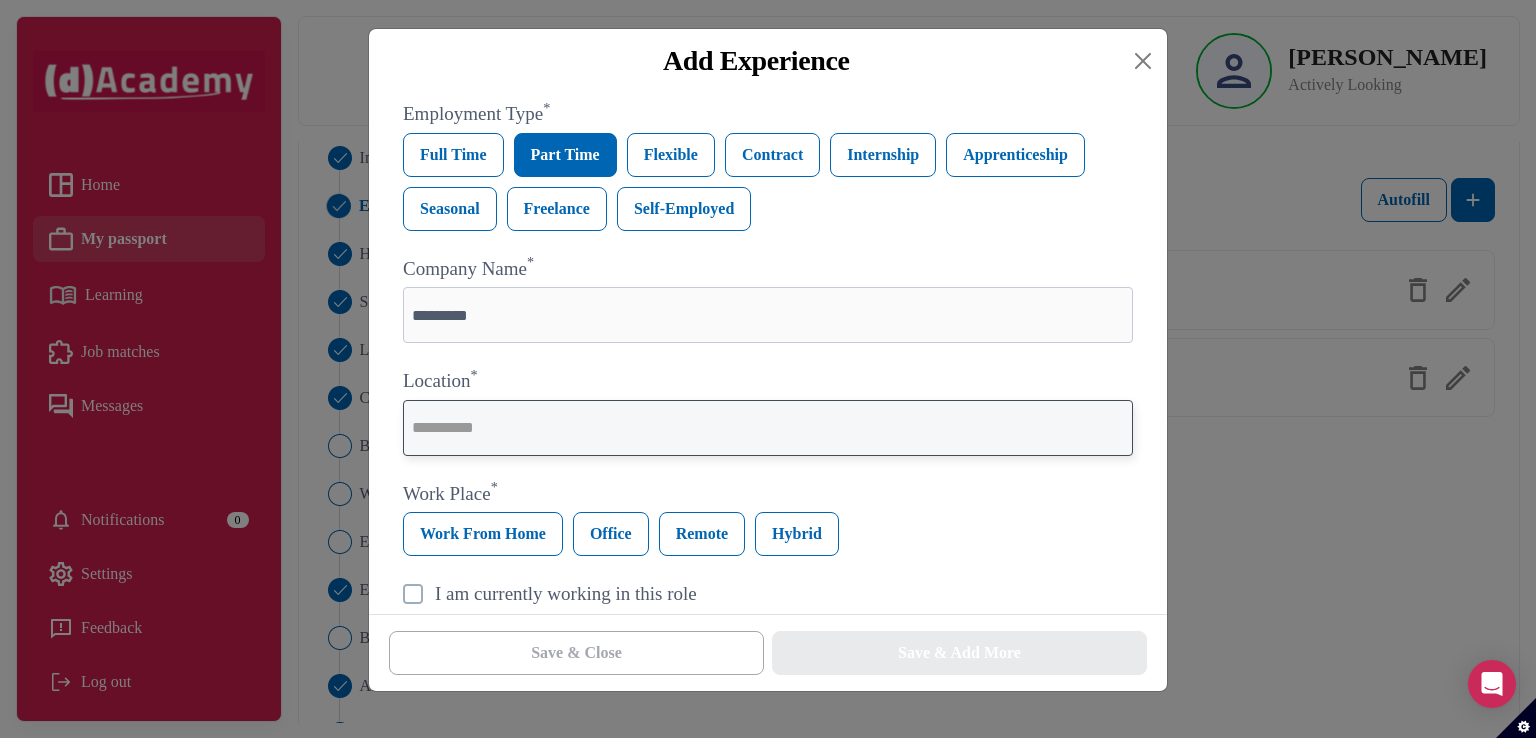 click at bounding box center (768, 428) 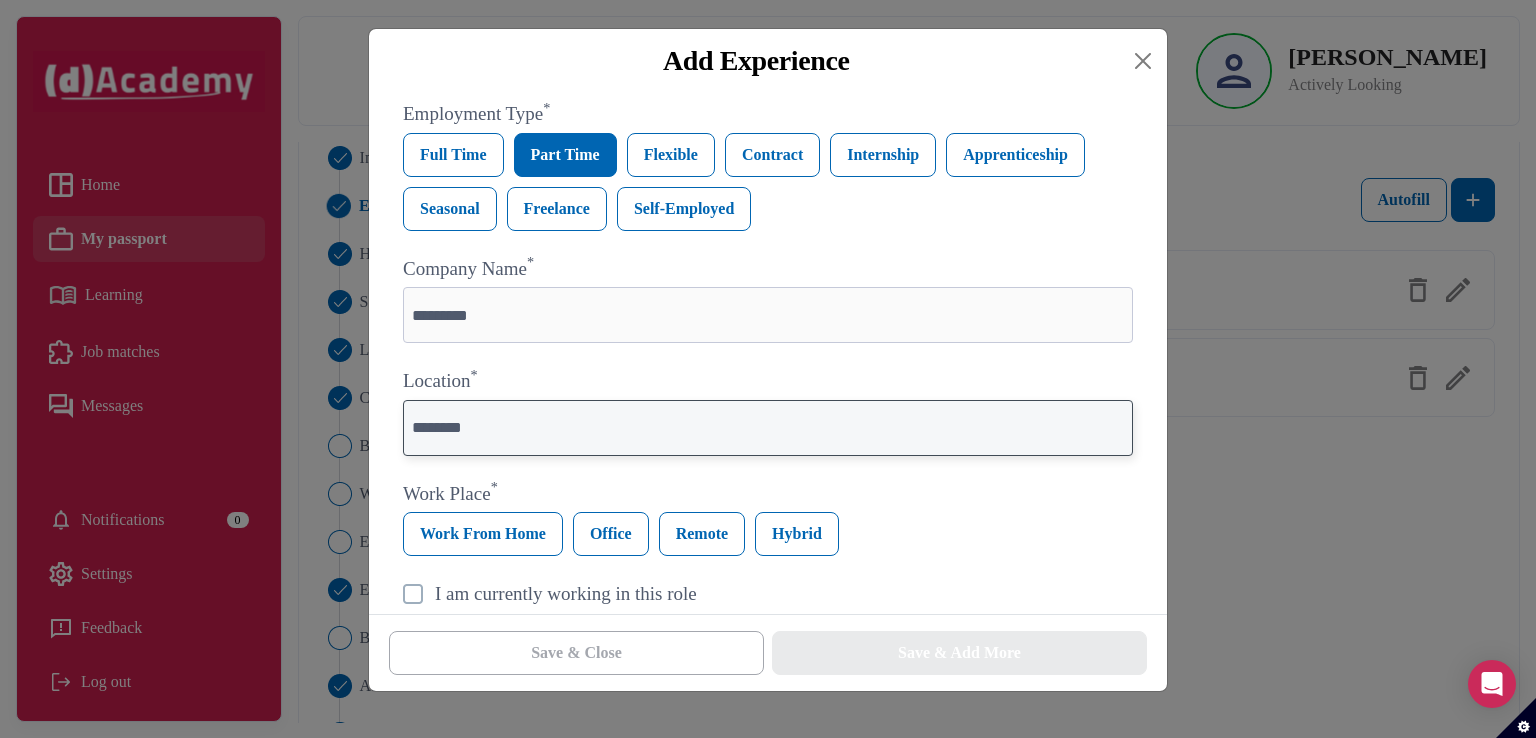 scroll, scrollTop: 770, scrollLeft: 0, axis: vertical 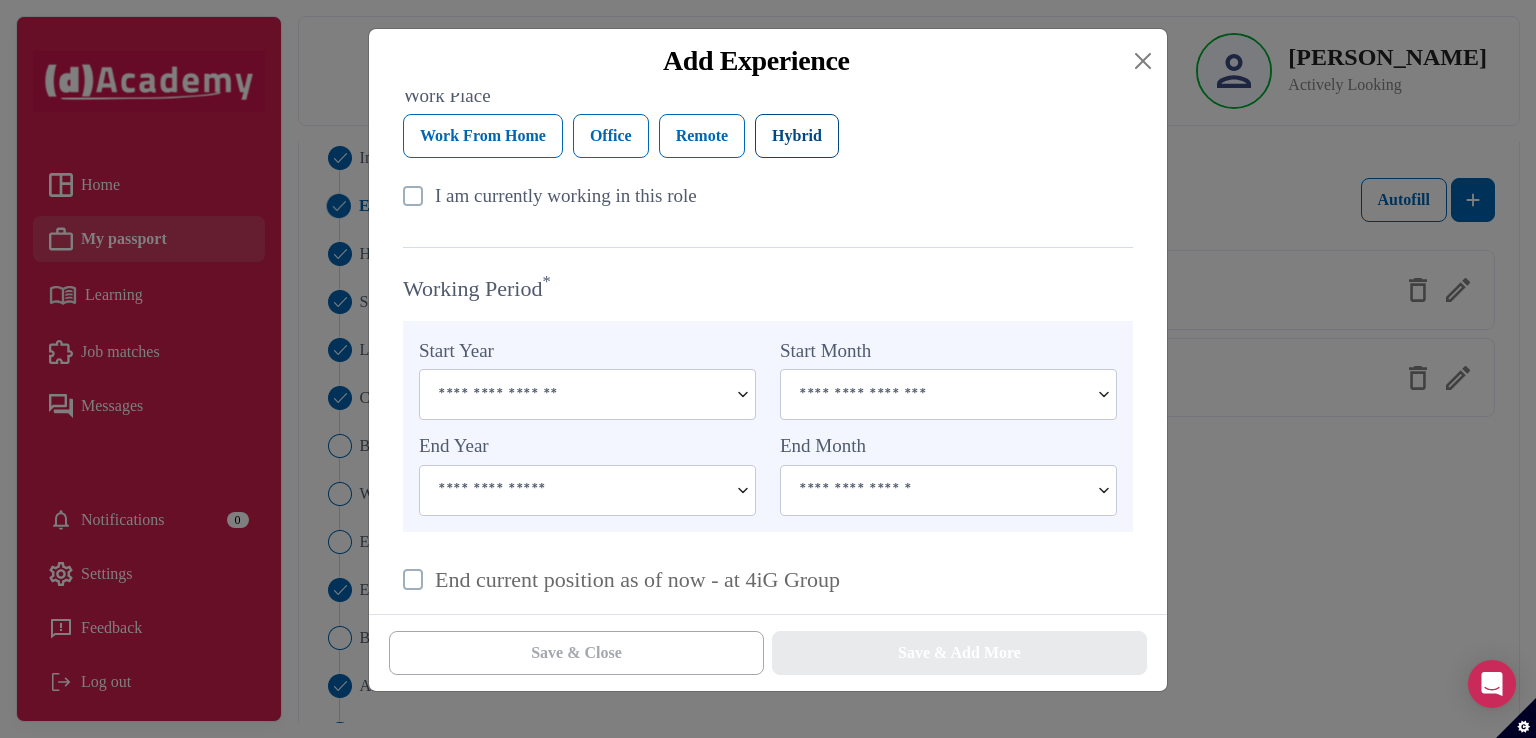 type on "********" 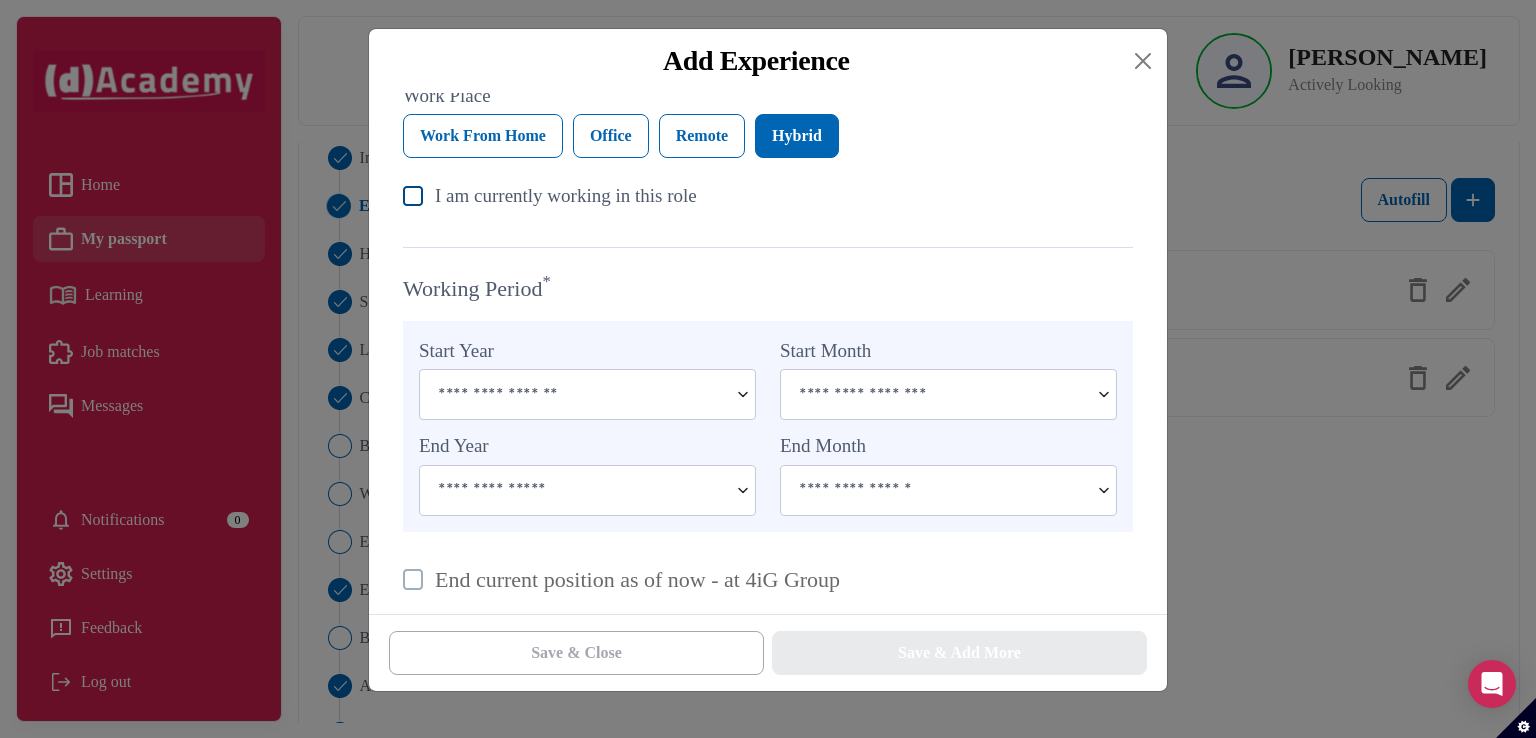 click on "I am currently working in this role" at bounding box center [566, 196] 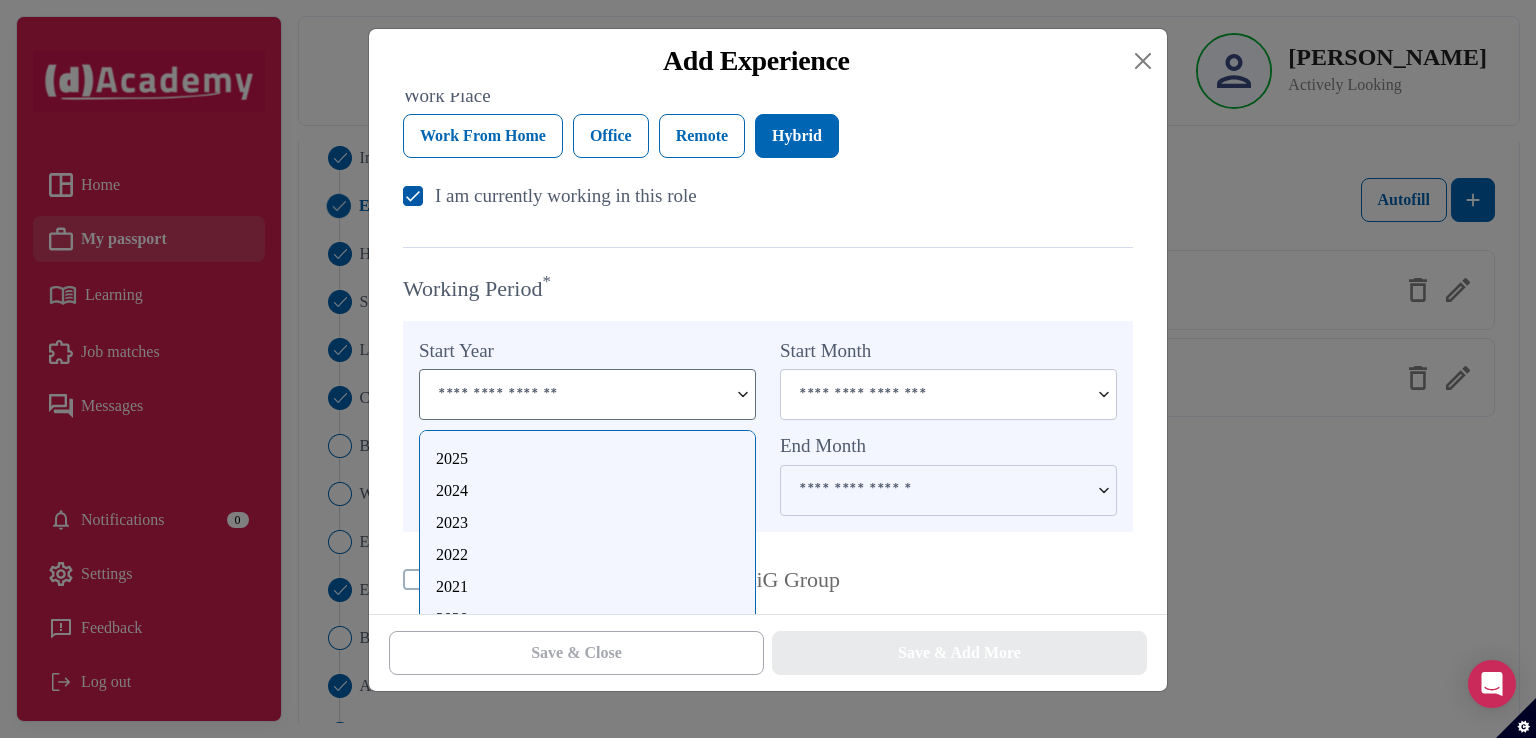 click at bounding box center [574, 394] 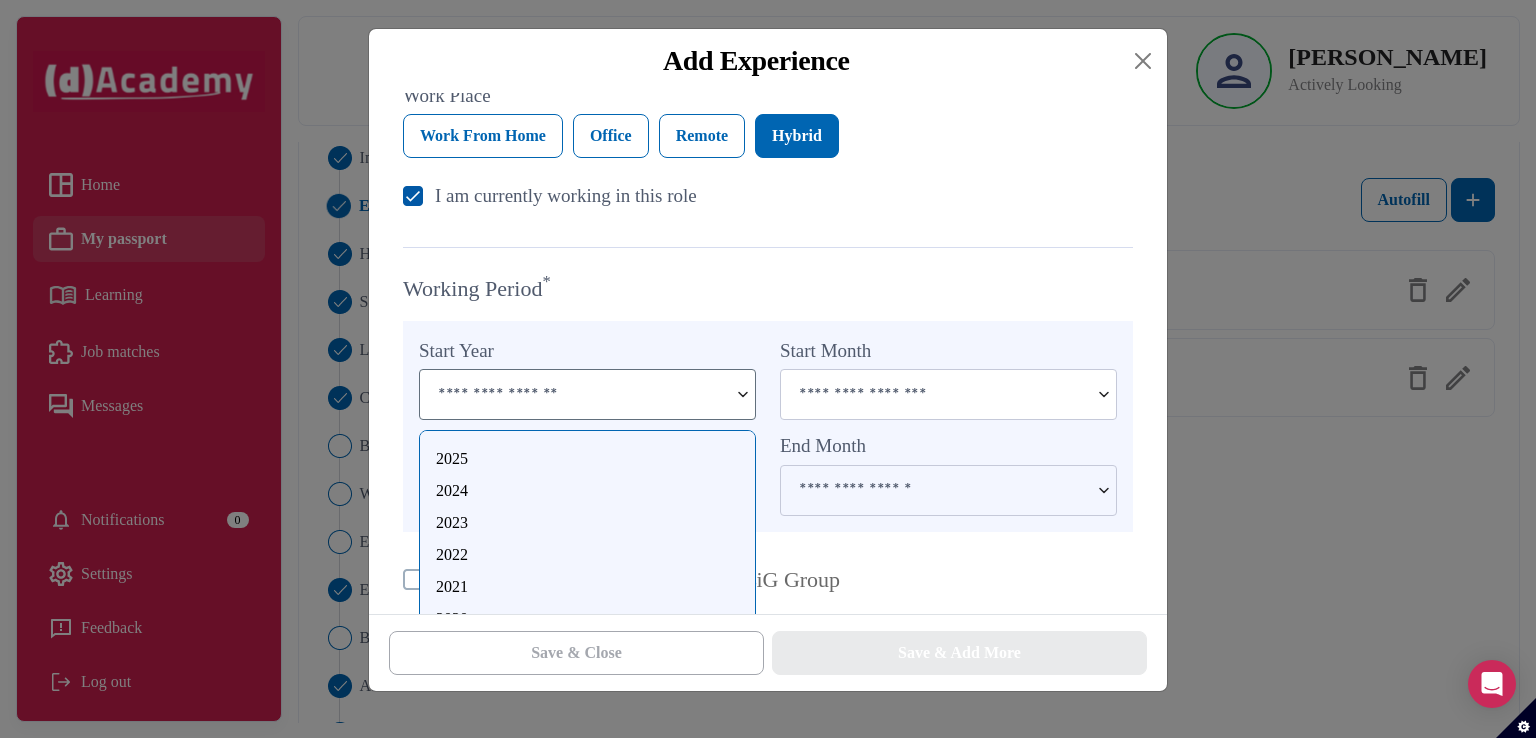 click on "2025" at bounding box center (587, 459) 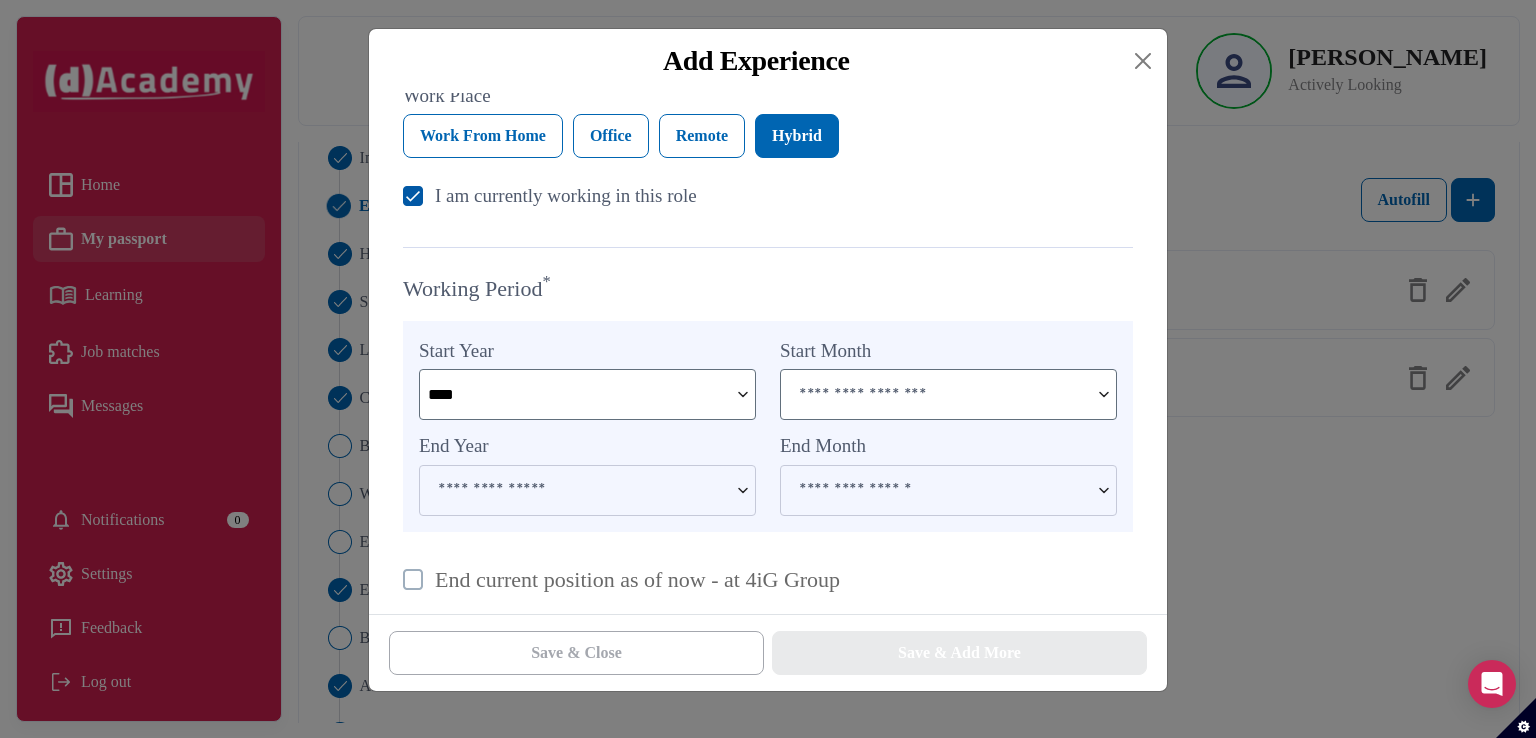 click at bounding box center (935, 394) 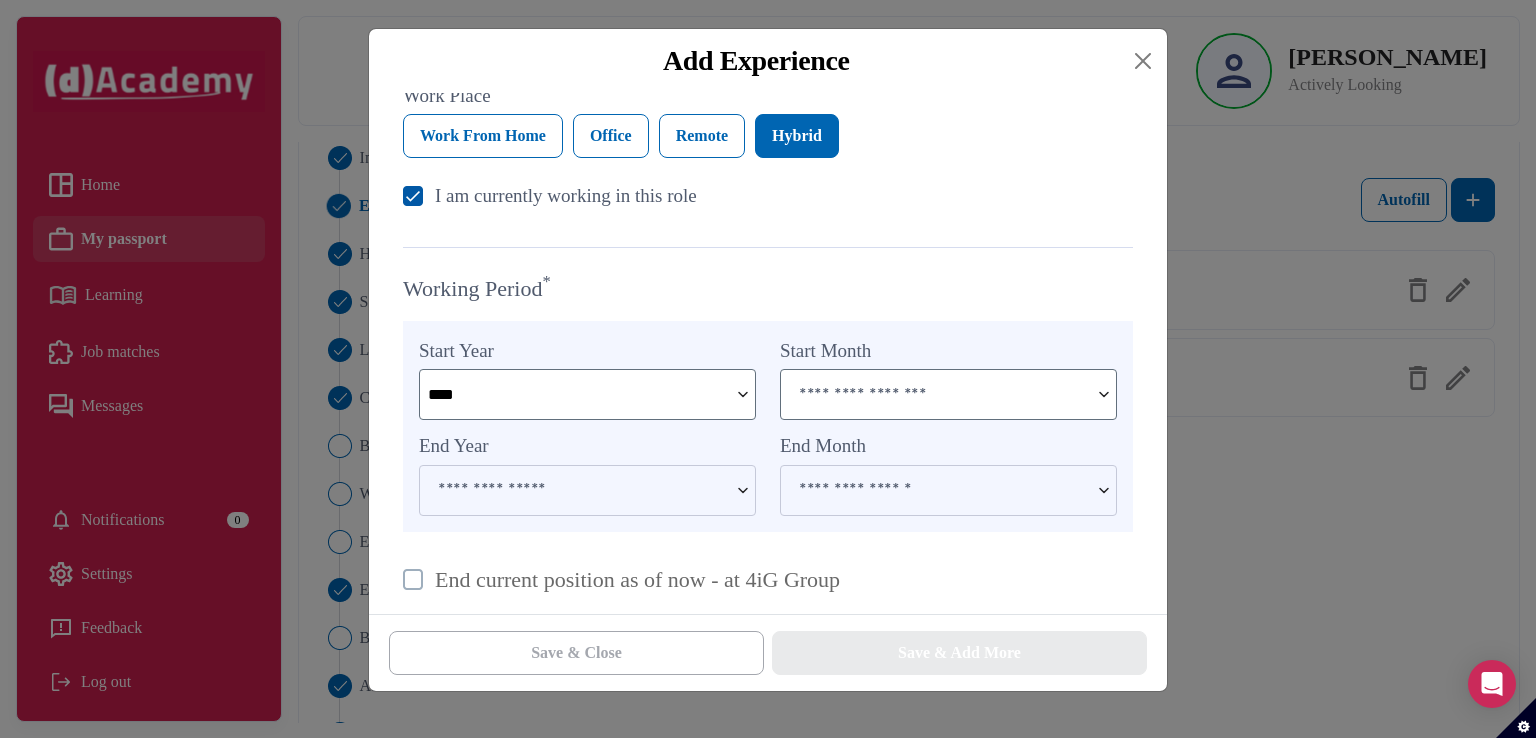 click at bounding box center [935, 394] 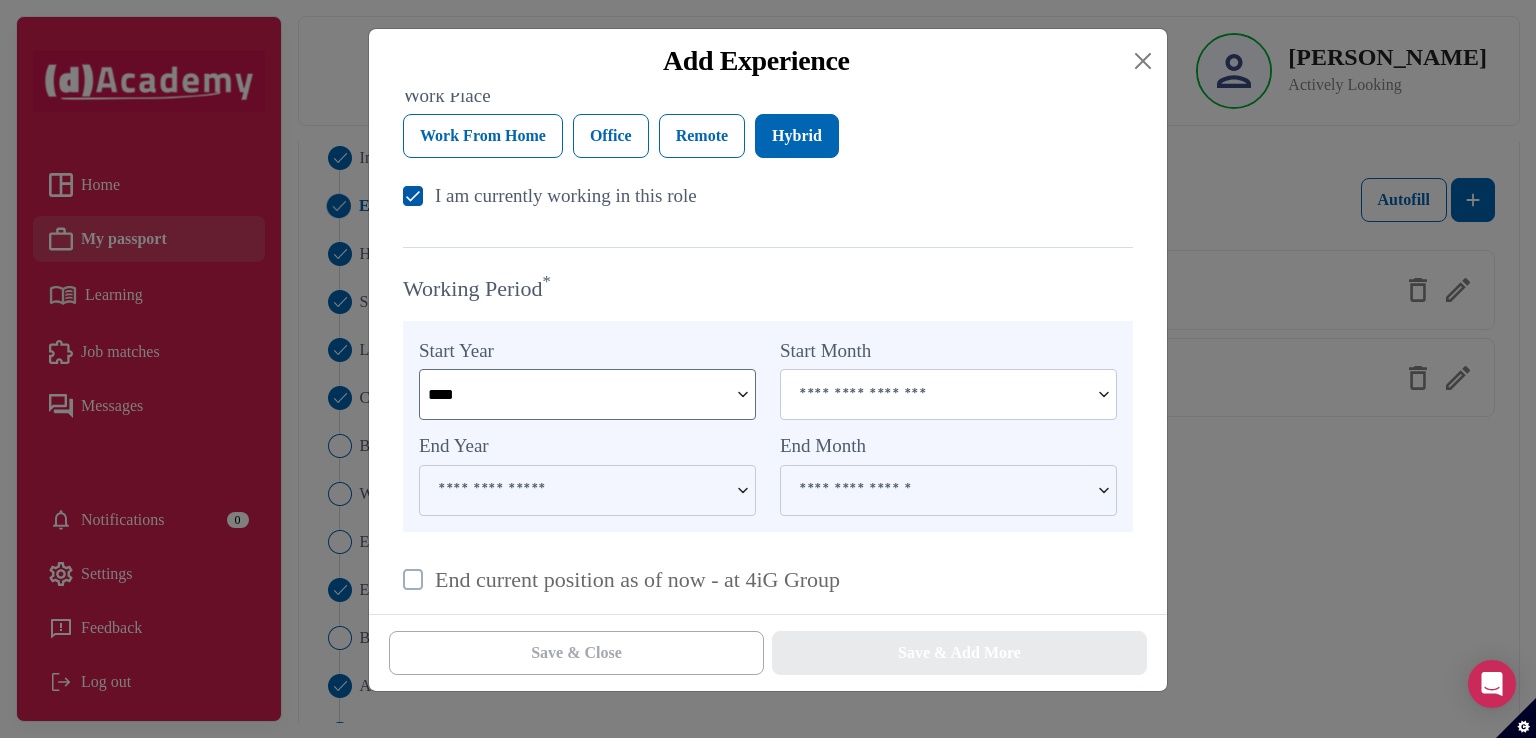 click on "Working Period  *" at bounding box center [768, 288] 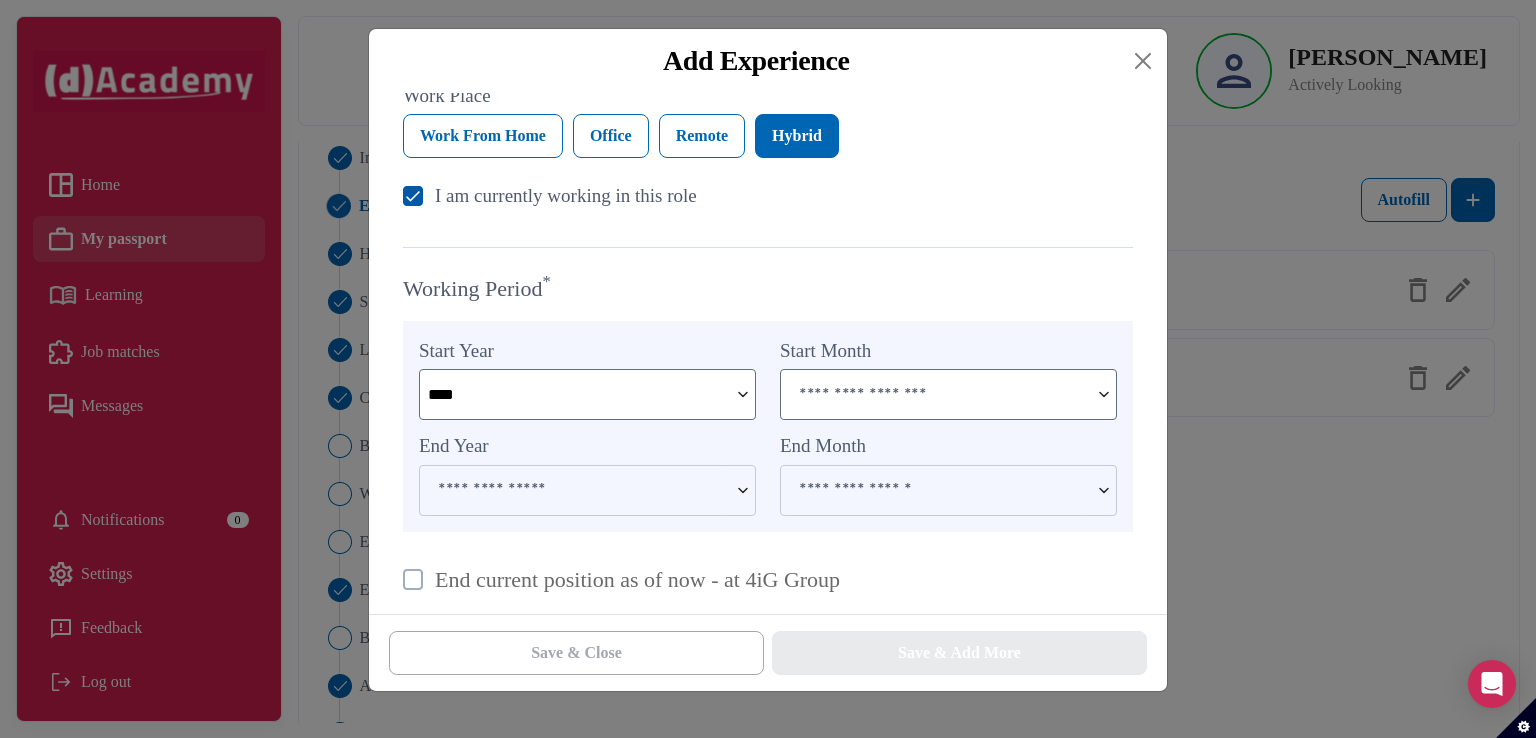 click at bounding box center (935, 394) 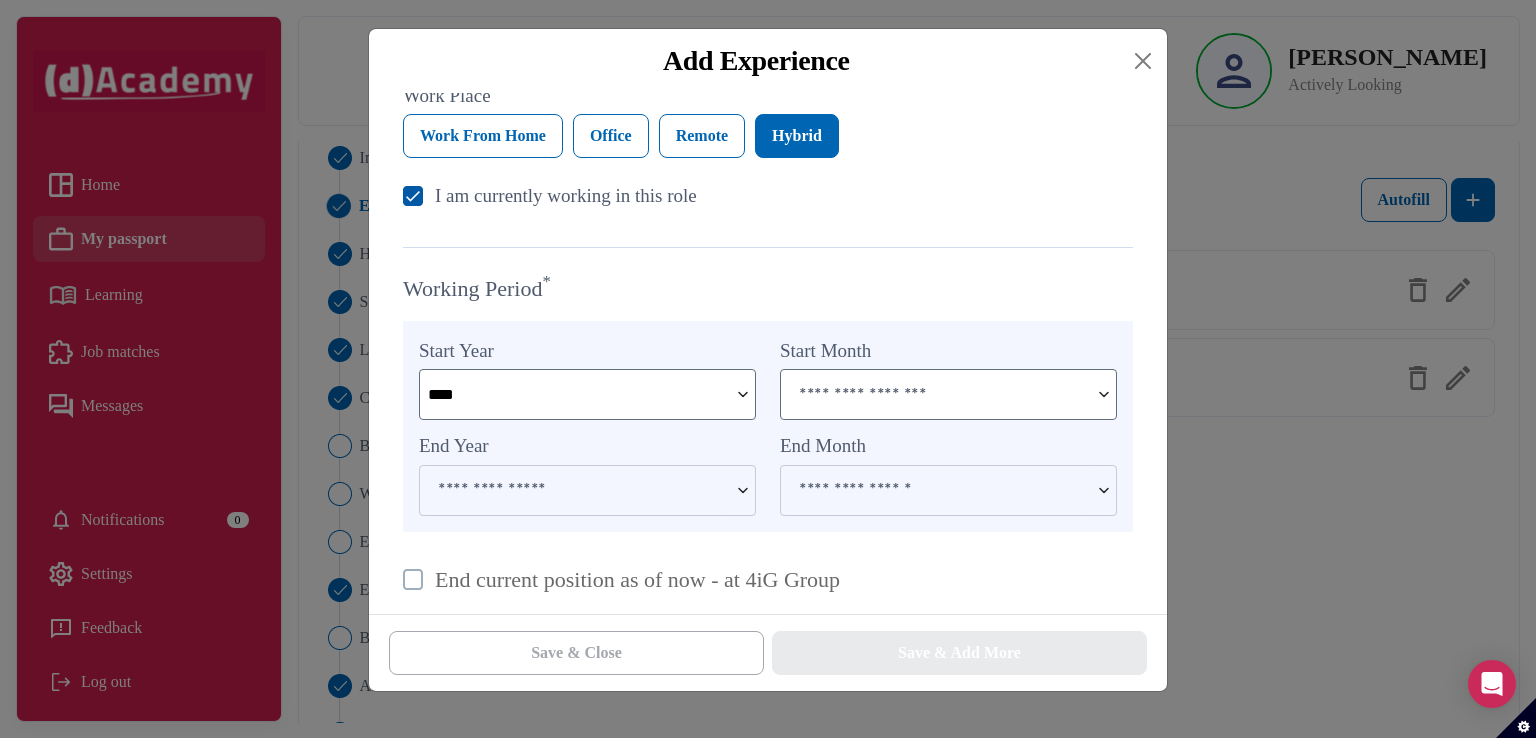 type 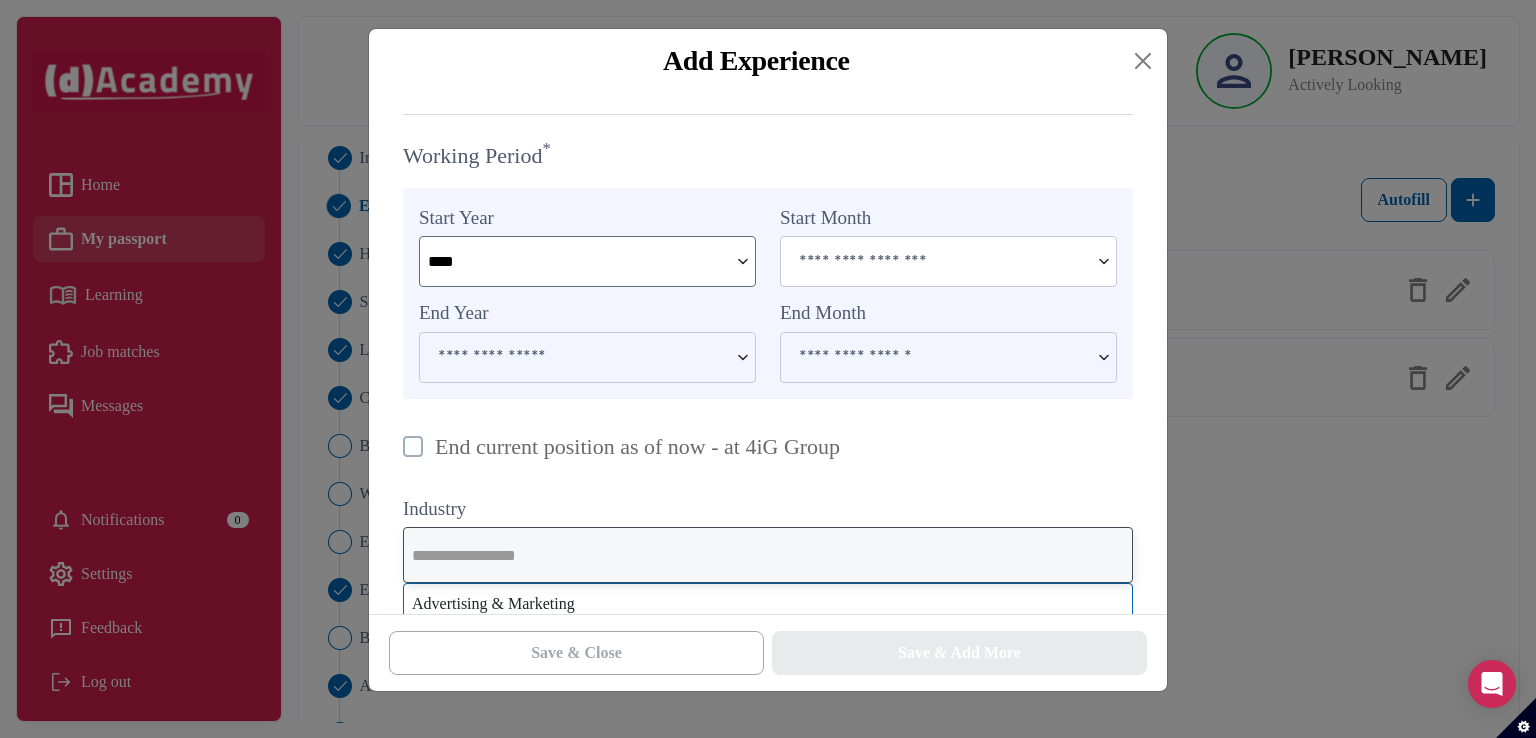 click at bounding box center [768, 555] 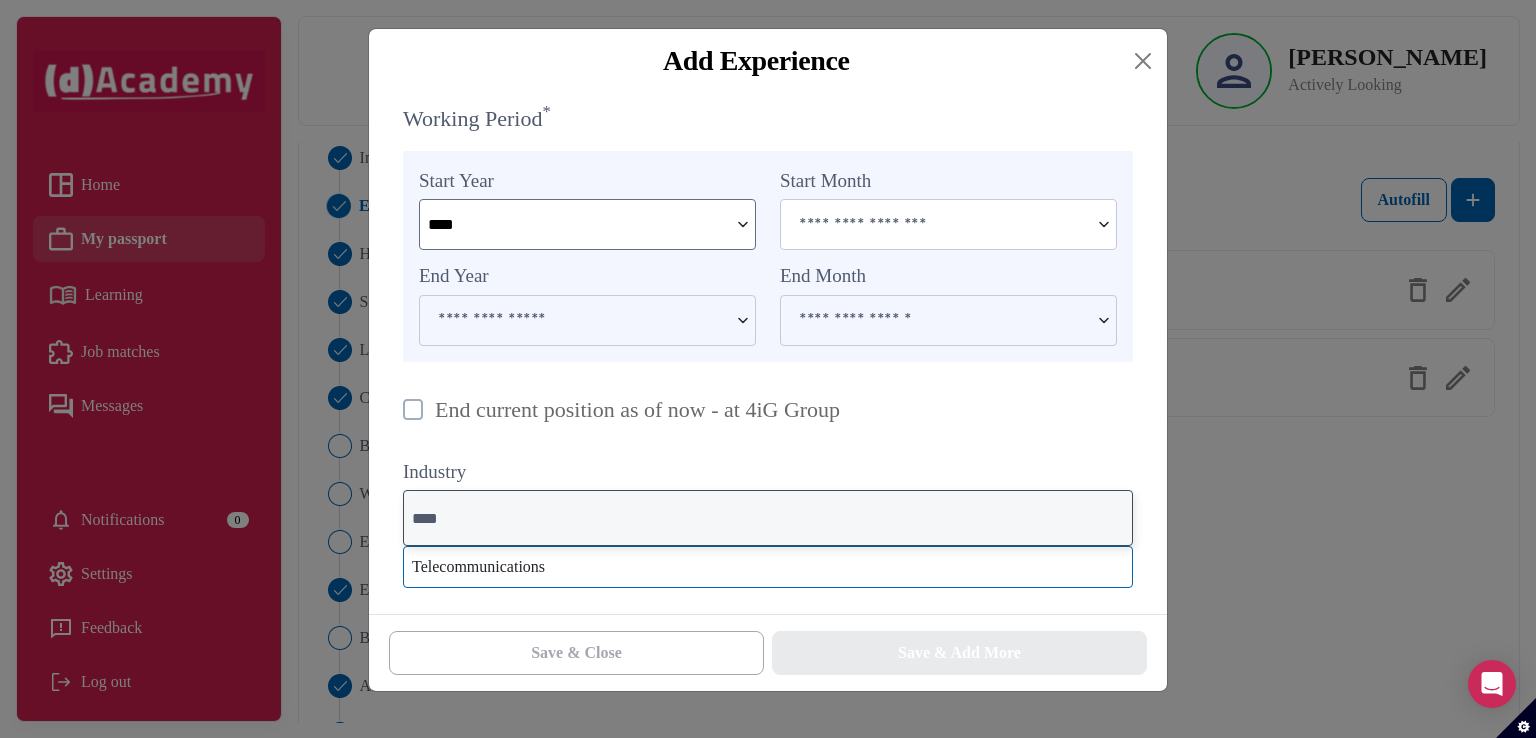 scroll, scrollTop: 944, scrollLeft: 0, axis: vertical 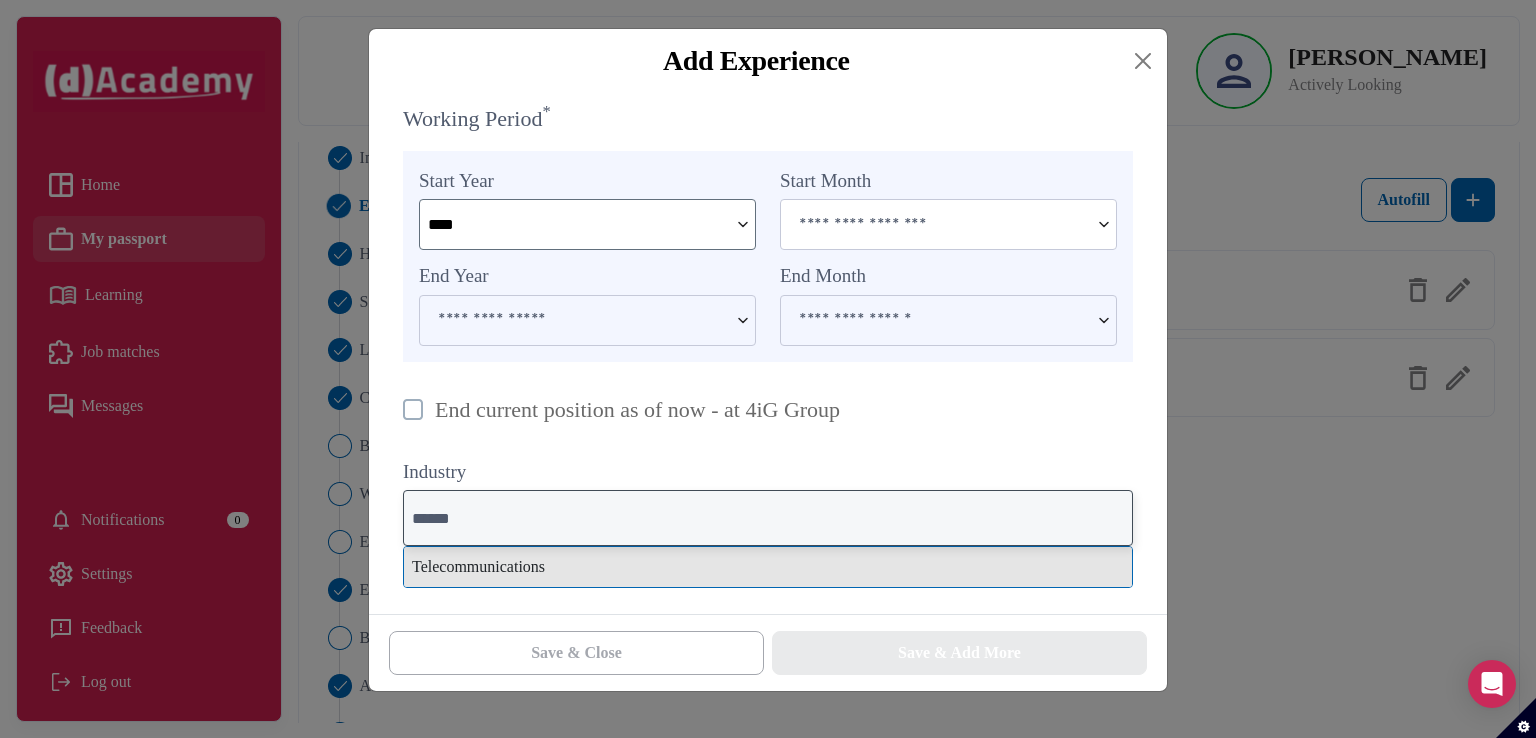 type on "******" 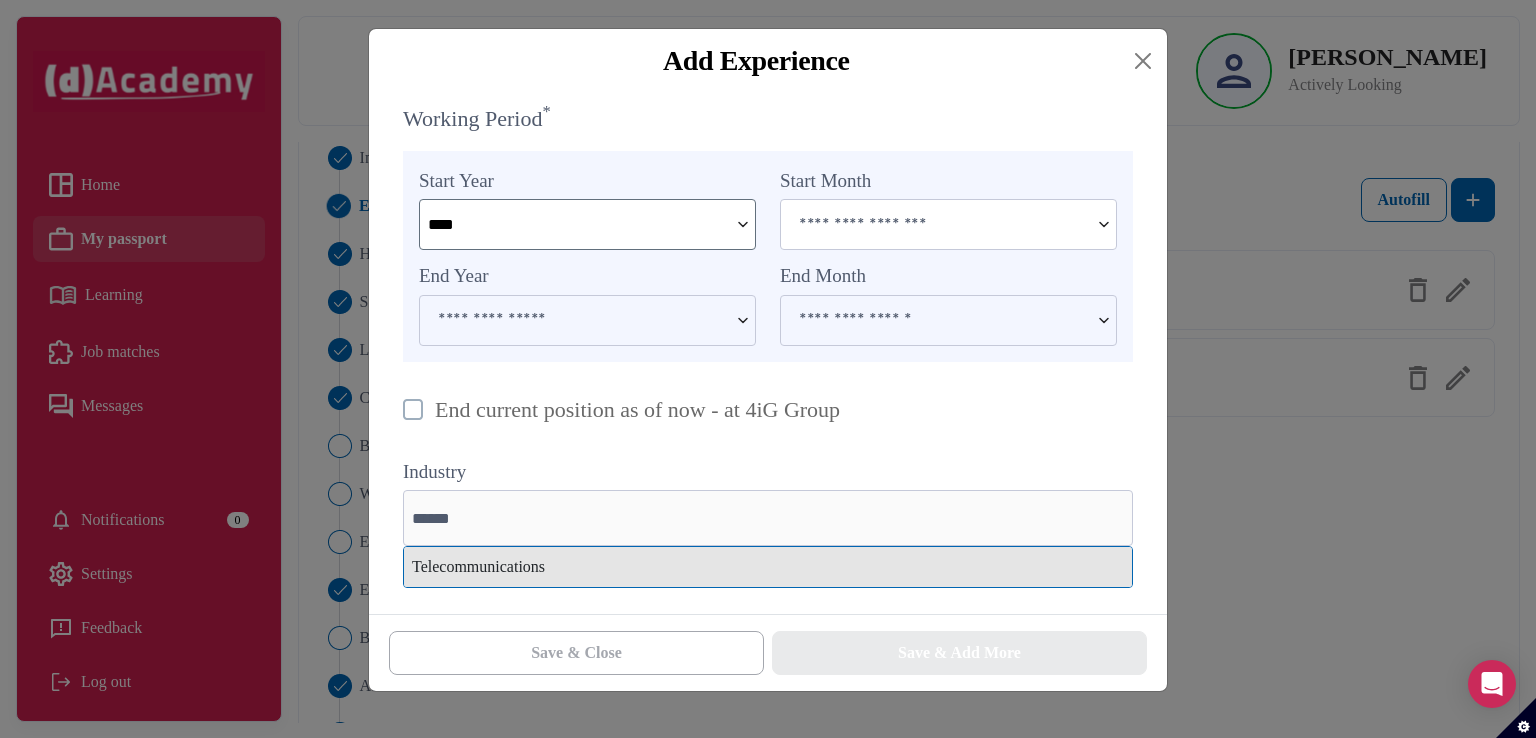 click on "Telecommunications" at bounding box center (768, 567) 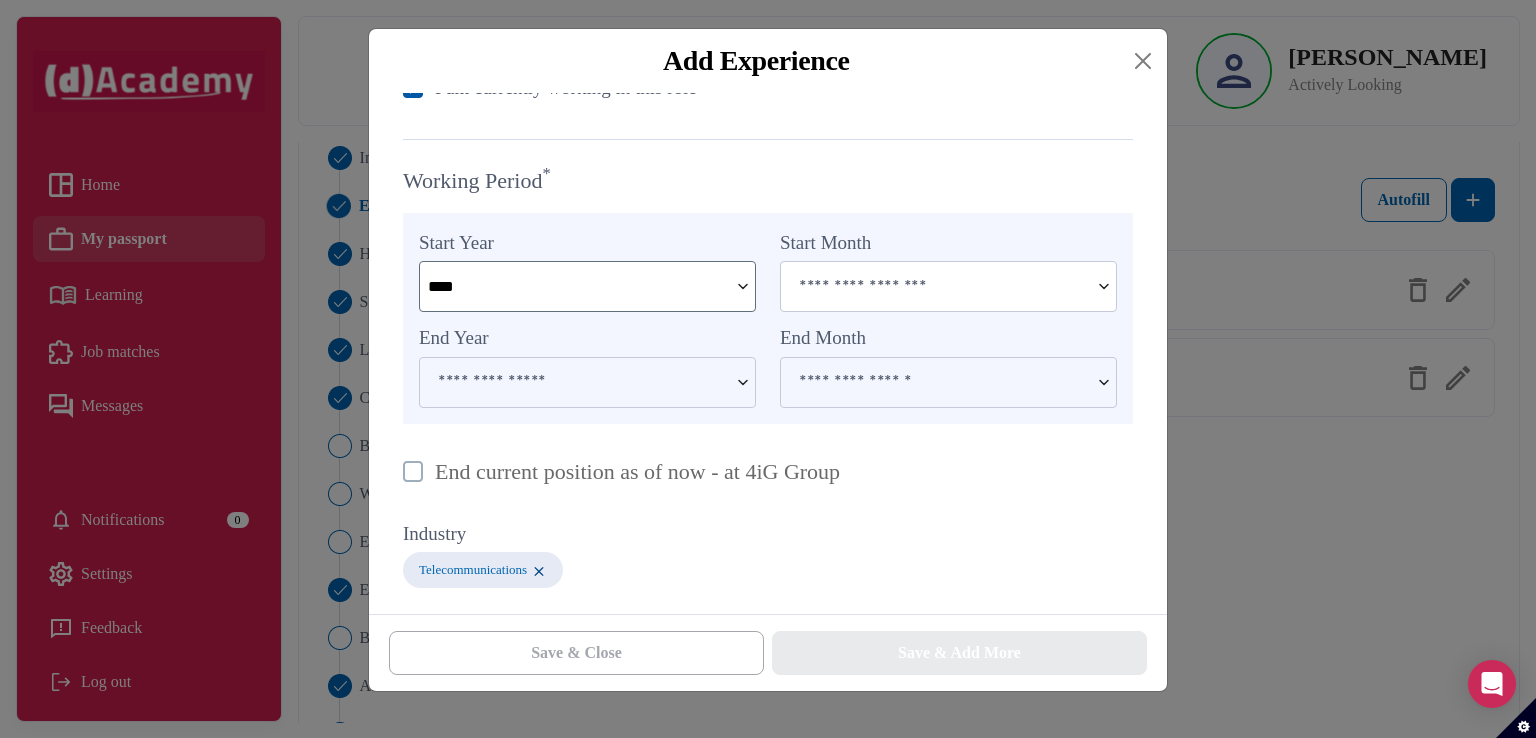 scroll, scrollTop: 883, scrollLeft: 0, axis: vertical 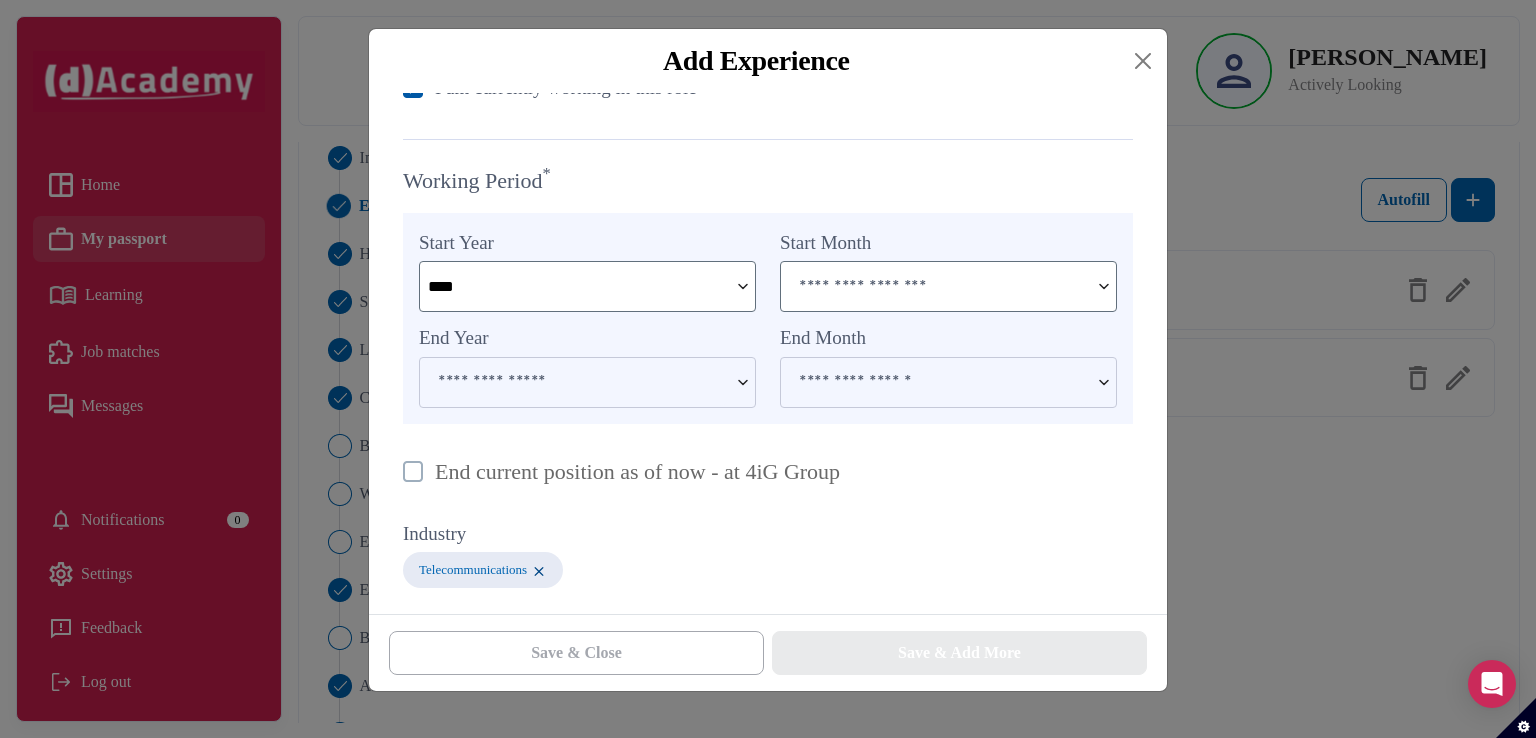 click at bounding box center [935, 286] 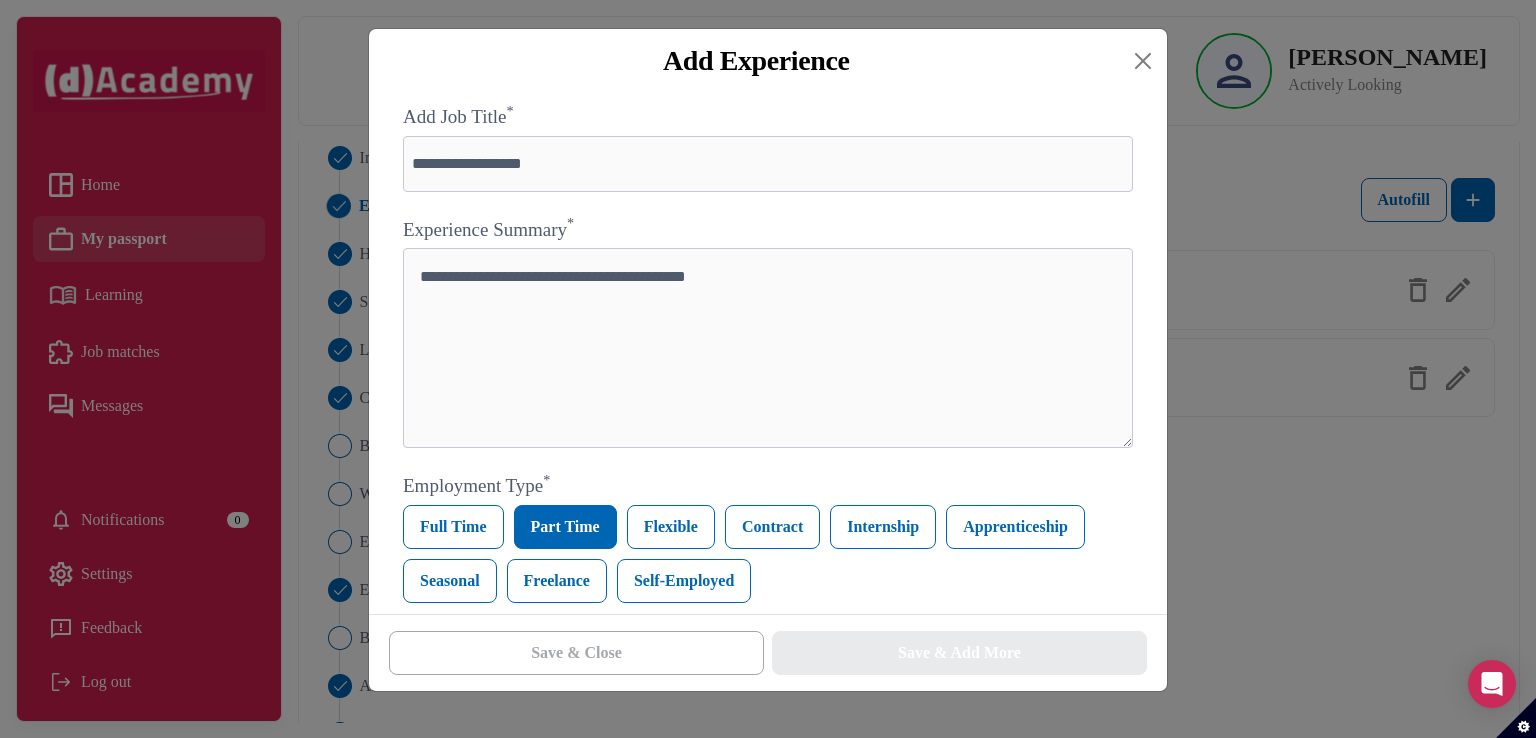 scroll, scrollTop: 883, scrollLeft: 0, axis: vertical 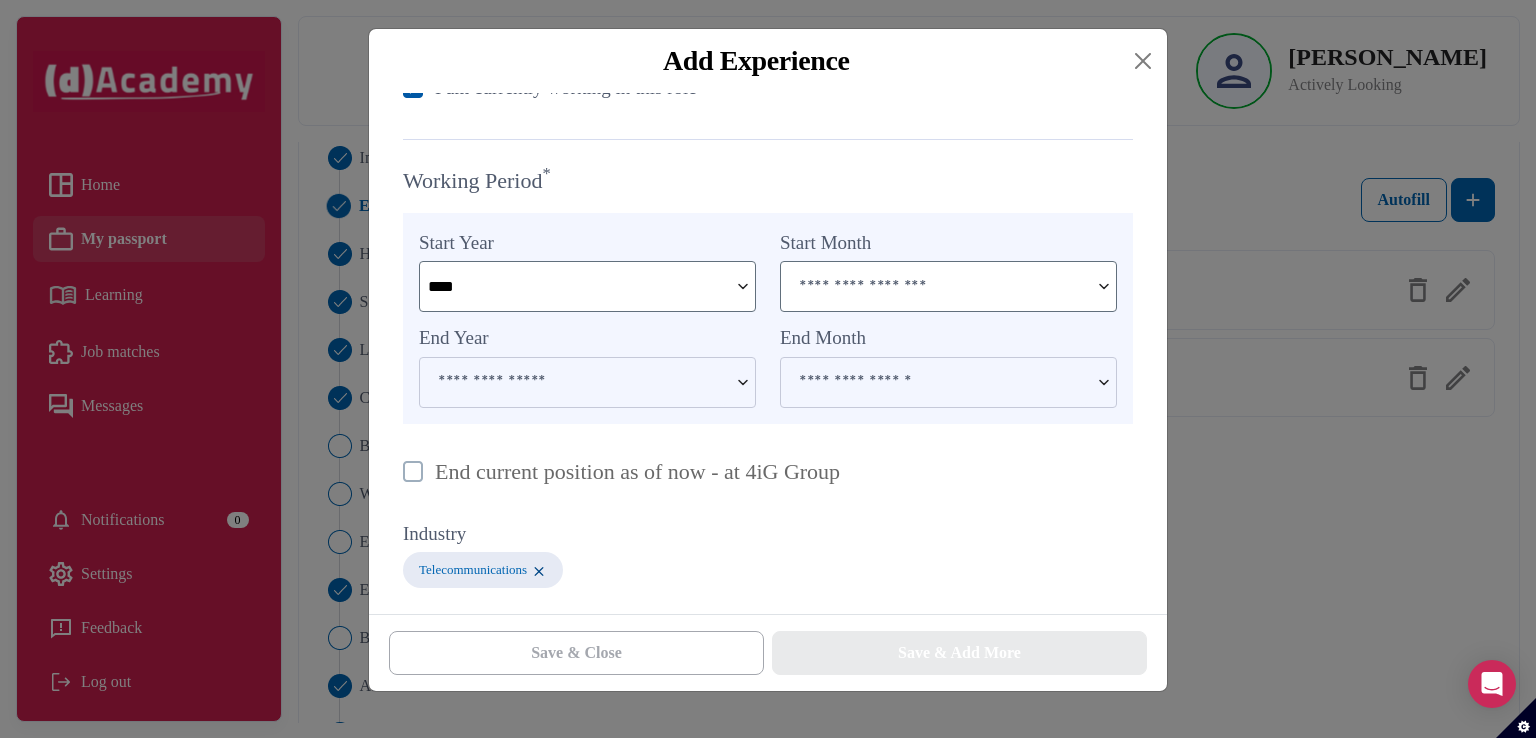 click at bounding box center (935, 286) 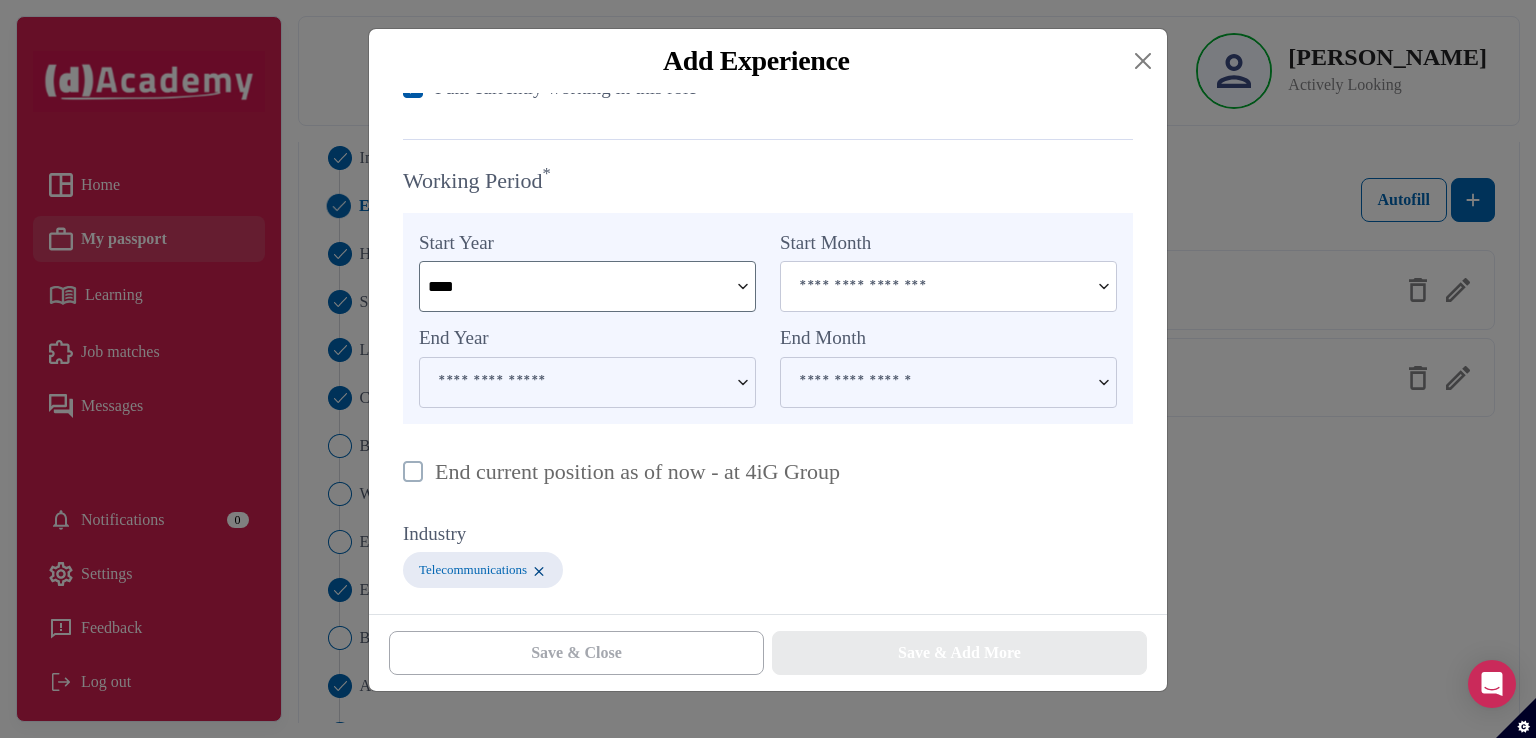 drag, startPoint x: 947, startPoint y: 302, endPoint x: 1117, endPoint y: 282, distance: 171.17242 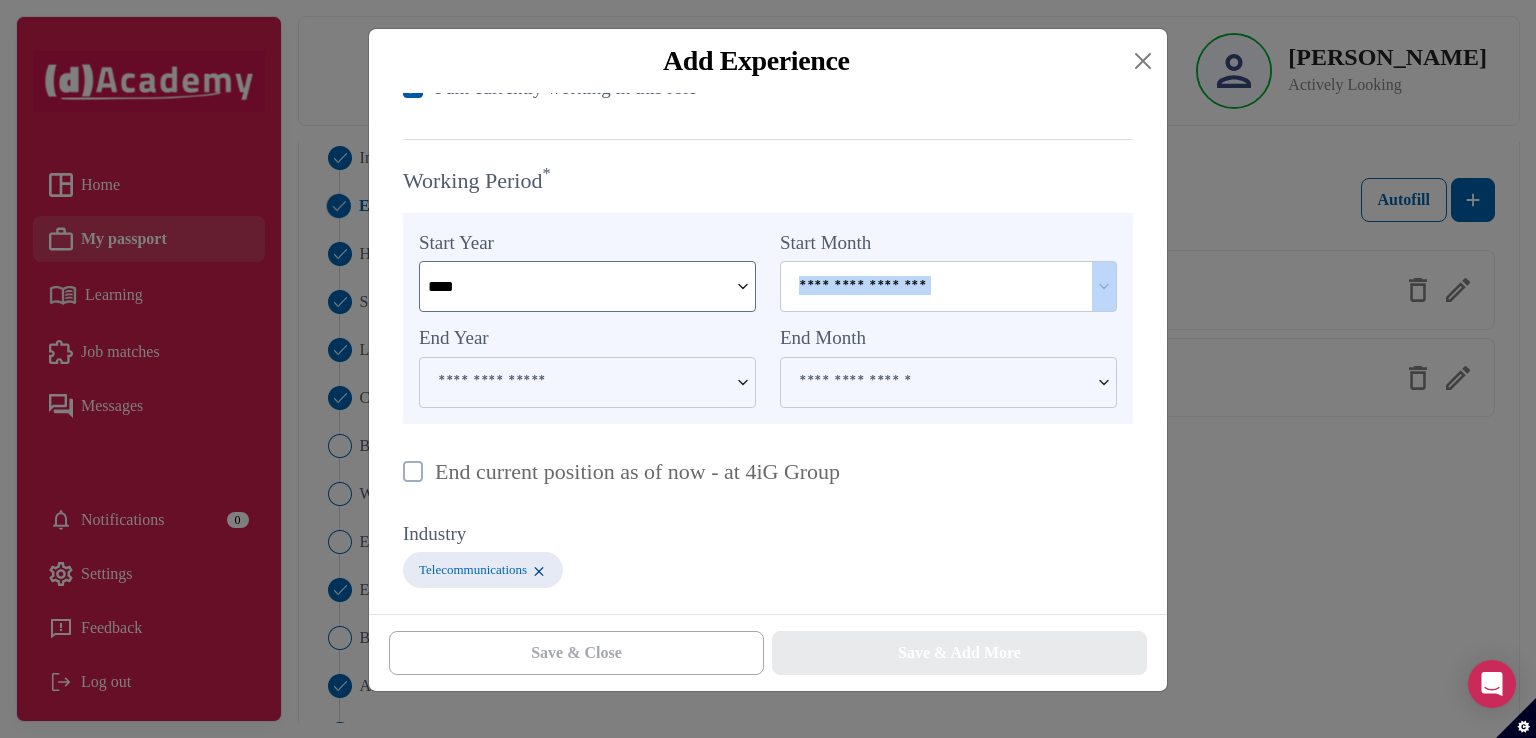 click on "Start Month" at bounding box center [948, 271] 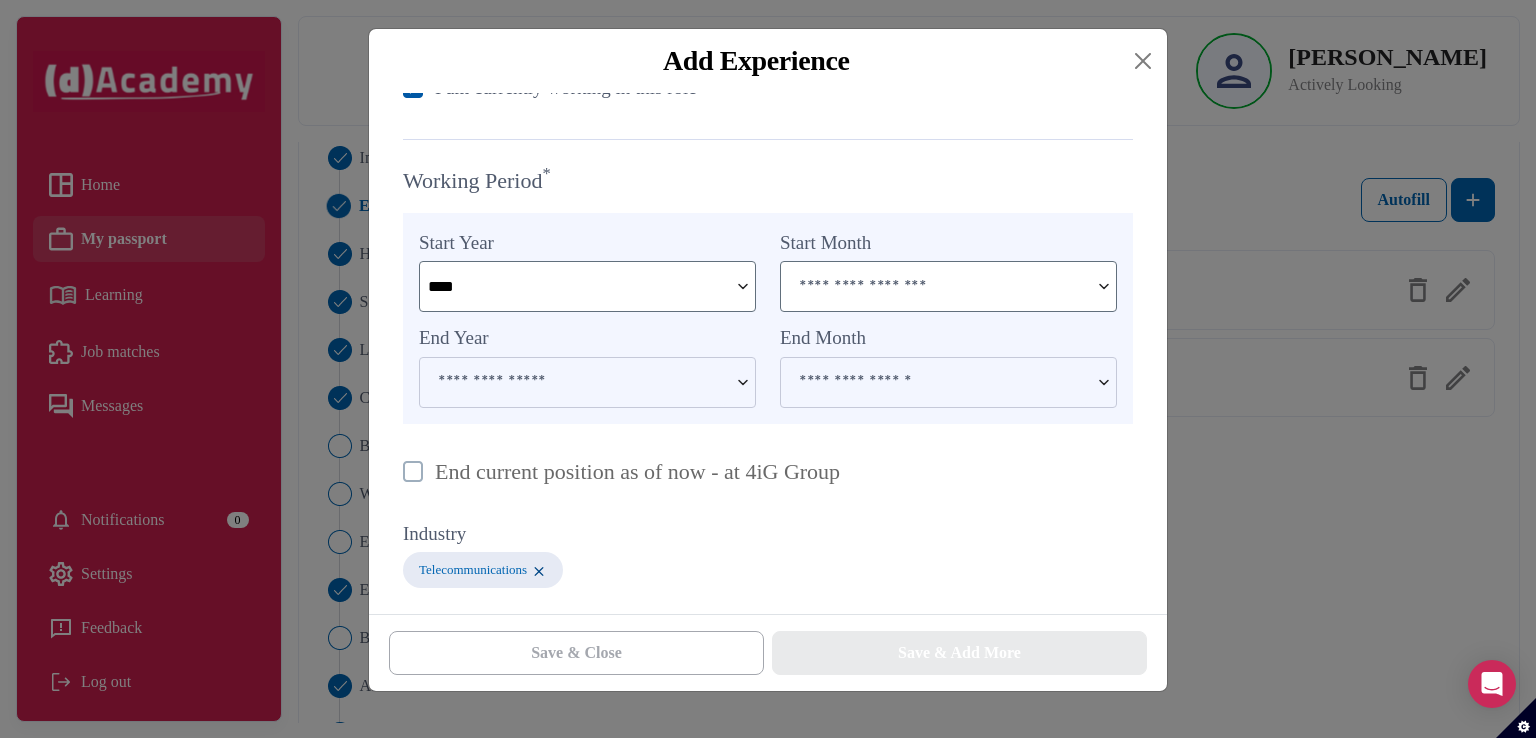 click at bounding box center [935, 286] 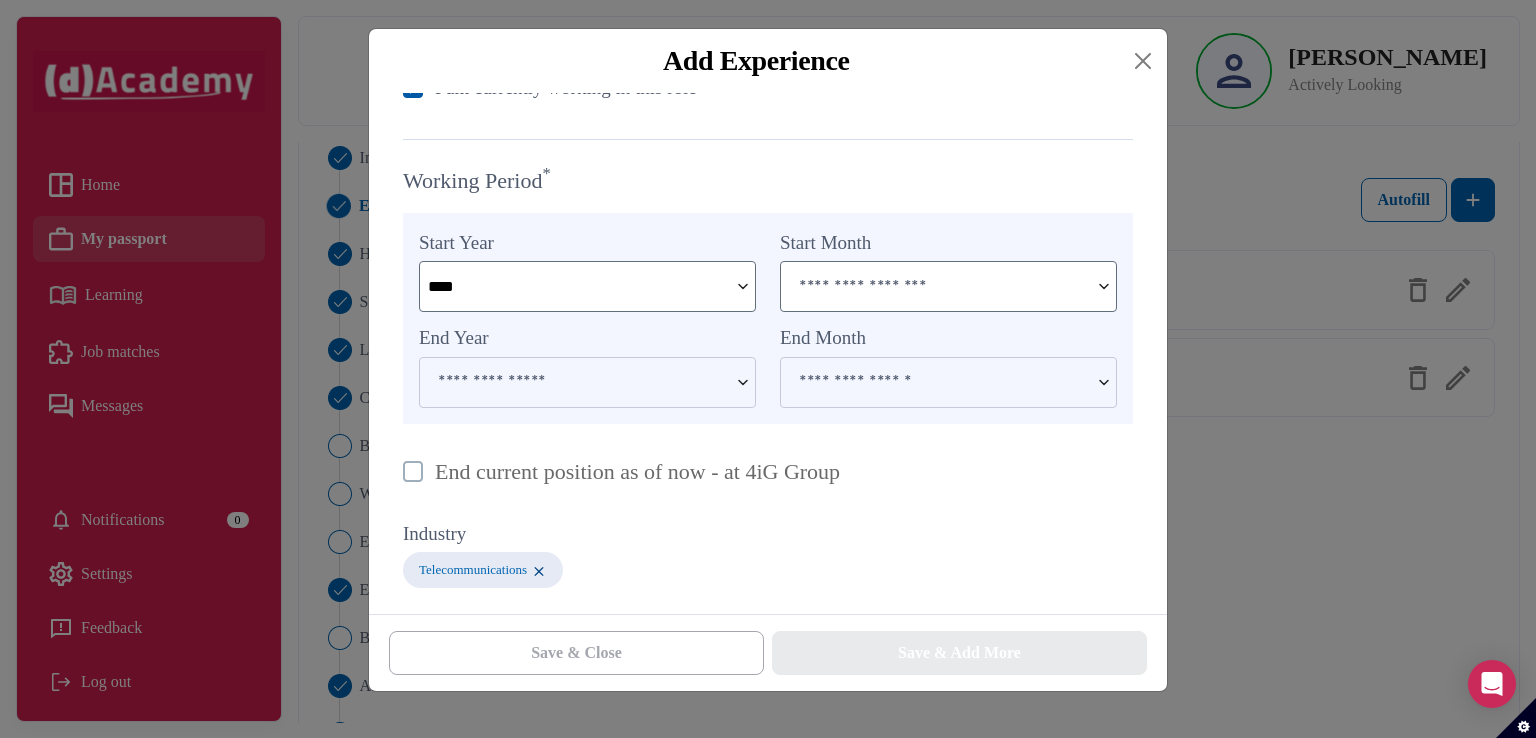 click at bounding box center (1104, 286) 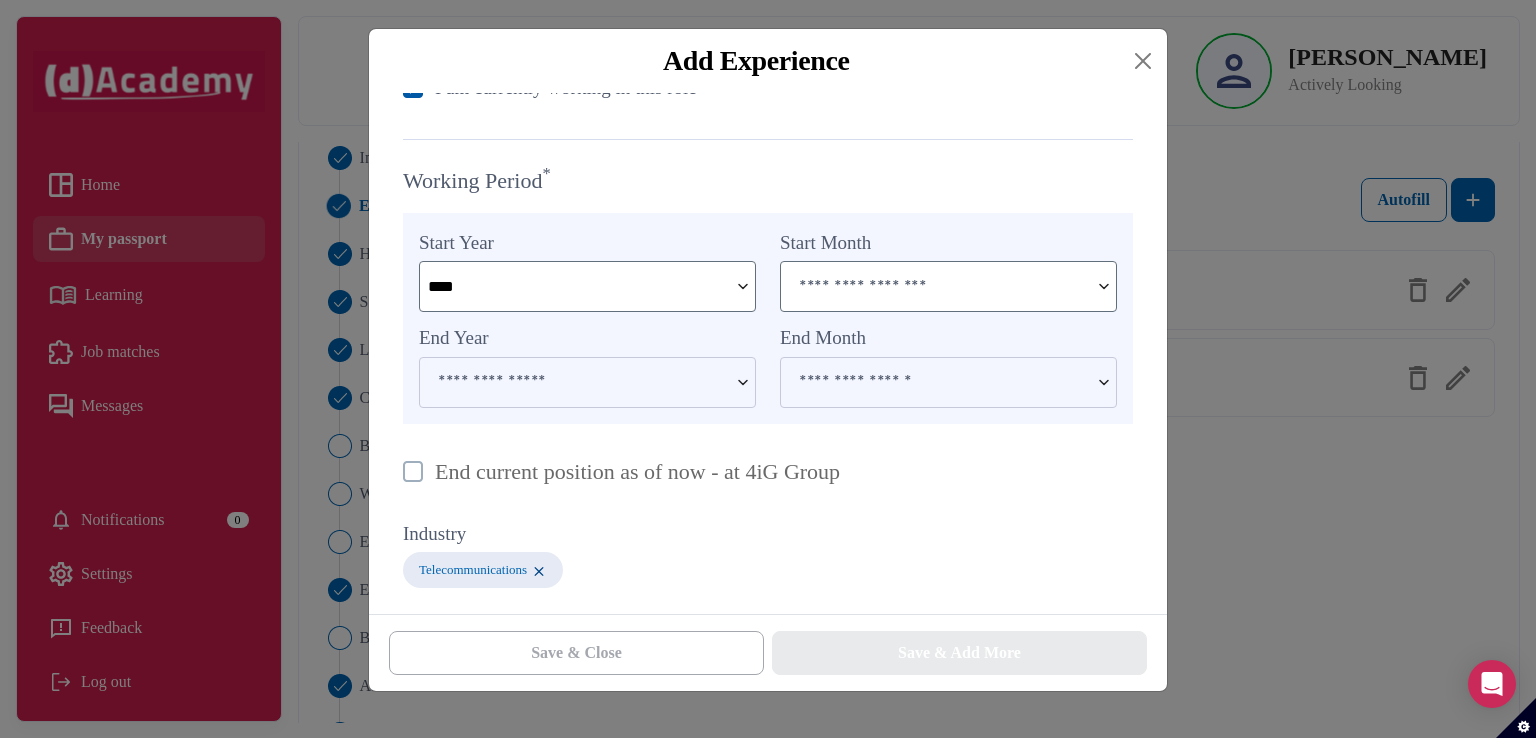 click at bounding box center [1104, 286] 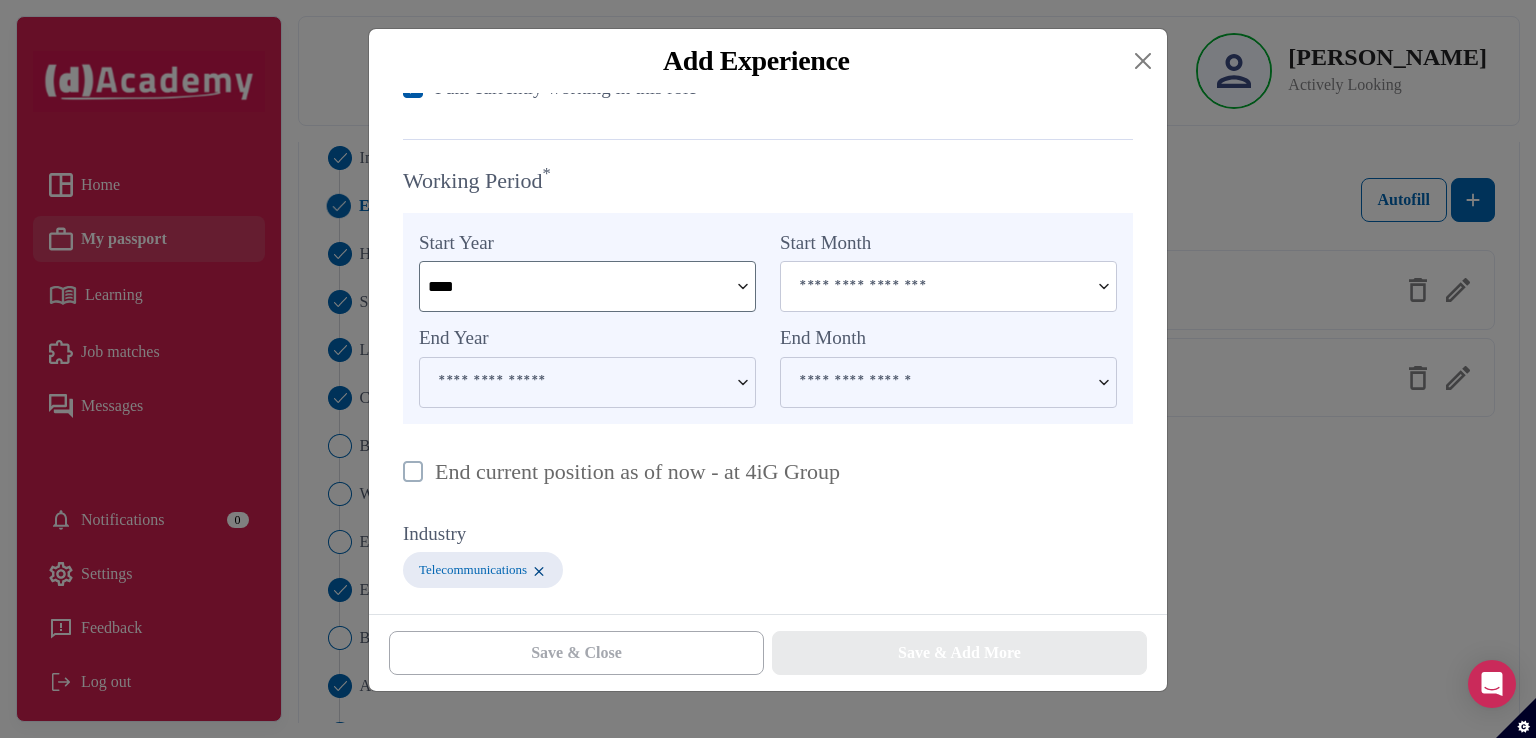 click at bounding box center (743, 286) 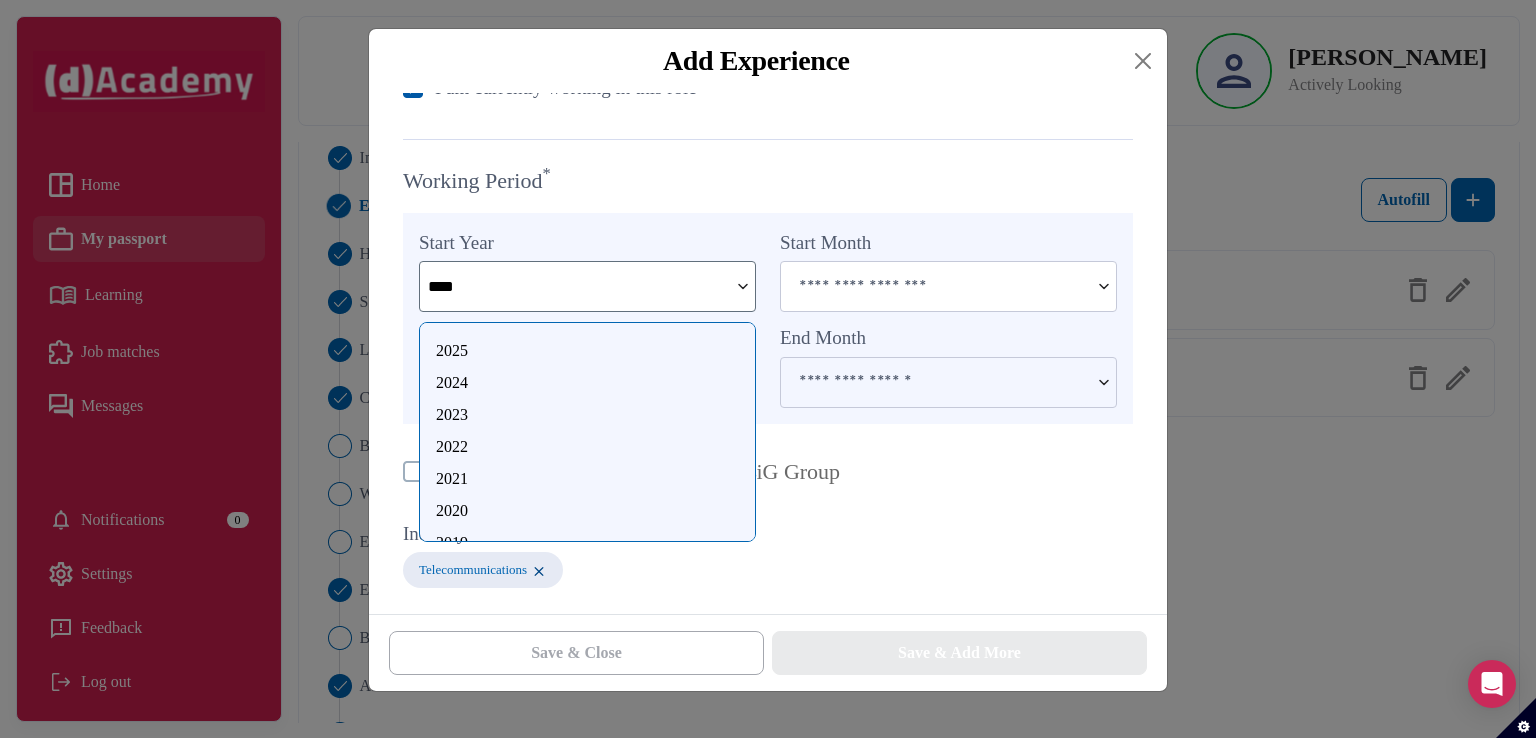 click on "2025" at bounding box center (587, 351) 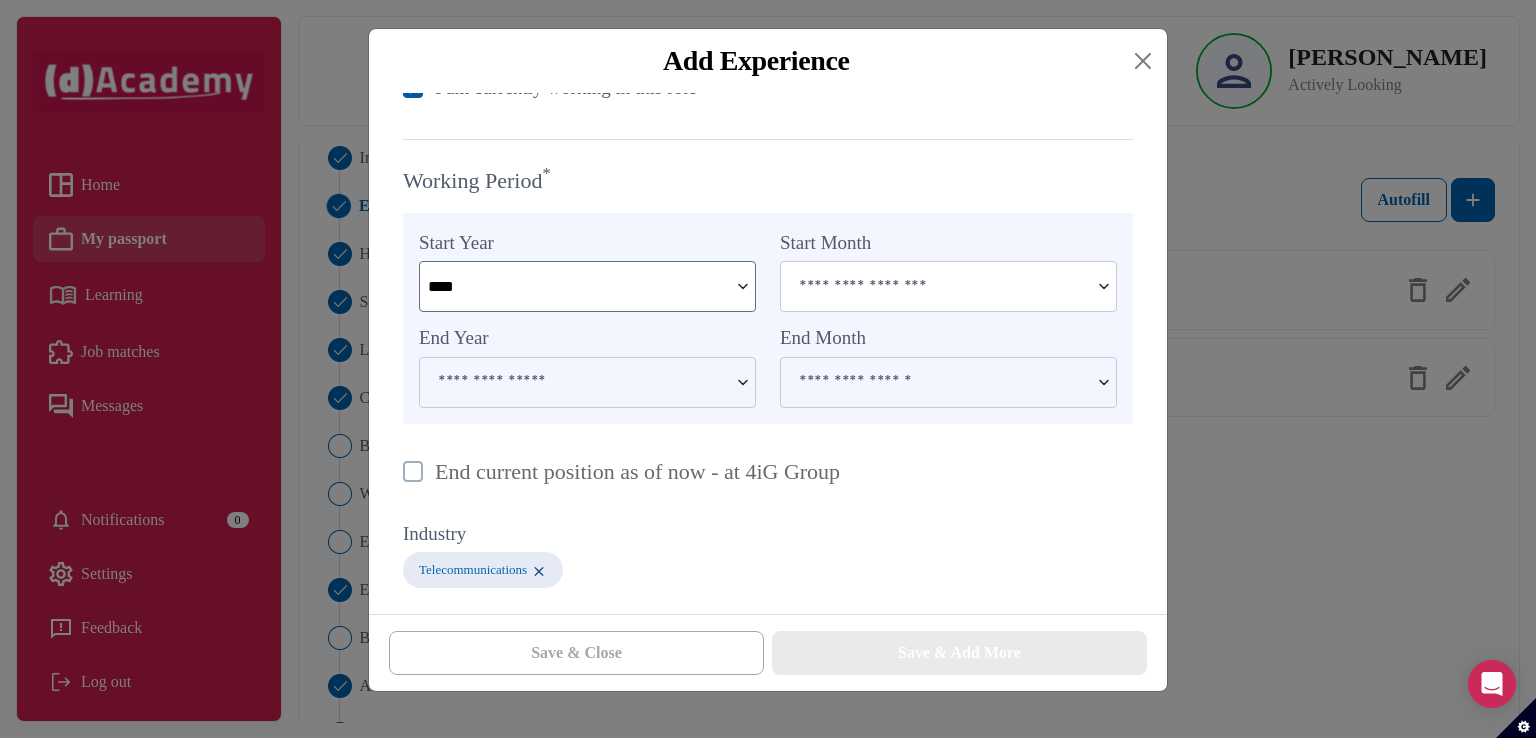 scroll, scrollTop: 762, scrollLeft: 0, axis: vertical 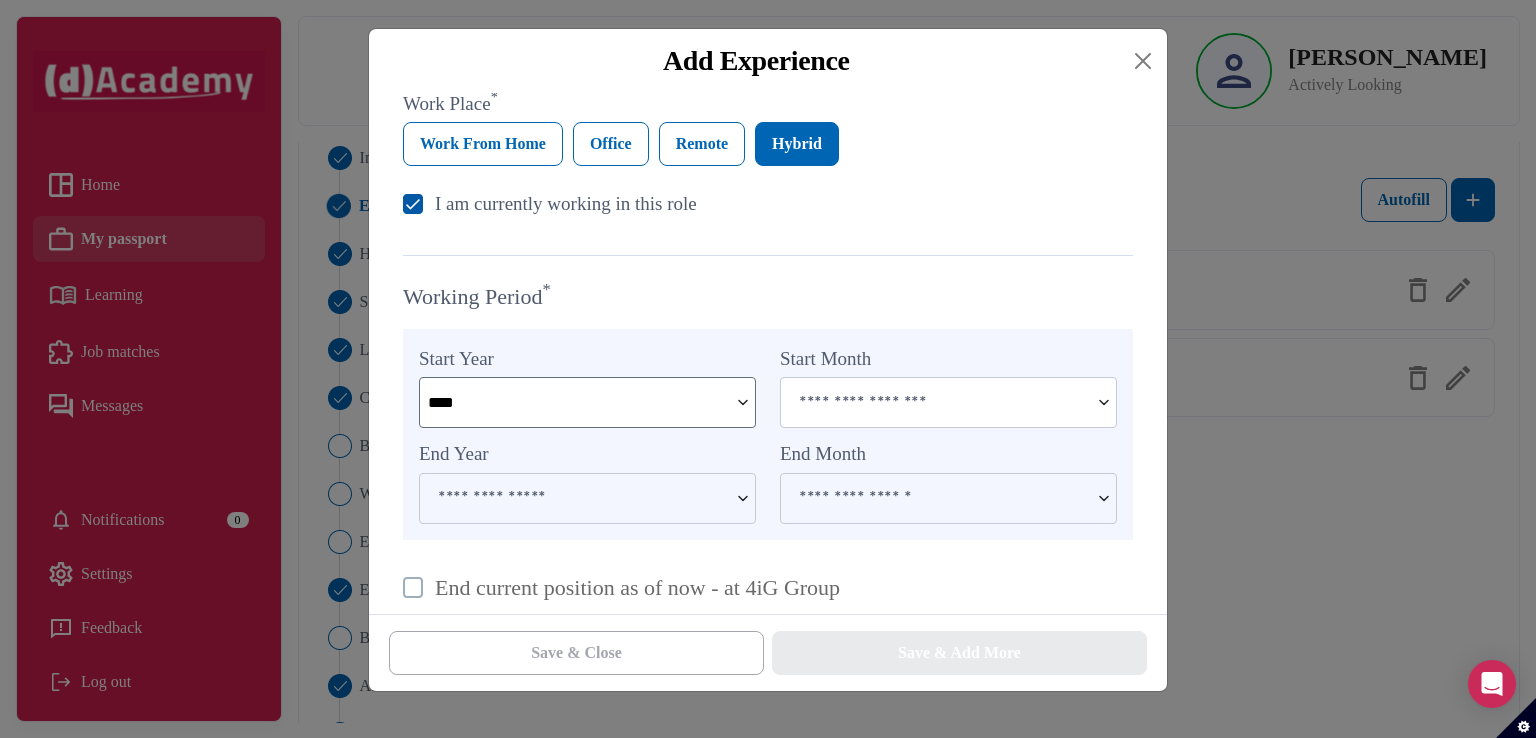 click on "I am currently working in this role" at bounding box center [566, 204] 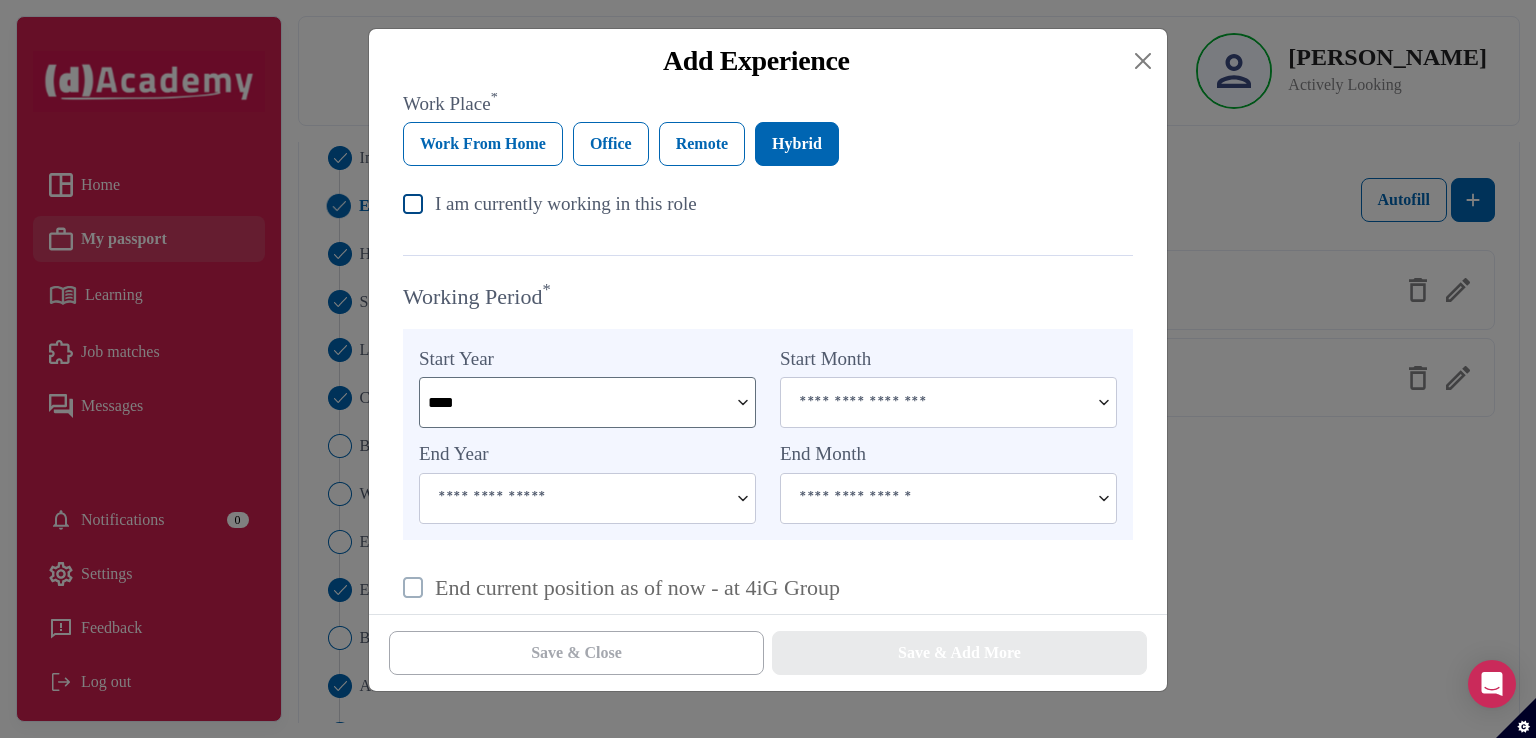 click on "I am currently working in this role" at bounding box center (566, 204) 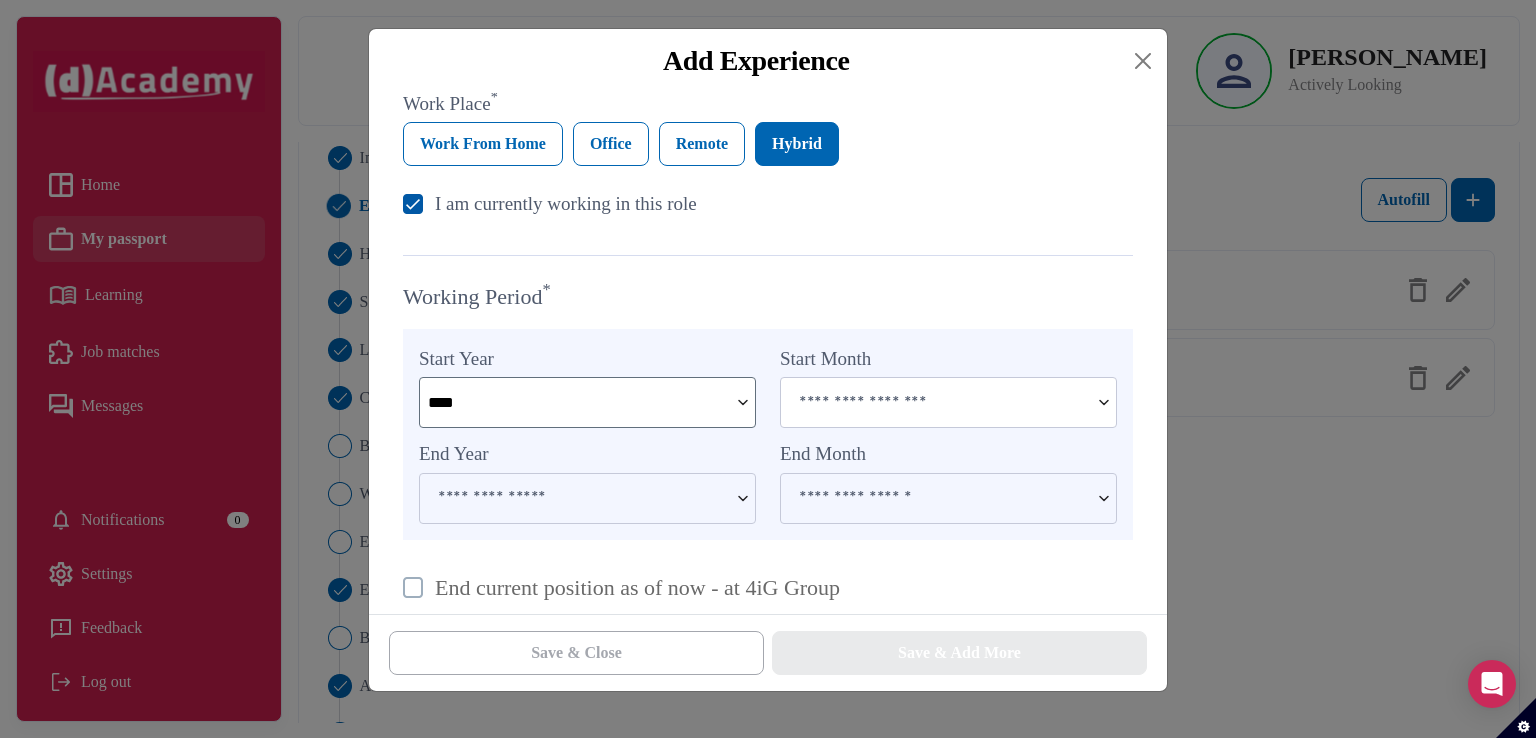 click on "I am currently working in this role" at bounding box center (566, 204) 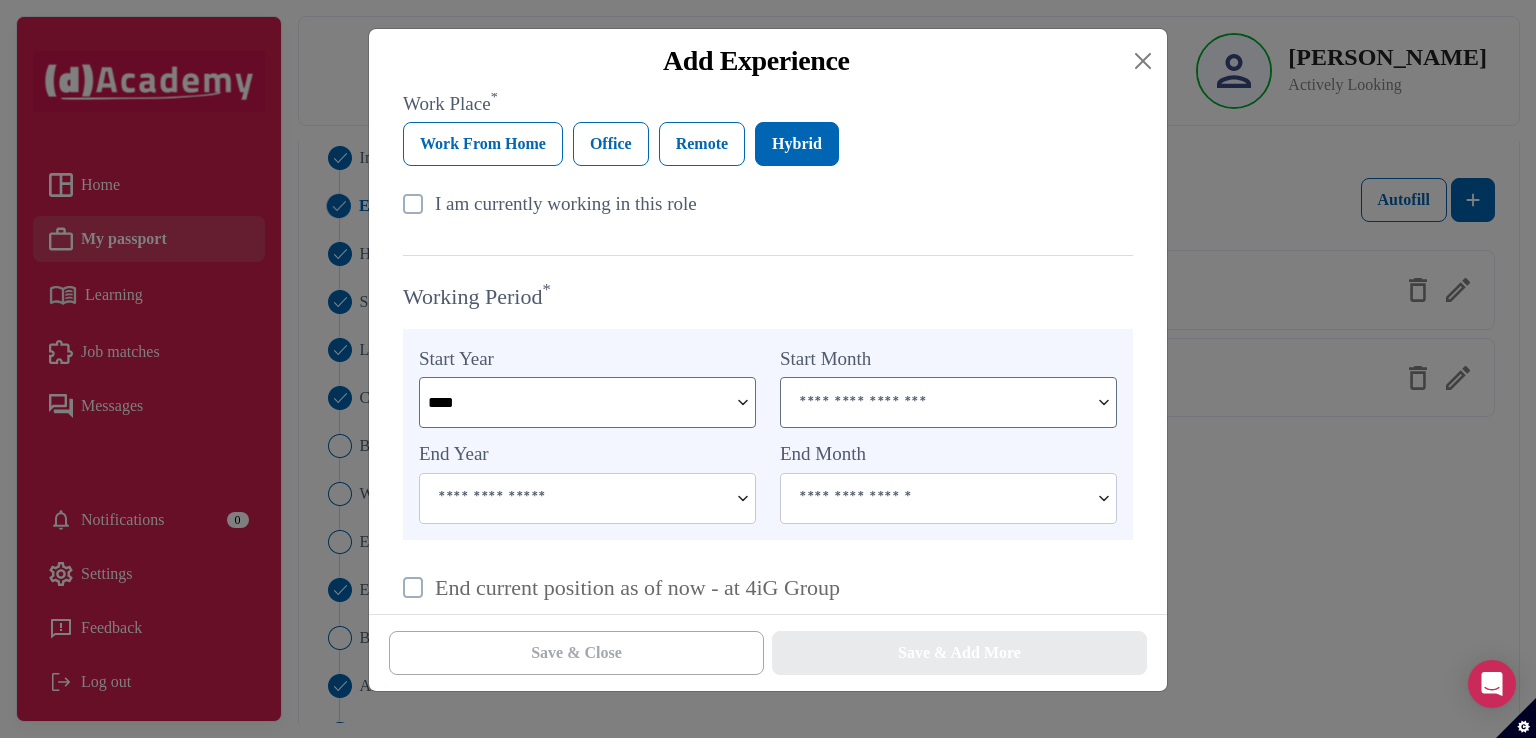 click at bounding box center (935, 402) 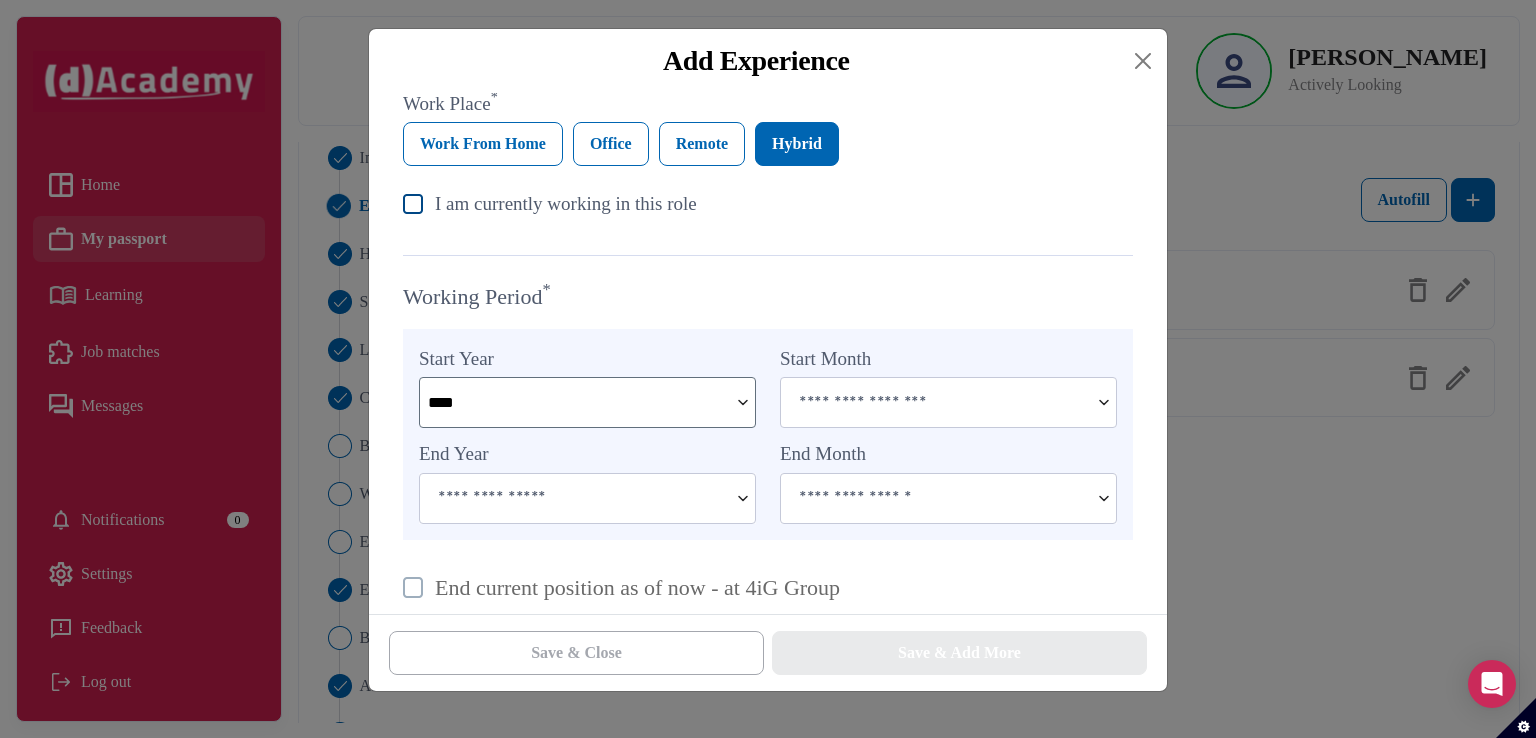 click on "I am currently working in this role" at bounding box center (566, 204) 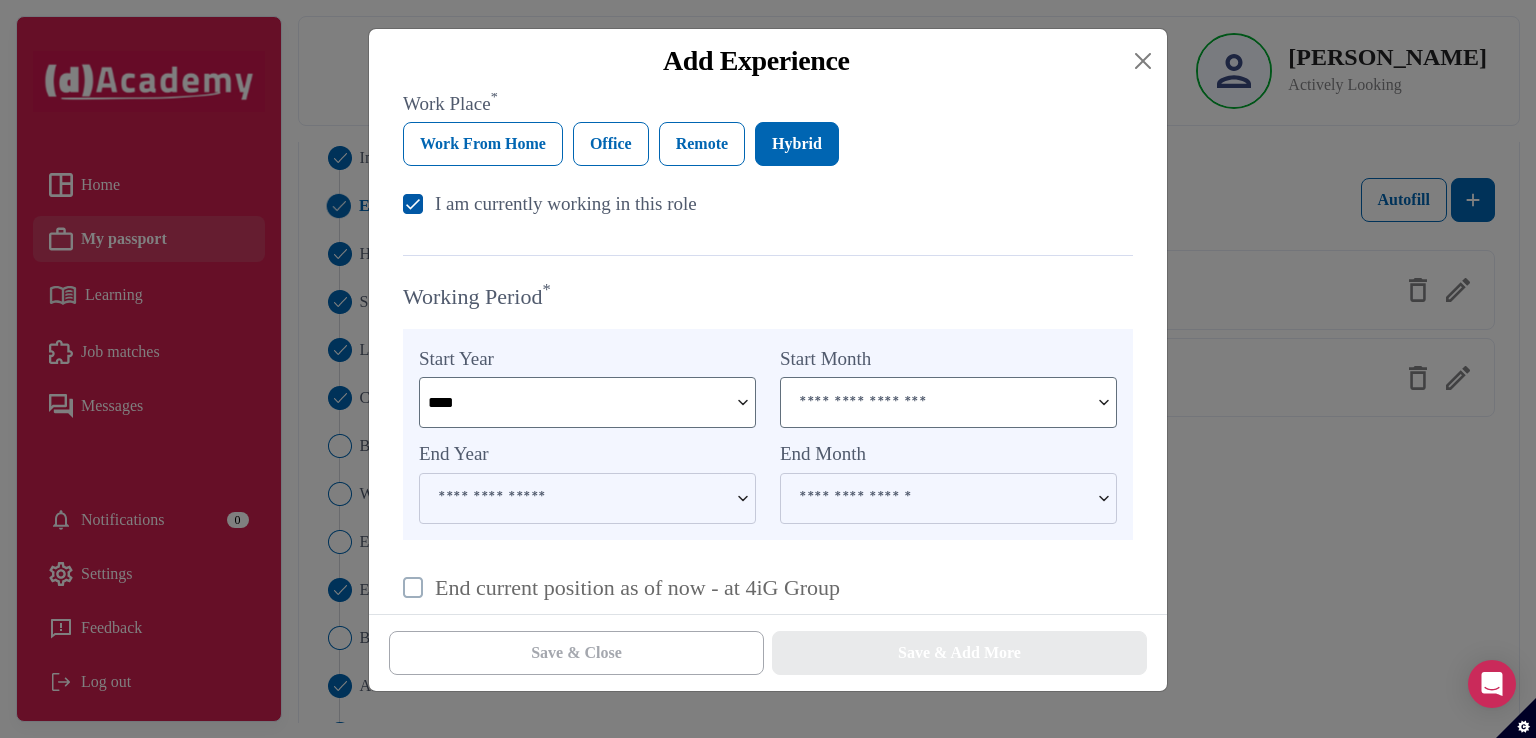 click at bounding box center (935, 402) 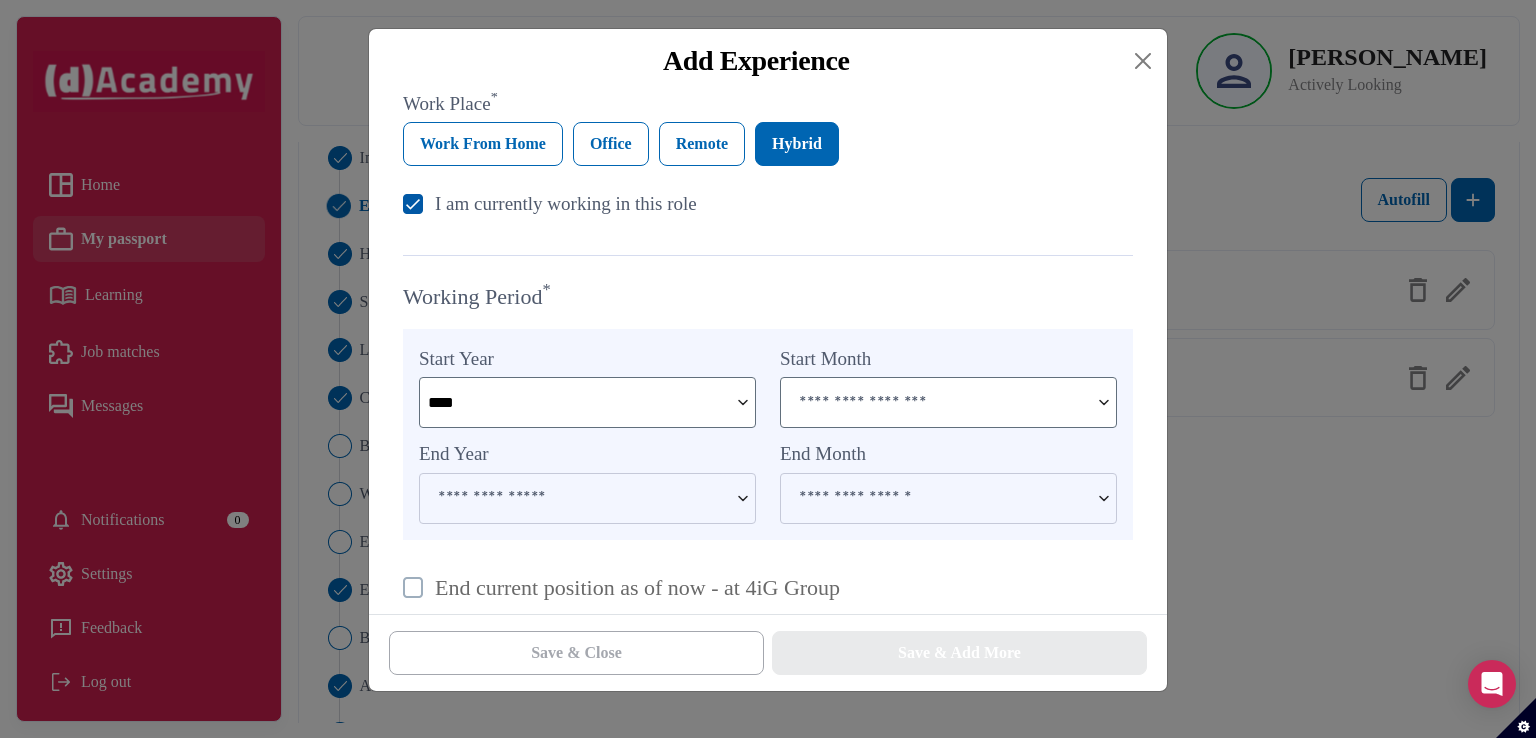 type 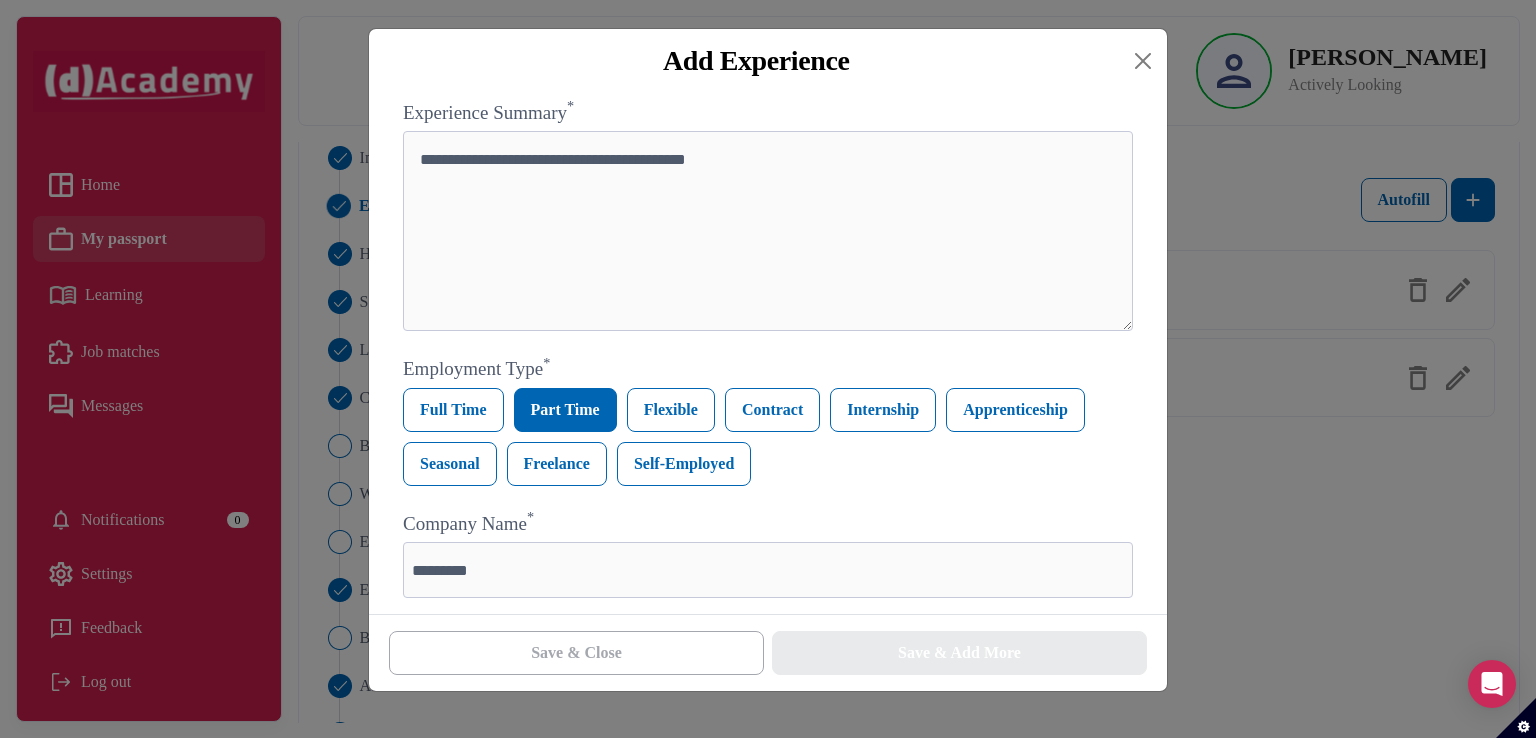 scroll, scrollTop: 0, scrollLeft: 0, axis: both 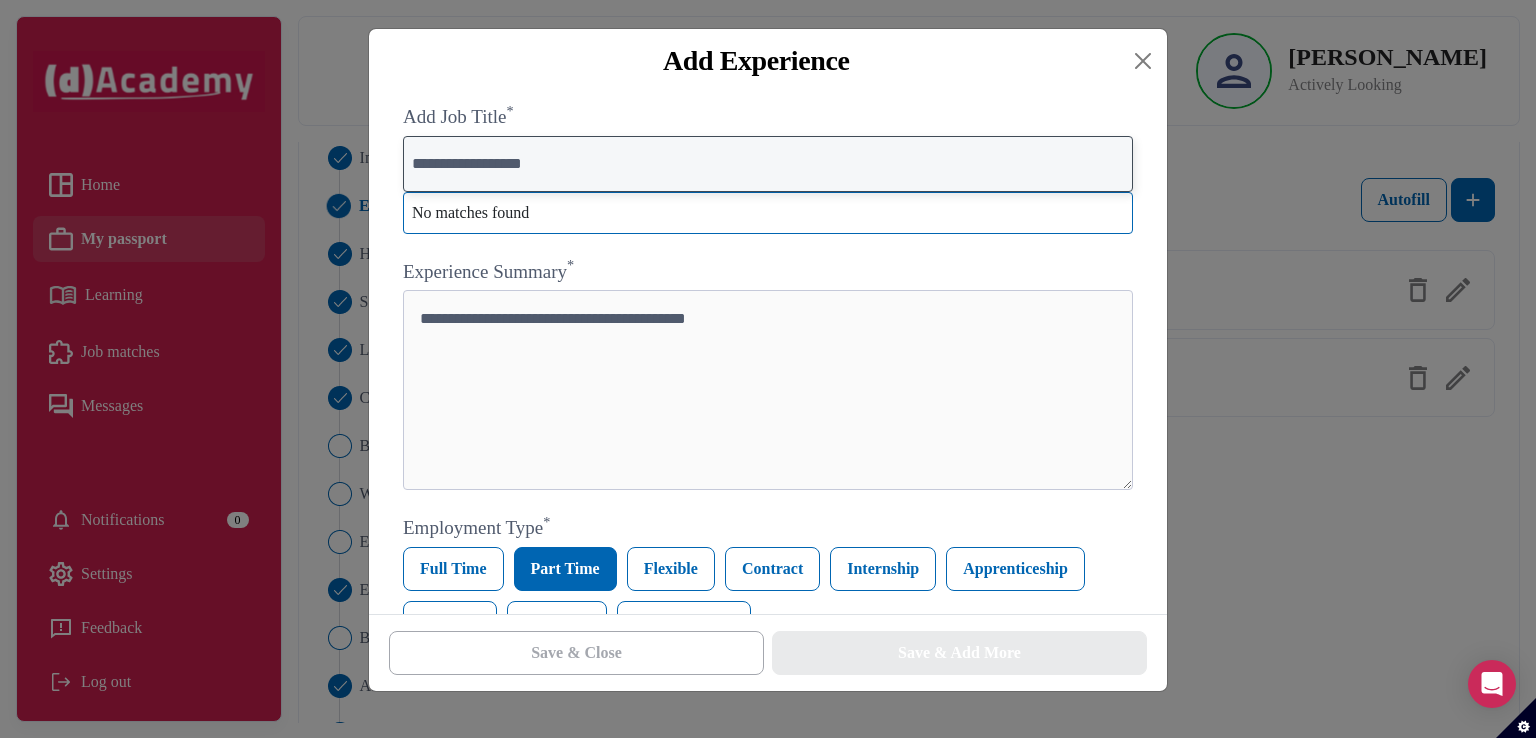 click on "**********" at bounding box center [768, 164] 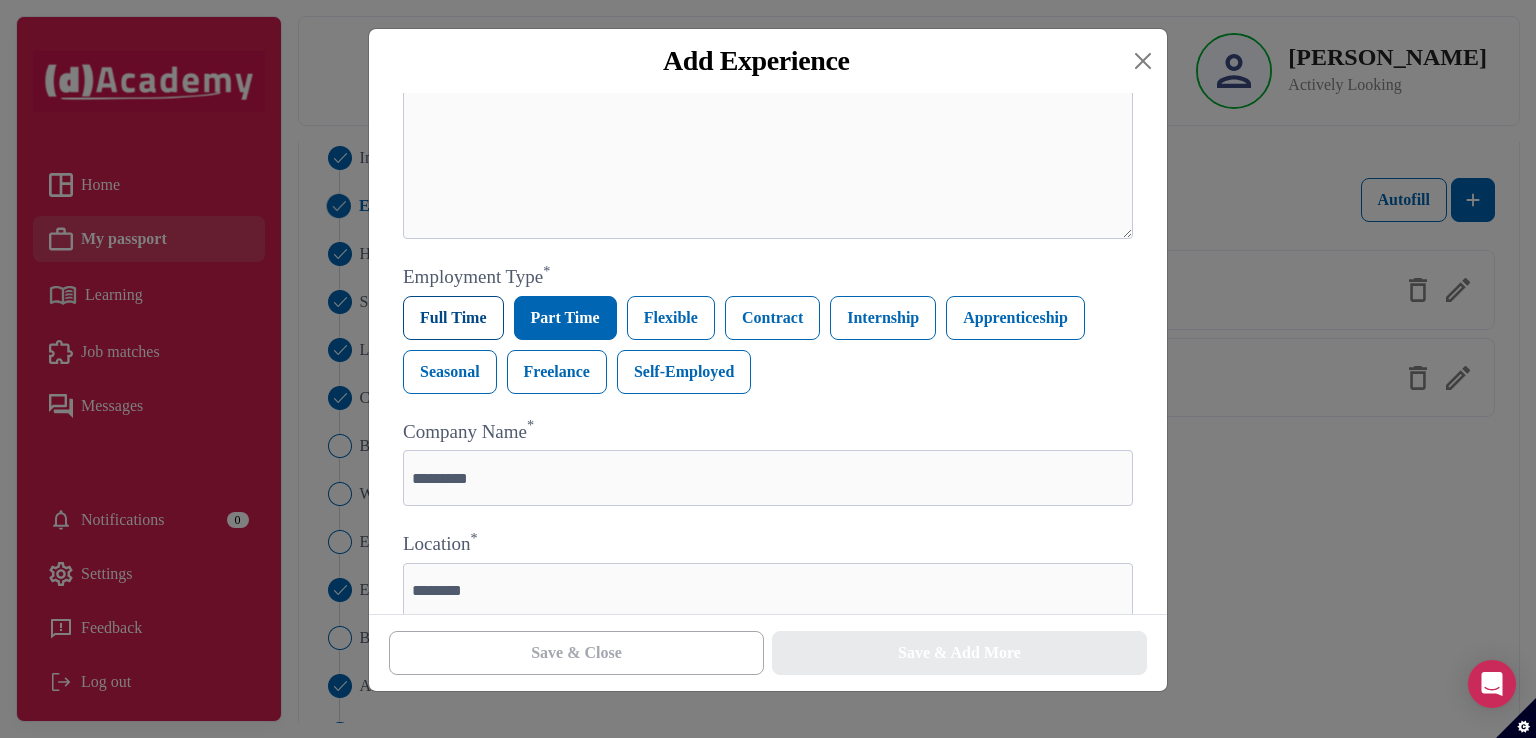 click on "Full Time" at bounding box center [453, 318] 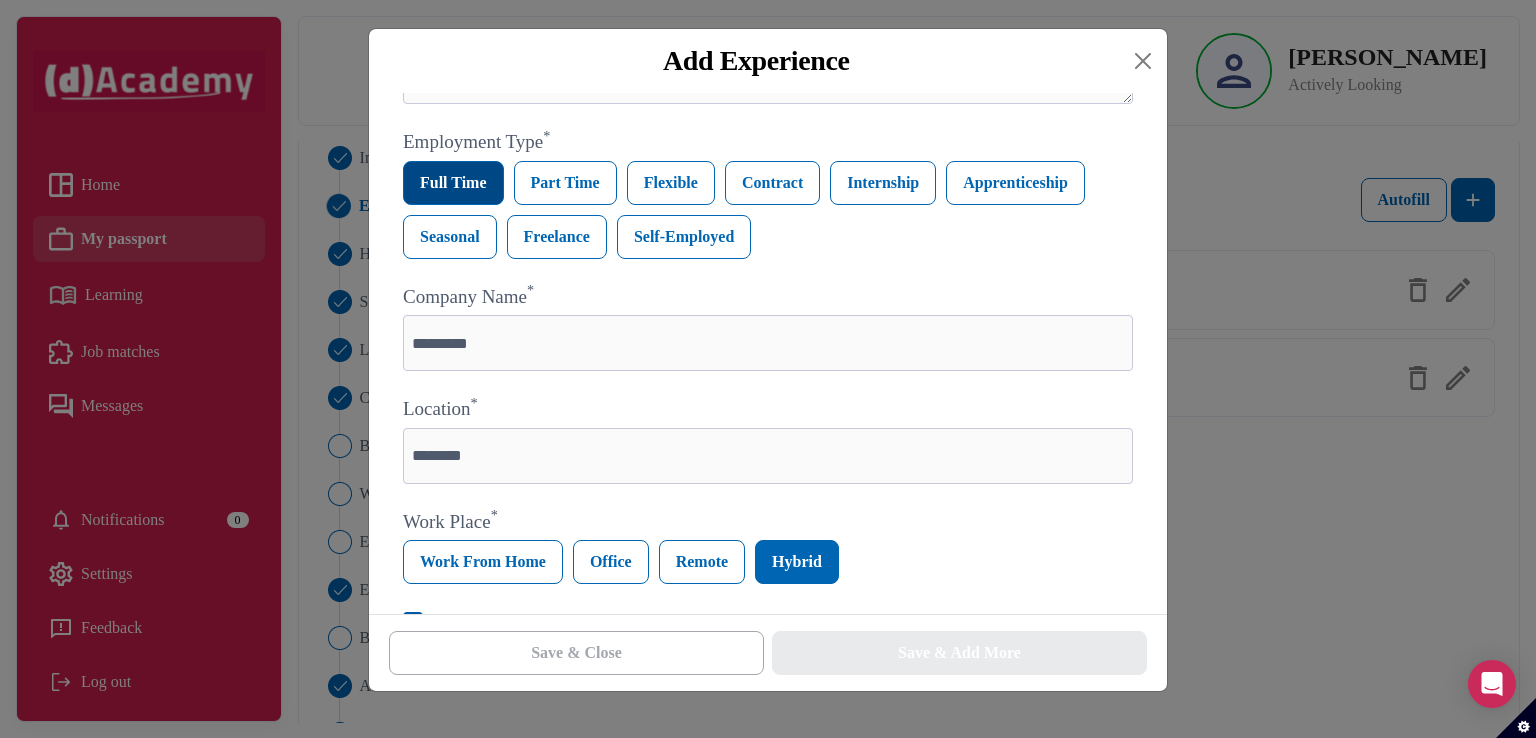 scroll, scrollTop: 234, scrollLeft: 0, axis: vertical 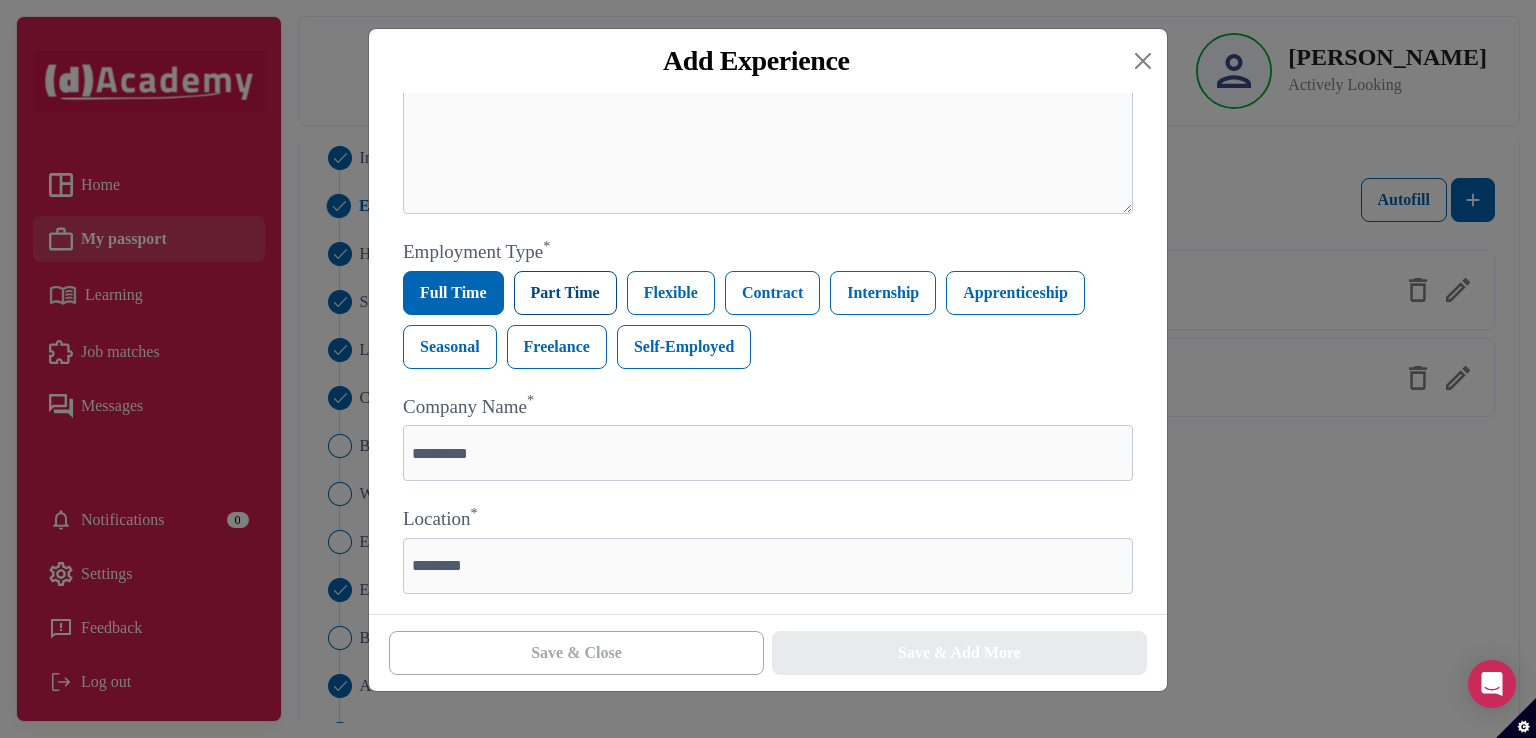 click on "Part Time" at bounding box center [565, 293] 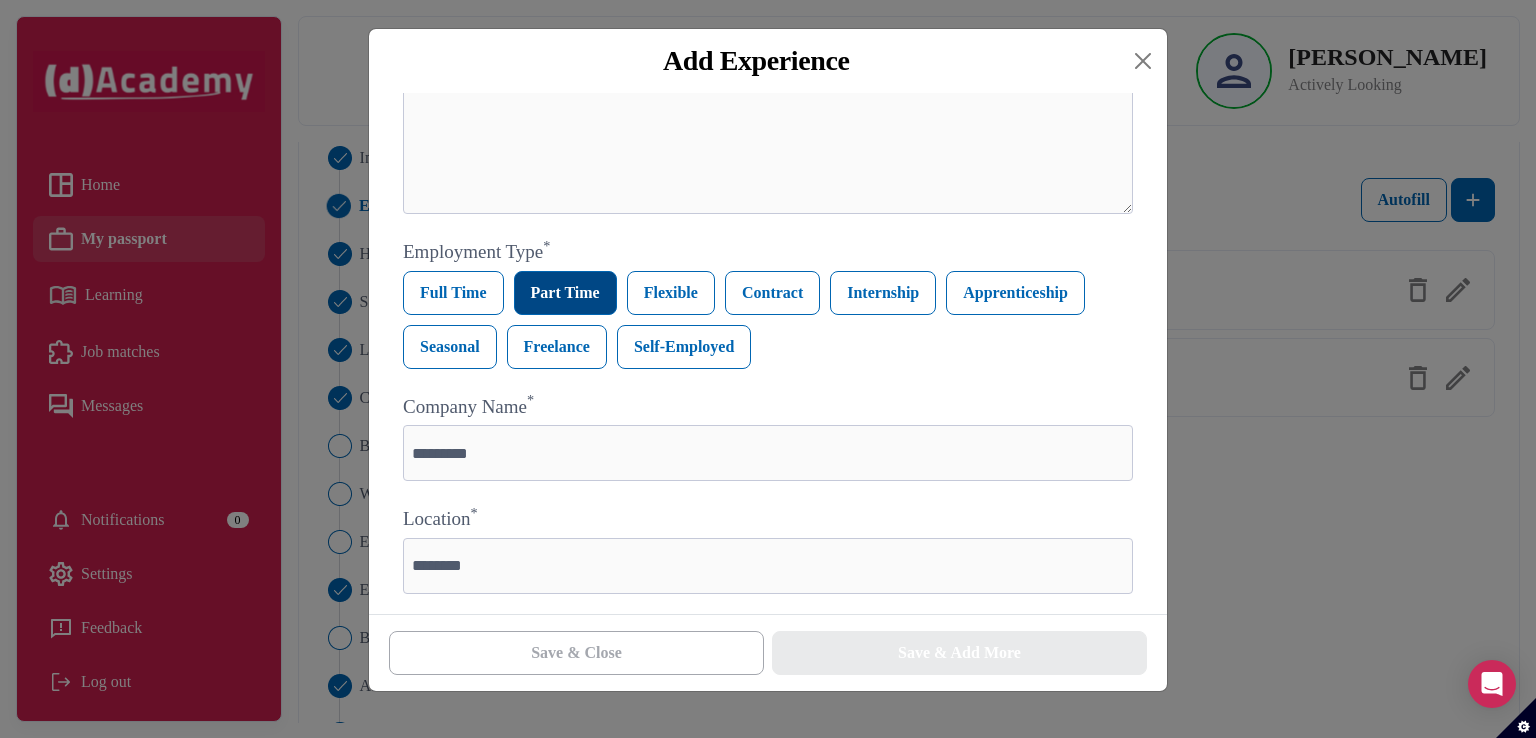 scroll, scrollTop: 0, scrollLeft: 0, axis: both 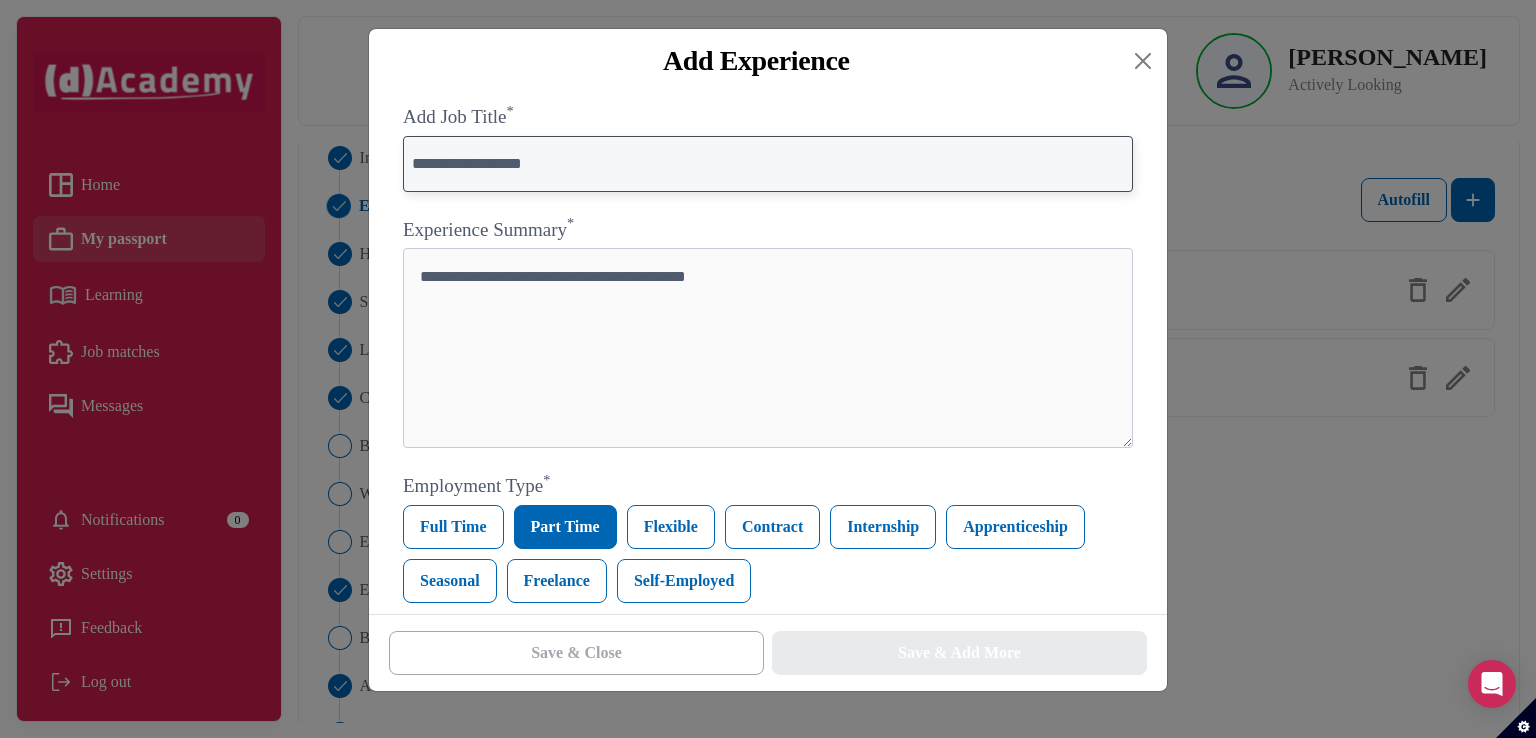 click on "**********" at bounding box center (768, 164) 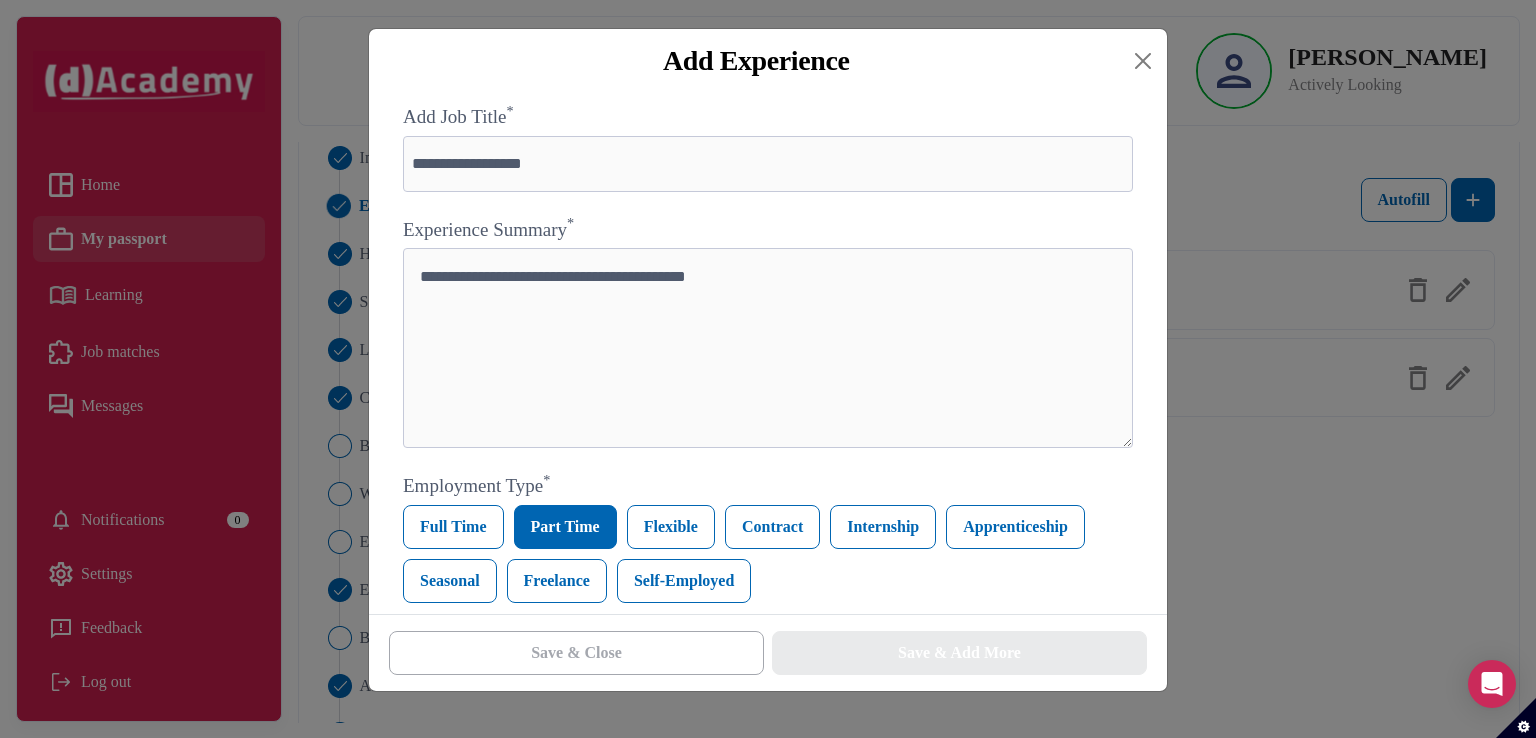 click on "**********" at bounding box center (768, 784) 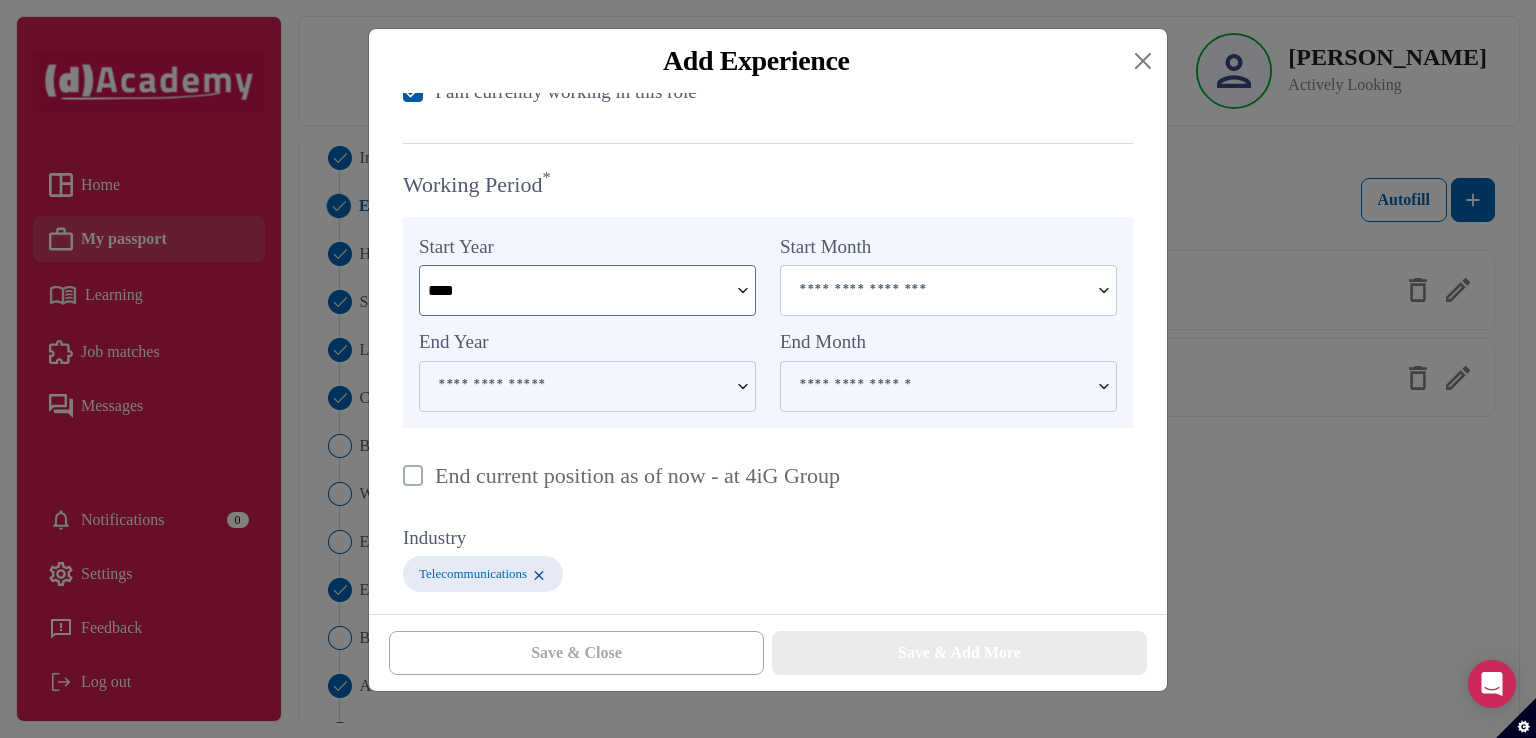 scroll, scrollTop: 883, scrollLeft: 0, axis: vertical 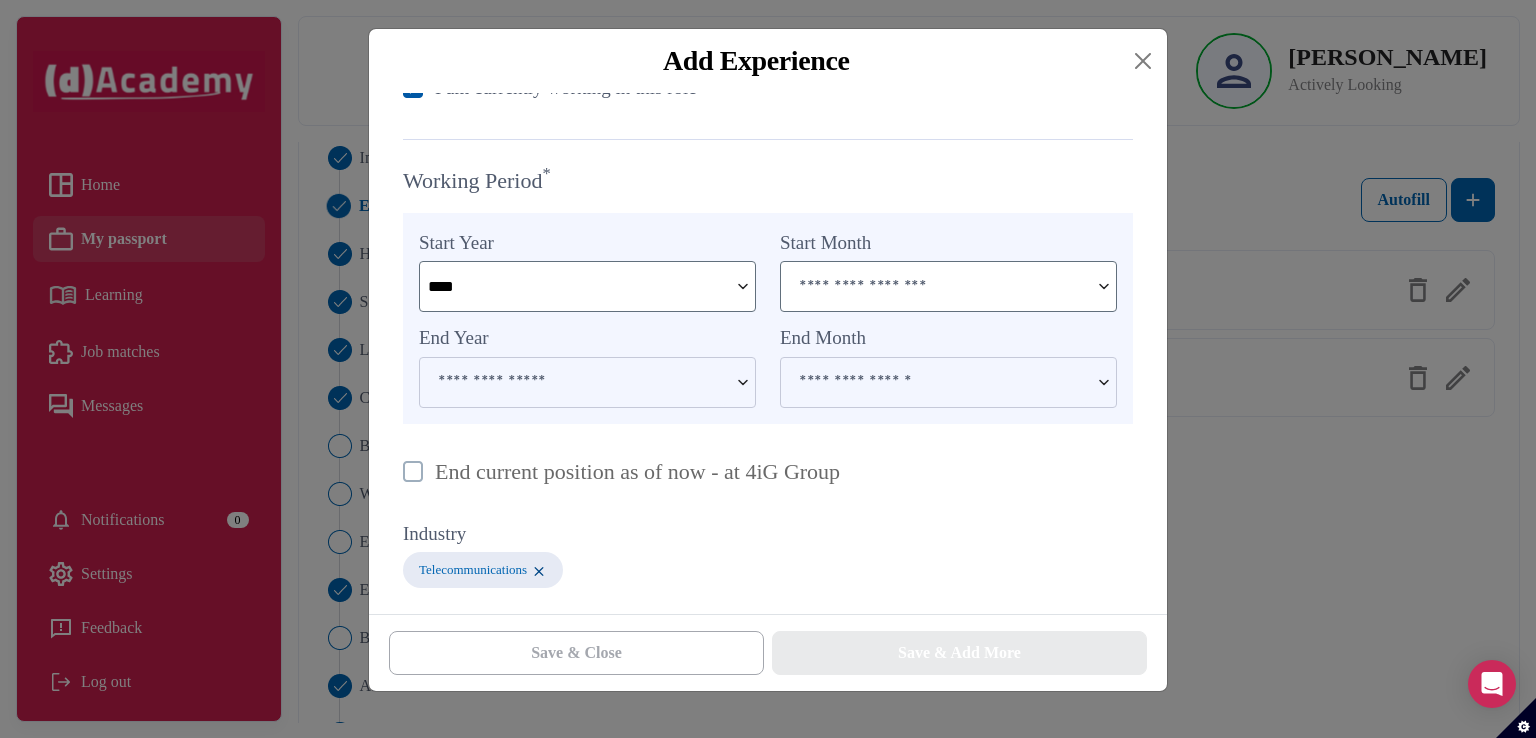 click at bounding box center (935, 286) 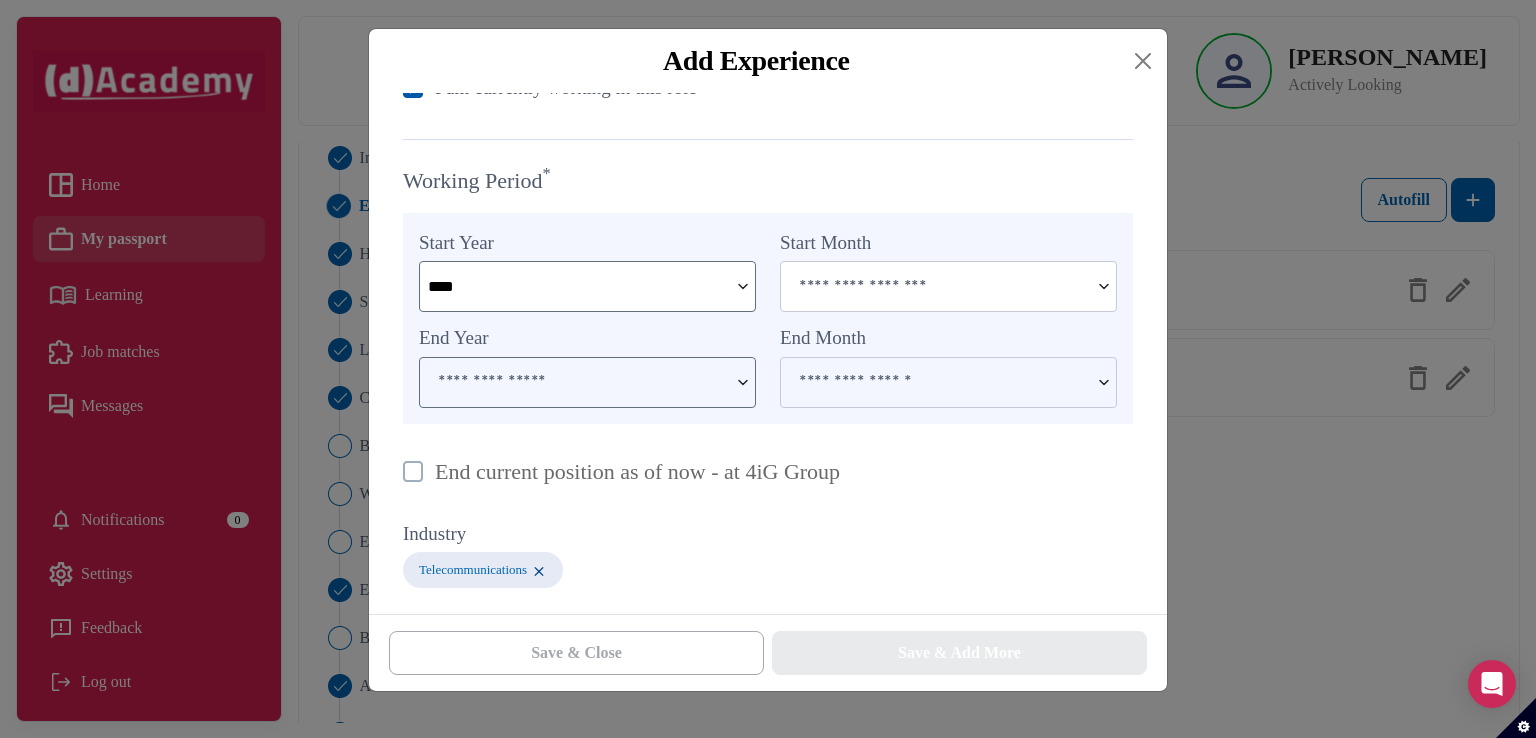 scroll, scrollTop: 798, scrollLeft: 0, axis: vertical 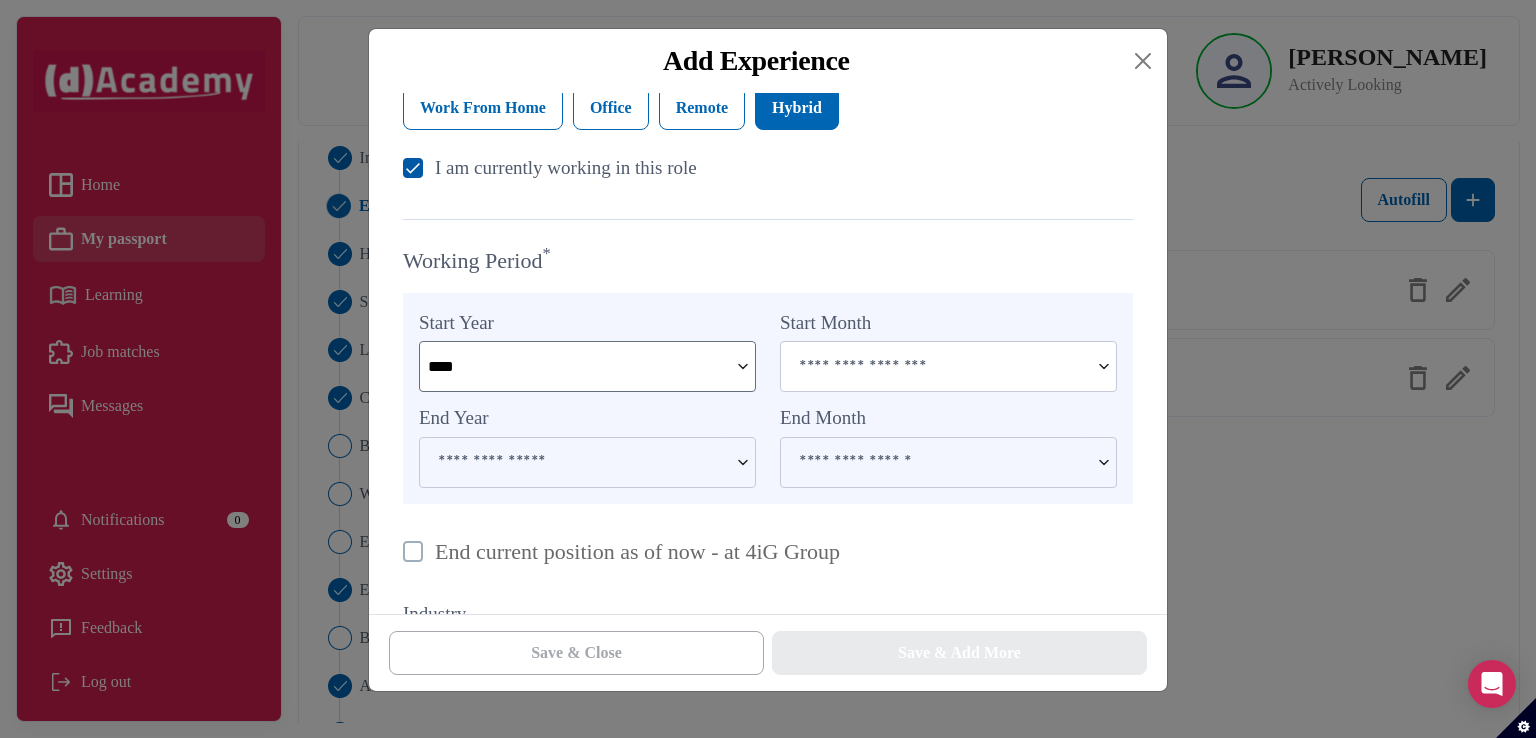 click on "I am currently working in this role" at bounding box center [566, 168] 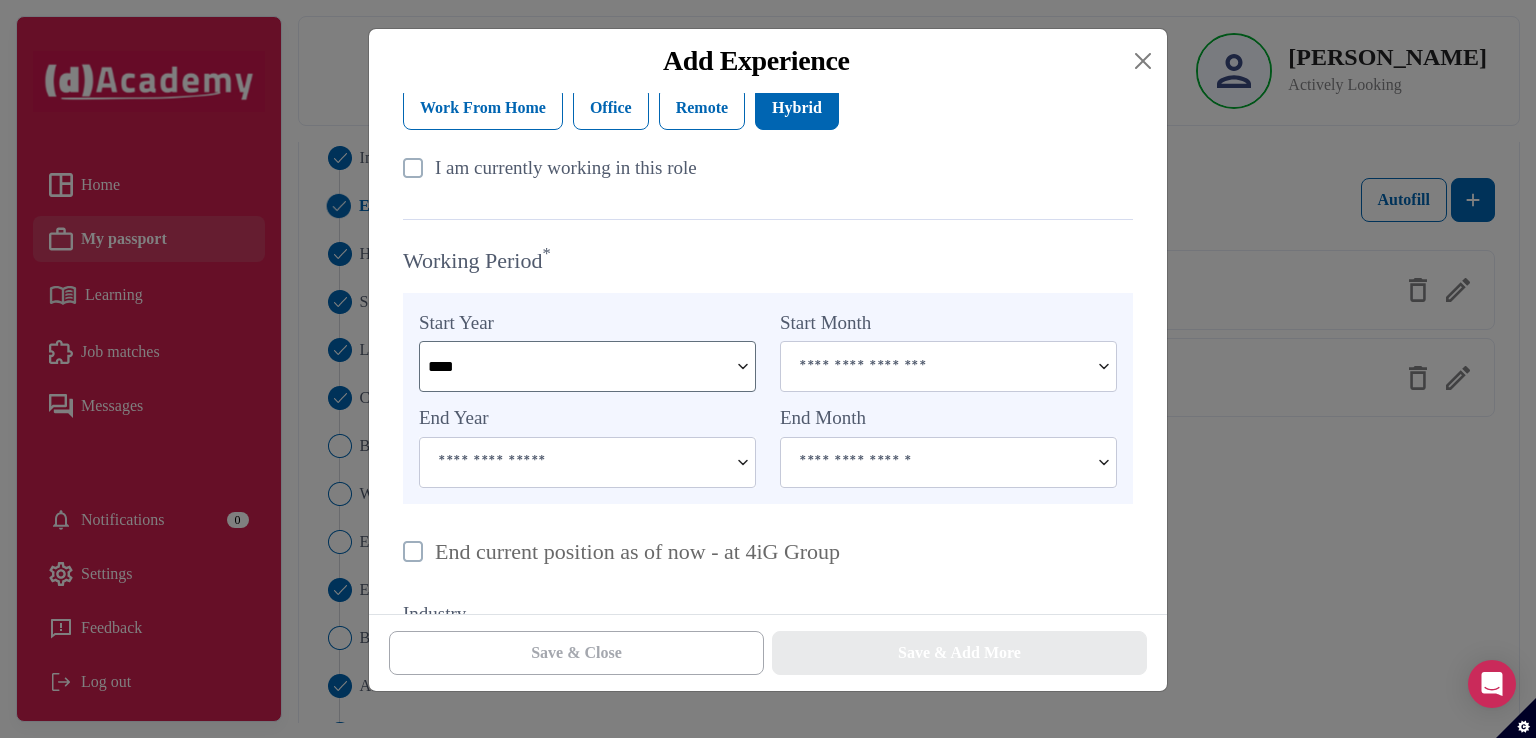 click at bounding box center [935, 462] 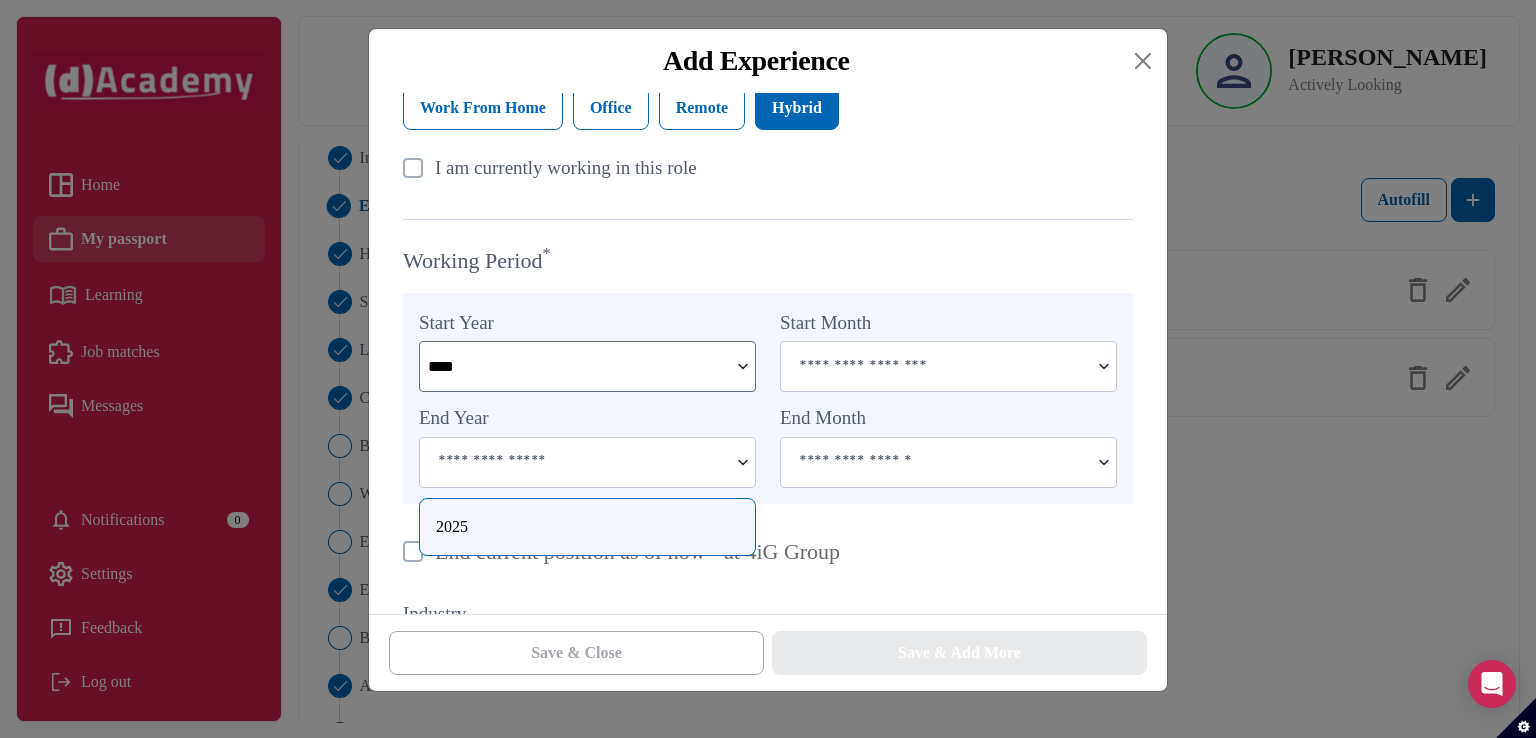 click at bounding box center (574, 462) 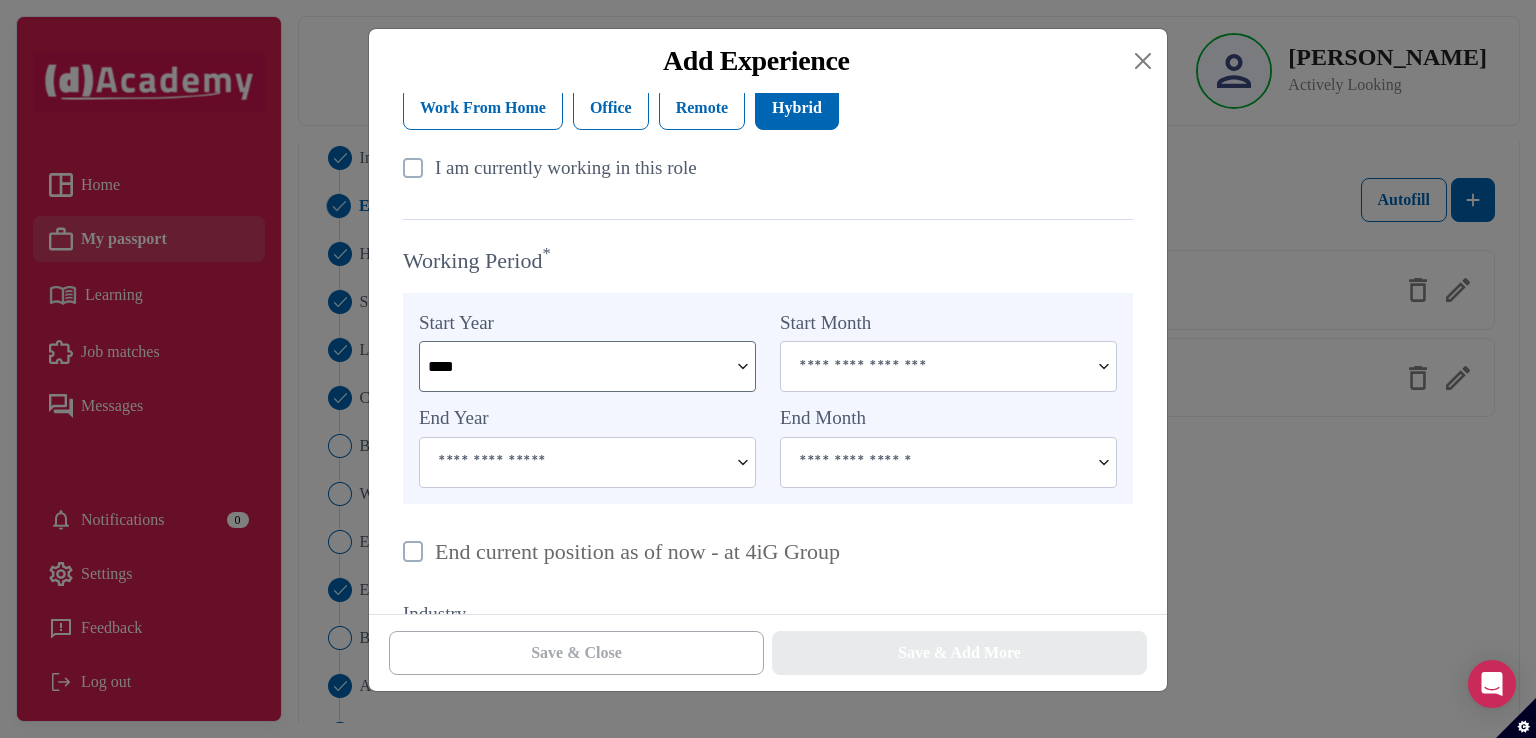 click at bounding box center [935, 462] 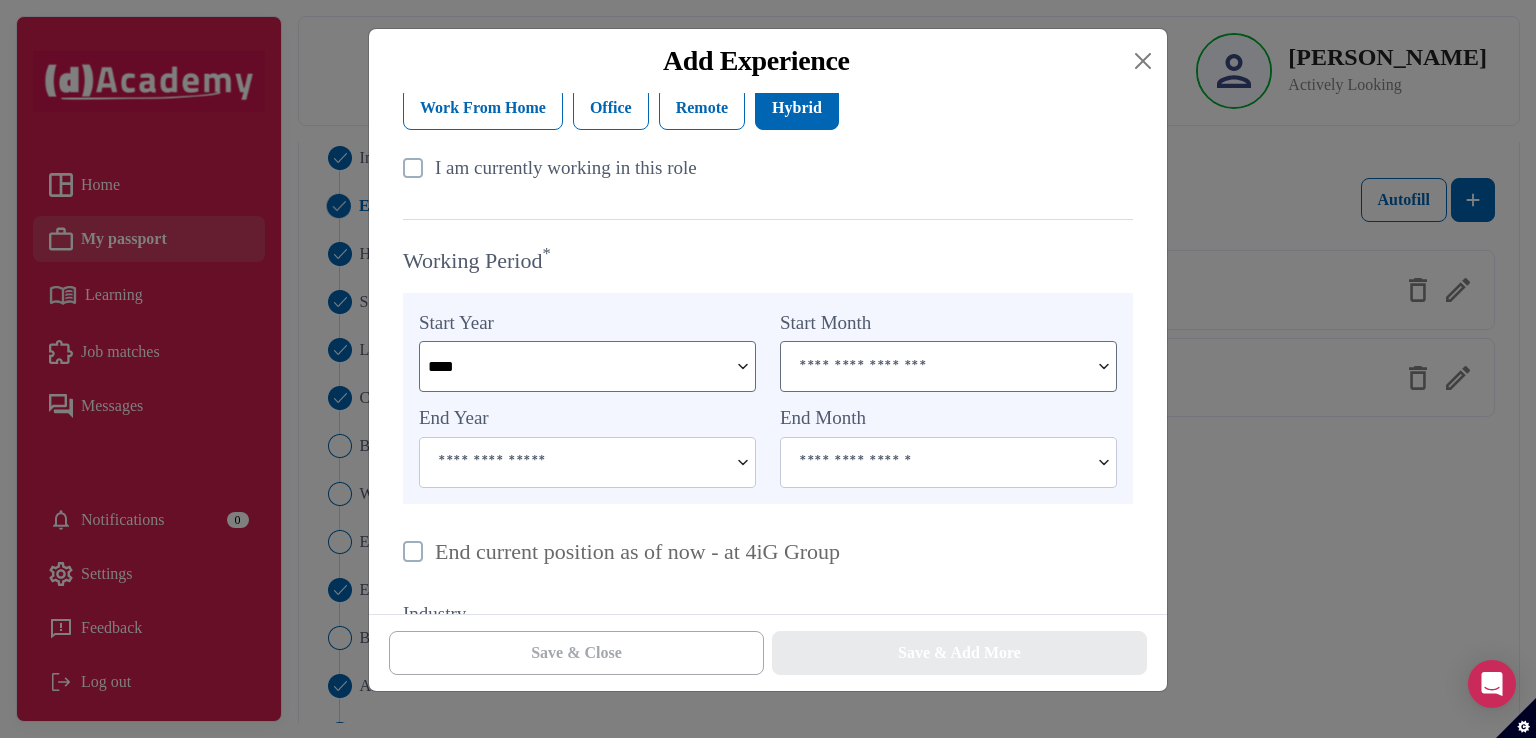 click at bounding box center [935, 366] 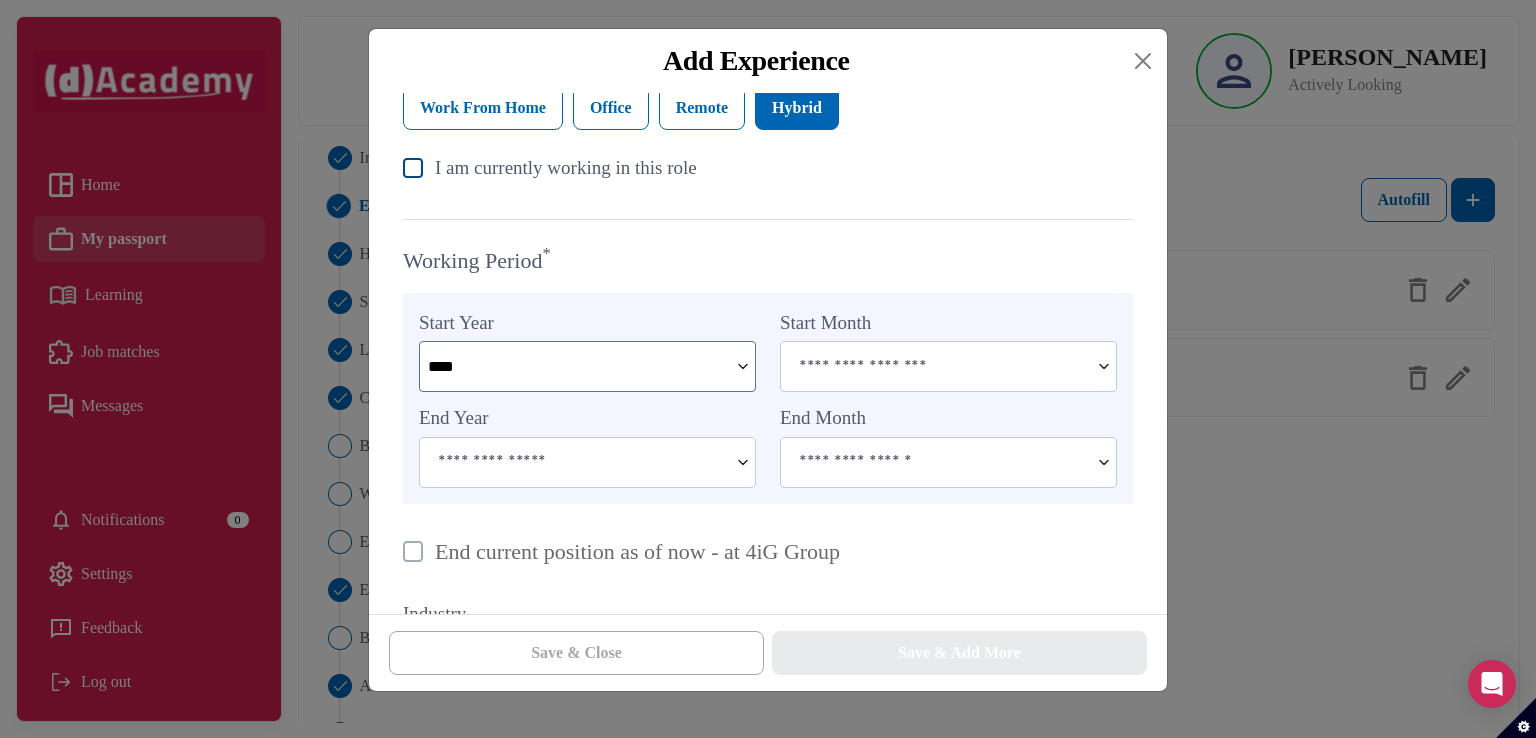 click on "I am currently working in this role" at bounding box center [566, 168] 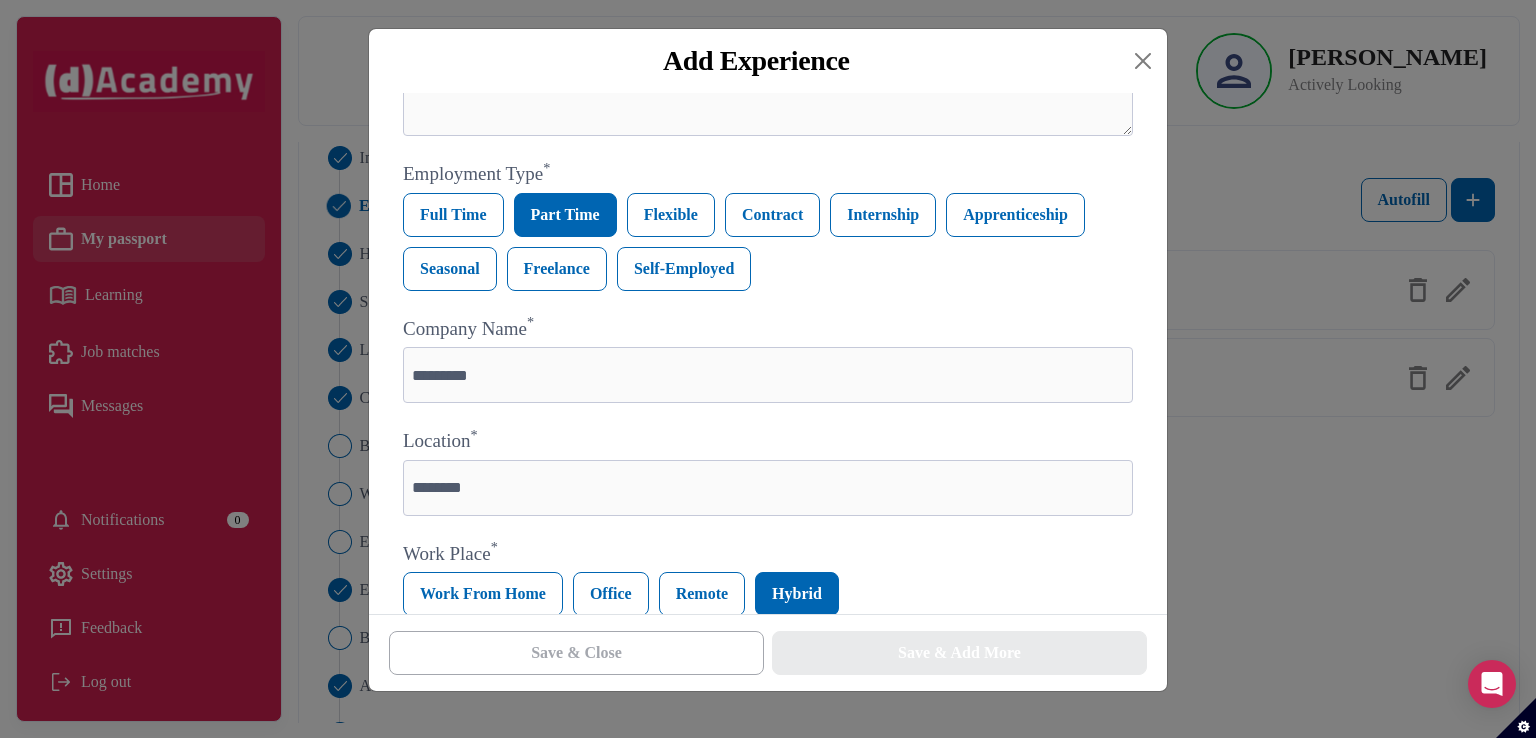 scroll, scrollTop: 0, scrollLeft: 0, axis: both 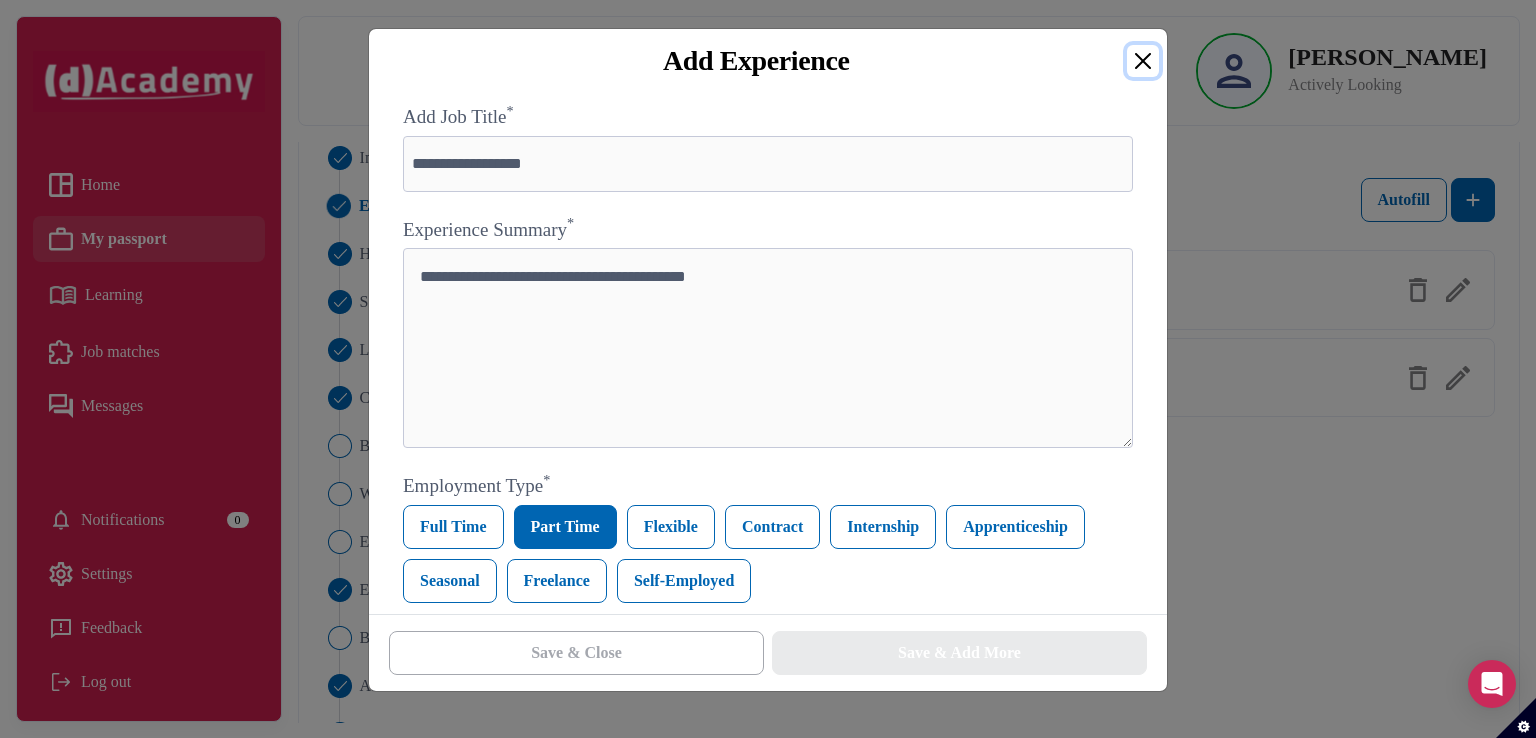 click at bounding box center (1143, 61) 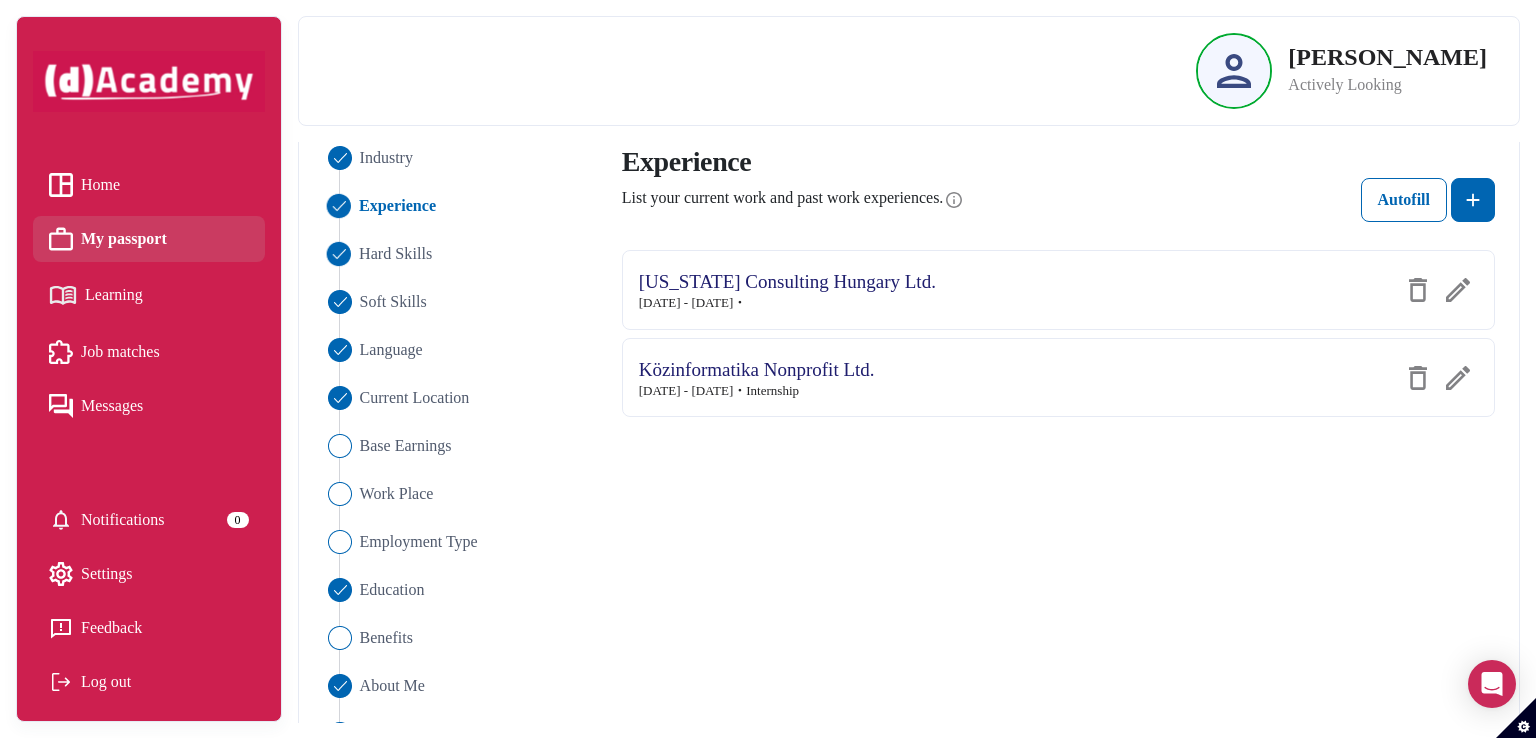 click on "Hard Skills" at bounding box center [395, 254] 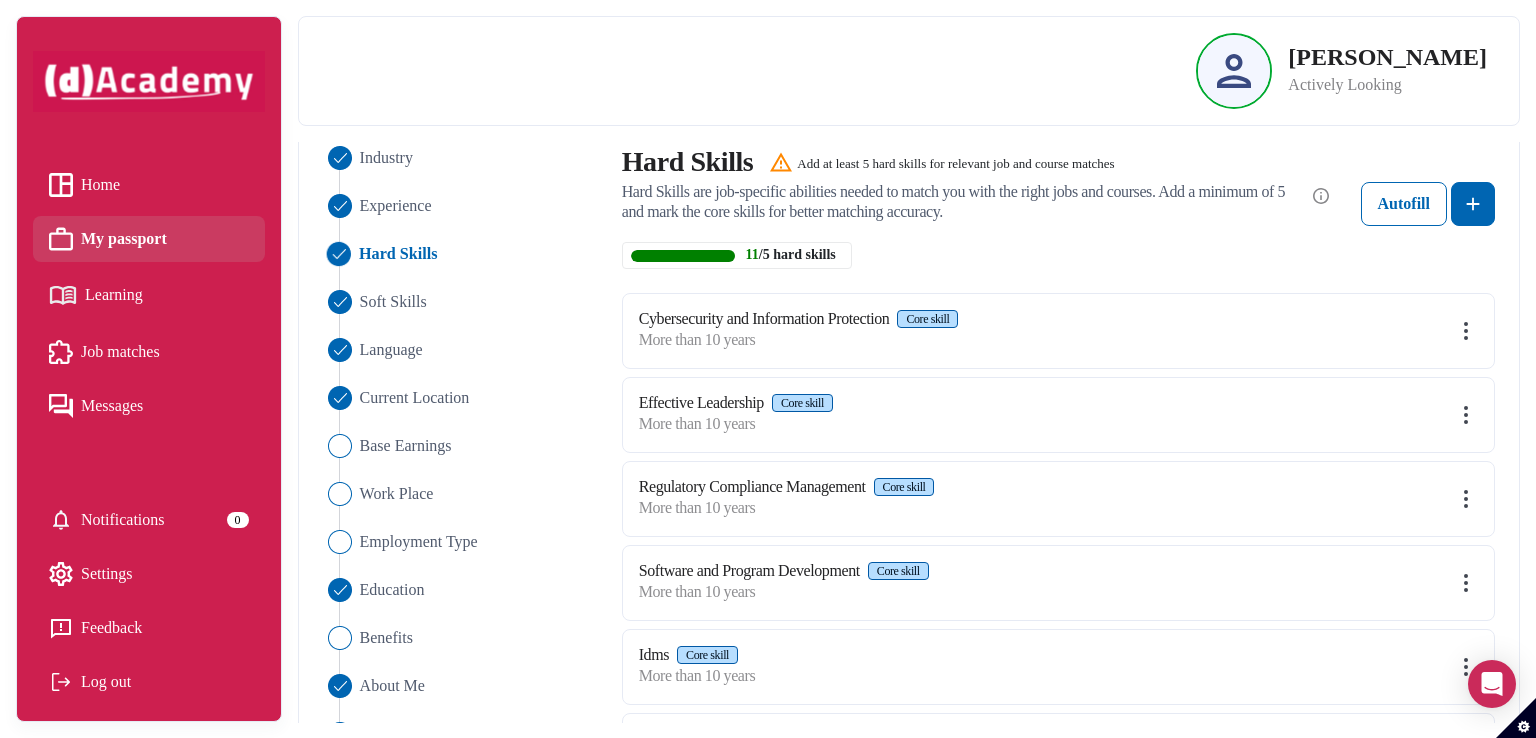 click at bounding box center [1466, 331] 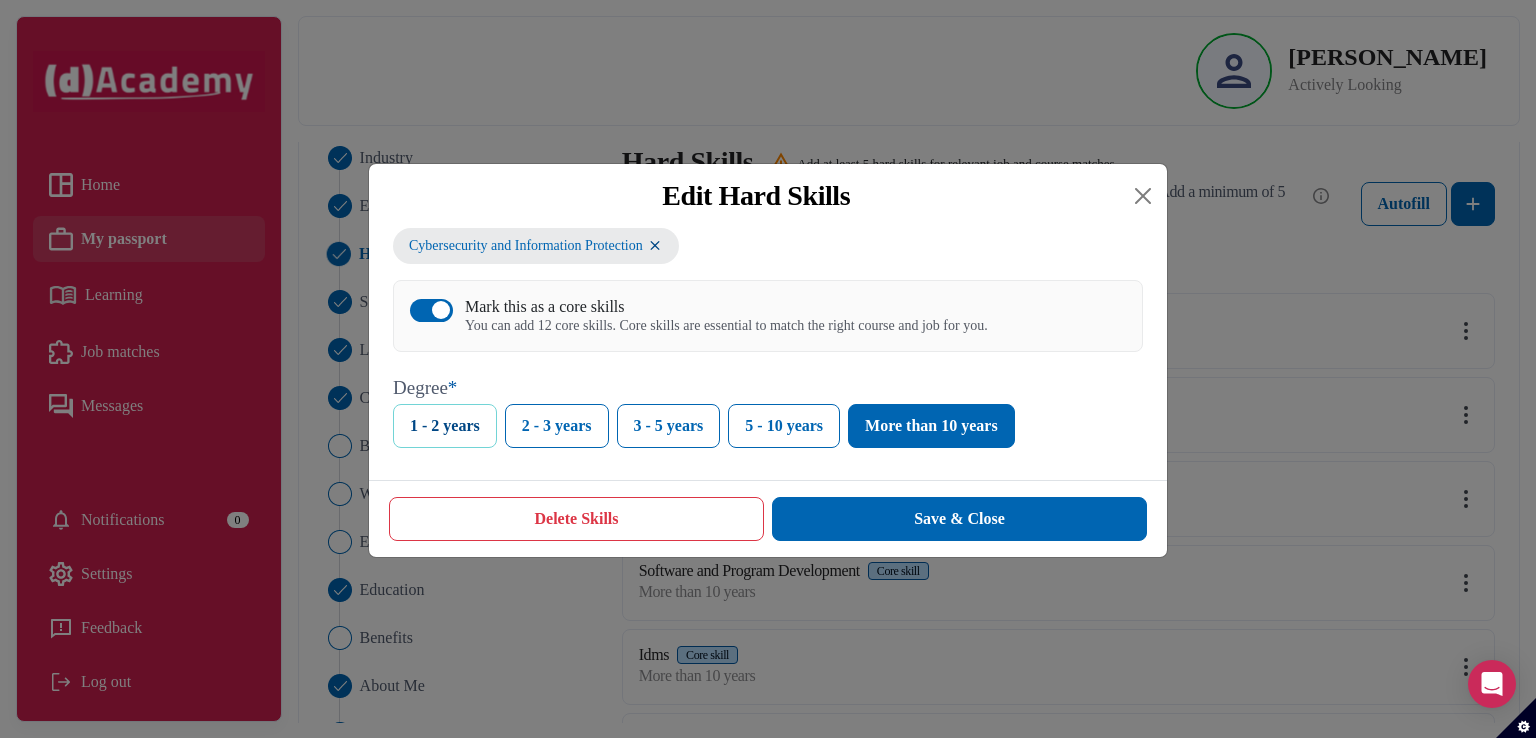 click on "1 - 2 years" at bounding box center [445, 426] 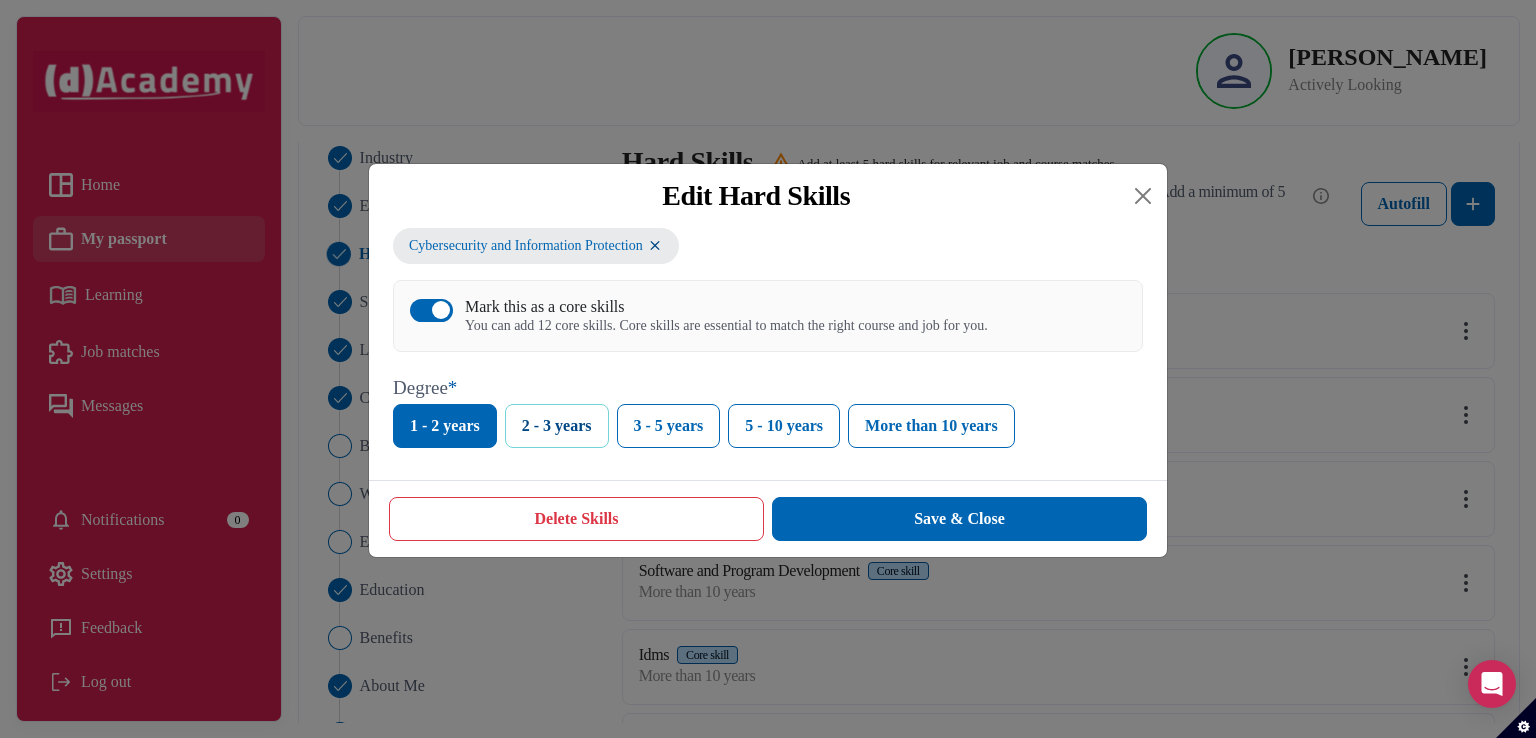 click on "2 - 3 years" at bounding box center (557, 426) 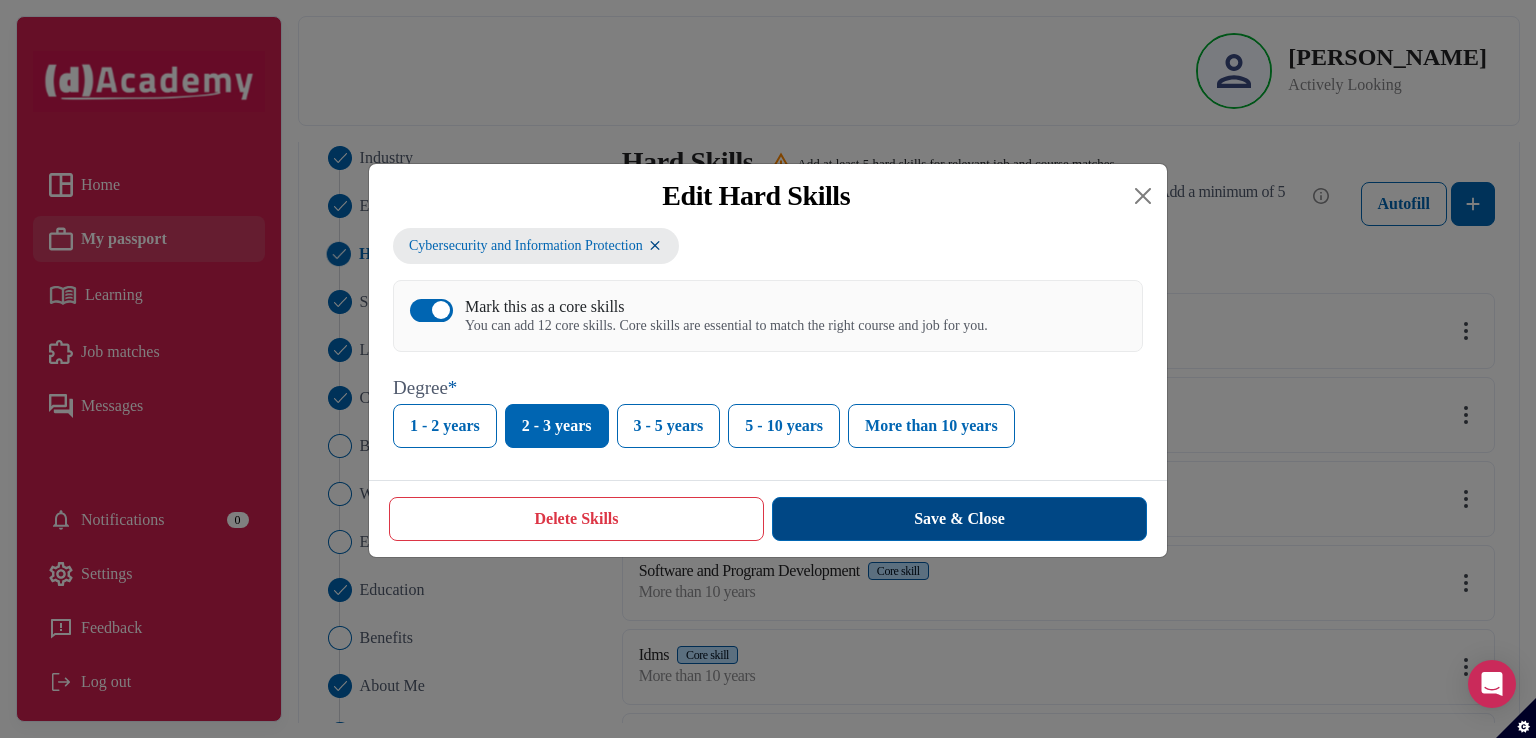 click on "Save & Close" at bounding box center [959, 519] 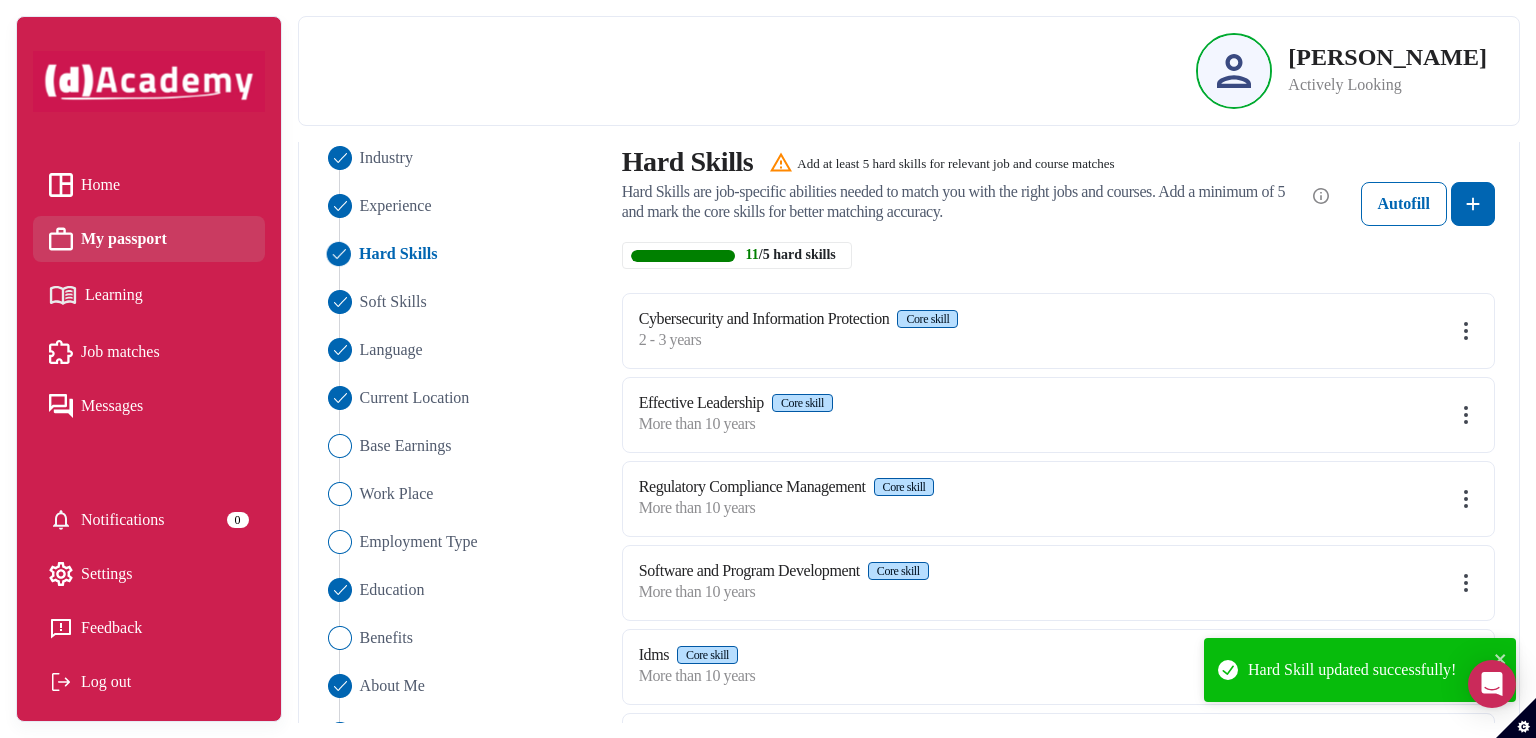 scroll, scrollTop: 292, scrollLeft: 0, axis: vertical 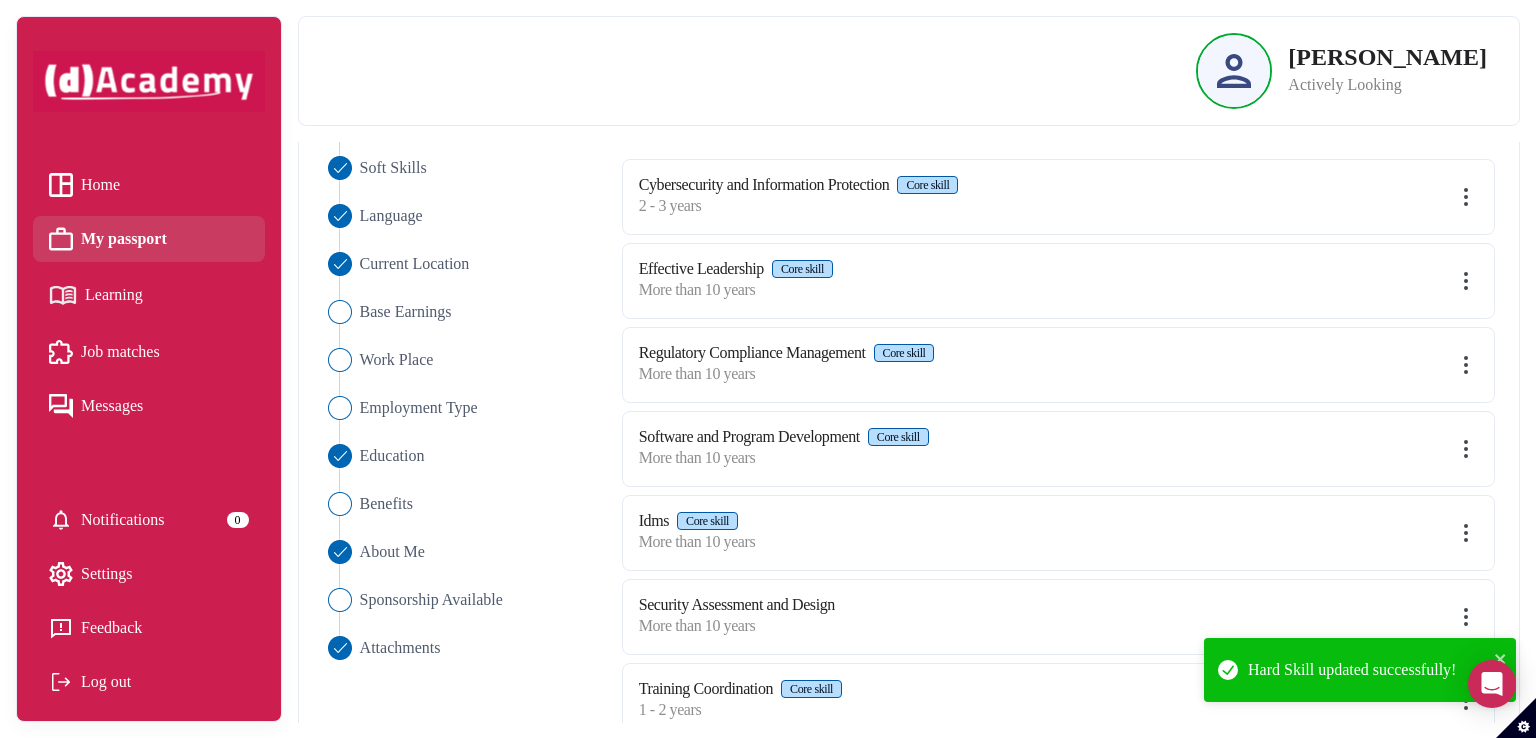 click at bounding box center [1466, 281] 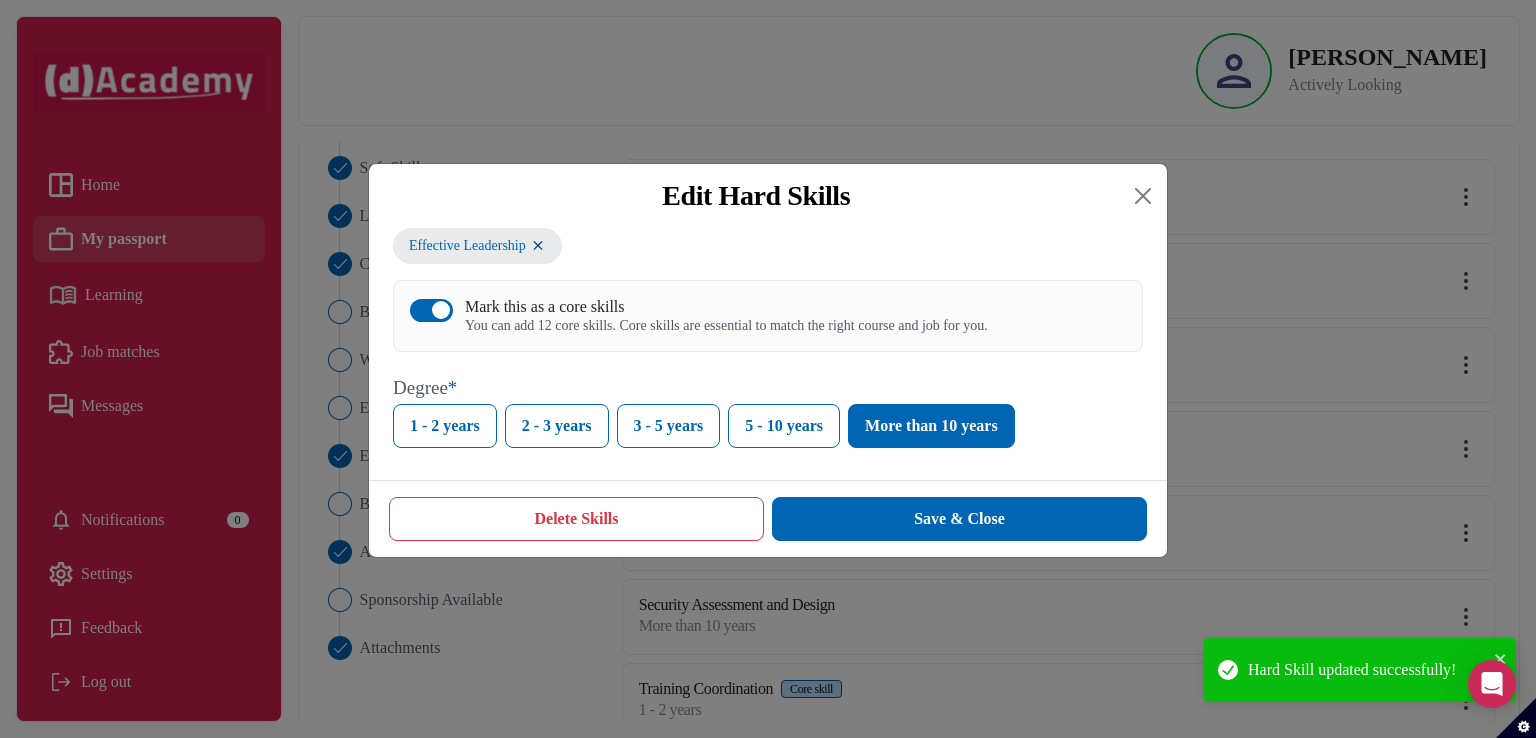 click on "Delete Skills" at bounding box center [576, 519] 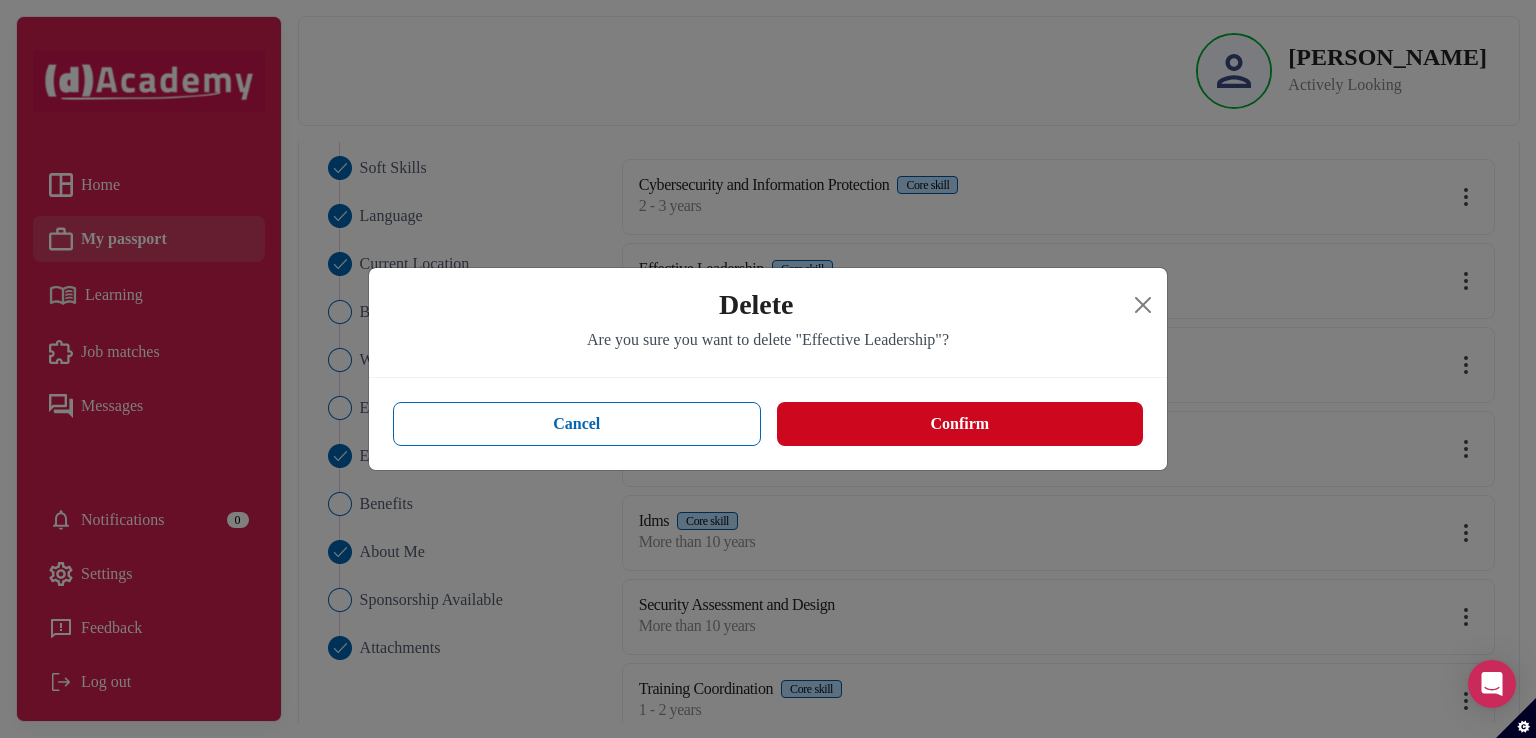 click on "Confirm" at bounding box center [960, 424] 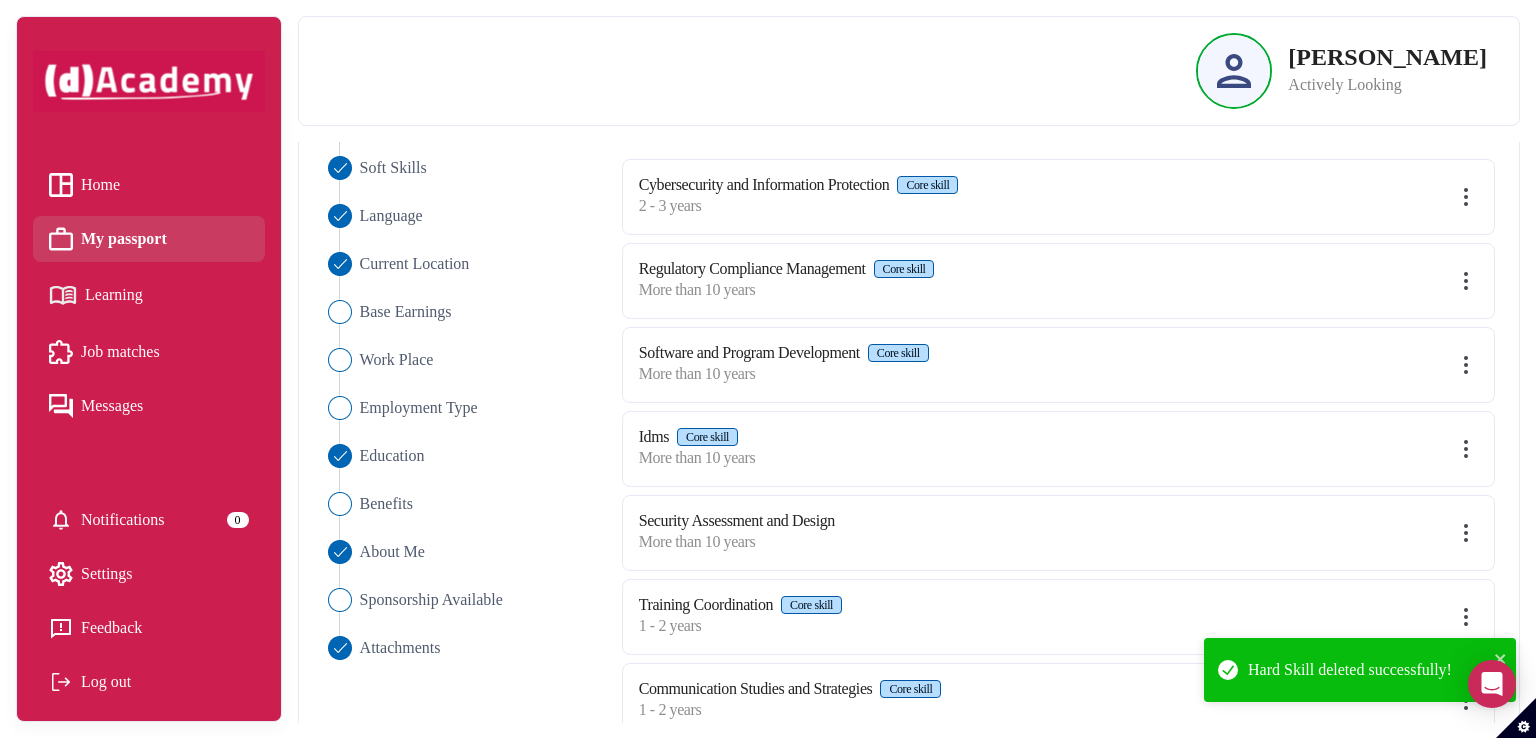 click on "Regulatory Compliance Management Core skill More than 10 years" at bounding box center [1058, 281] 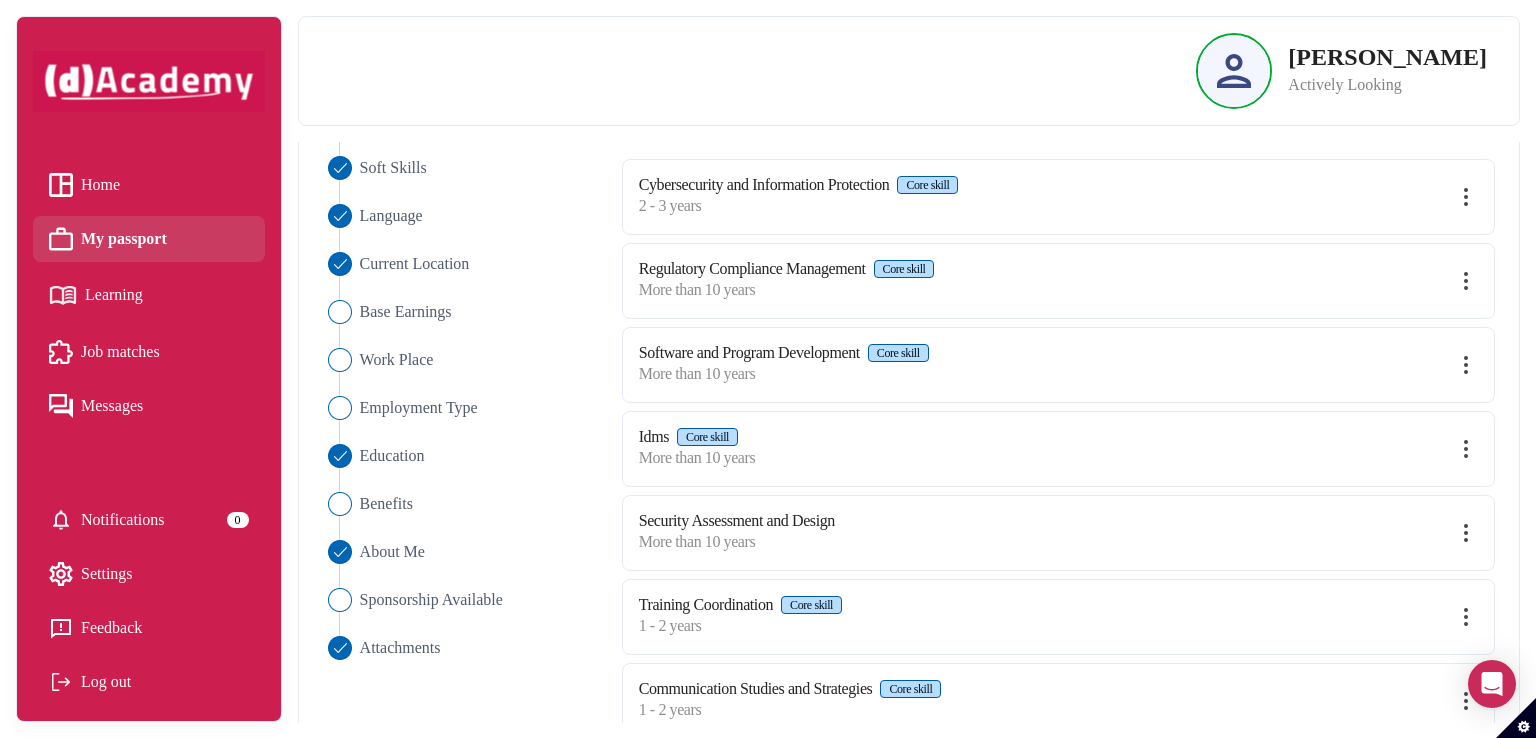 click at bounding box center [1466, 281] 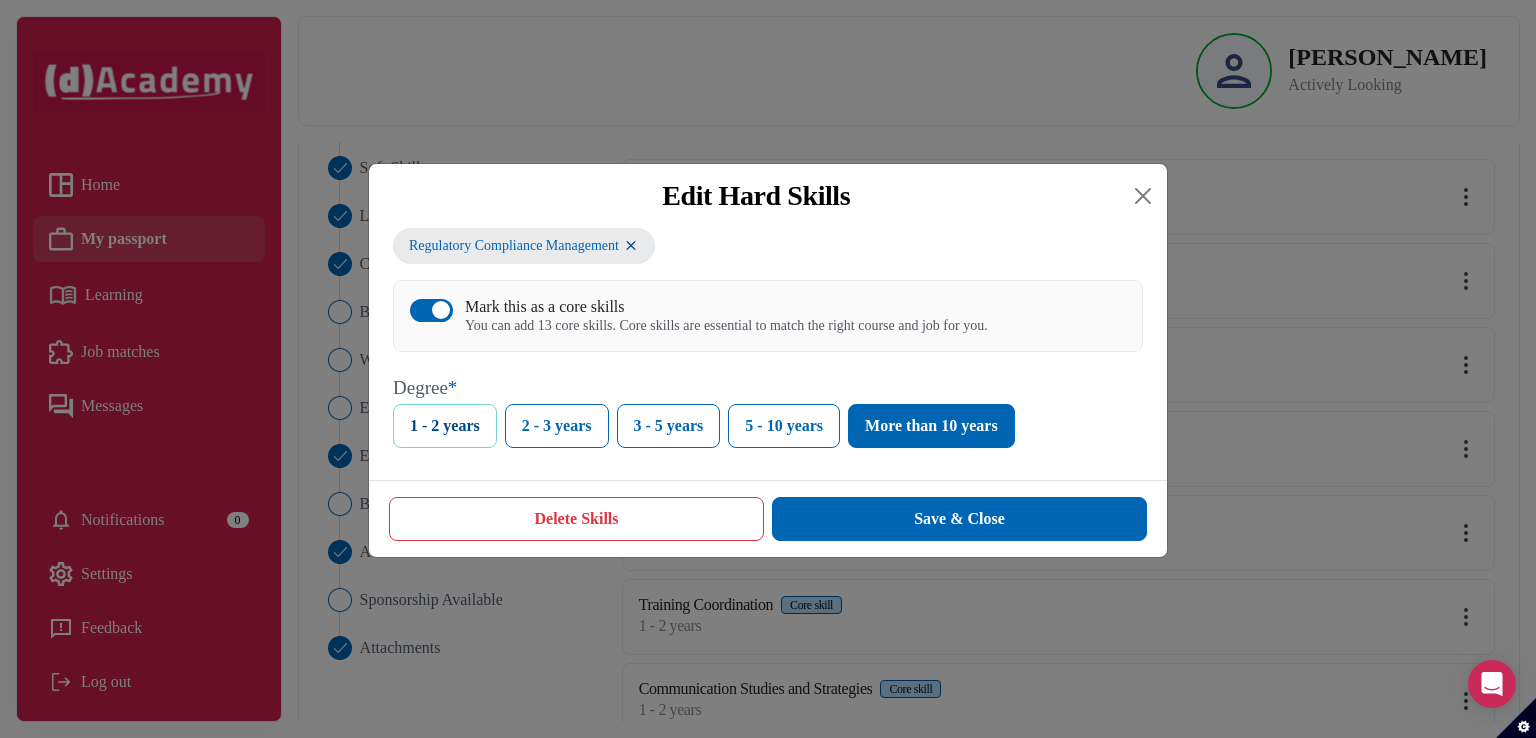 click on "1 - 2 years" at bounding box center (445, 426) 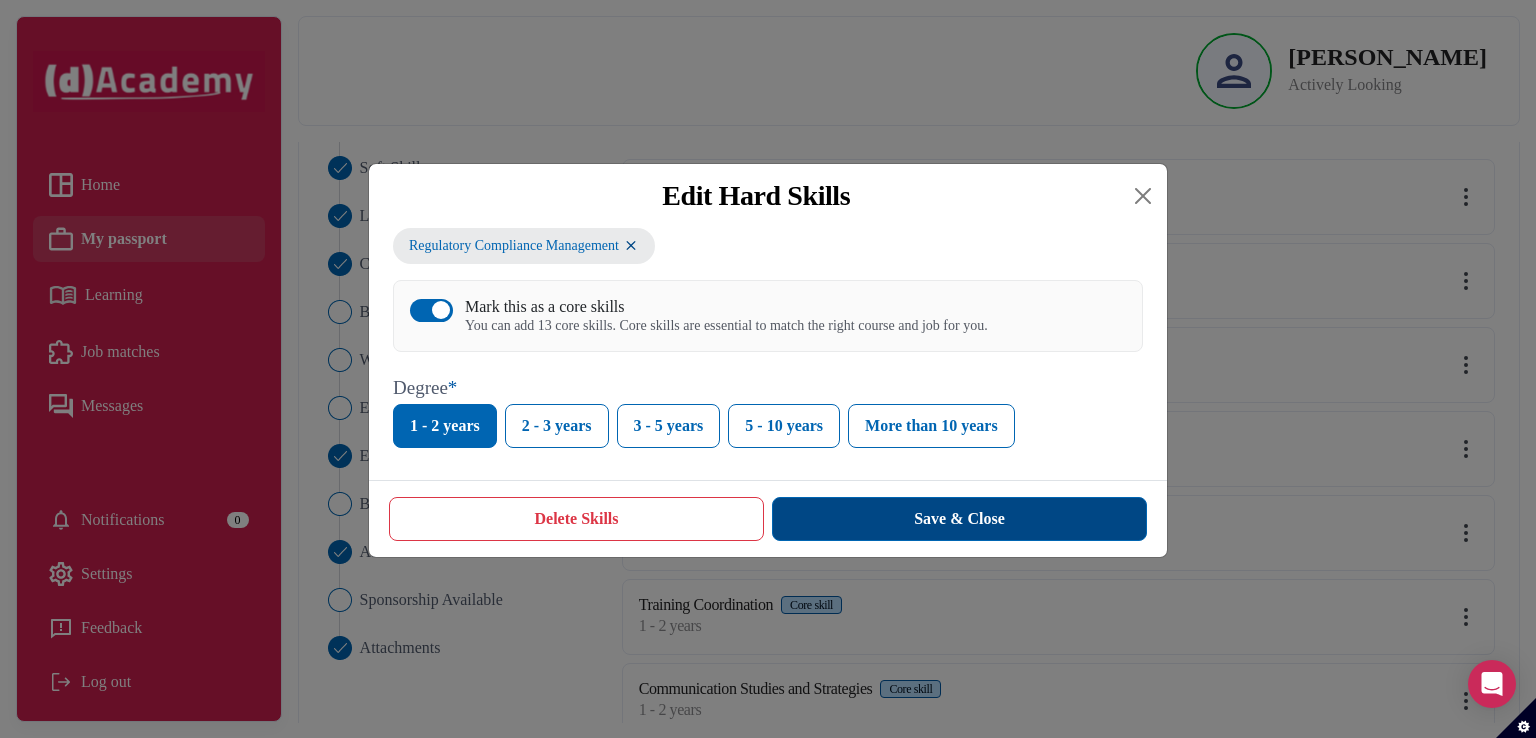 click on "Save & Close" at bounding box center (959, 519) 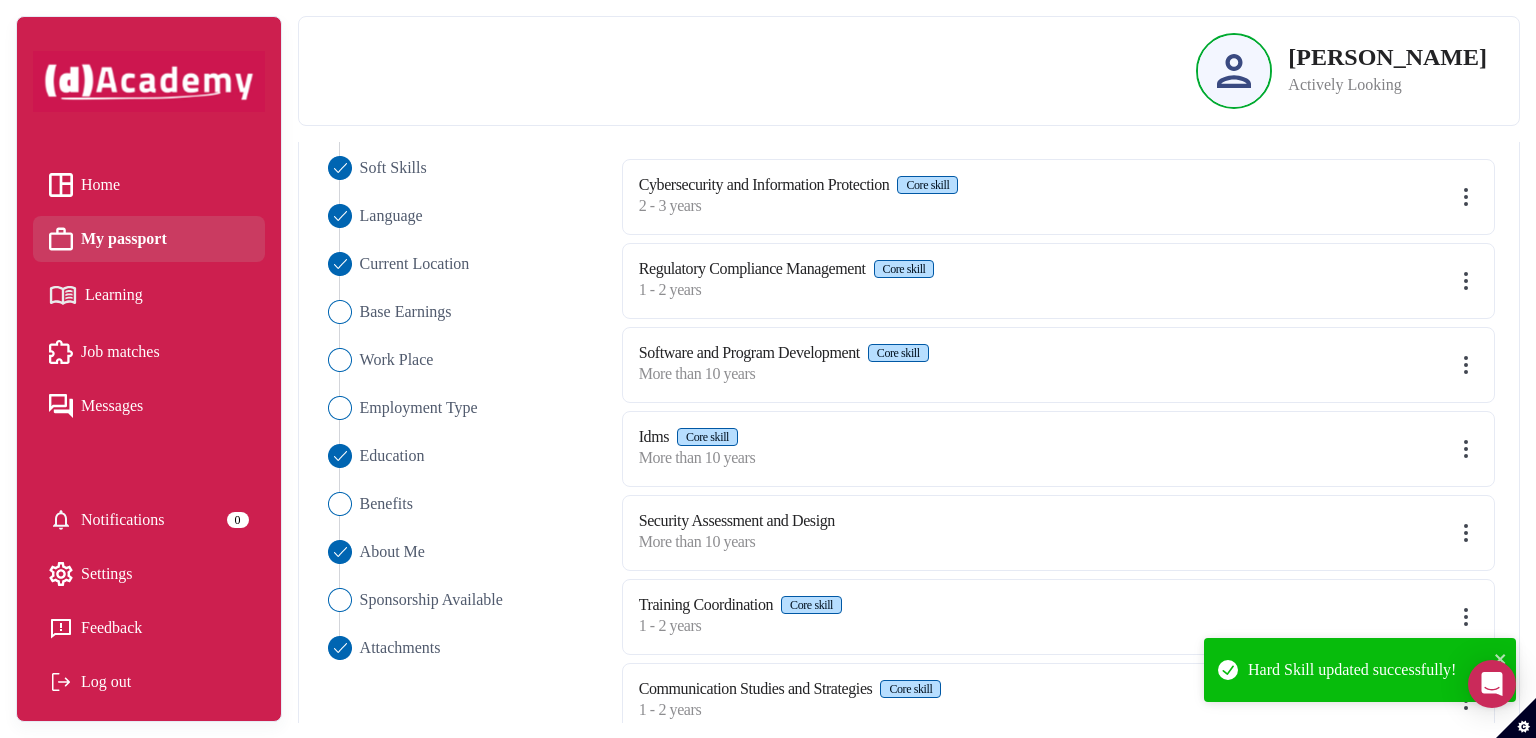 click at bounding box center (1466, 365) 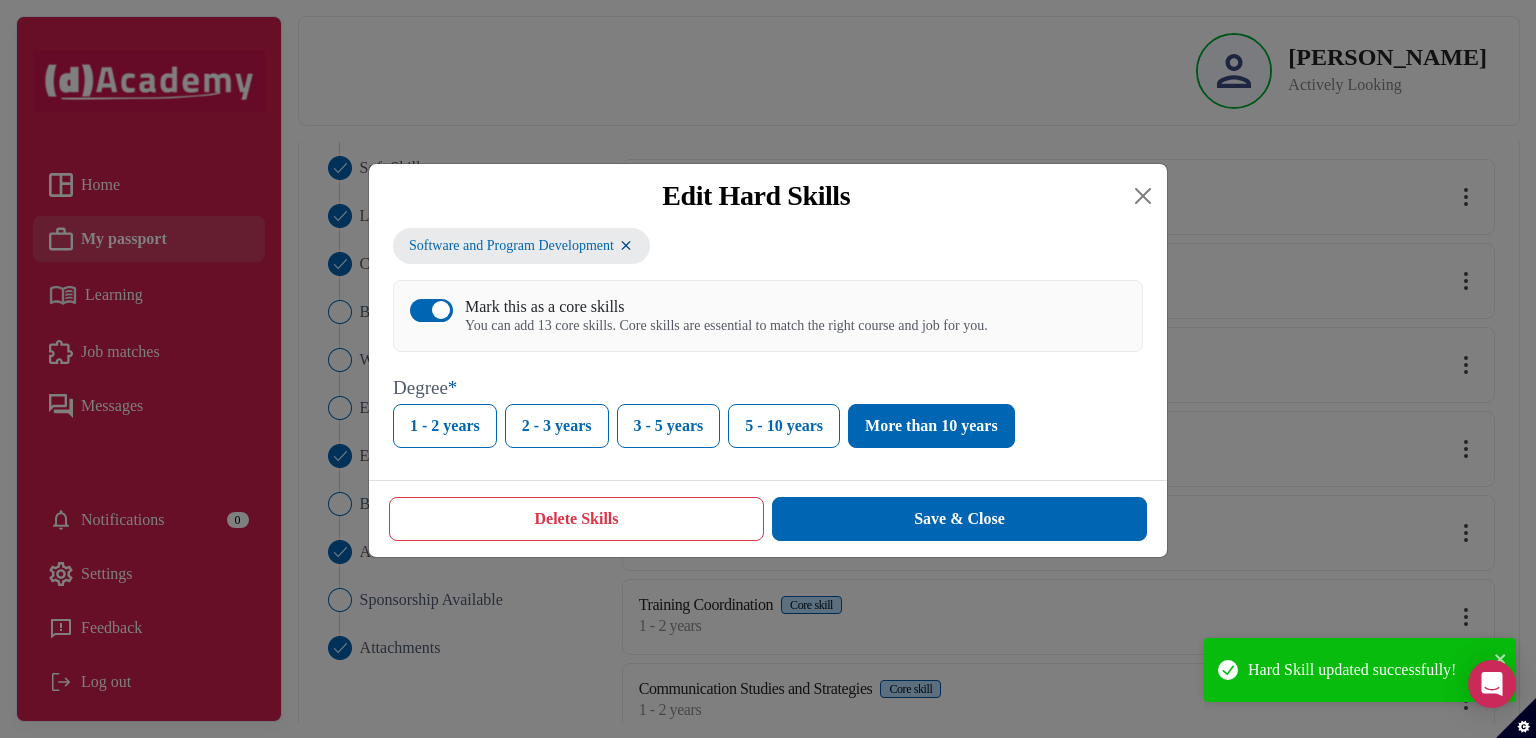 click on "Delete Skills" at bounding box center (576, 519) 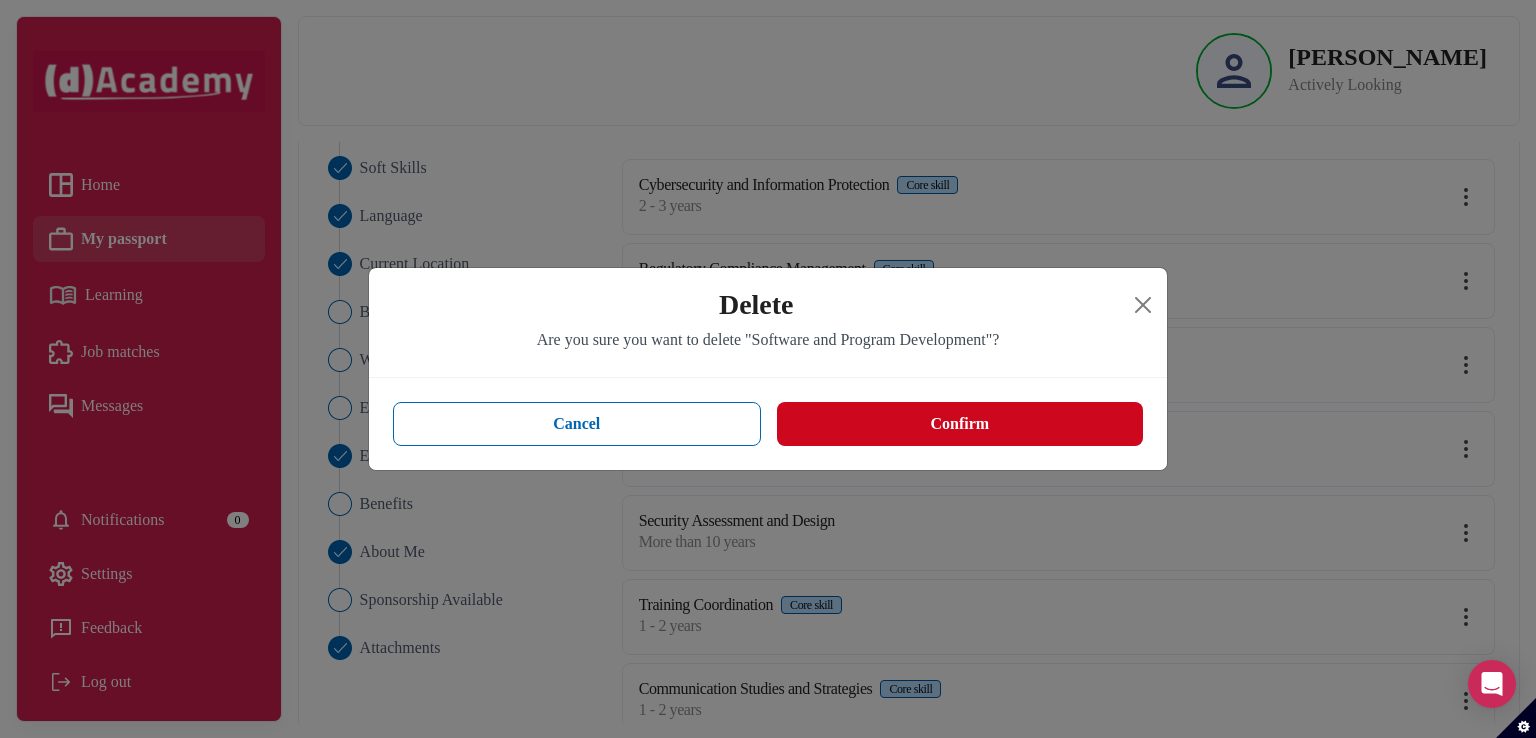 click on "Confirm" at bounding box center [960, 424] 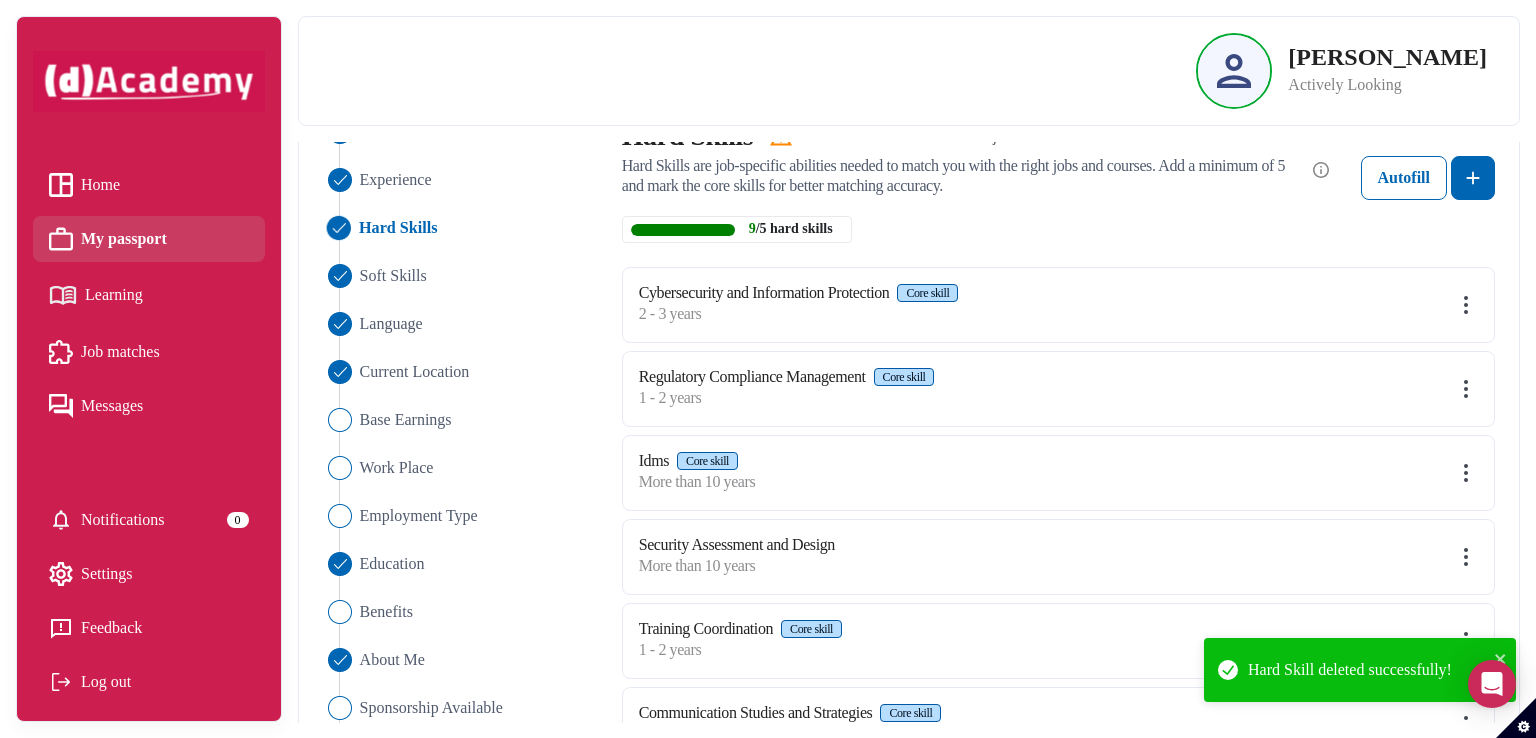 scroll, scrollTop: 184, scrollLeft: 0, axis: vertical 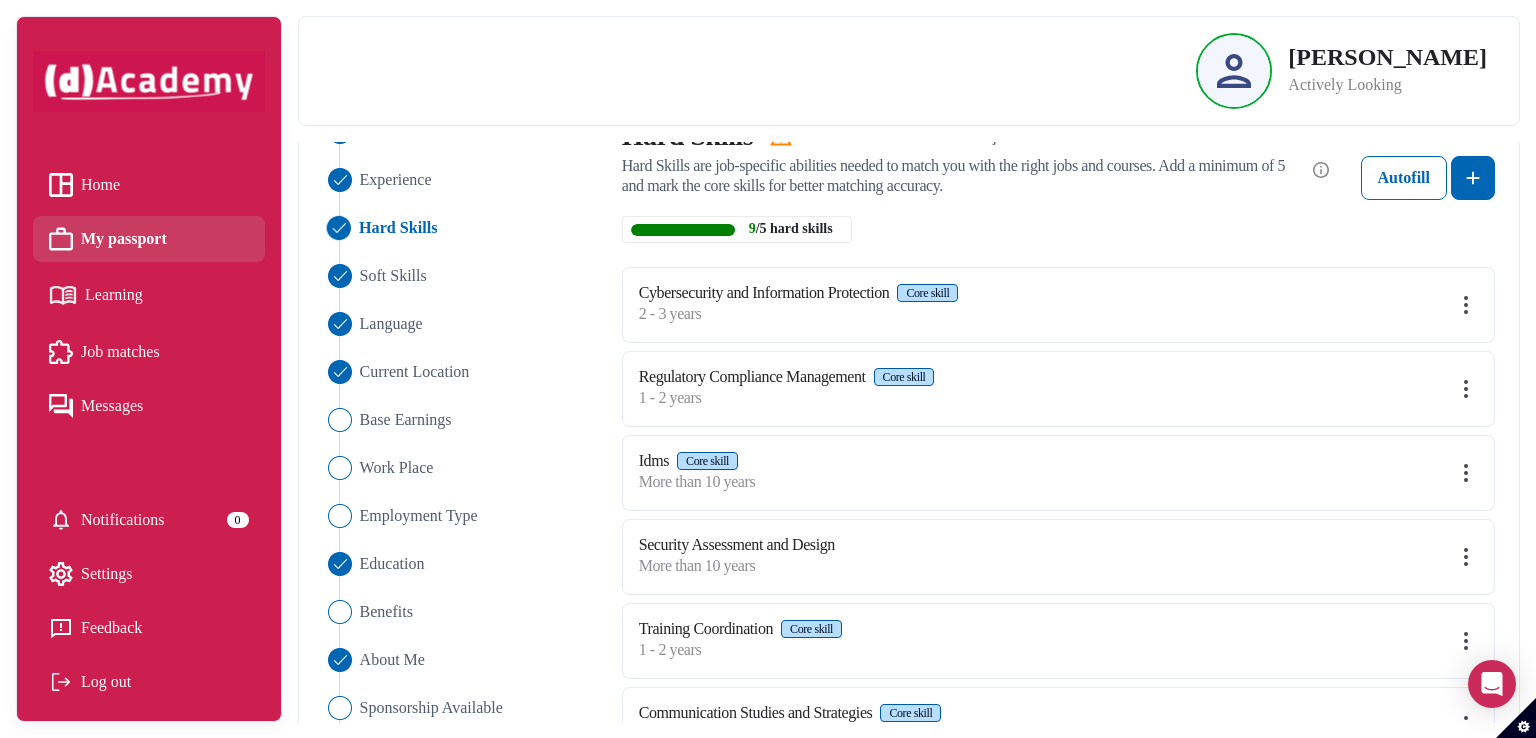 click at bounding box center (1466, 473) 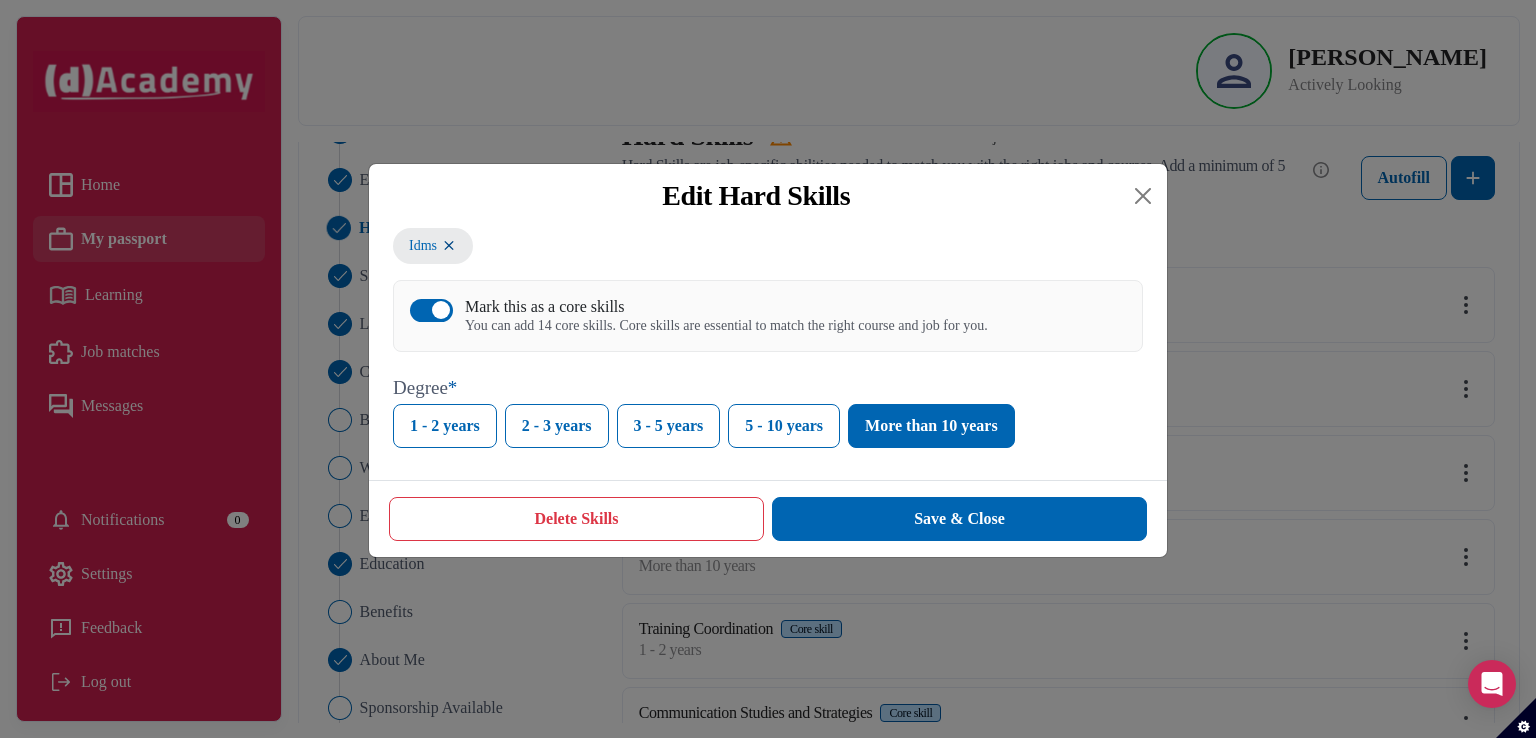 click on "Delete Skills" at bounding box center (576, 519) 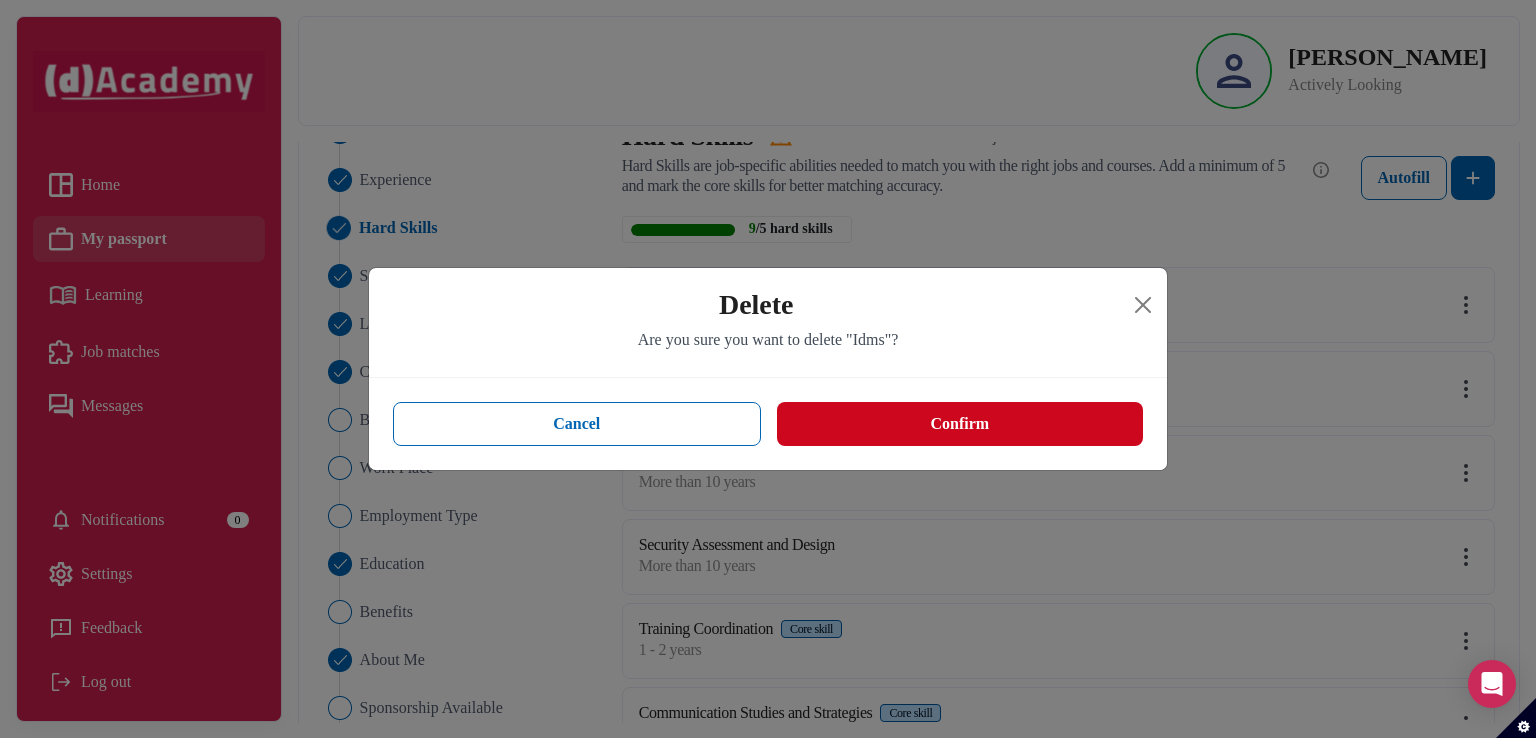 click on "Confirm" at bounding box center [960, 424] 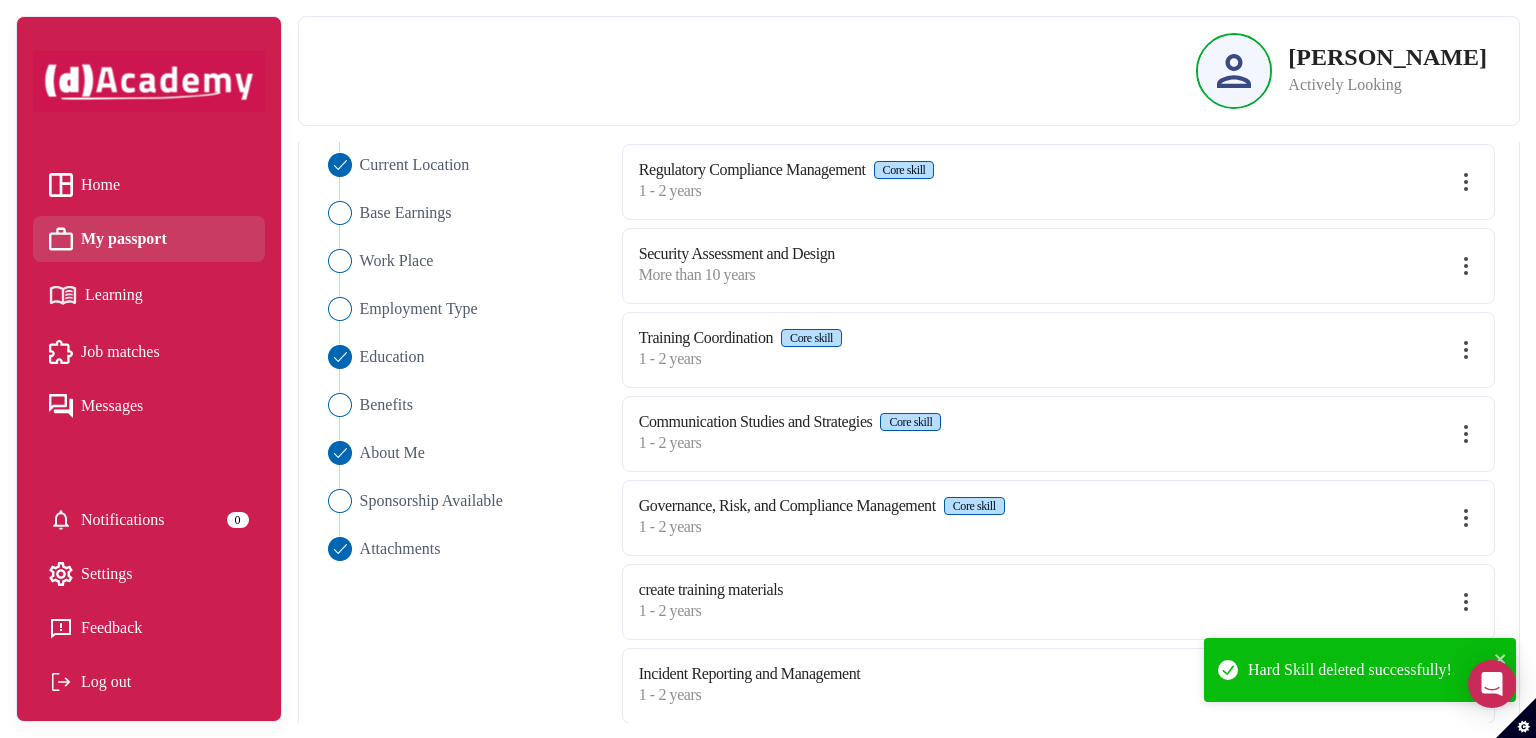 scroll, scrollTop: 392, scrollLeft: 0, axis: vertical 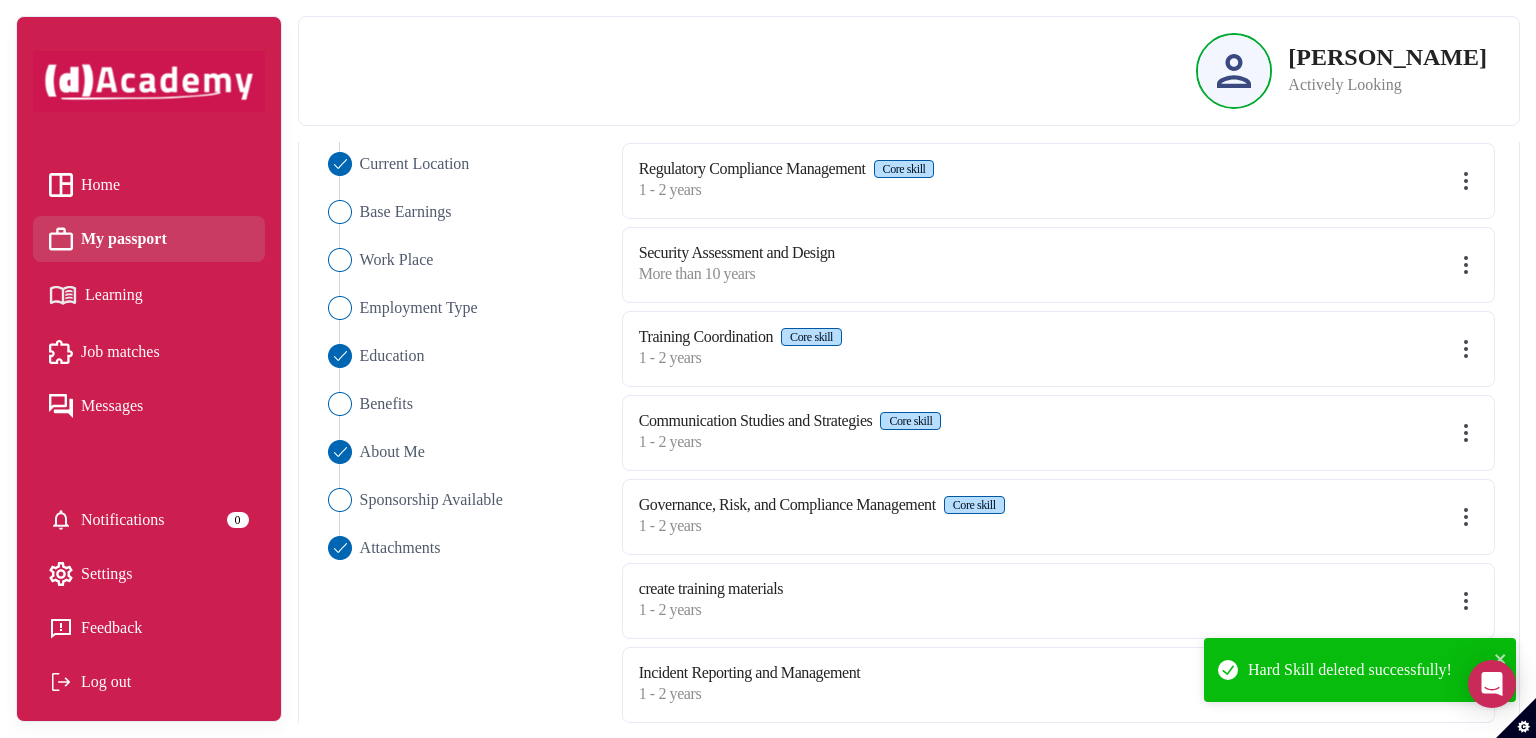 click at bounding box center (1466, 265) 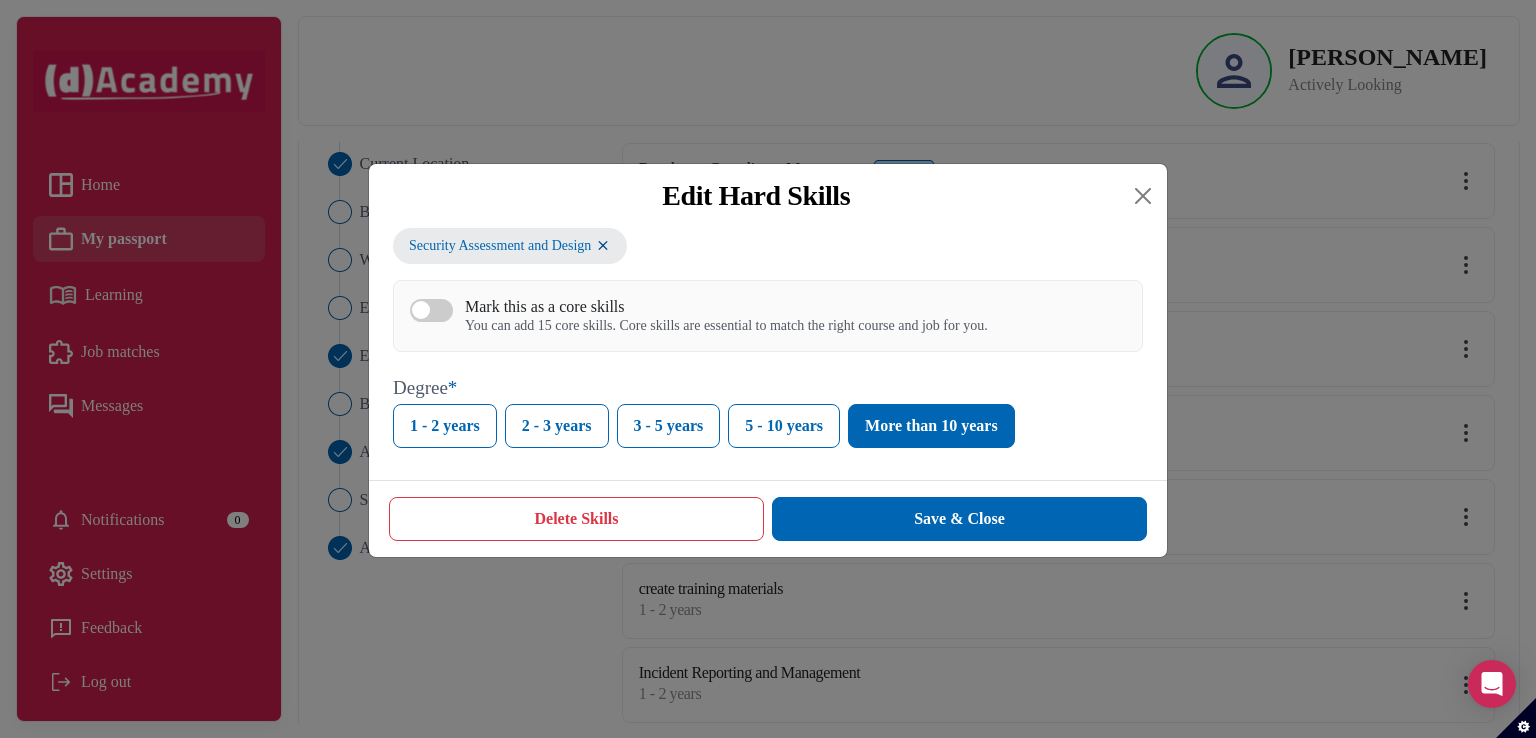 click on "Delete Skills" at bounding box center [576, 519] 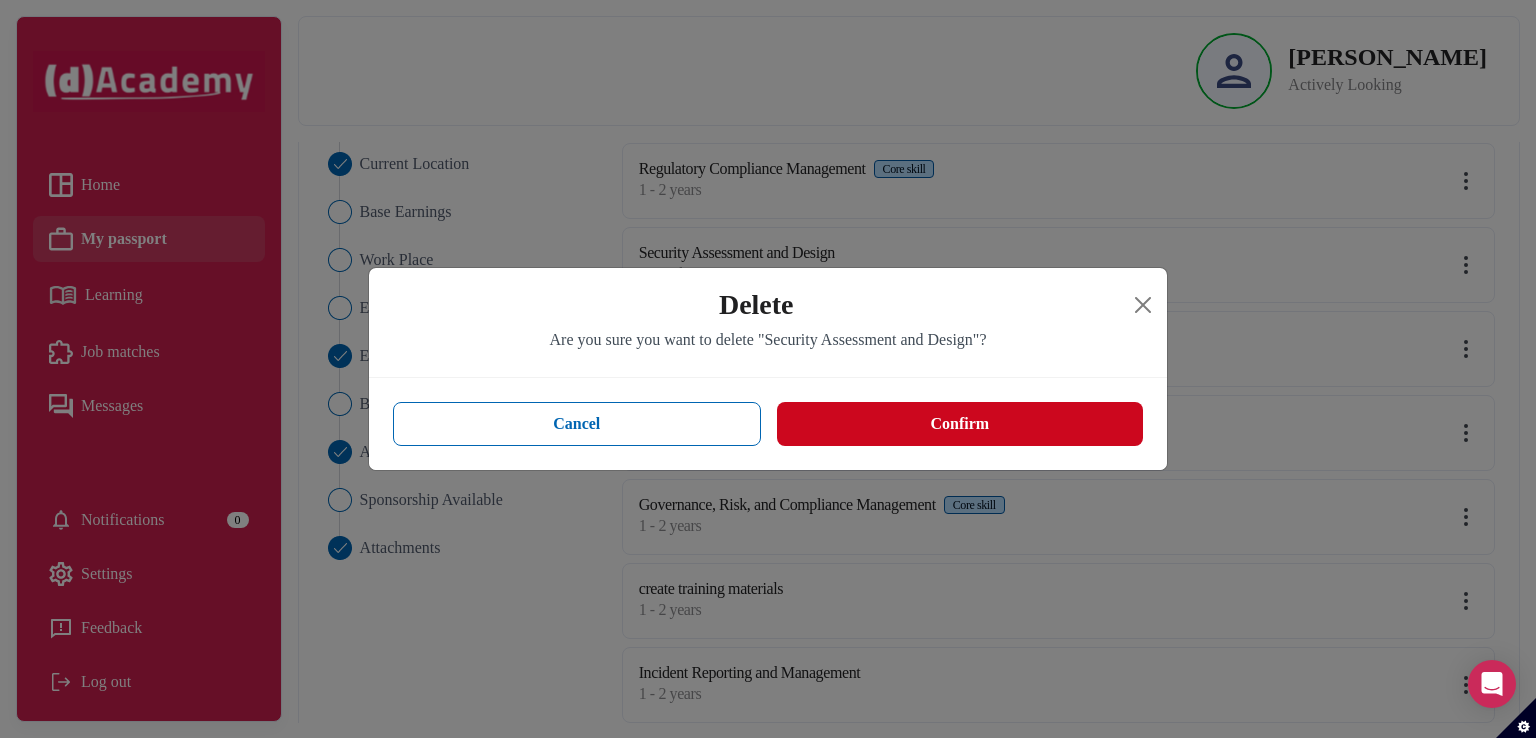 click on "Confirm" at bounding box center [960, 424] 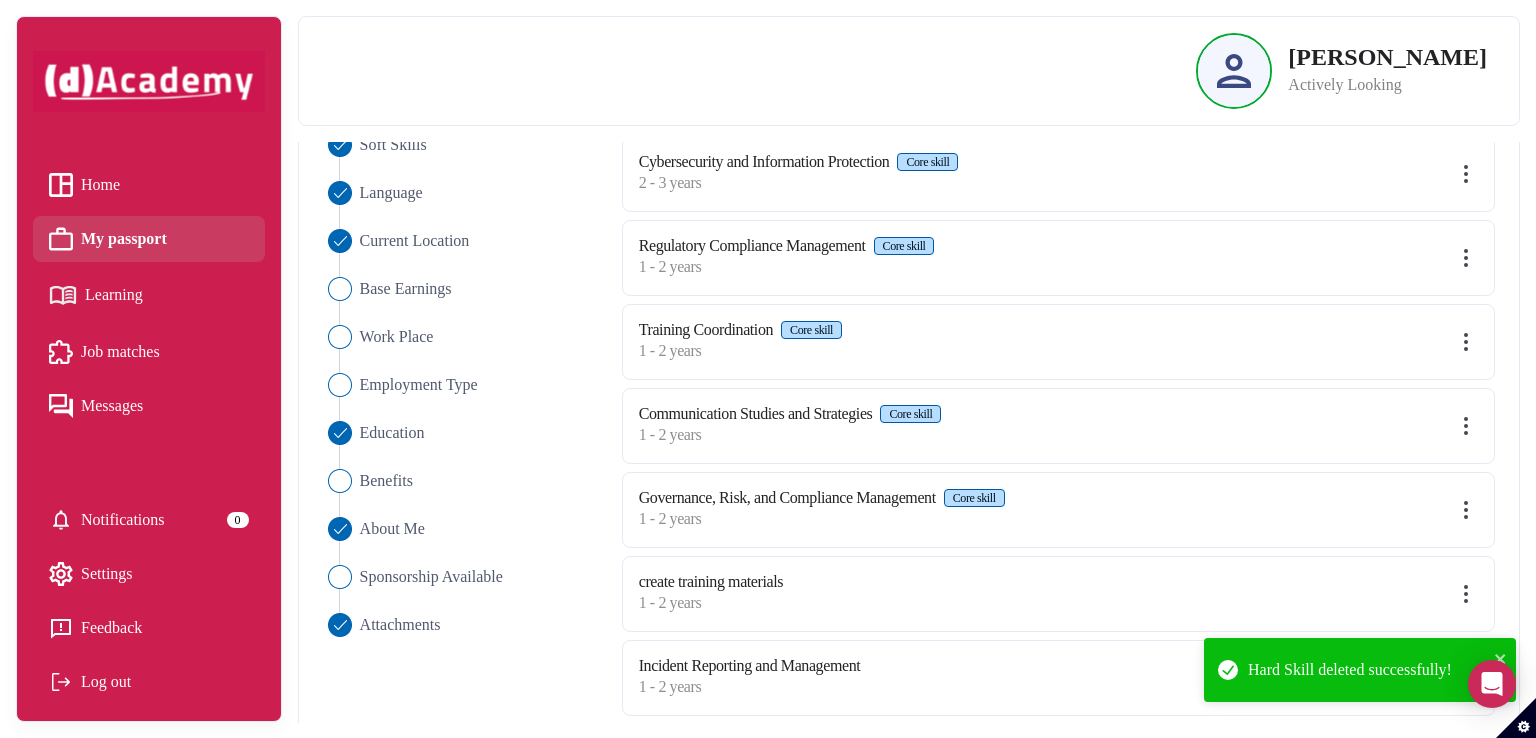 scroll, scrollTop: 337, scrollLeft: 0, axis: vertical 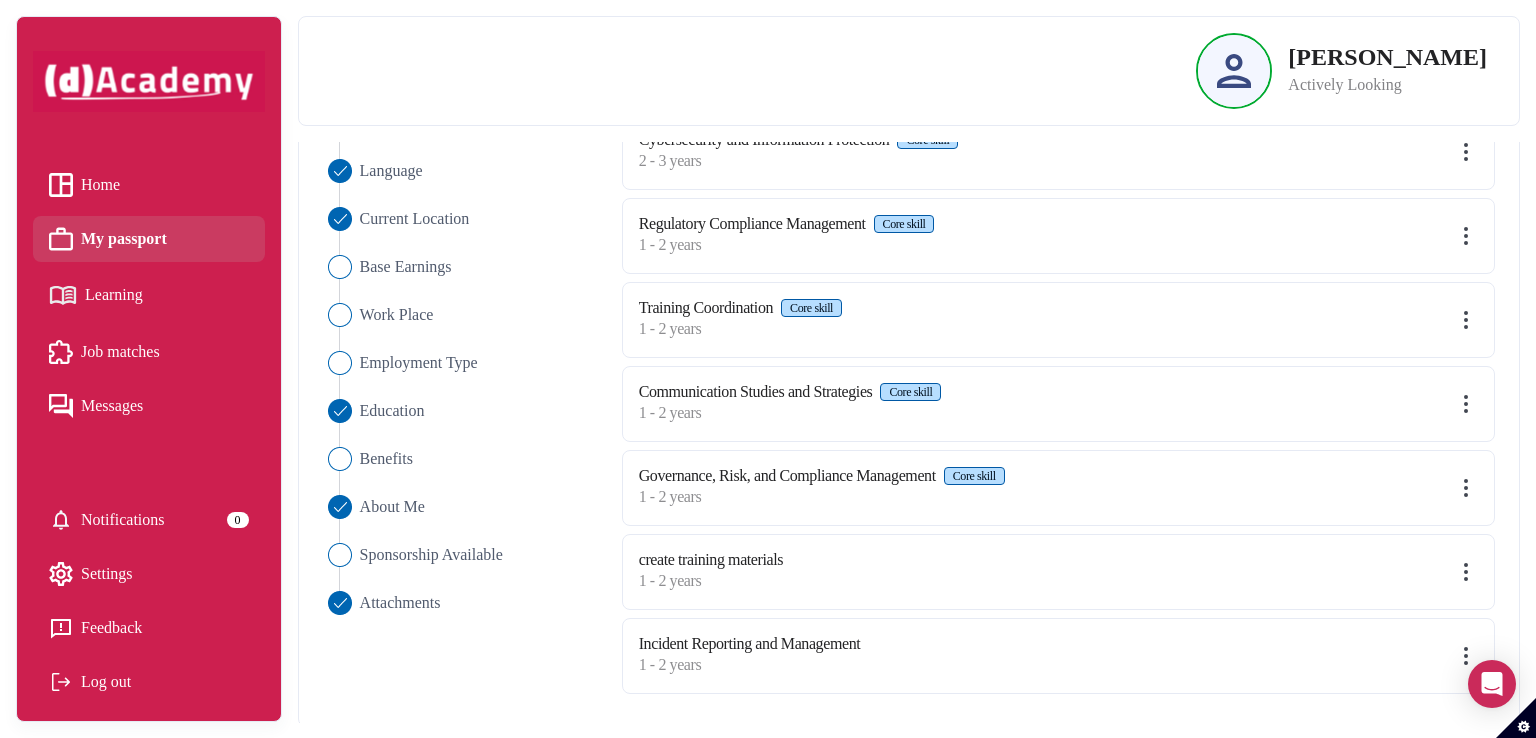 click at bounding box center (1466, 404) 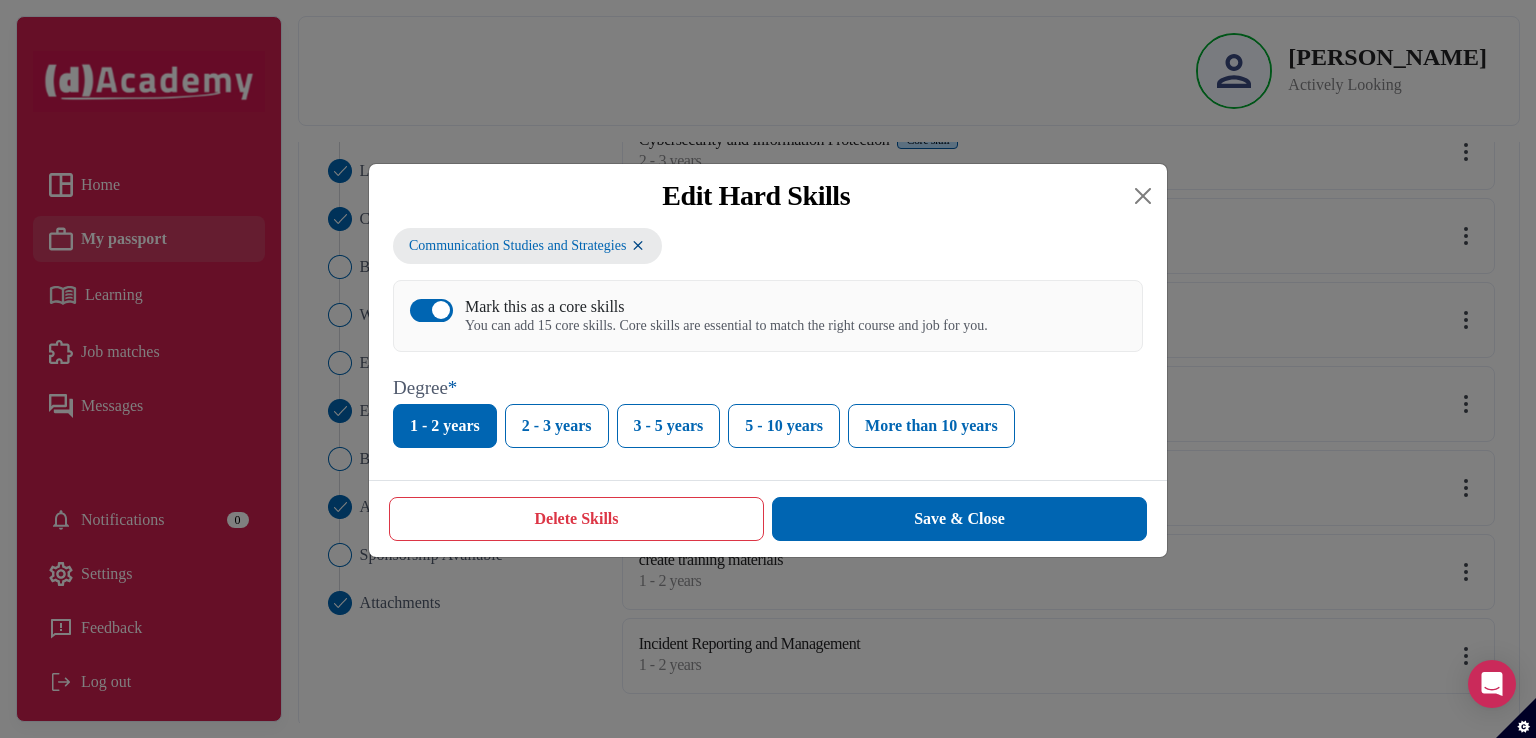 click on "Delete Skills" at bounding box center [576, 519] 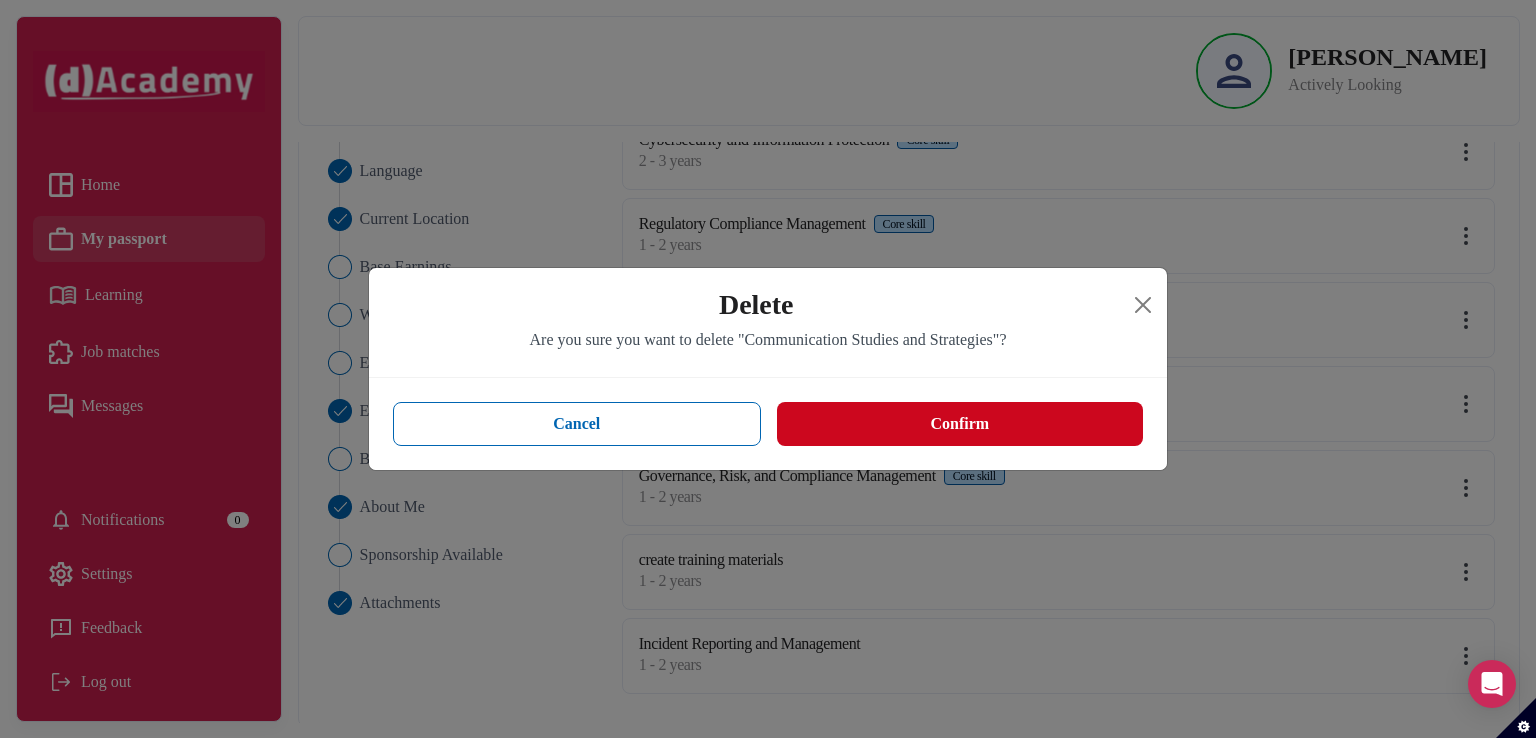 click on "Confirm" at bounding box center (960, 424) 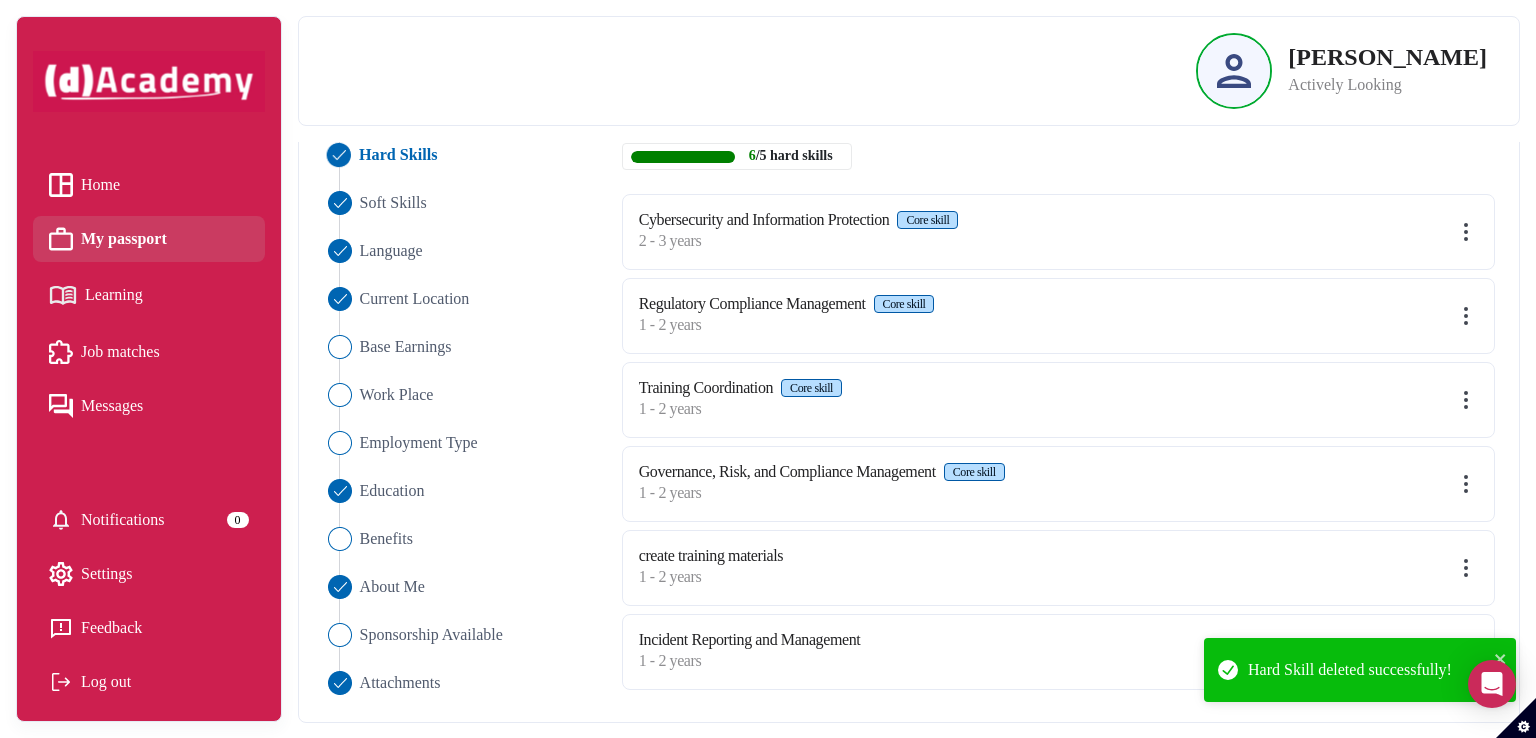 scroll, scrollTop: 253, scrollLeft: 0, axis: vertical 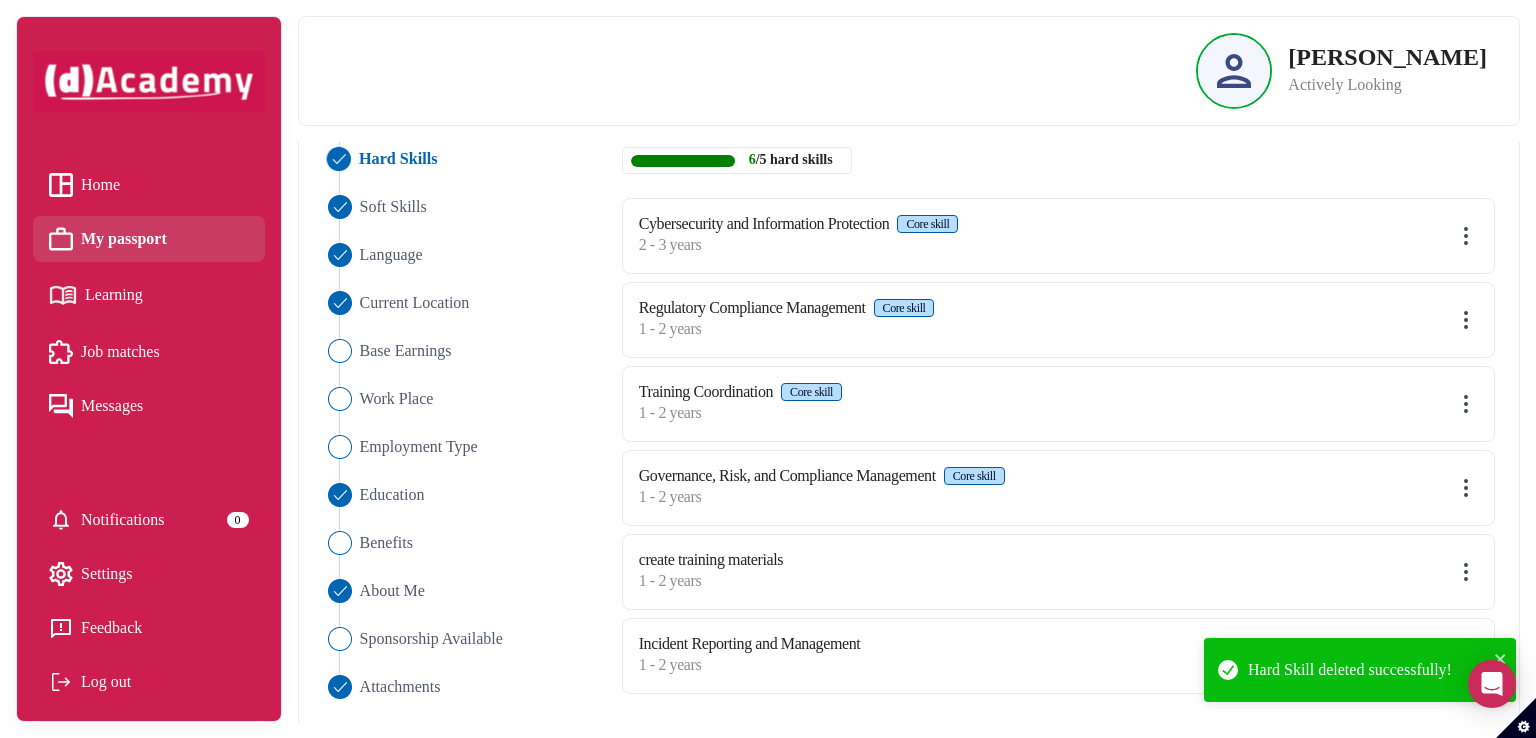 click at bounding box center (1466, 572) 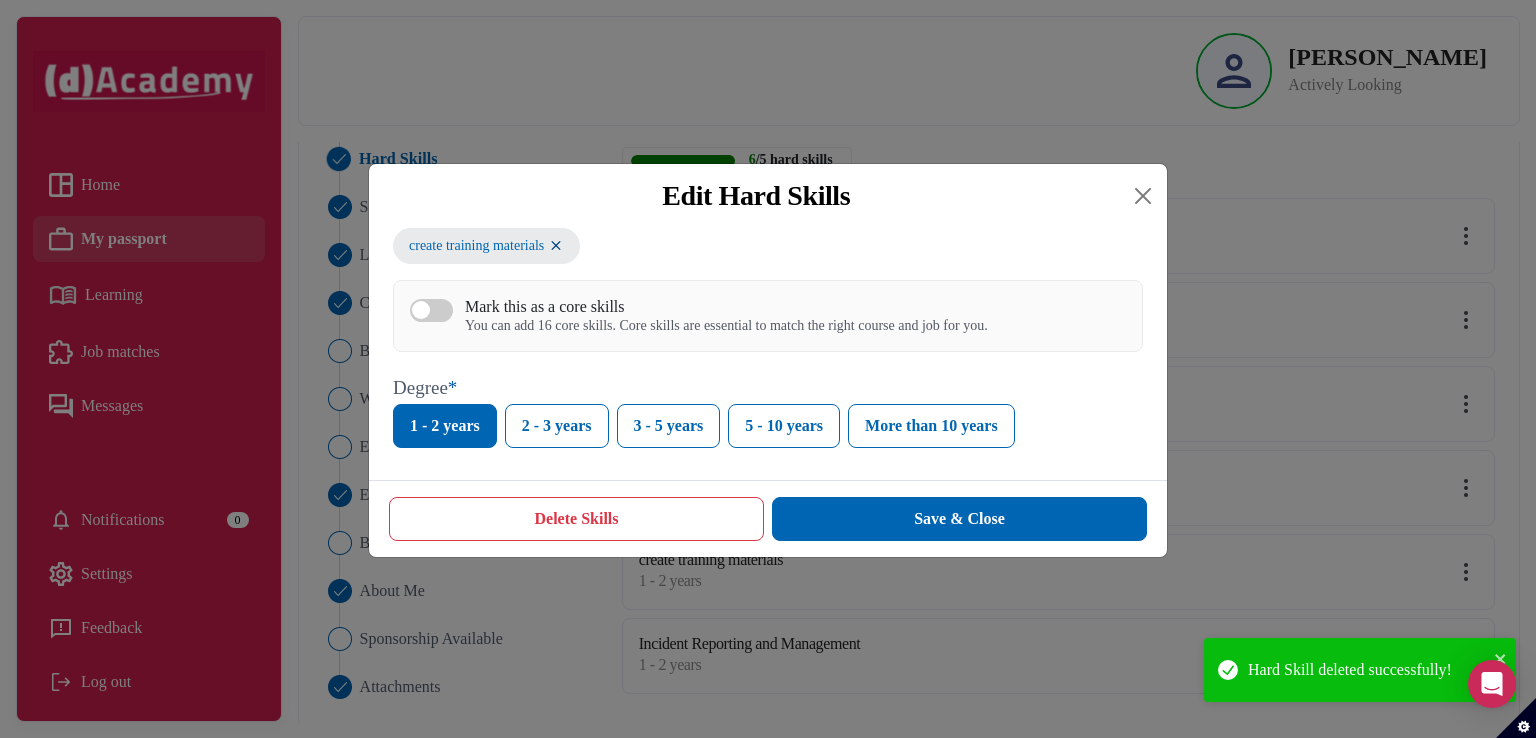 click on "Delete Skills" at bounding box center (576, 519) 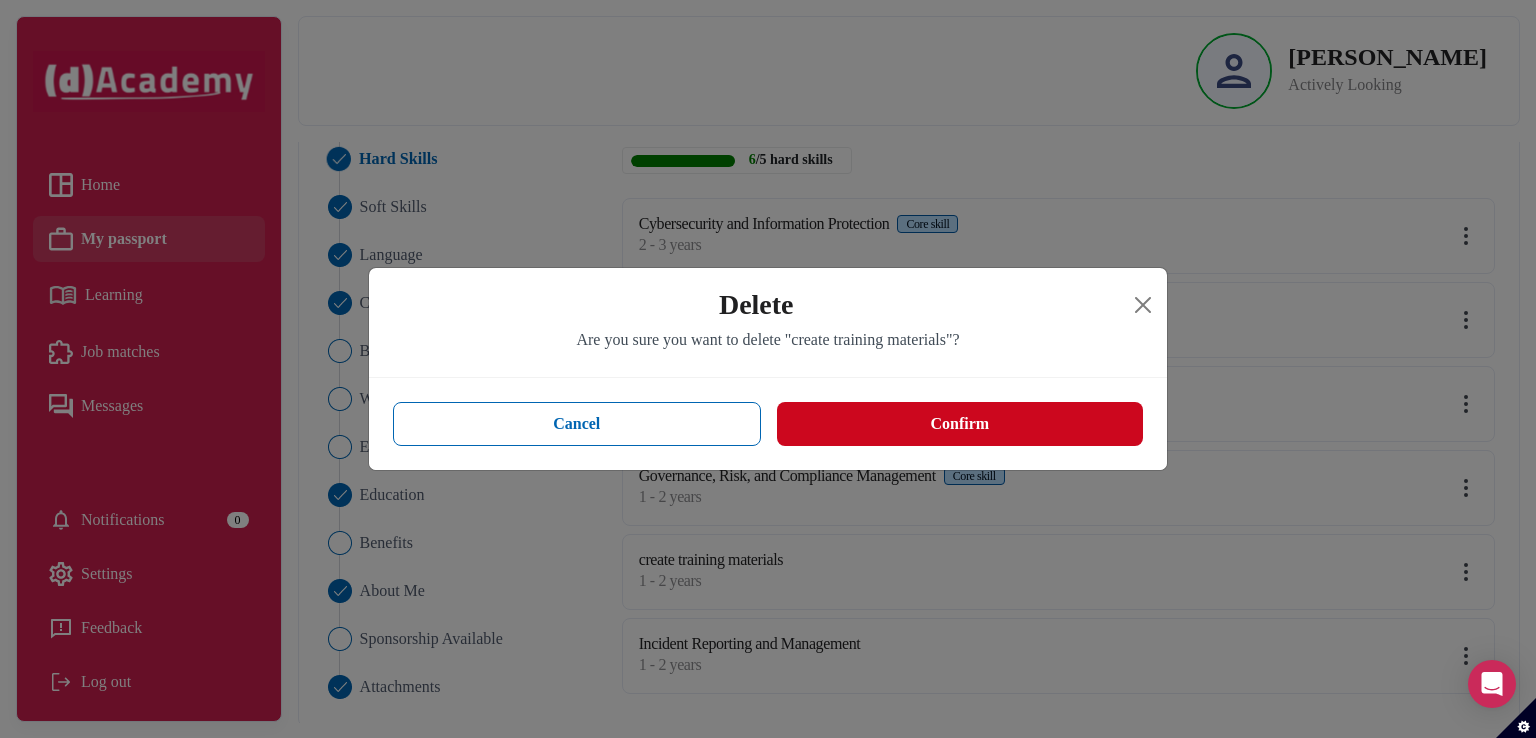 click on "Confirm" at bounding box center [960, 424] 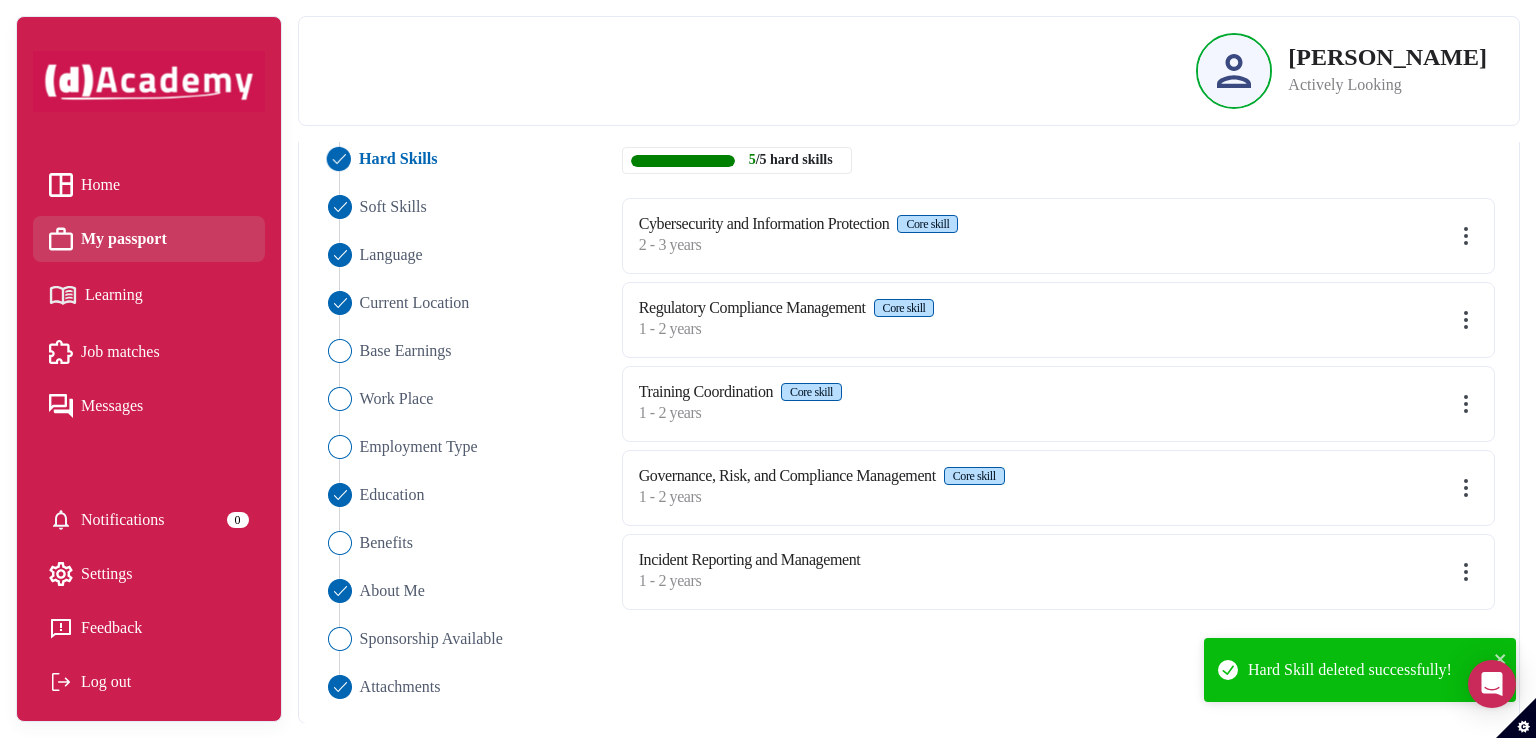 click at bounding box center [1466, 320] 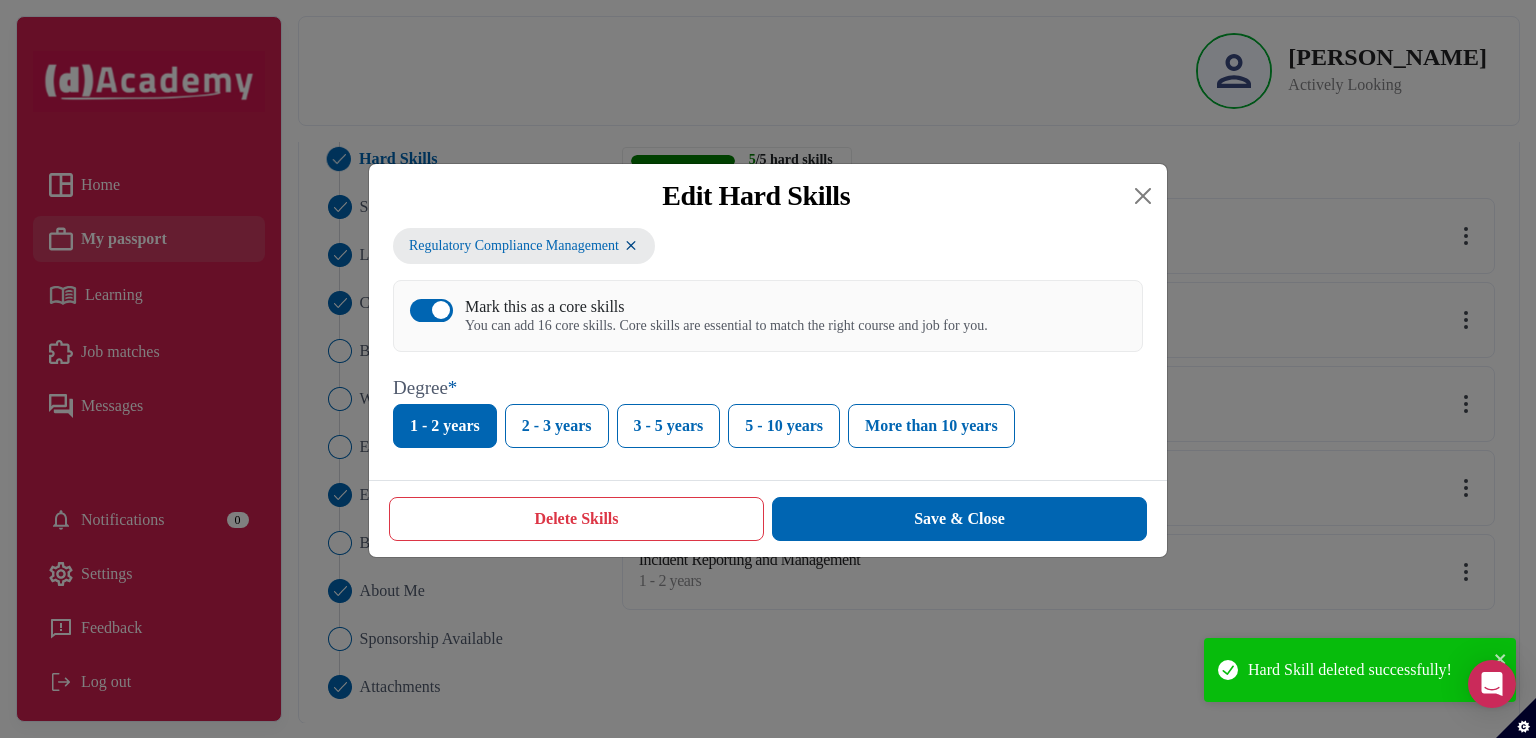 click on "Delete Skills" at bounding box center (576, 519) 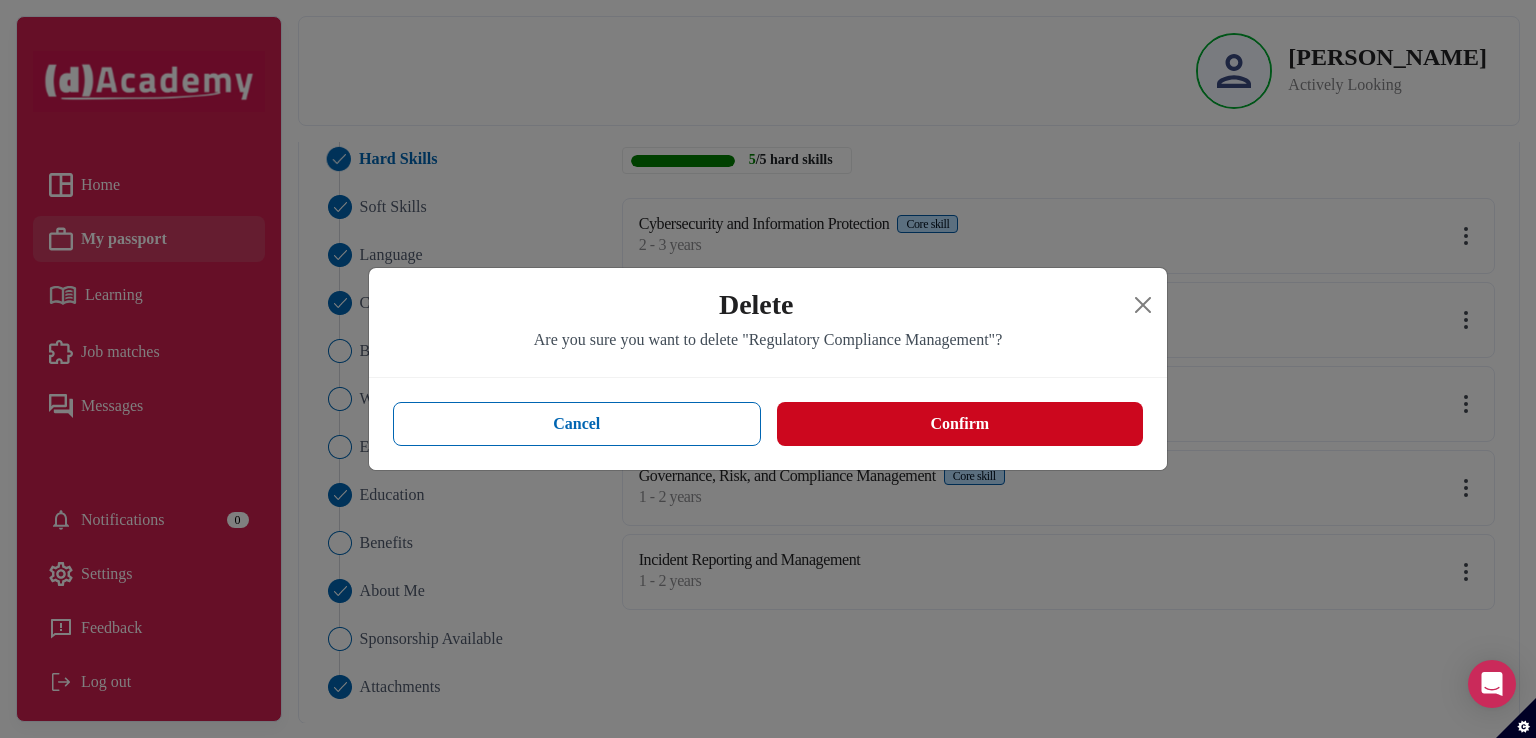 click on "Confirm" at bounding box center [960, 424] 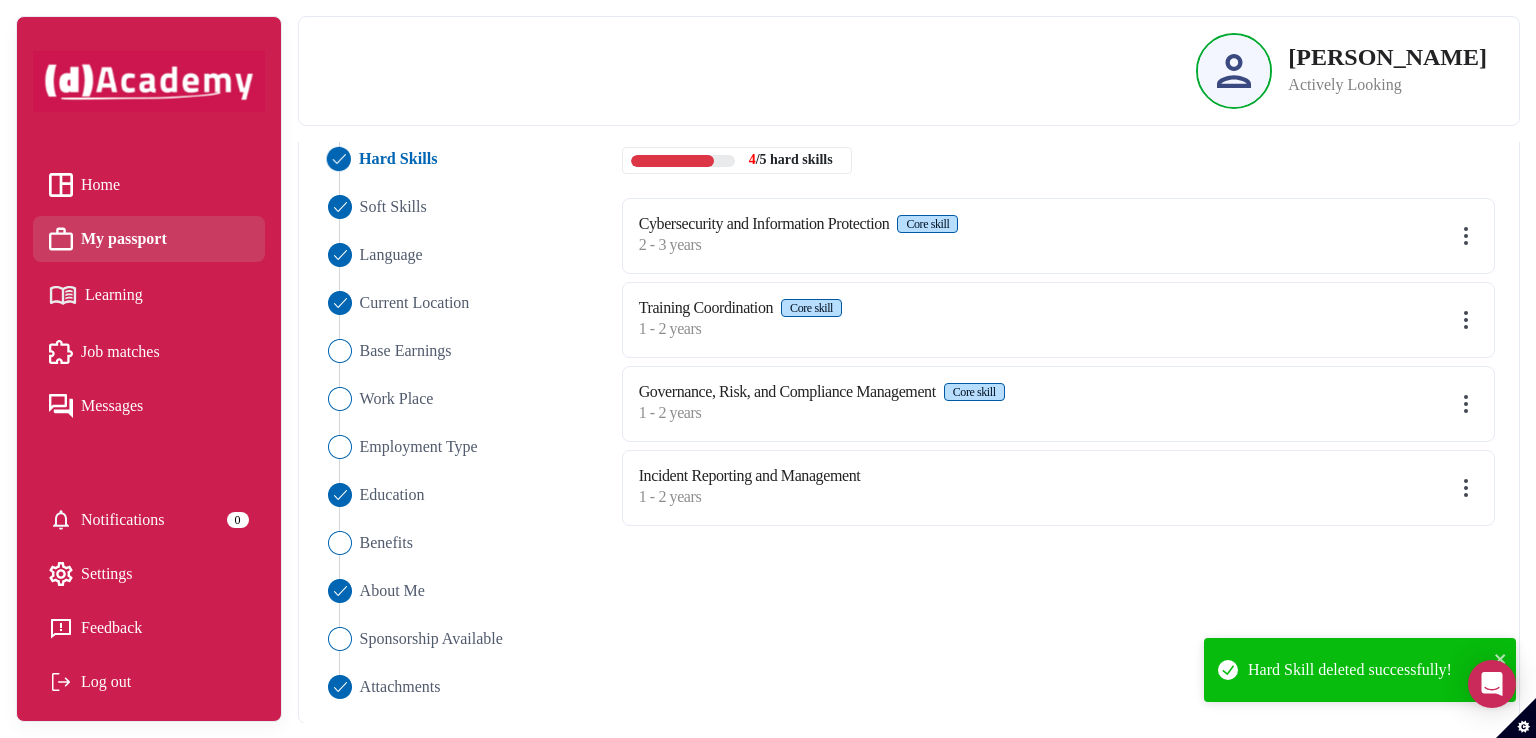 click at bounding box center (1466, 488) 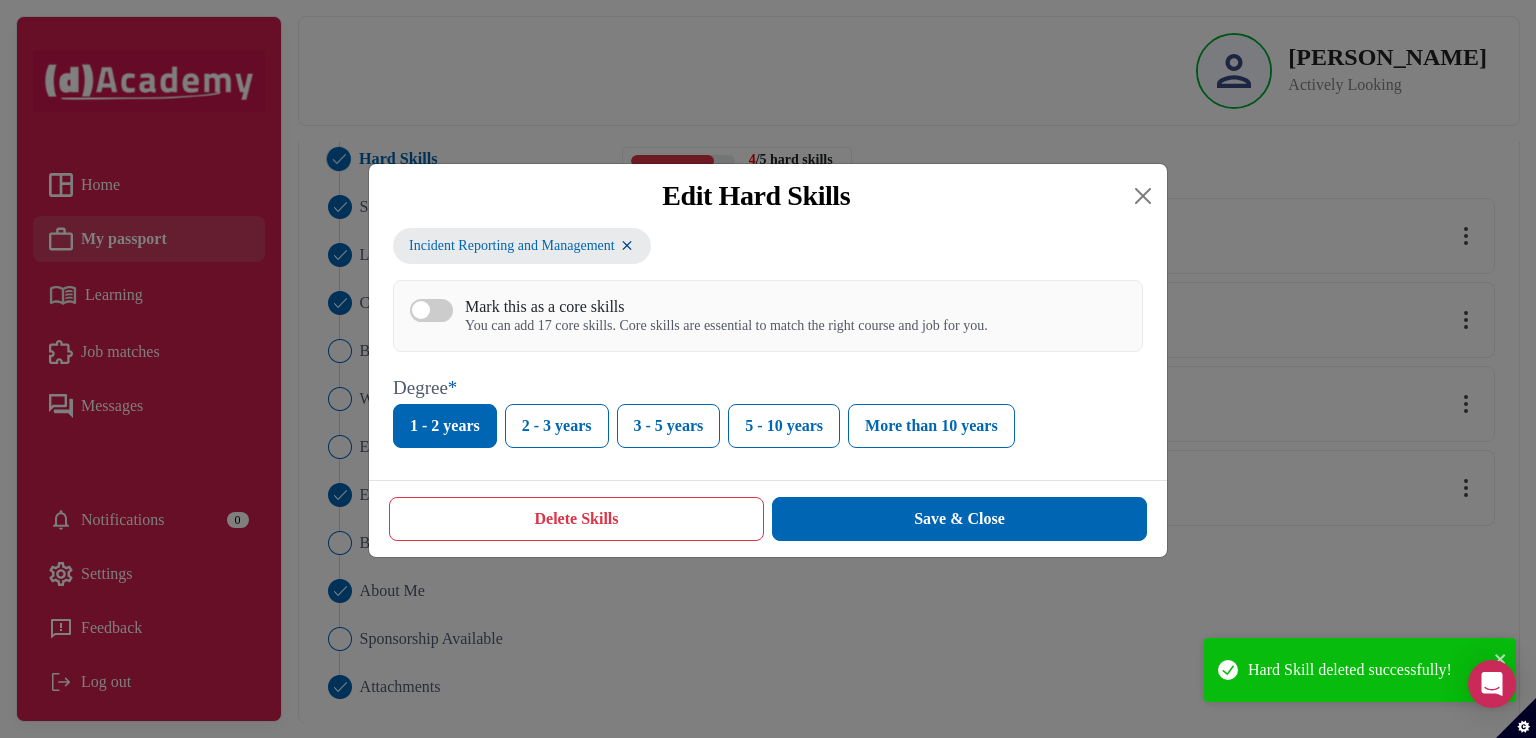 click on "Delete Skills" at bounding box center (576, 519) 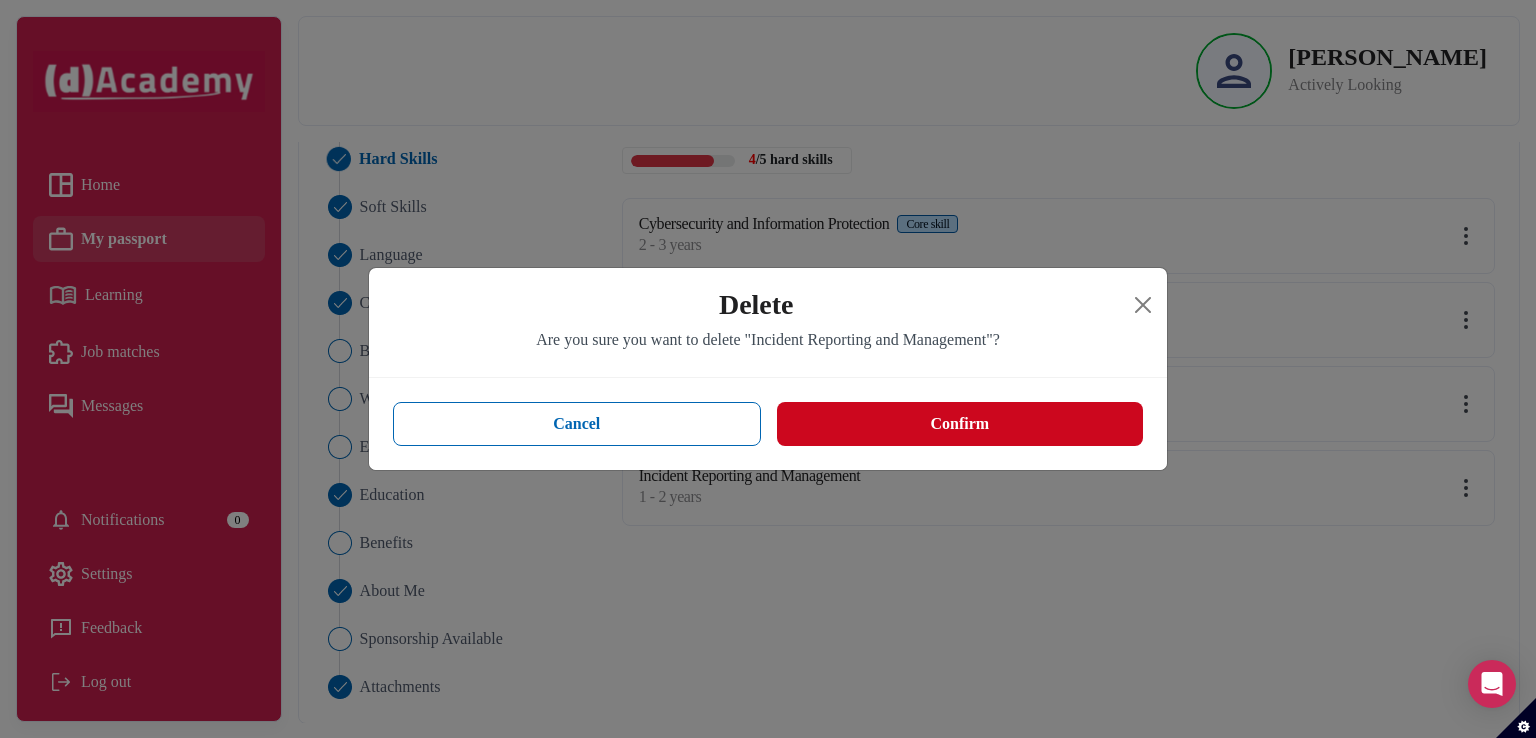 click on "Confirm" at bounding box center [960, 424] 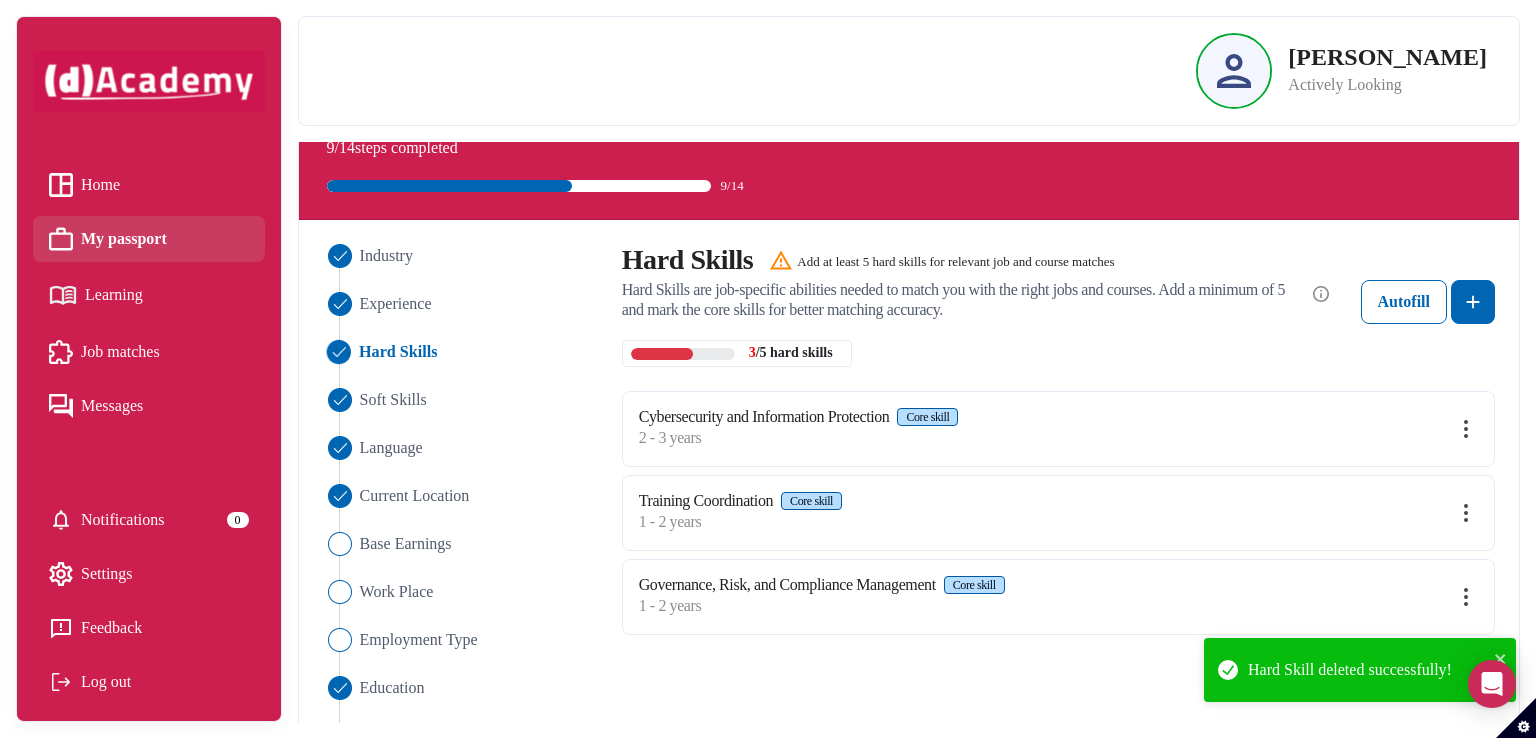 scroll, scrollTop: 64, scrollLeft: 0, axis: vertical 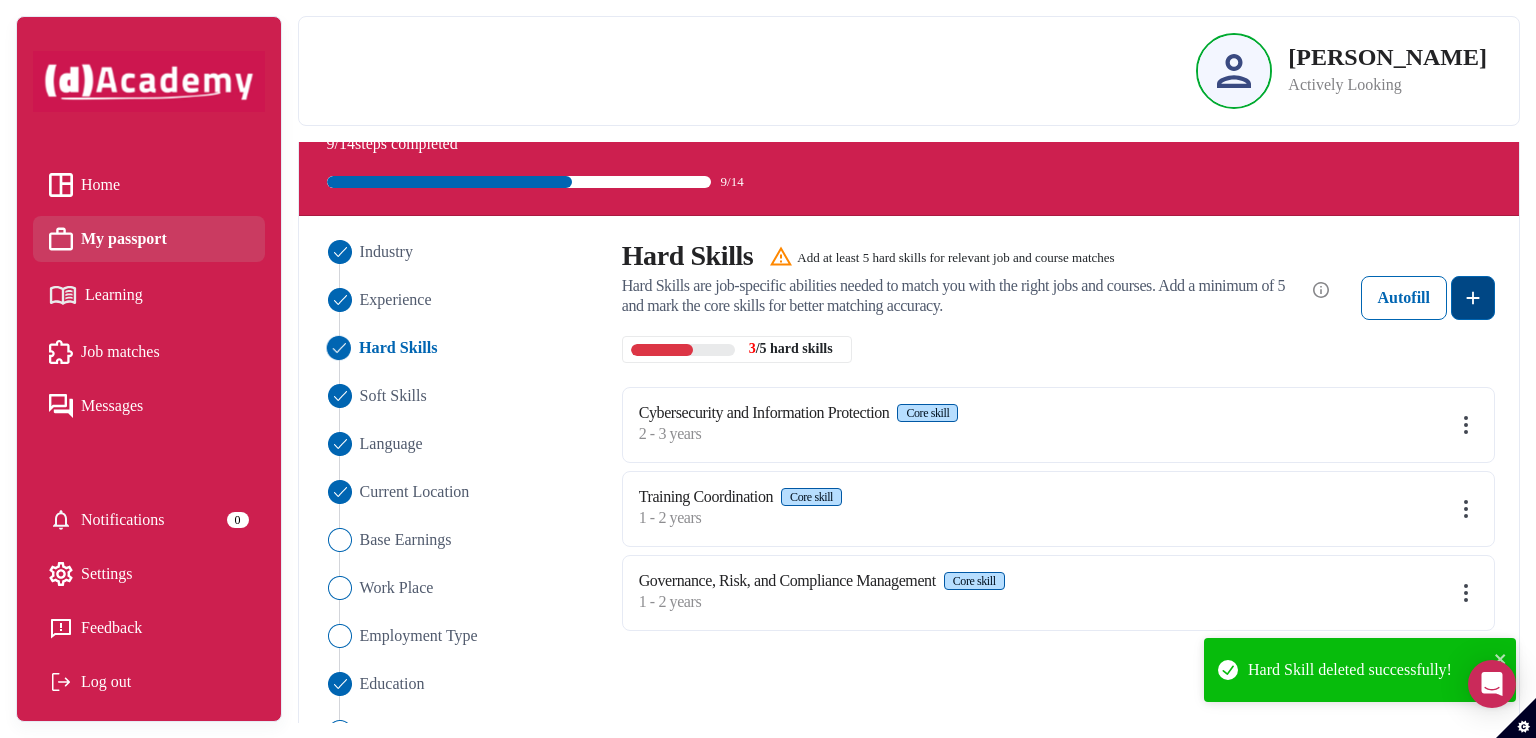 click at bounding box center [1473, 298] 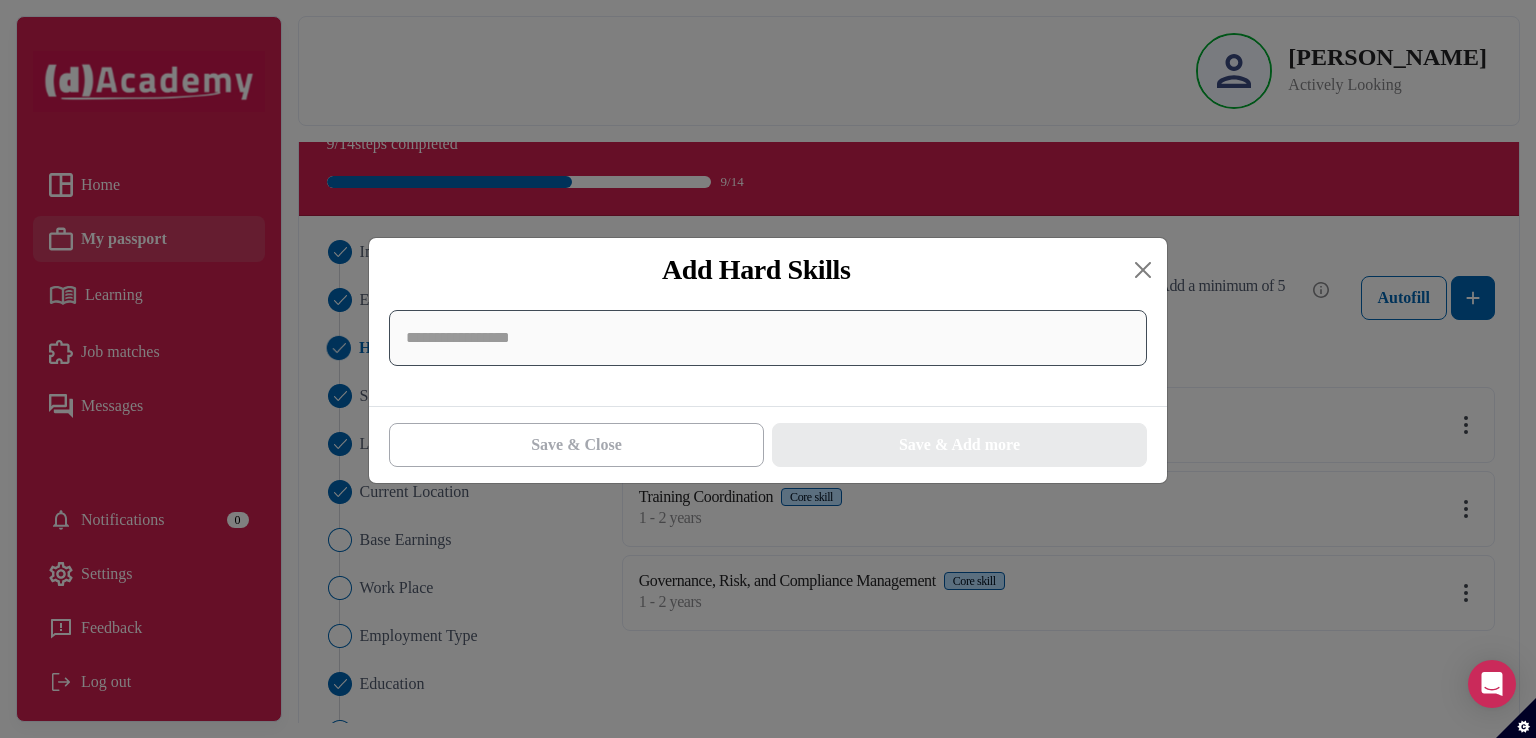 click at bounding box center [768, 338] 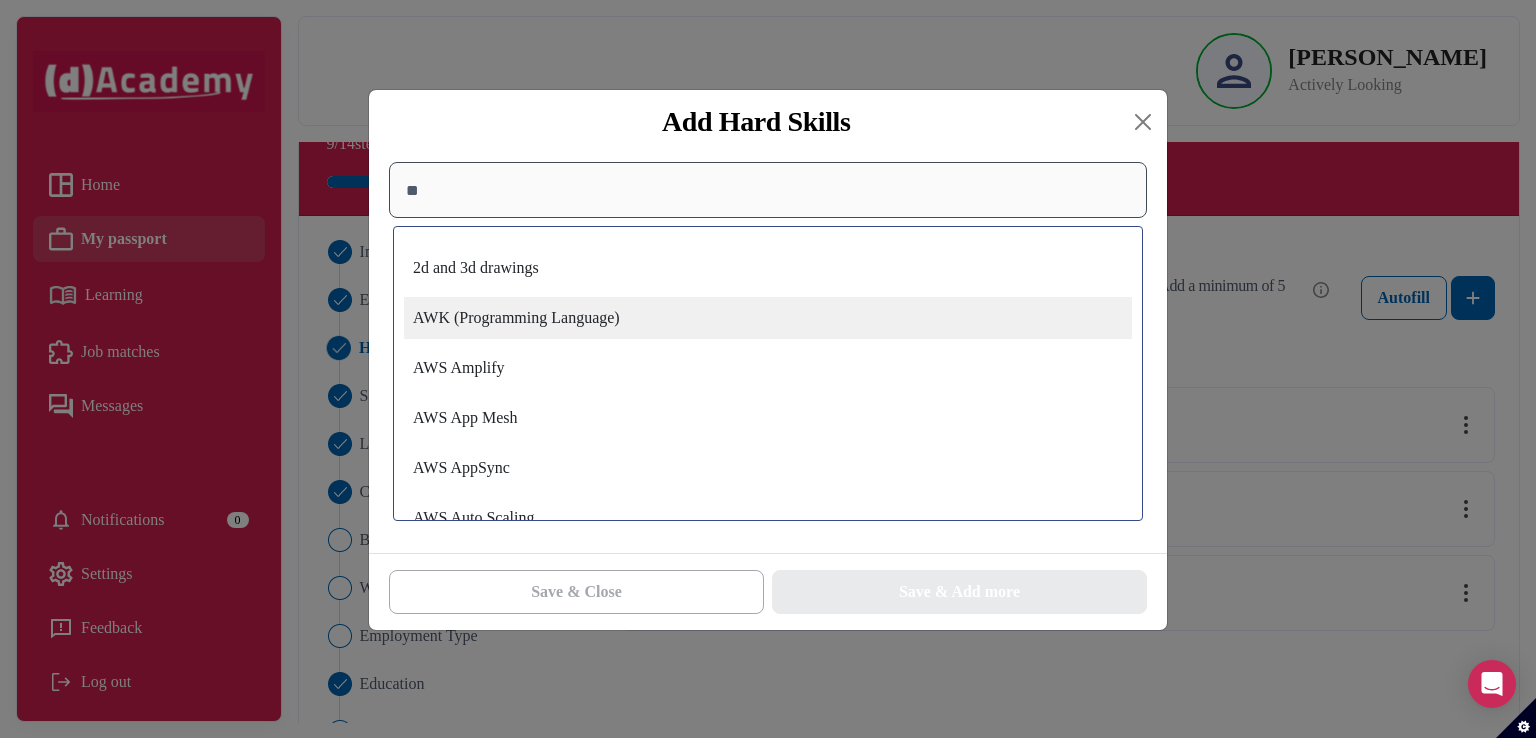 type on "*" 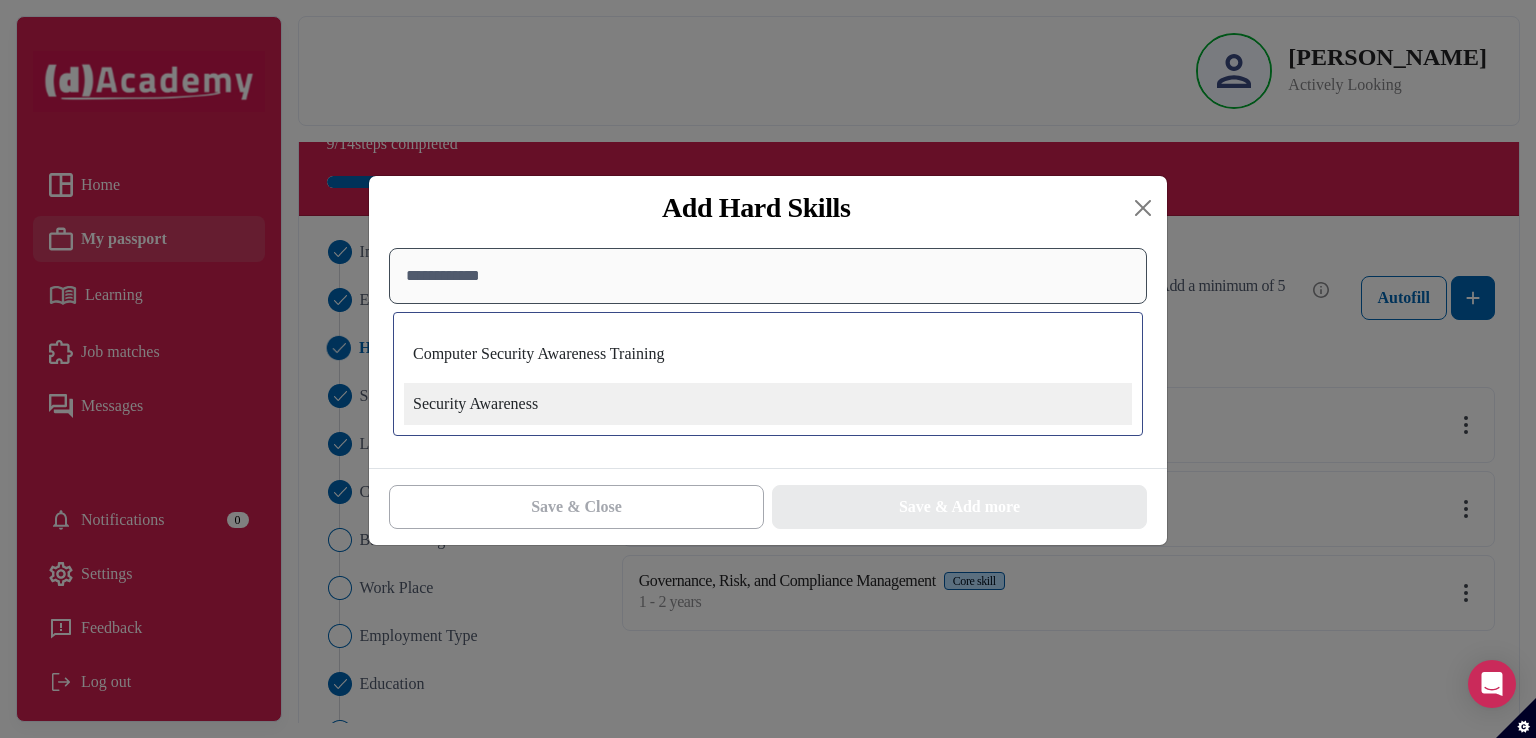 type on "**********" 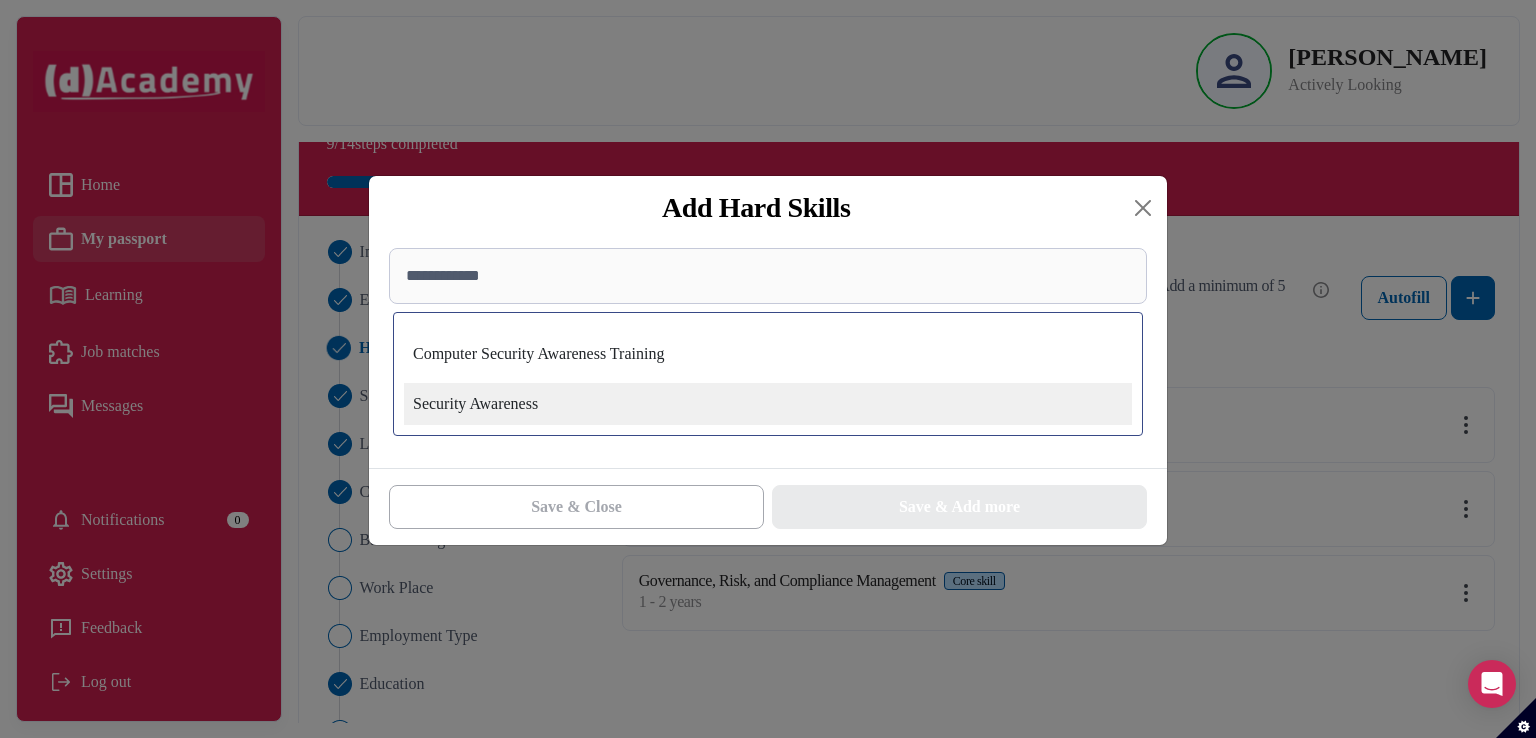 click on "Security Awareness" at bounding box center (768, 404) 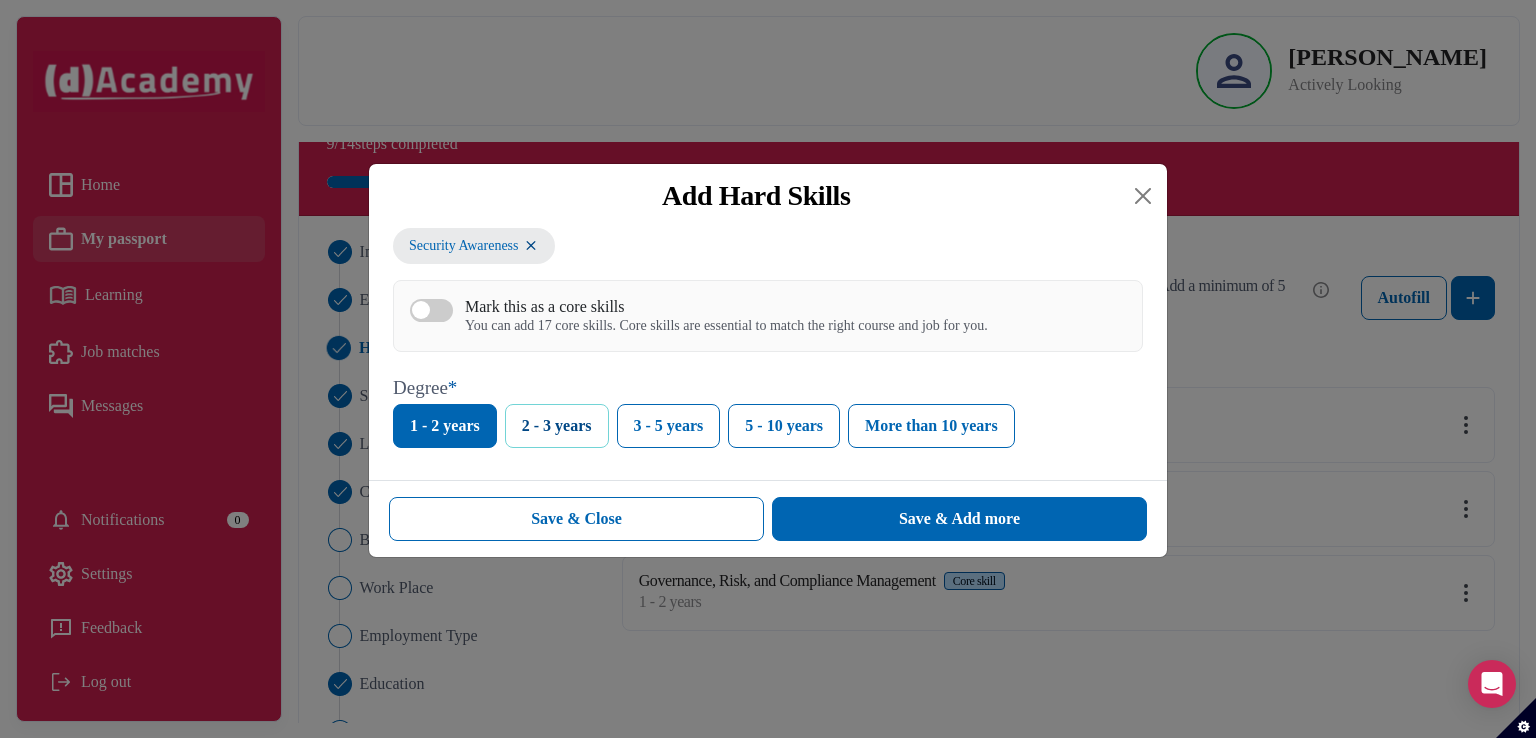click on "2 - 3 years" at bounding box center (557, 426) 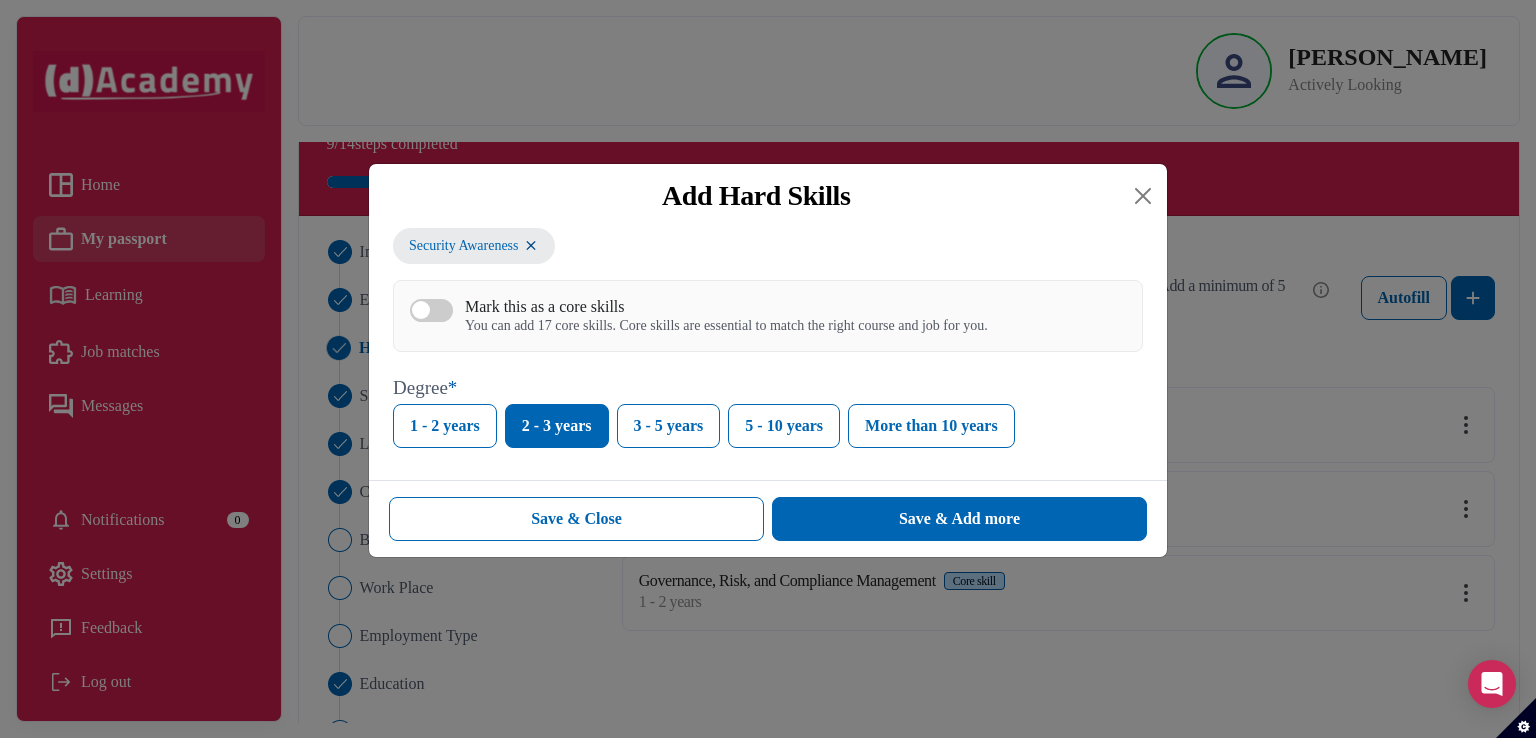 click on "Mark this as a core skills You can add 17 core skills. Core skills are essential to match the right course and job for you." at bounding box center (431, 310) 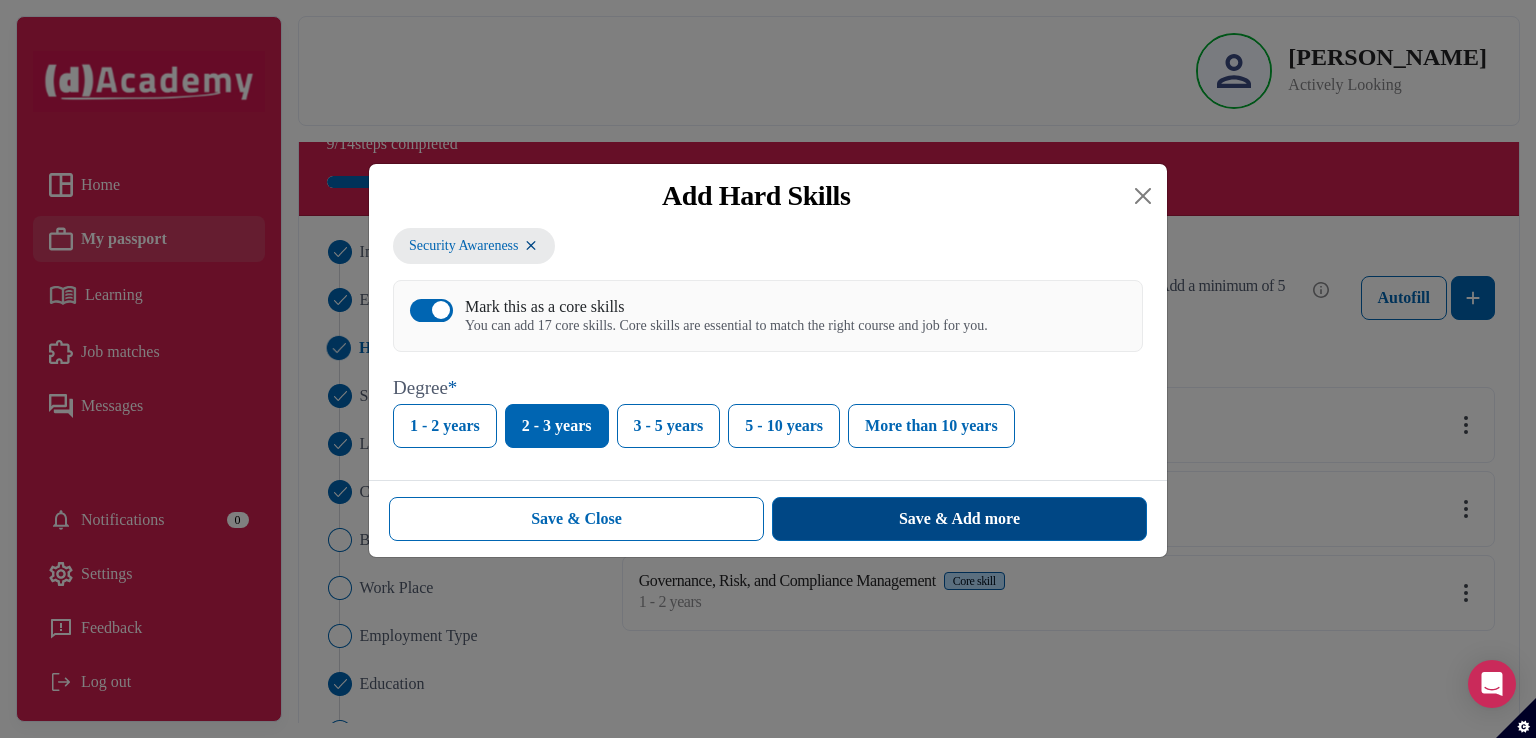click on "Save & Add more" at bounding box center (959, 519) 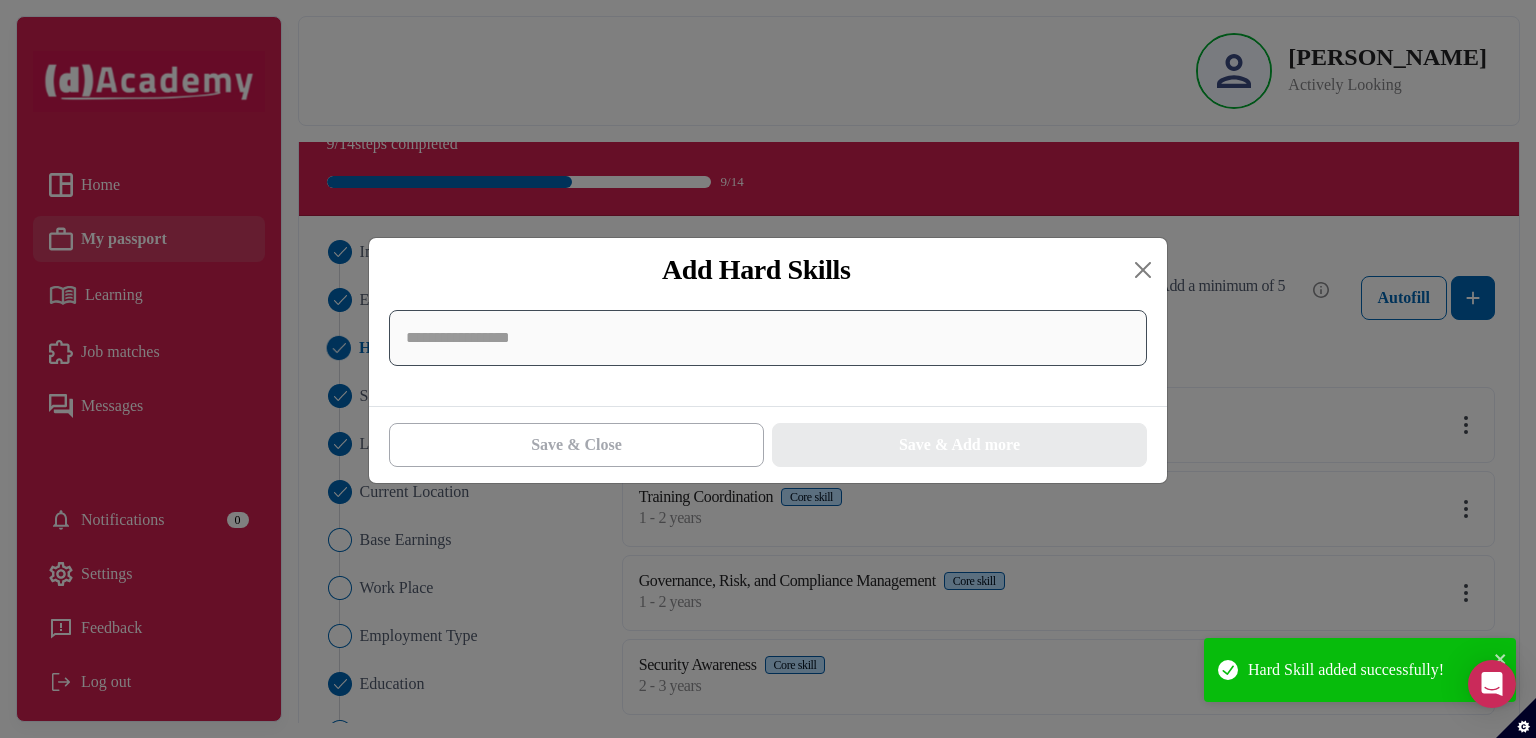 click at bounding box center [768, 338] 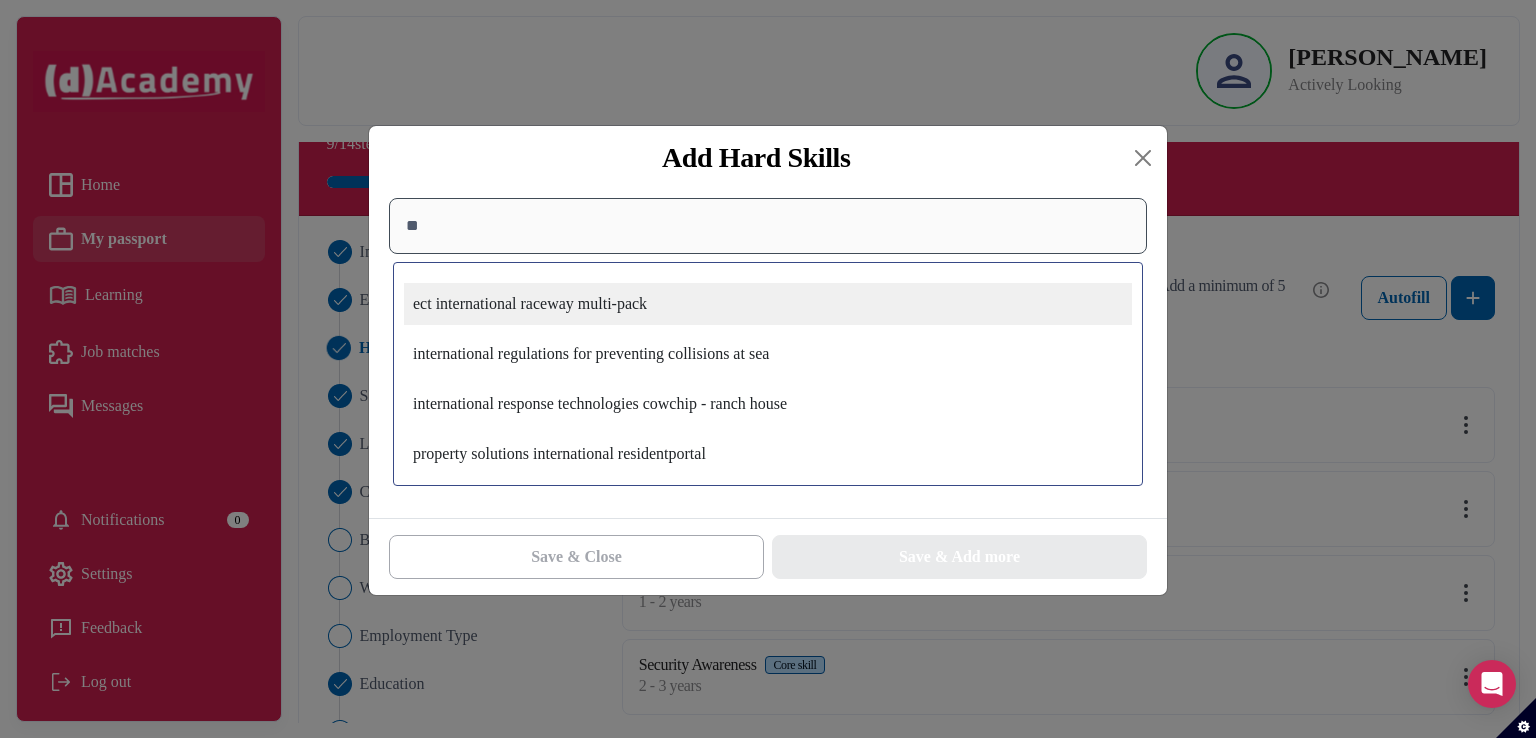 type on "*" 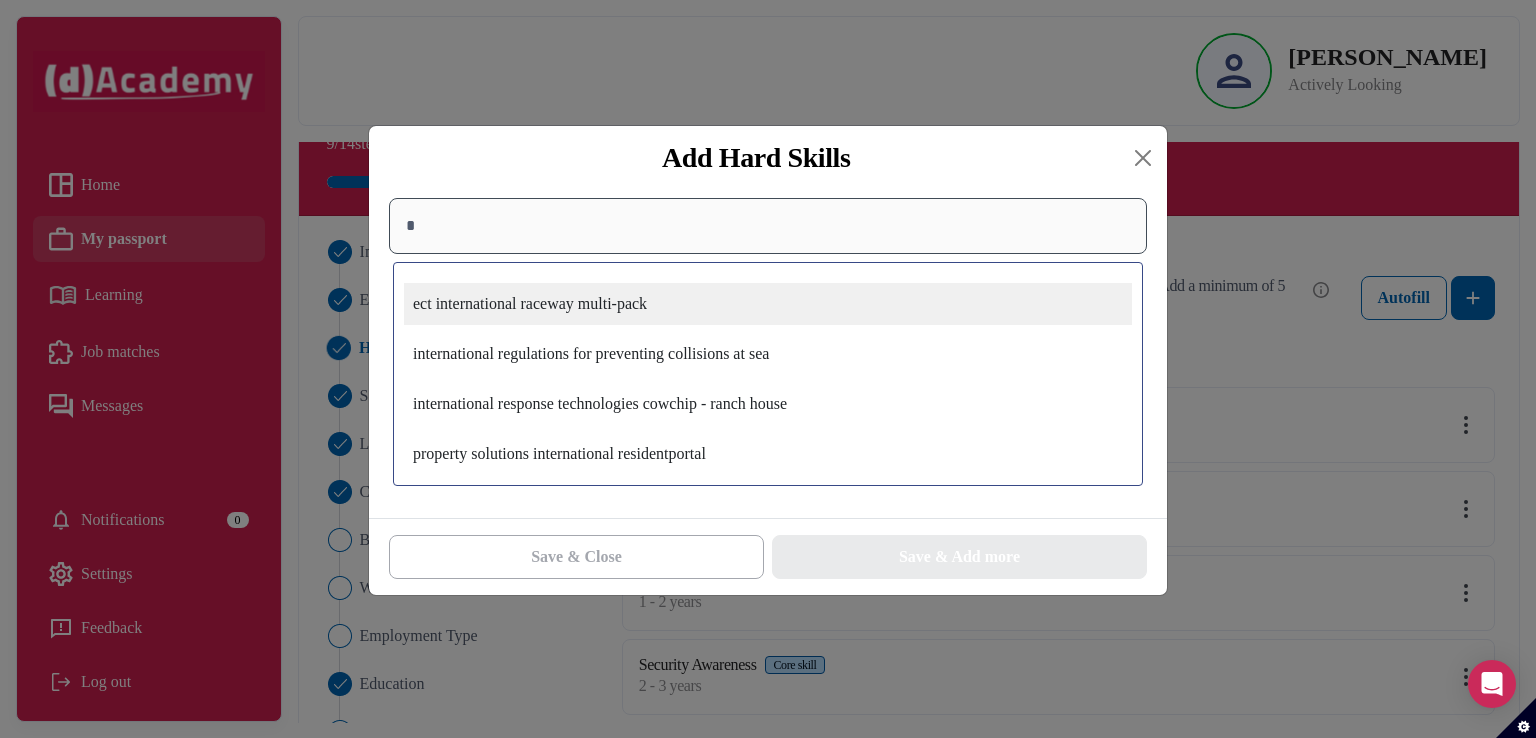 type 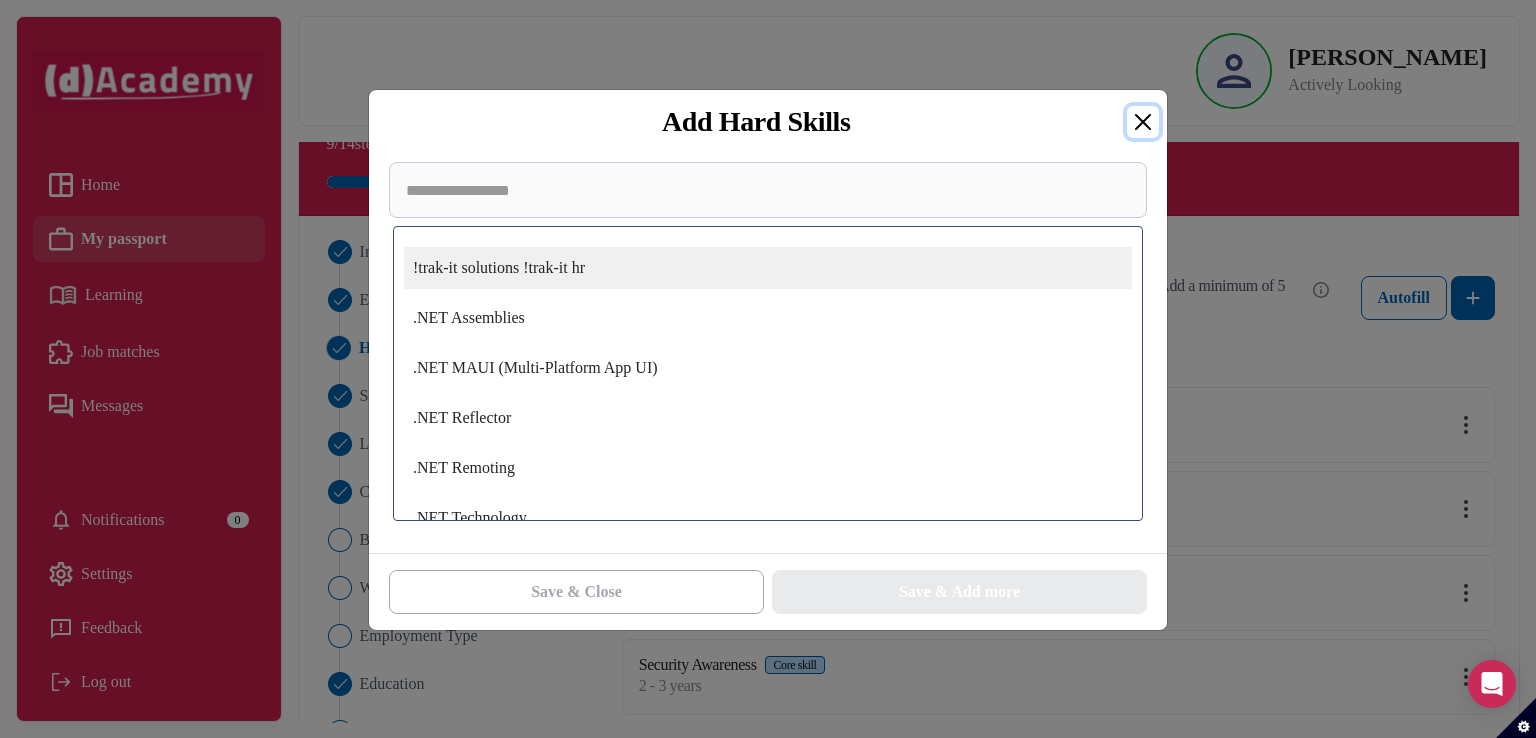 click at bounding box center [1143, 122] 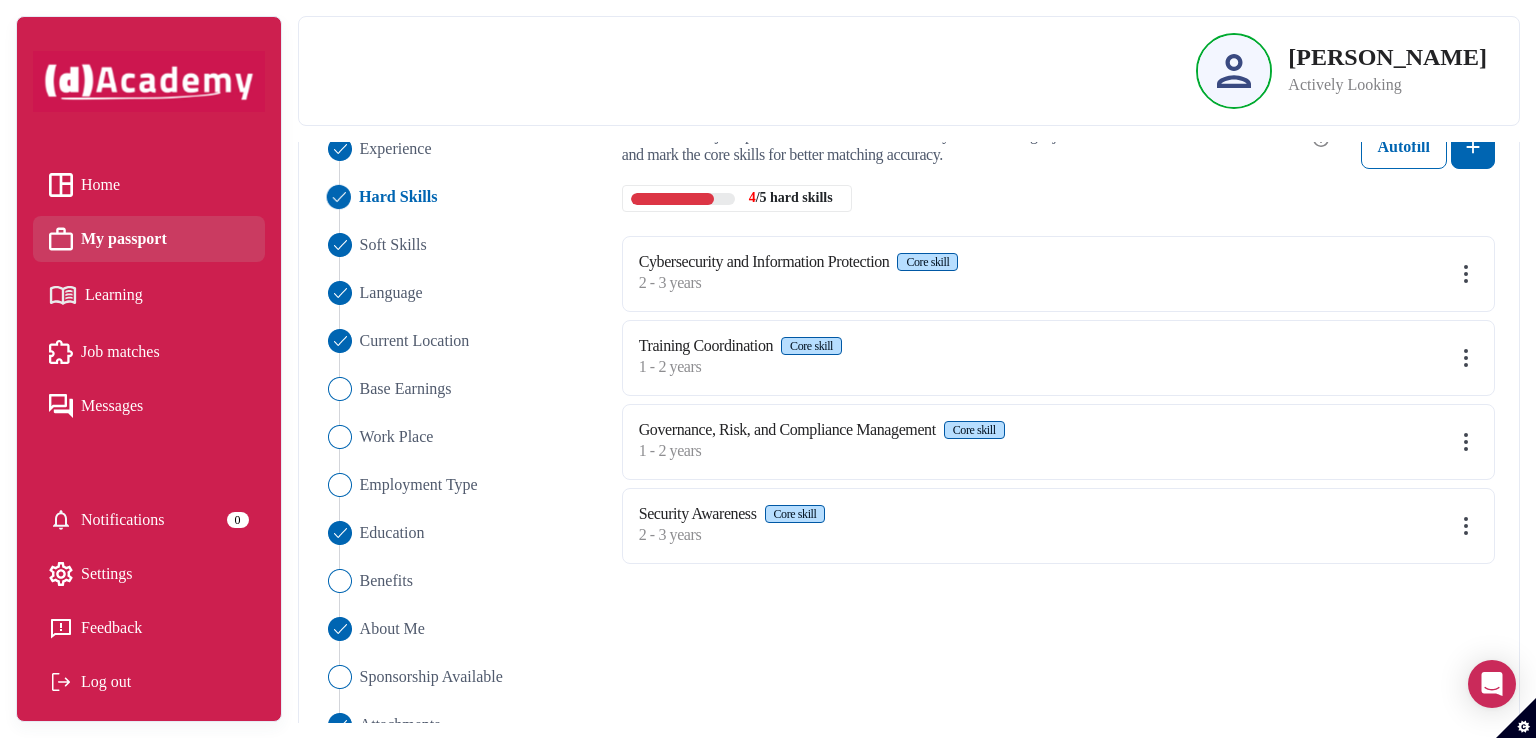 scroll, scrollTop: 179, scrollLeft: 0, axis: vertical 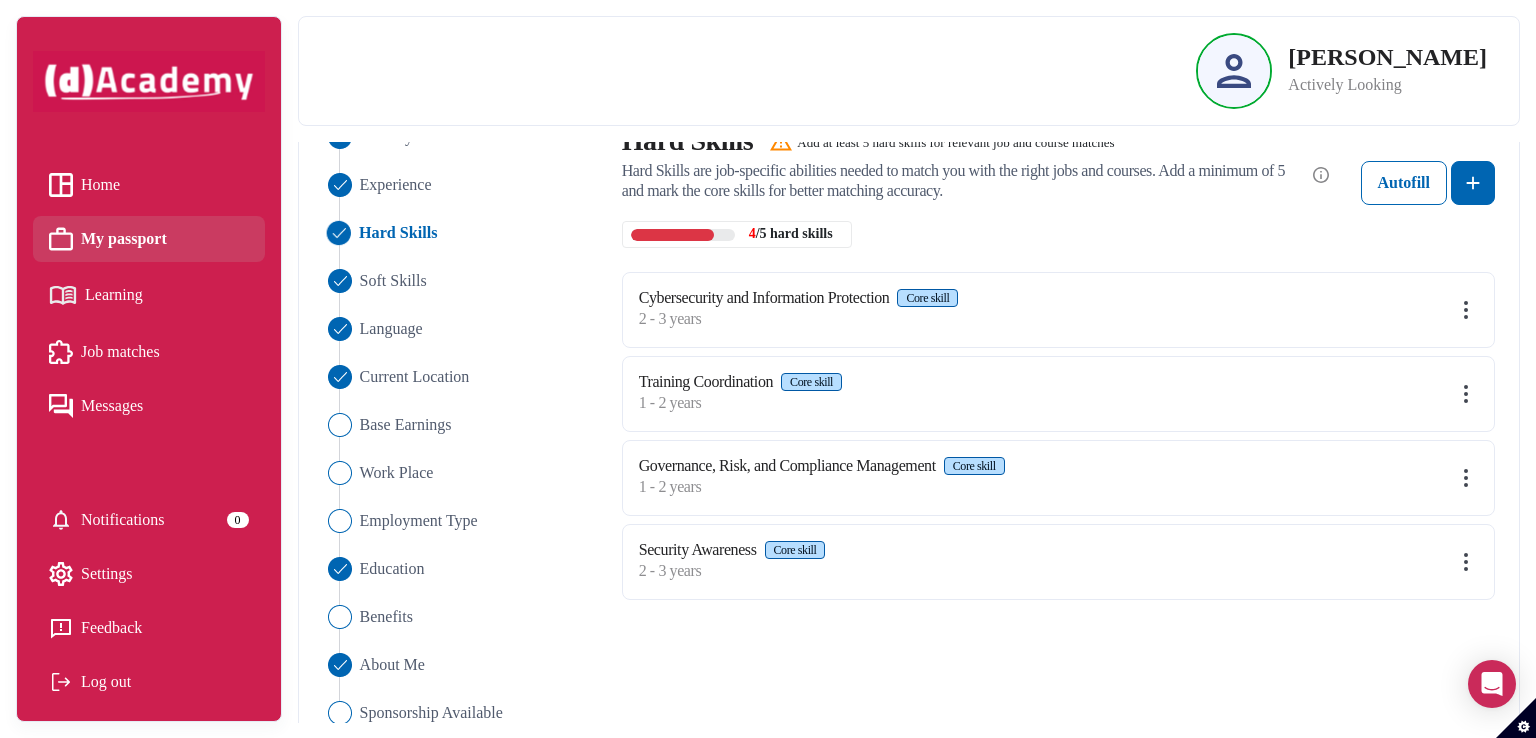 click at bounding box center (1466, 394) 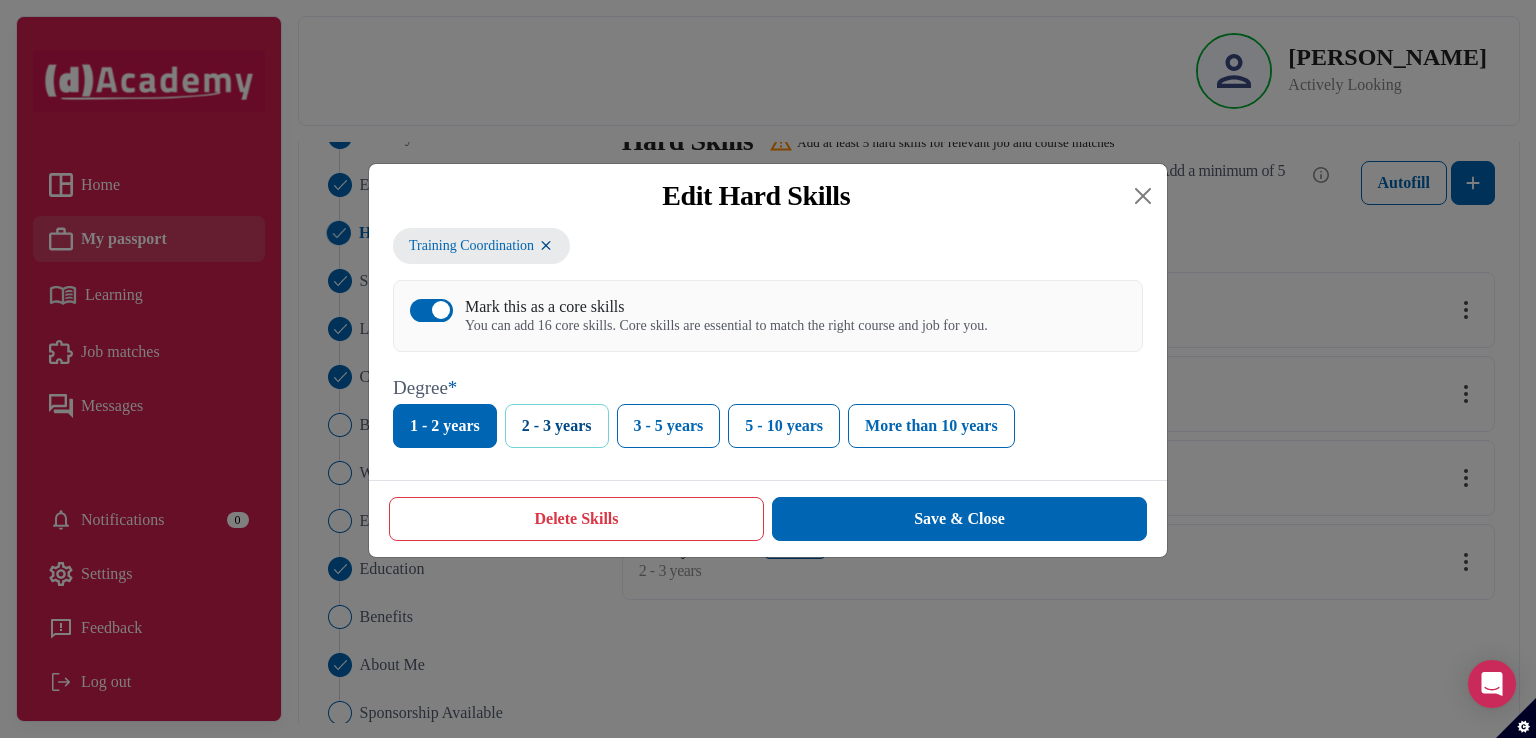 click on "2 - 3 years" at bounding box center [557, 426] 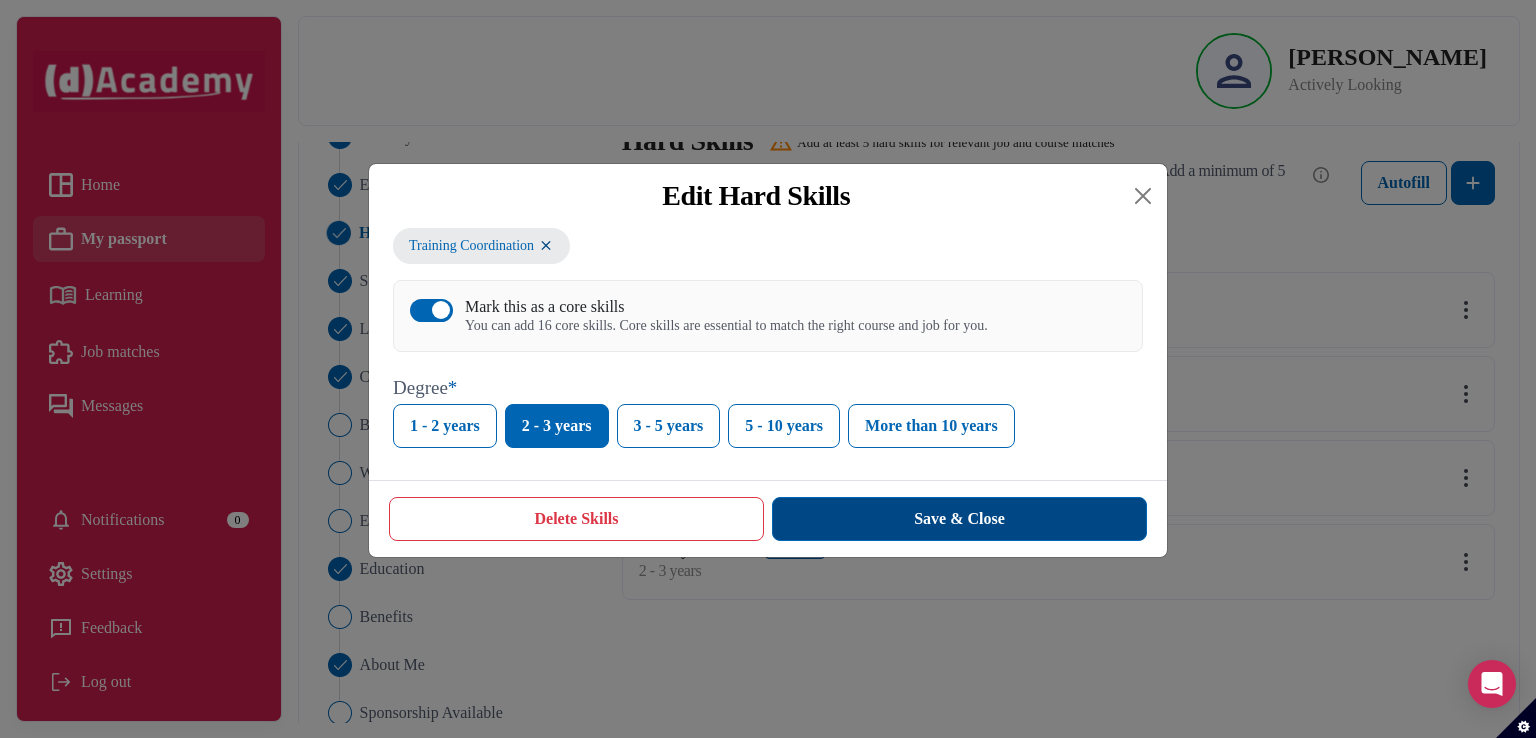 click on "Save & Close" at bounding box center [959, 519] 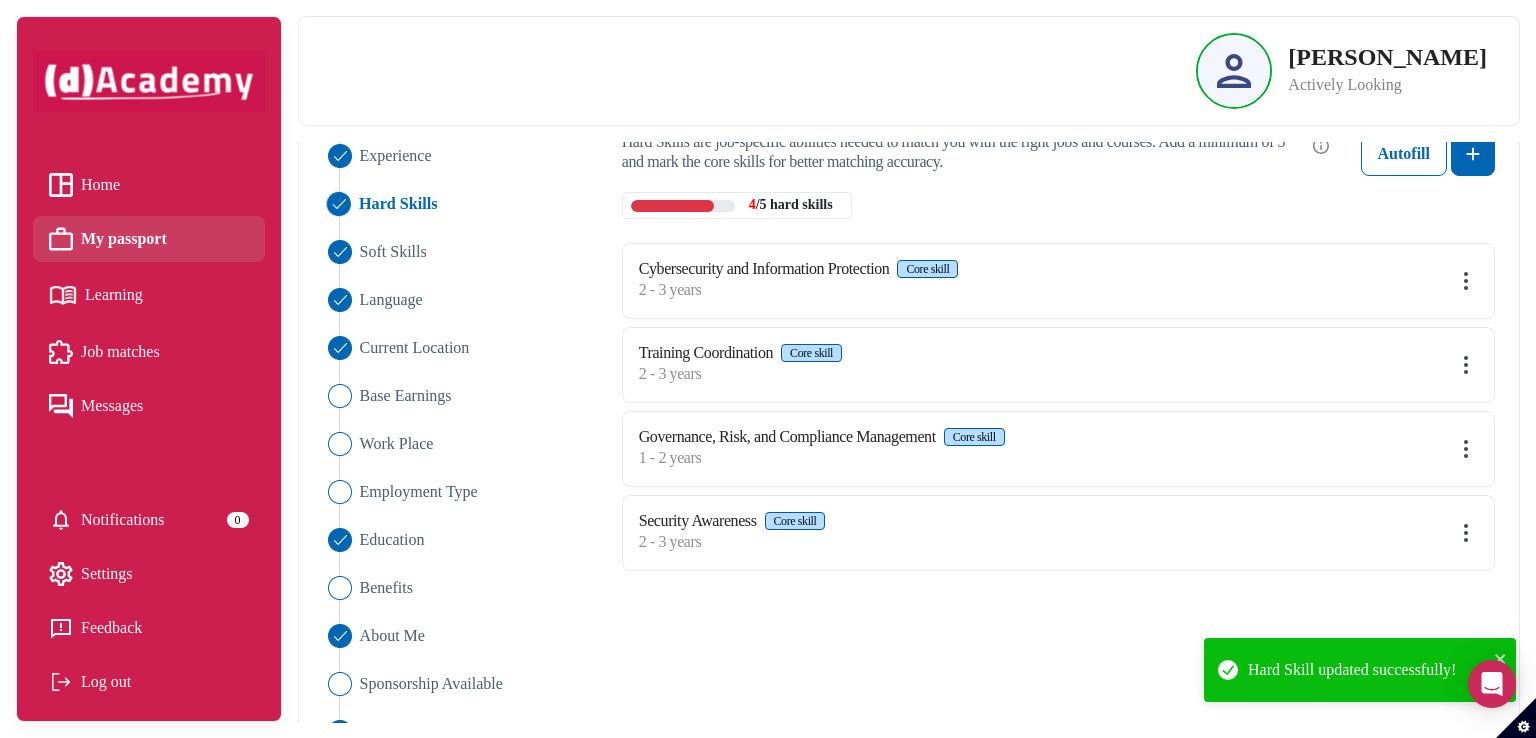 scroll, scrollTop: 210, scrollLeft: 0, axis: vertical 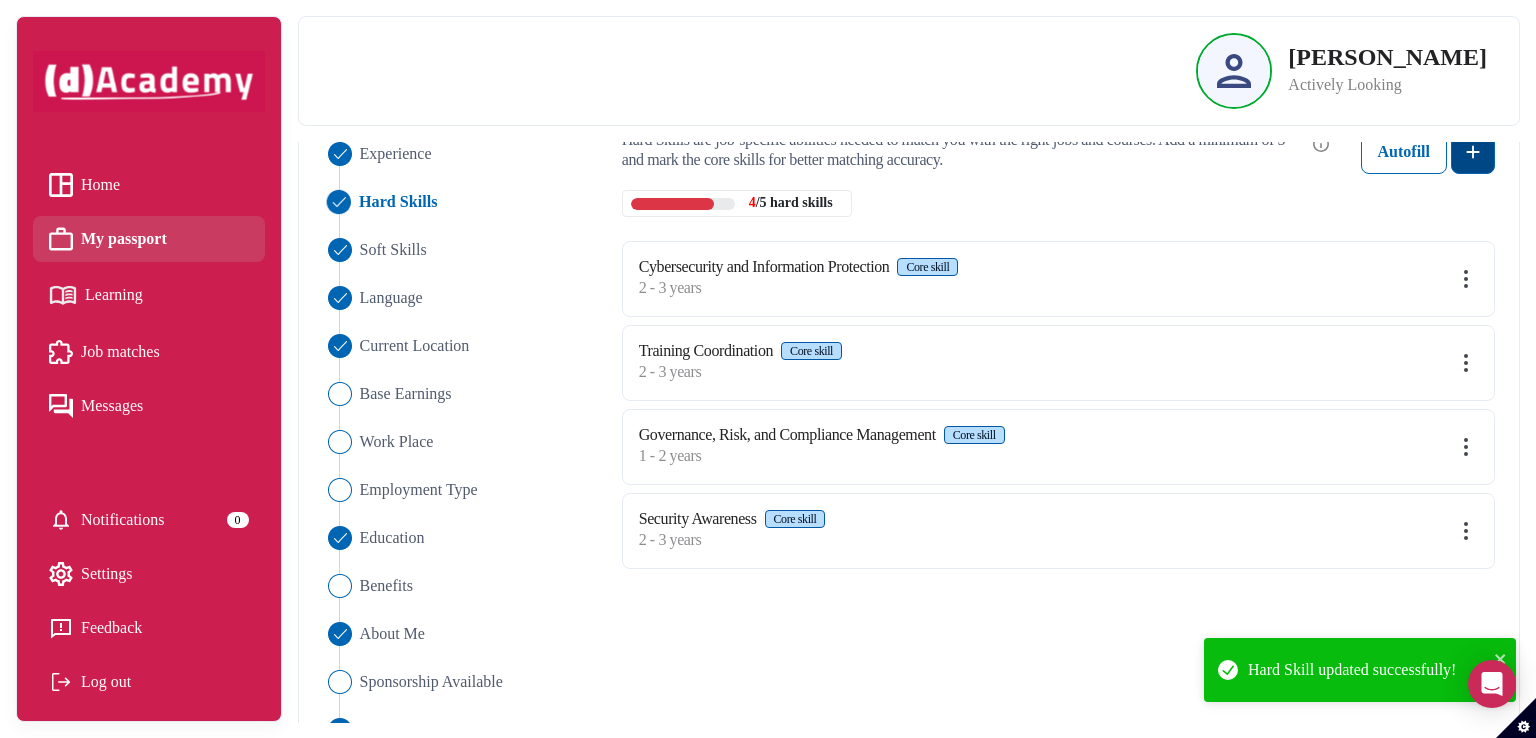 click at bounding box center (1473, 152) 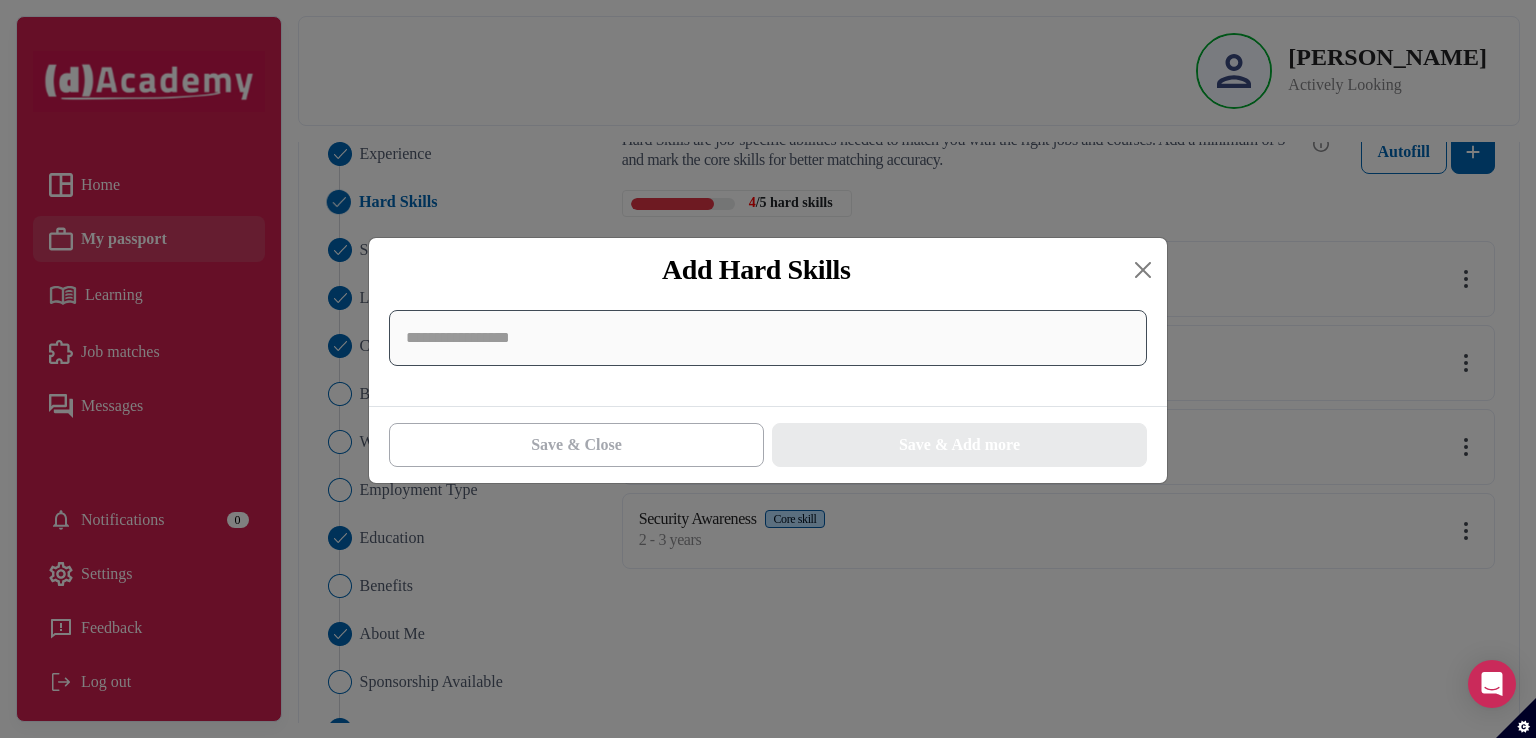 click at bounding box center (768, 338) 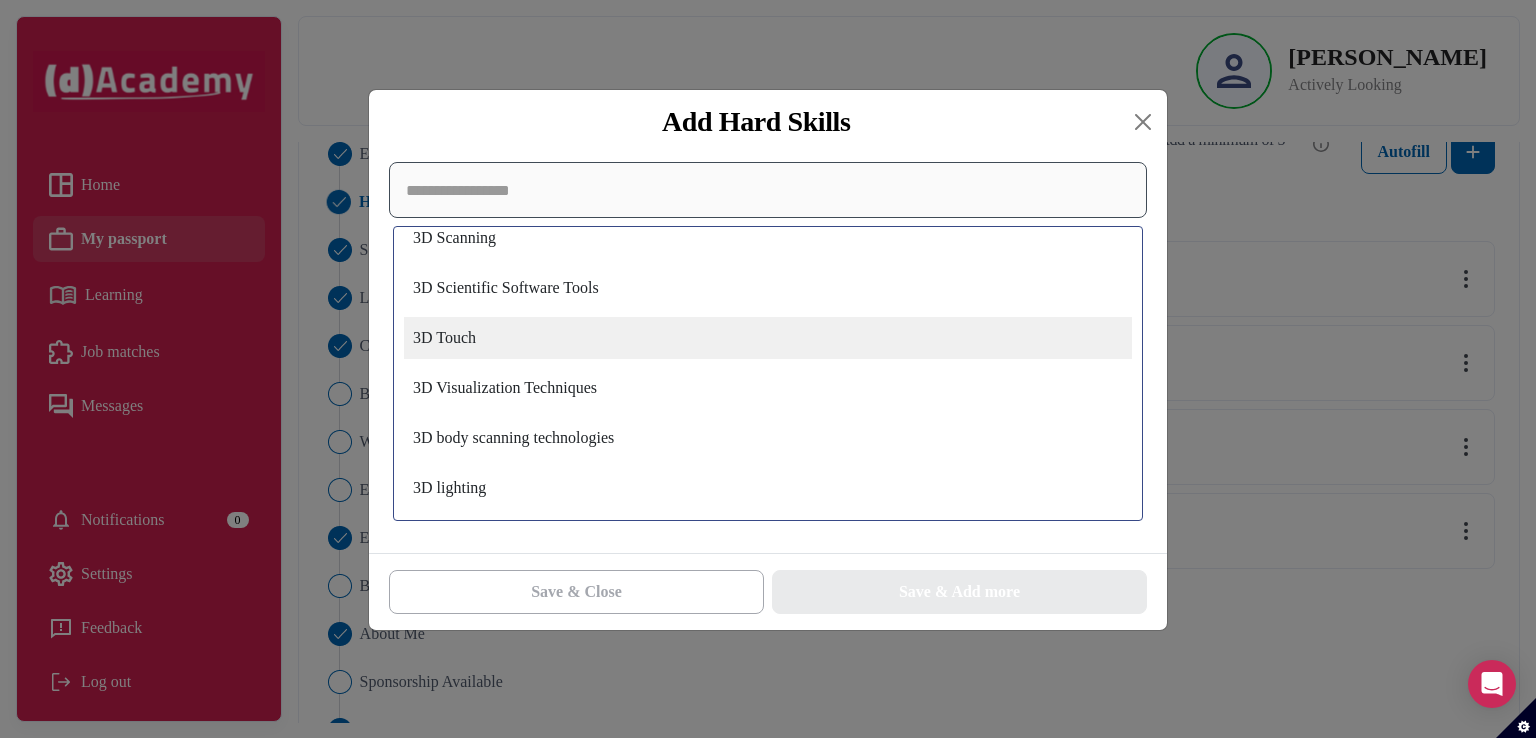 scroll, scrollTop: 2188, scrollLeft: 0, axis: vertical 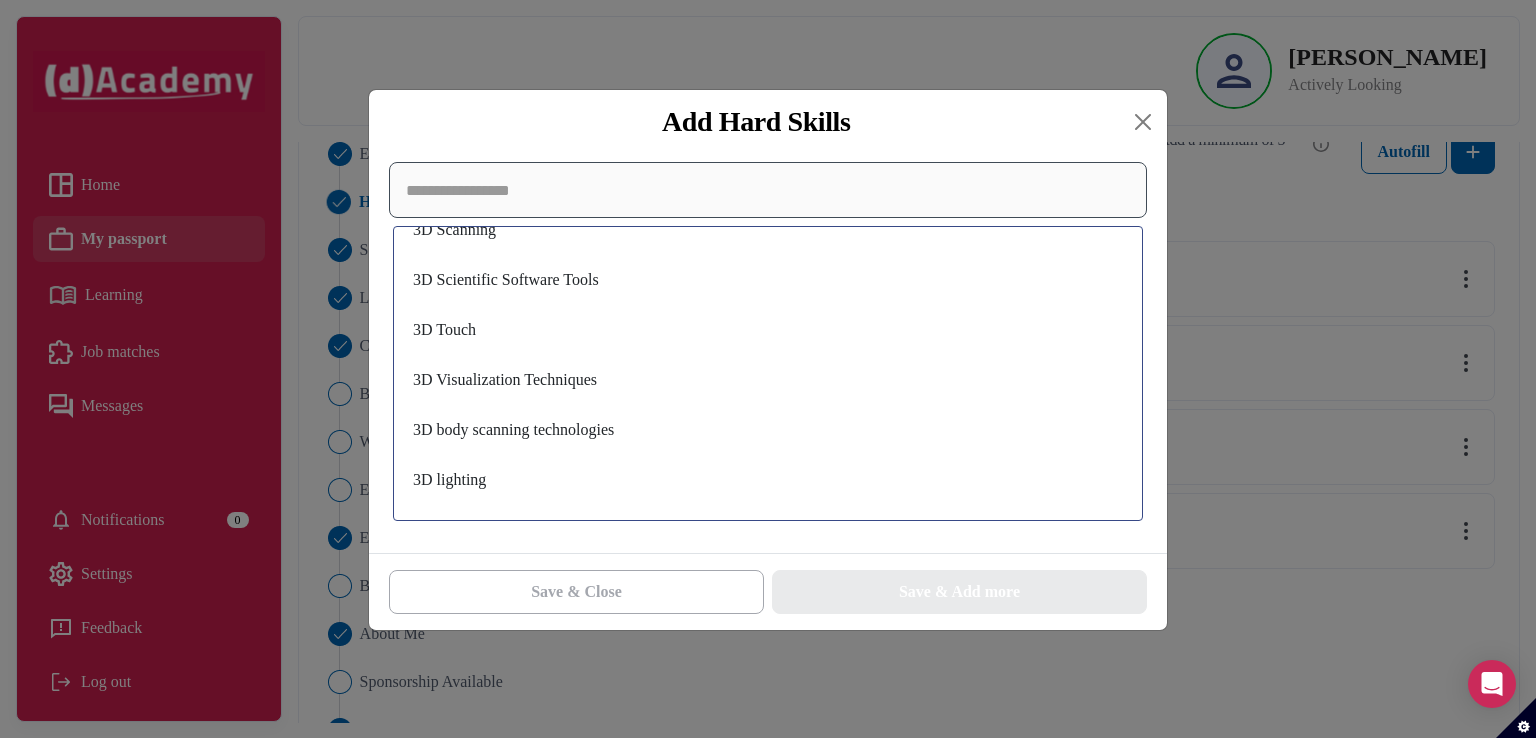 click at bounding box center (768, 190) 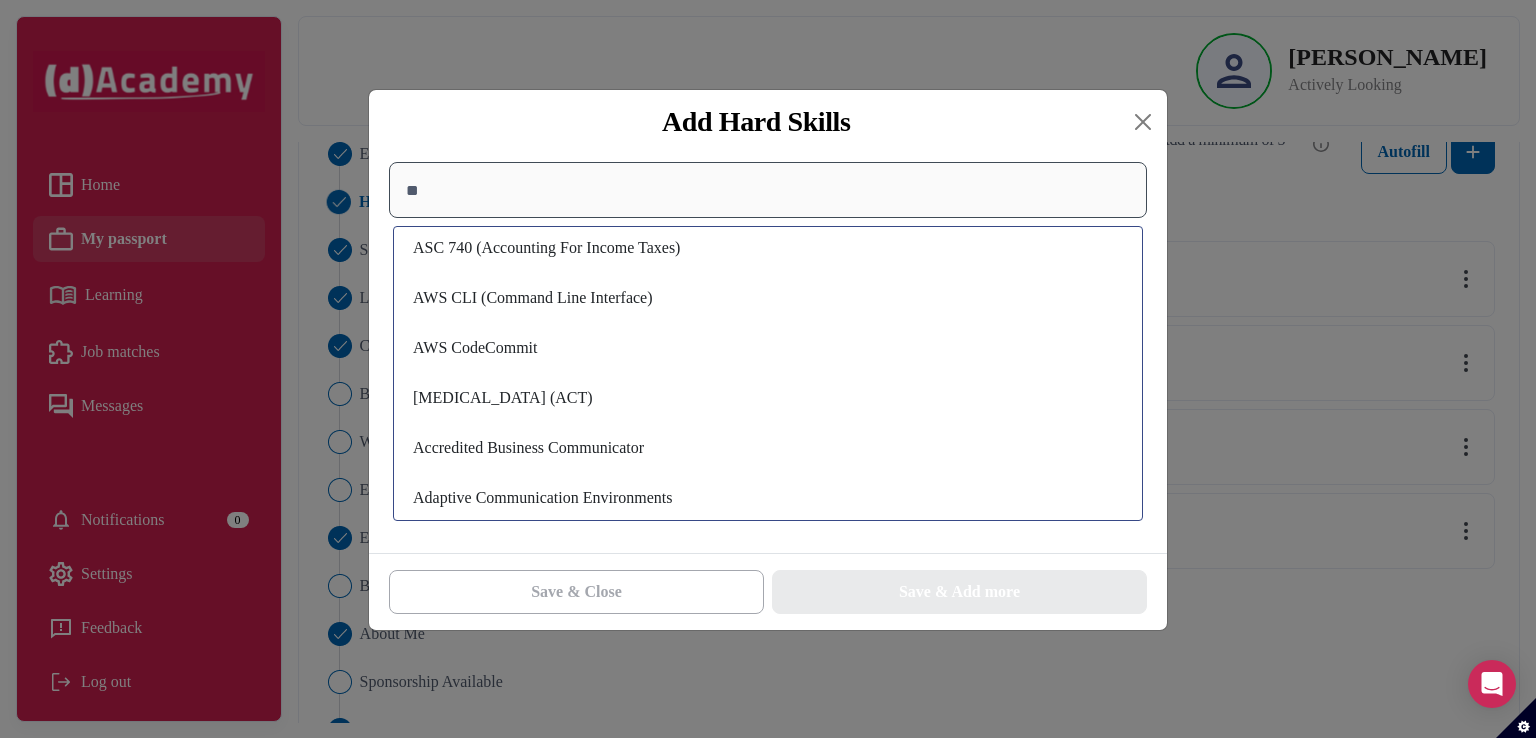type on "*" 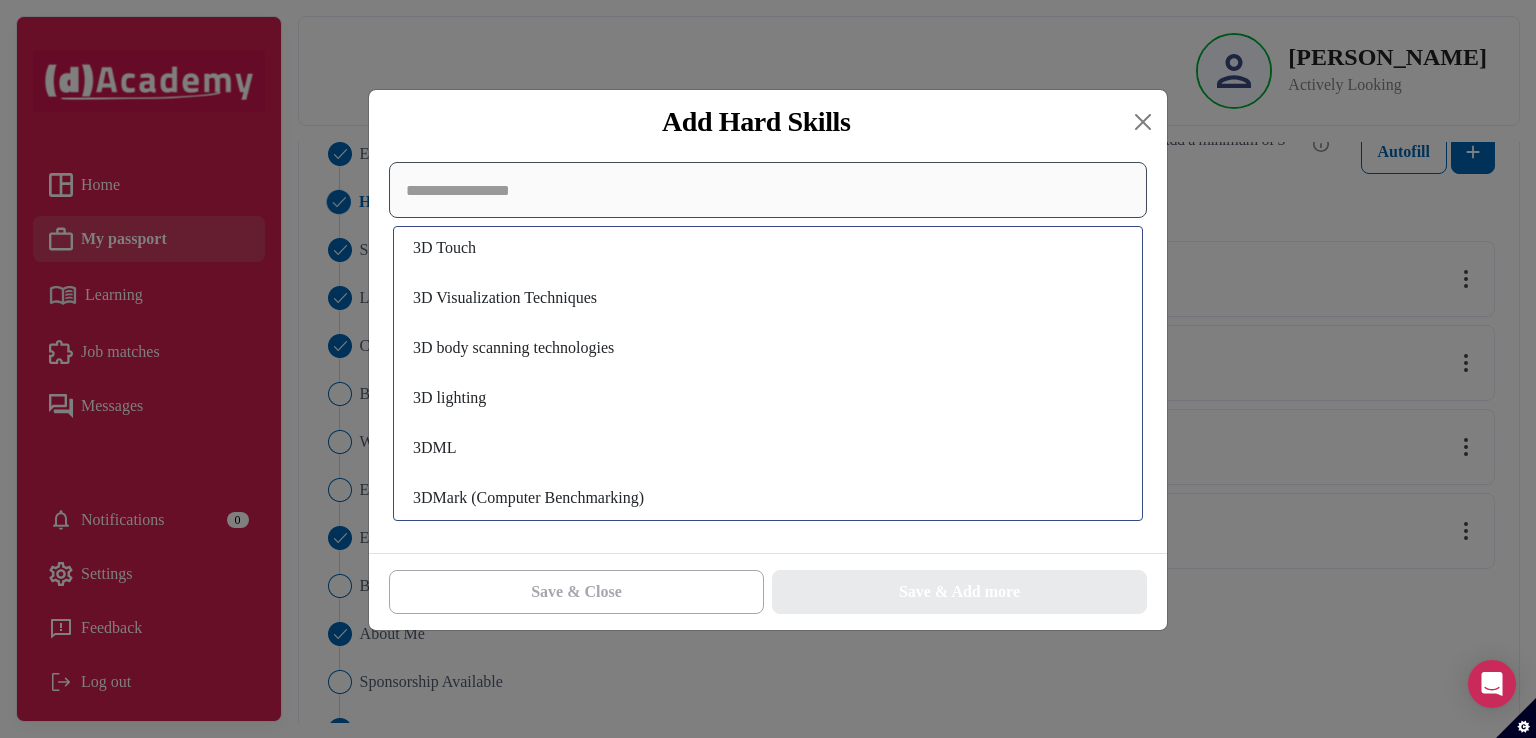 type on "*" 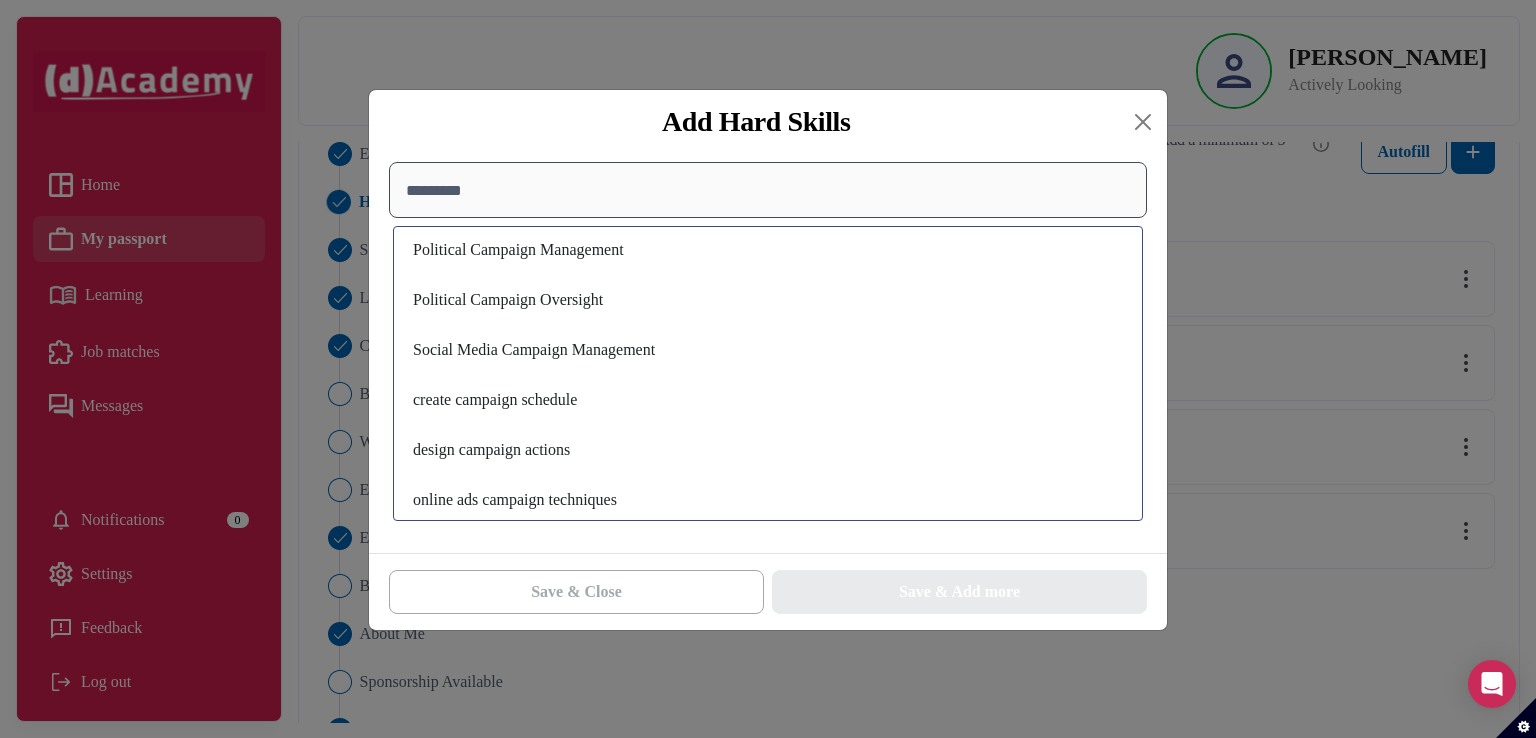 scroll, scrollTop: 0, scrollLeft: 0, axis: both 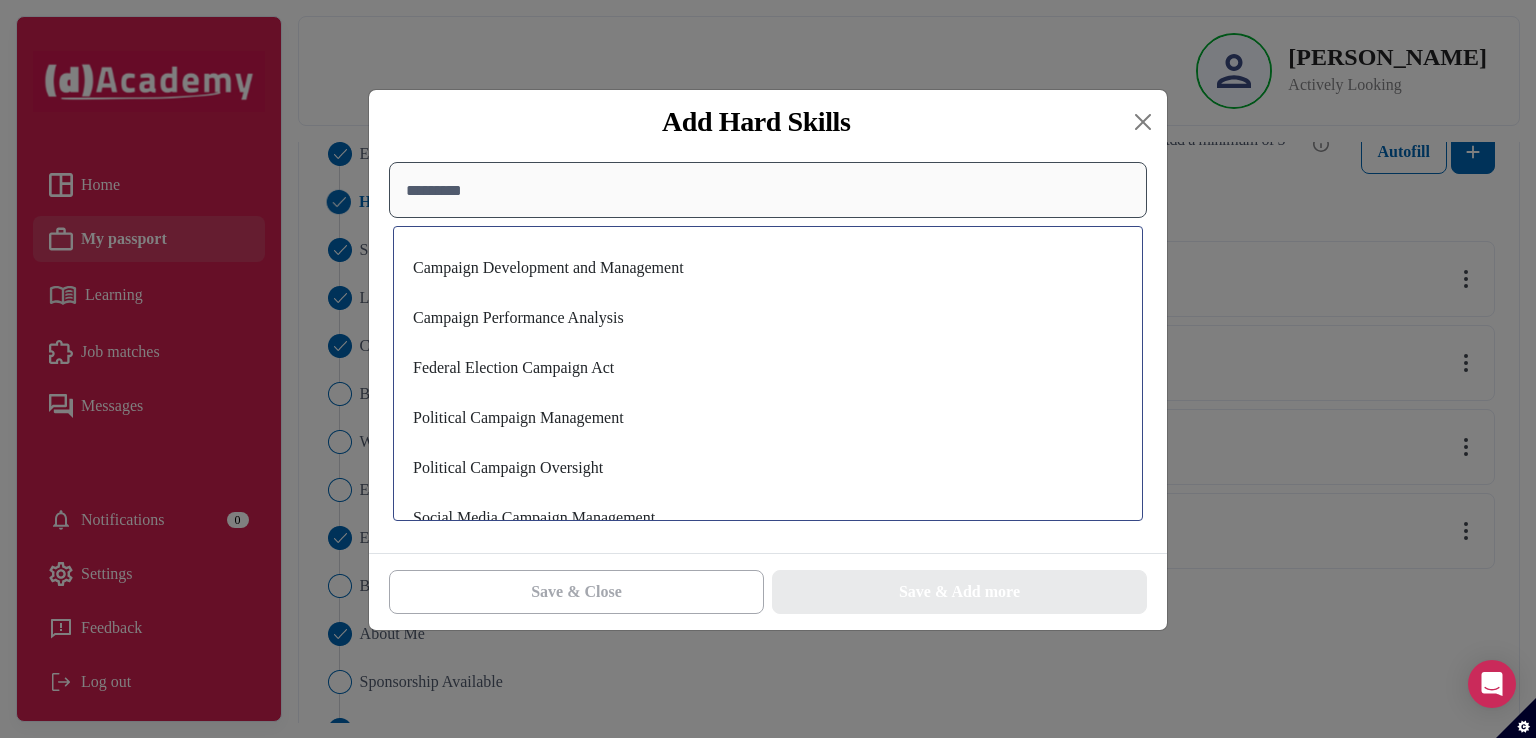 drag, startPoint x: 775, startPoint y: 191, endPoint x: 306, endPoint y: 241, distance: 471.6577 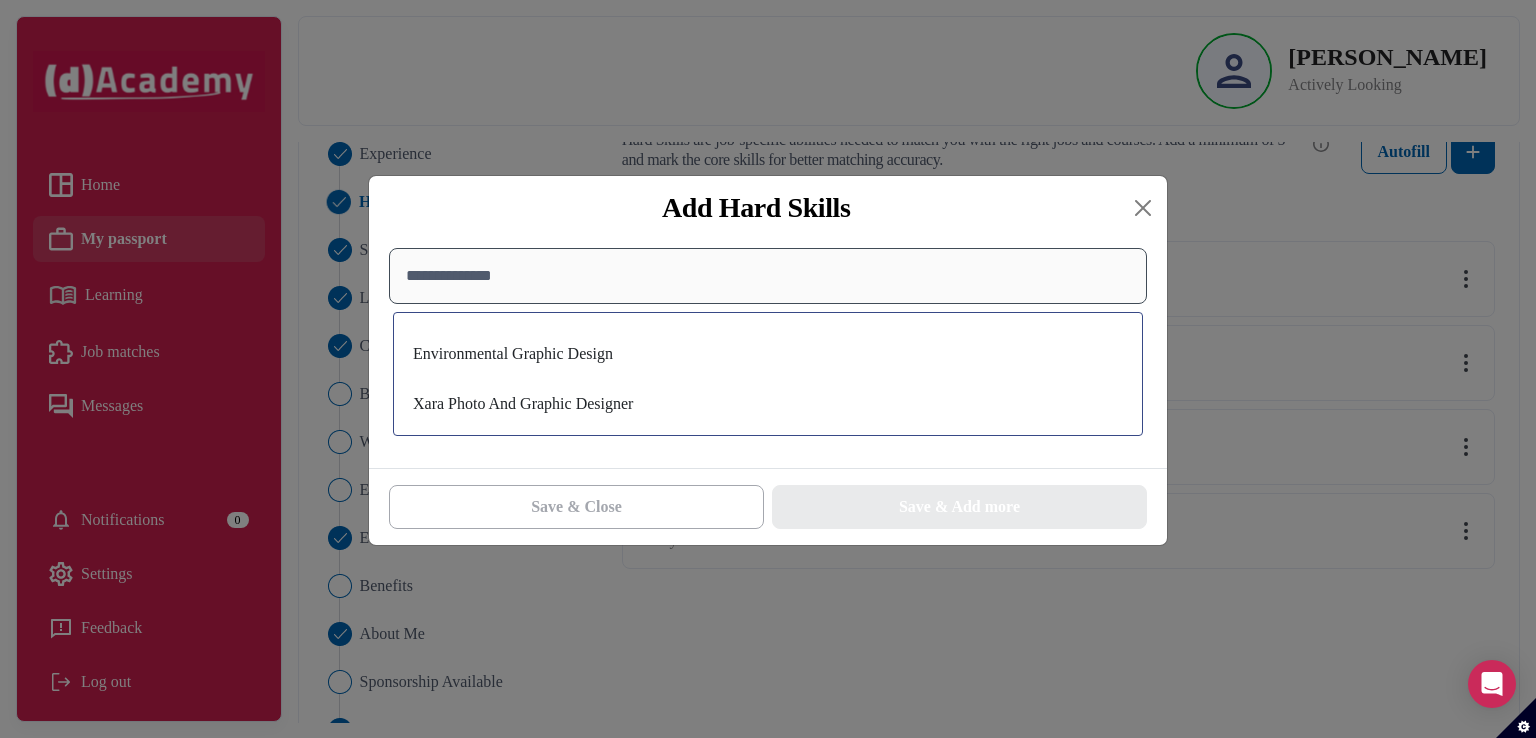 type on "**********" 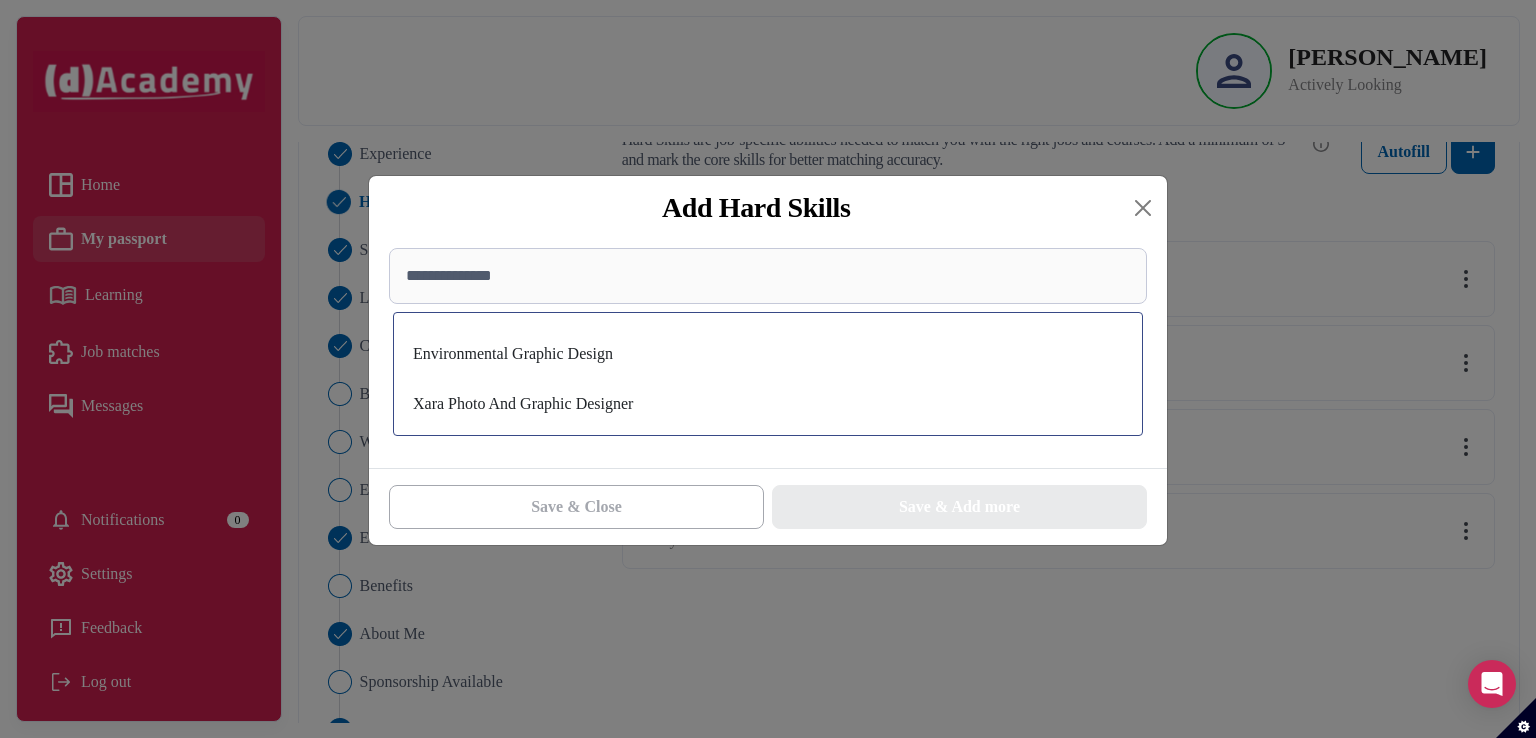 click on "**********" at bounding box center [768, 346] 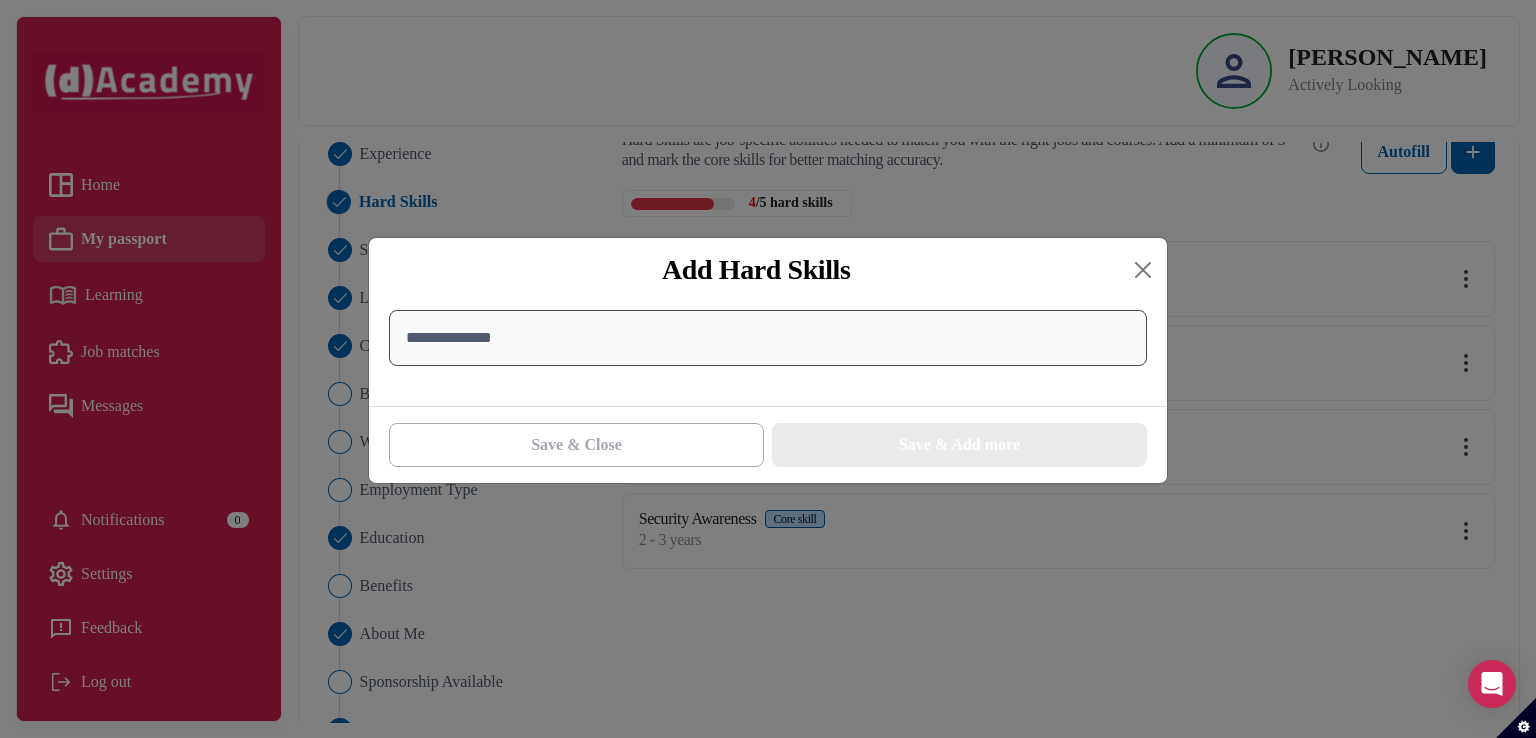 drag, startPoint x: 620, startPoint y: 349, endPoint x: 348, endPoint y: 313, distance: 274.372 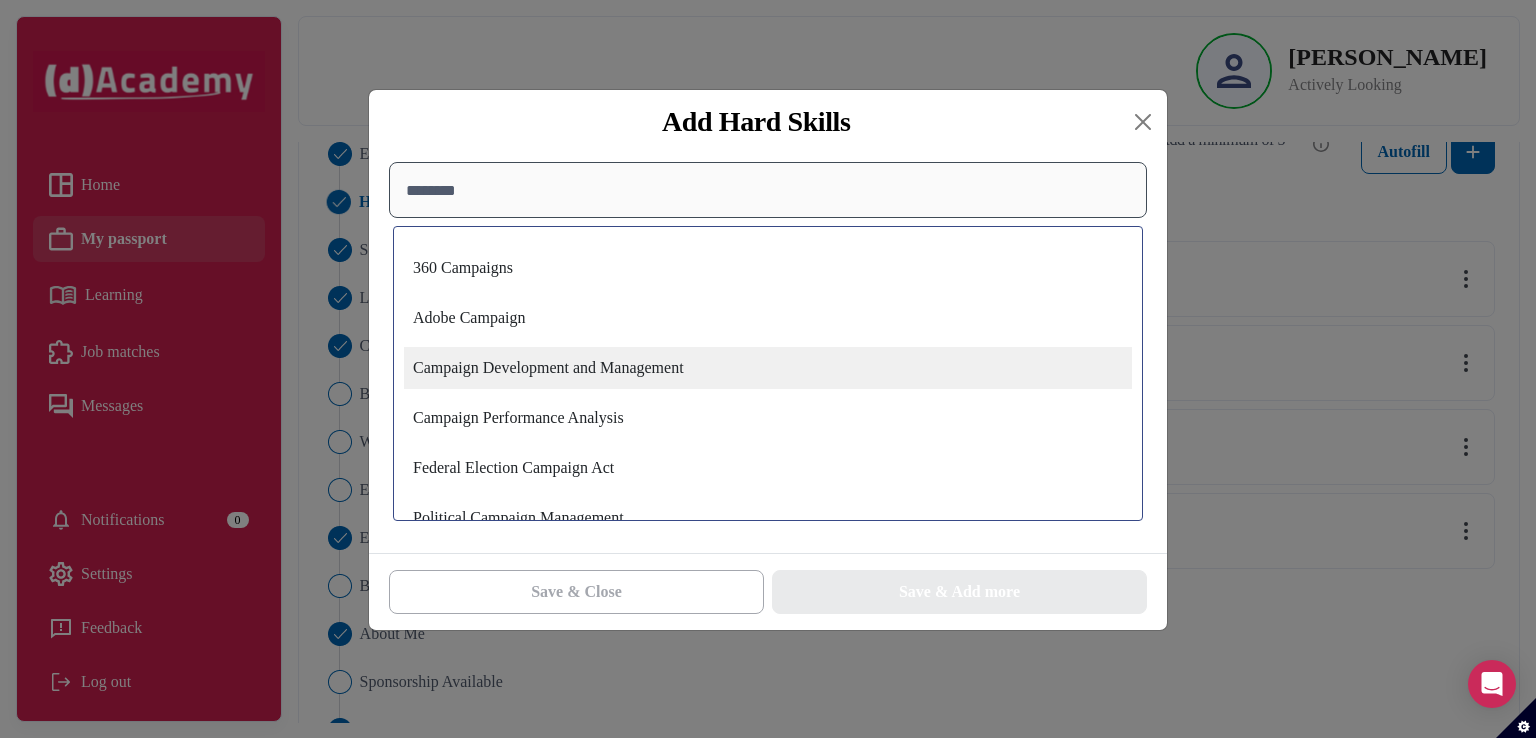 type on "********" 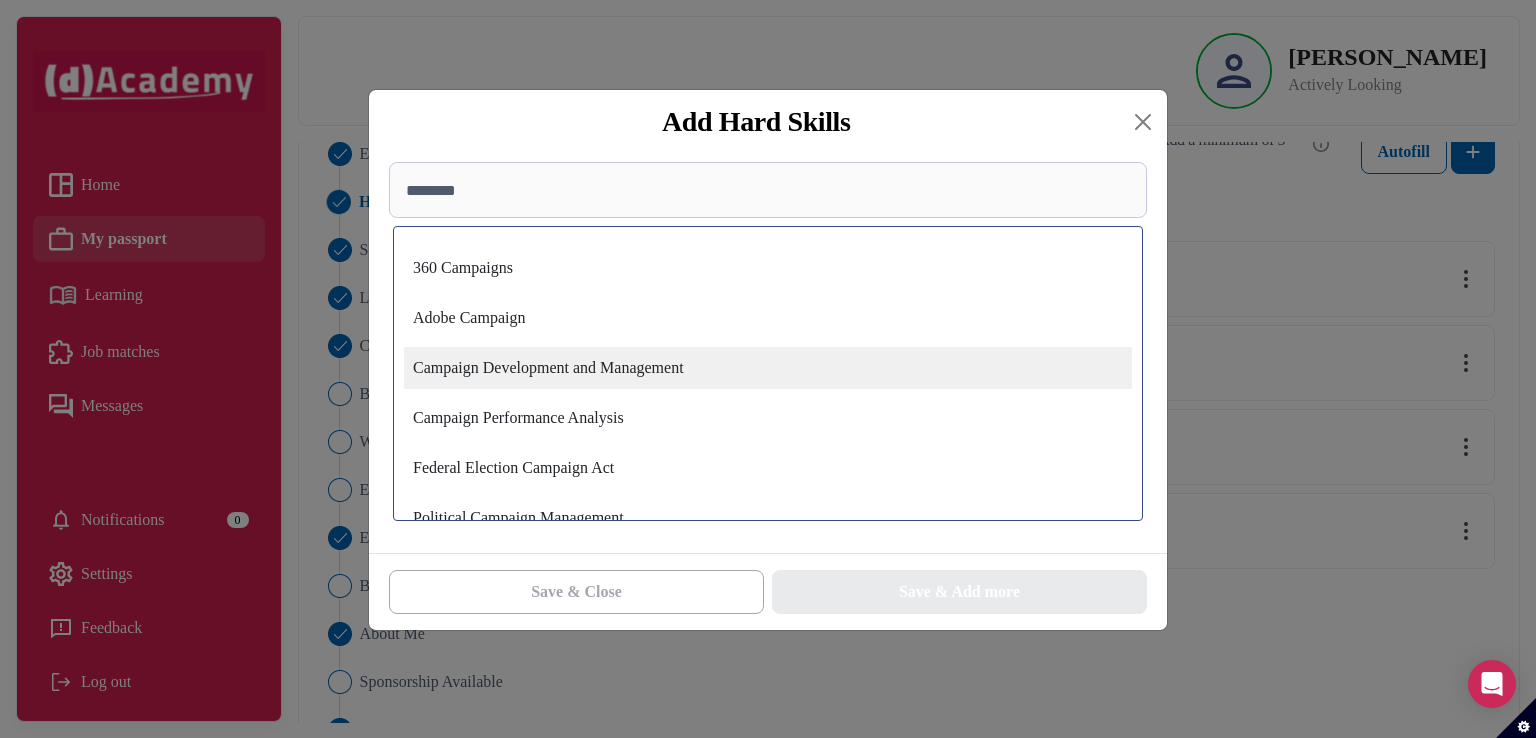 click on "Campaign Development and Management" at bounding box center [768, 368] 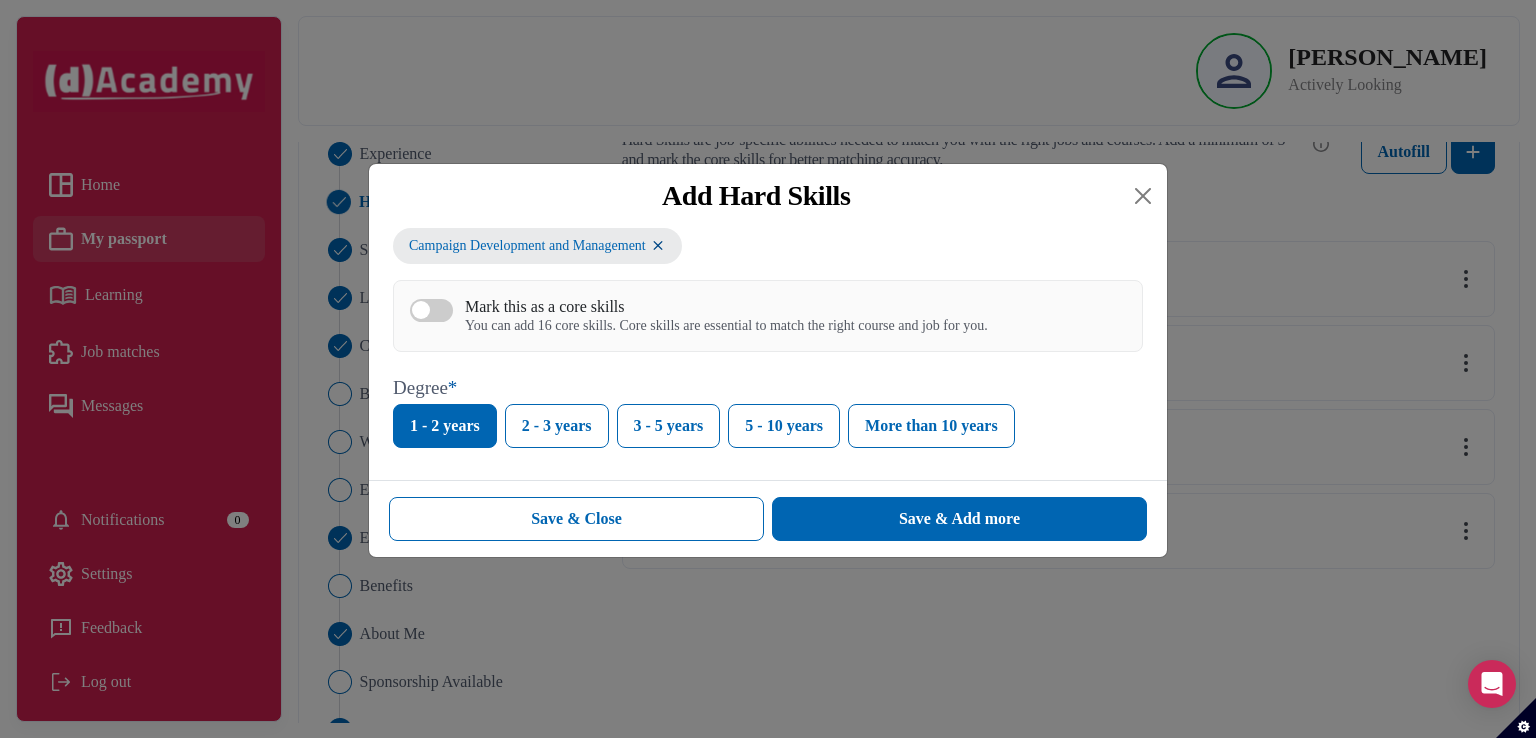 click on "Campaign Development and Management Mark this as a core skills You can add 16 core skills. Core skills are essential to match the right course and job for you. Degree  * 1 - 2 years 2 - 3 years 3 - 5 years 5 - 10 years More than 10 years" at bounding box center [768, 346] 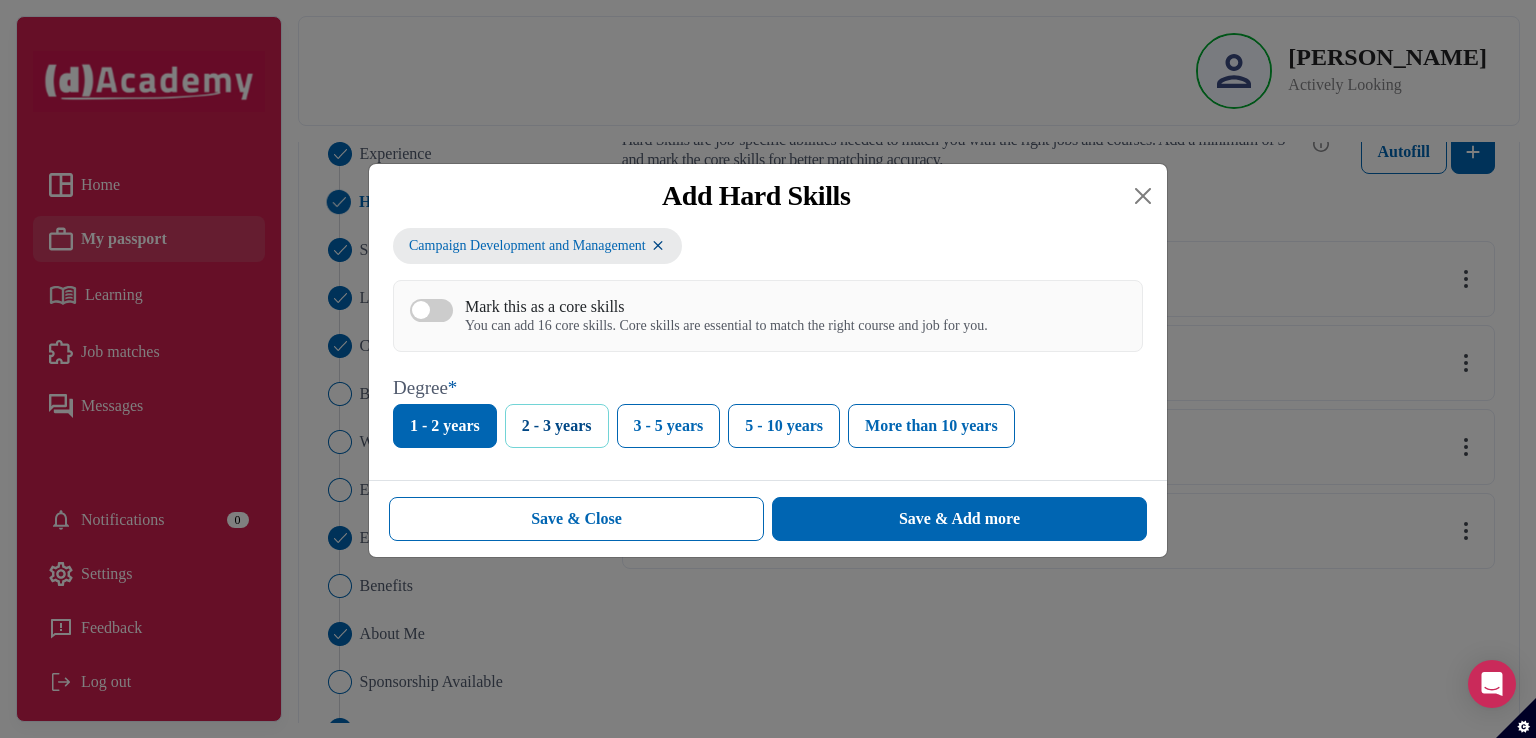 click on "2 - 3 years" at bounding box center [557, 426] 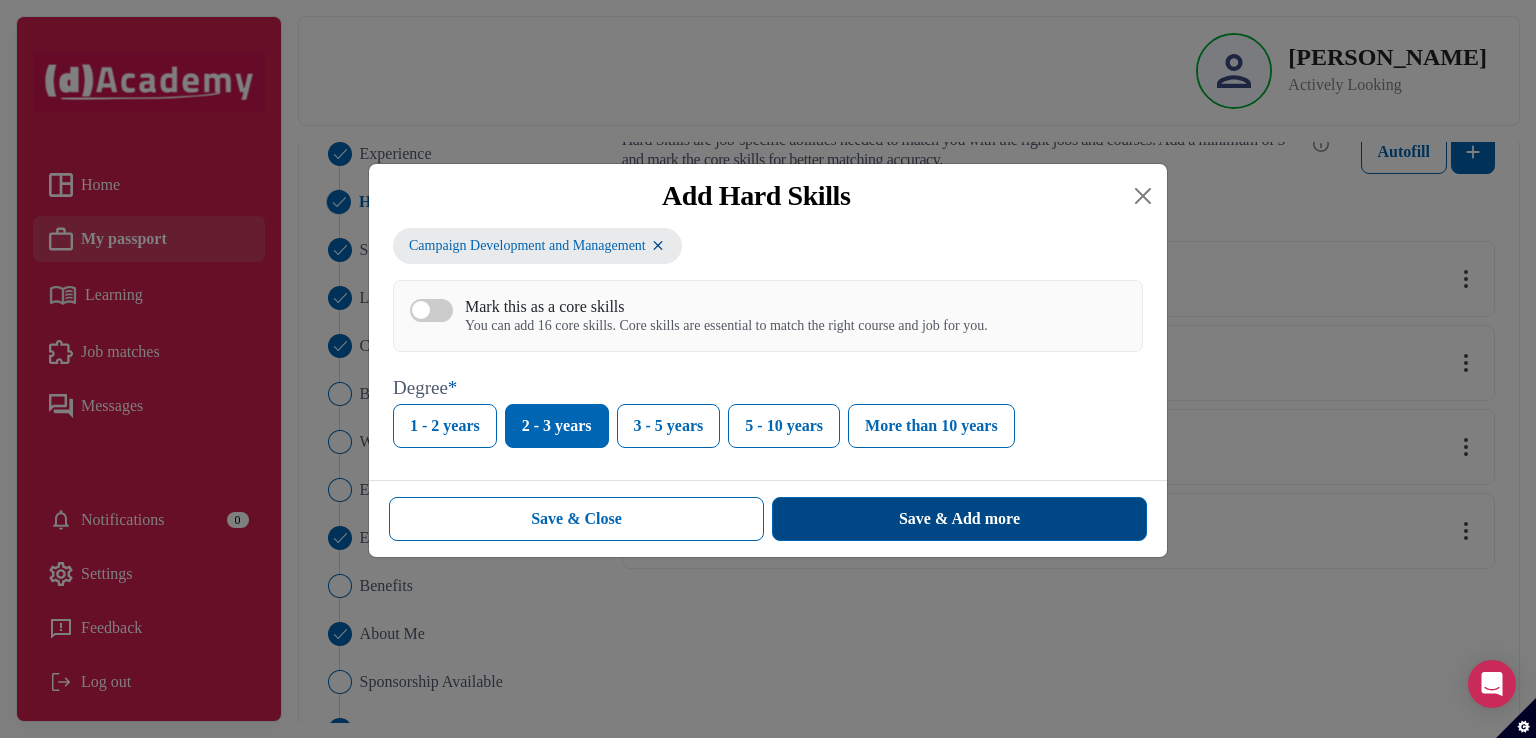 click on "Save & Add more" at bounding box center [959, 519] 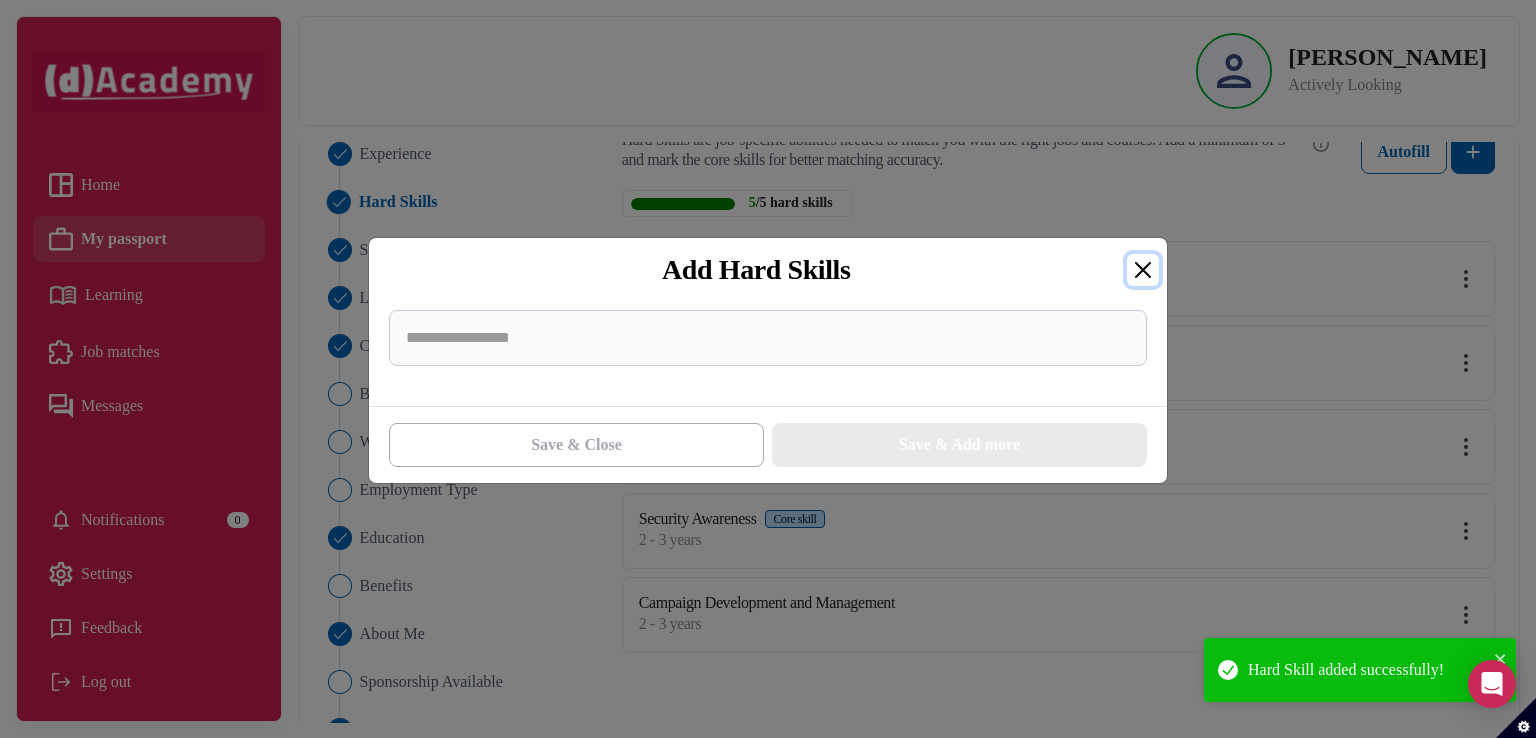 click at bounding box center [1143, 270] 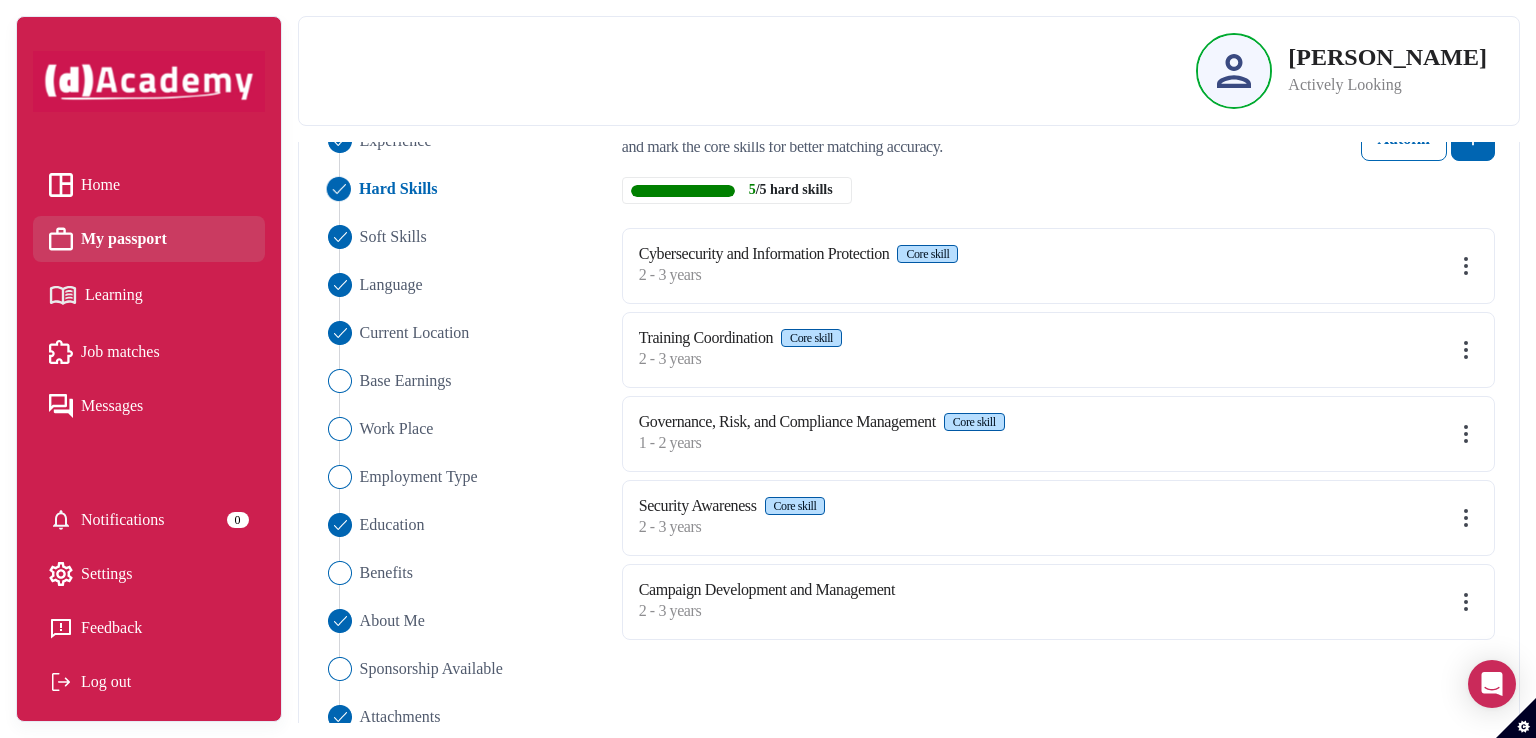 scroll, scrollTop: 247, scrollLeft: 0, axis: vertical 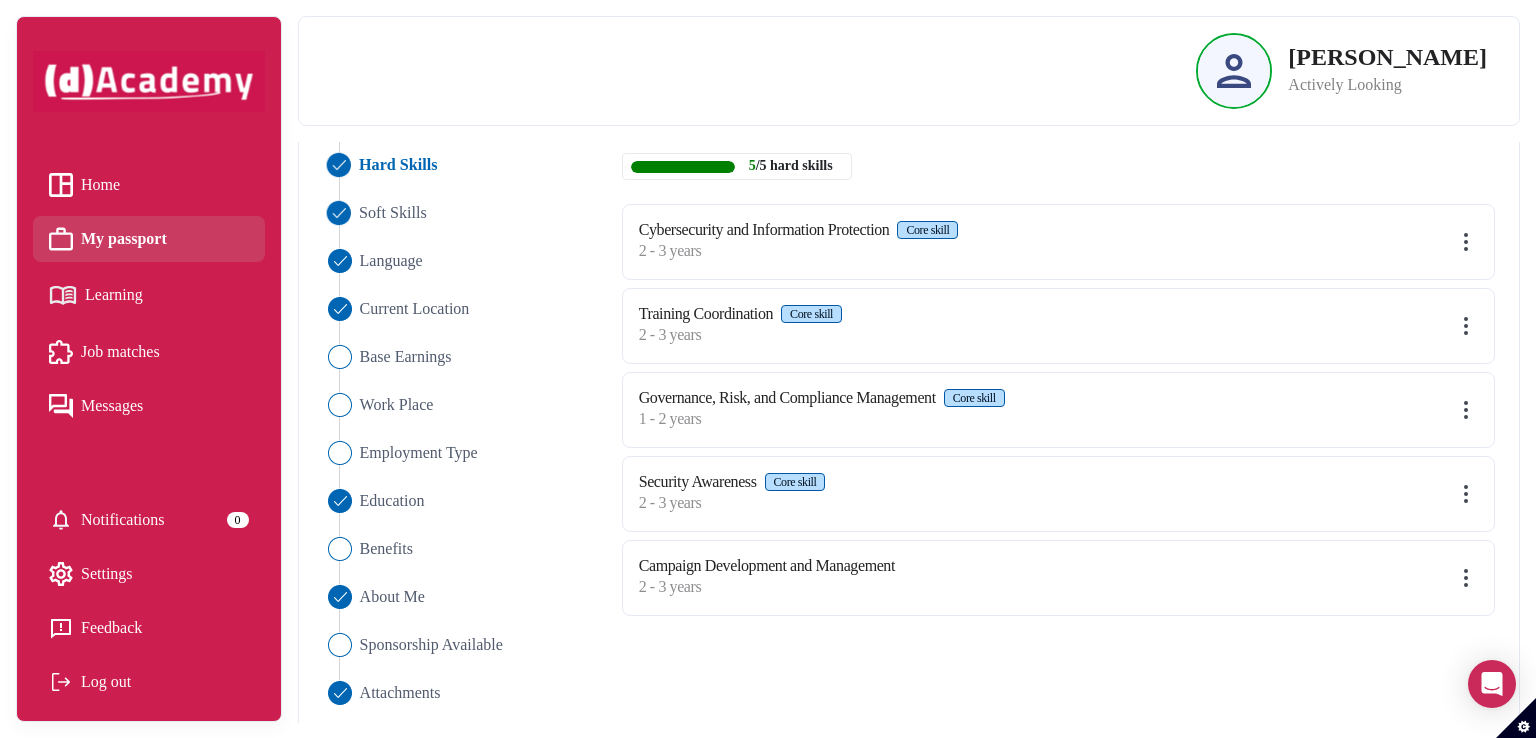 click on "Soft Skills" at bounding box center (393, 213) 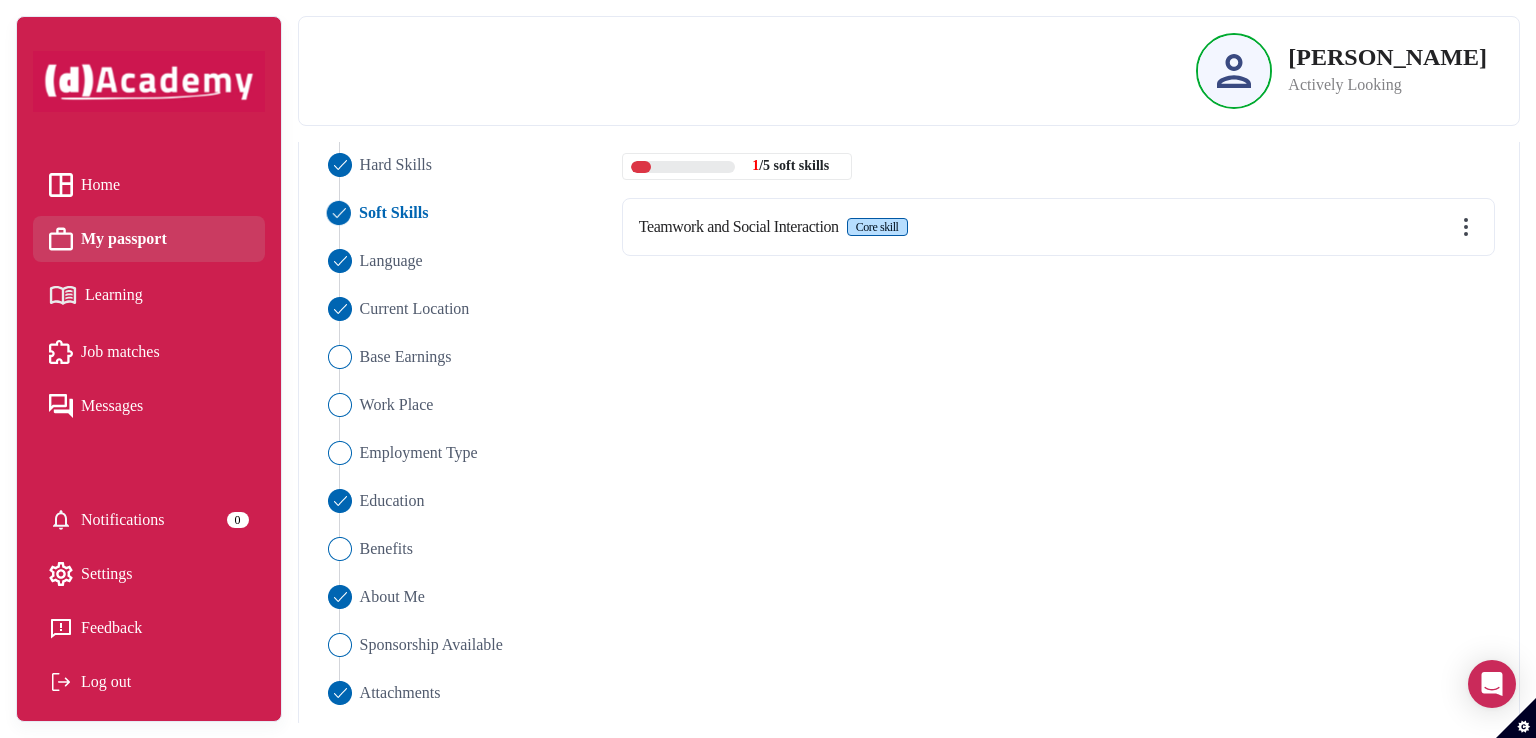scroll, scrollTop: 149, scrollLeft: 0, axis: vertical 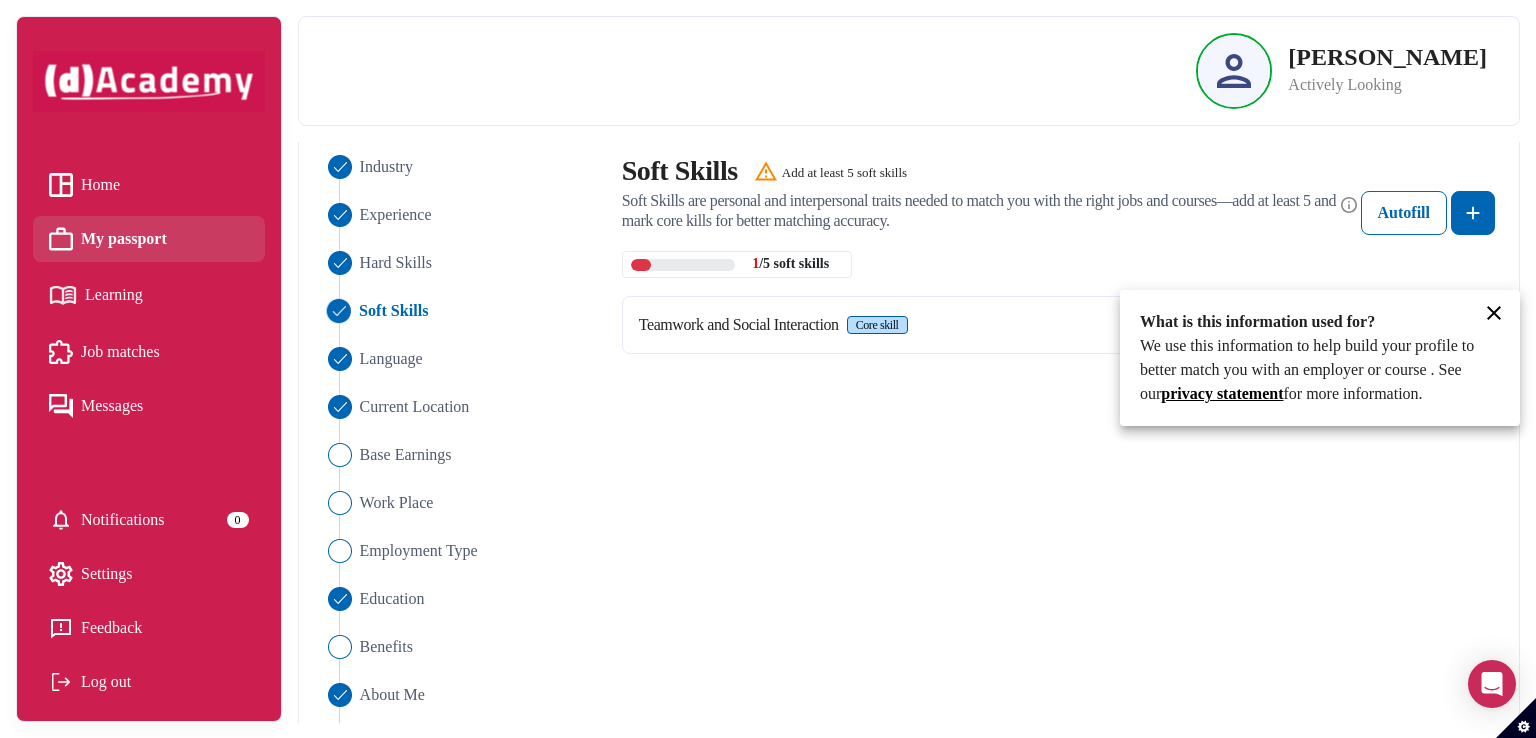 click at bounding box center [768, 369] 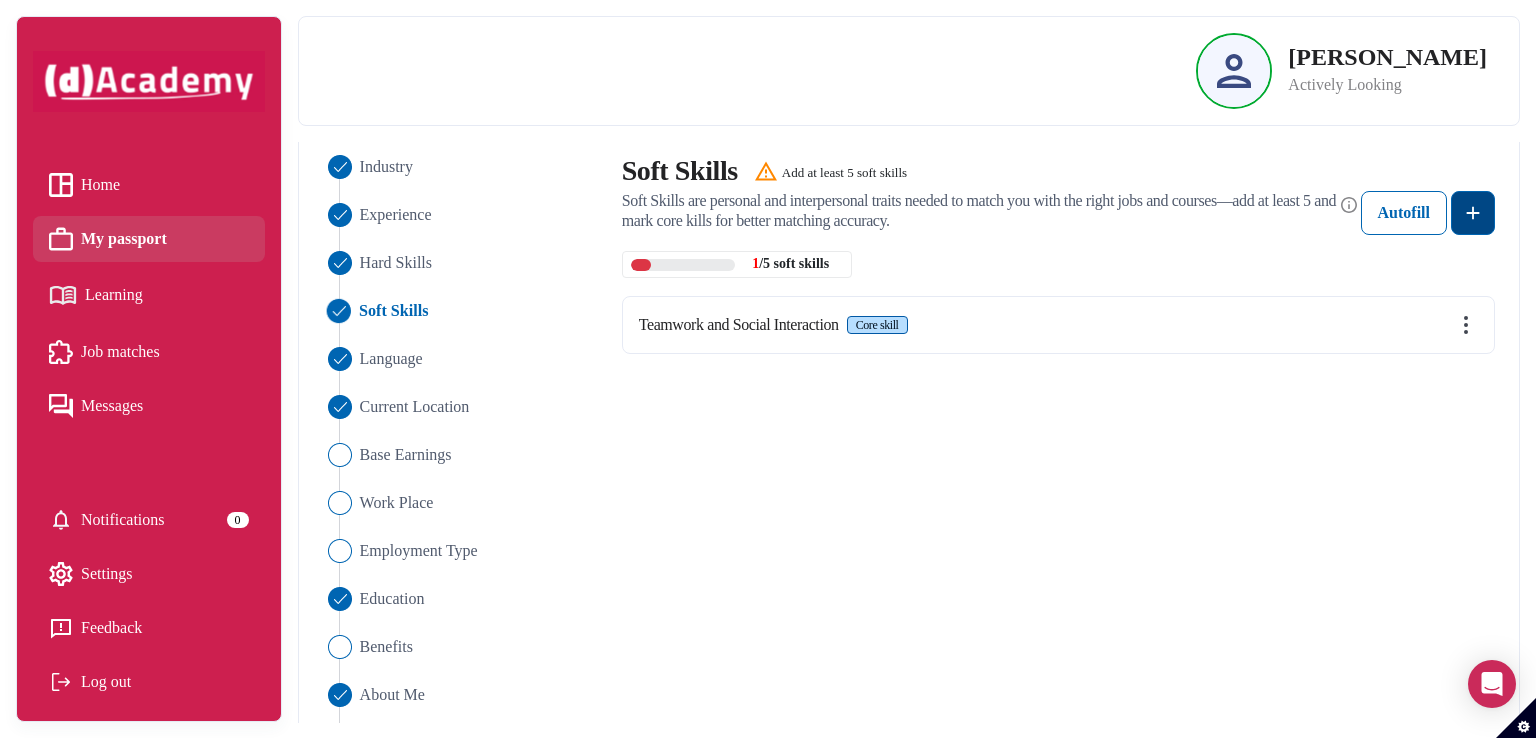 click at bounding box center (1473, 213) 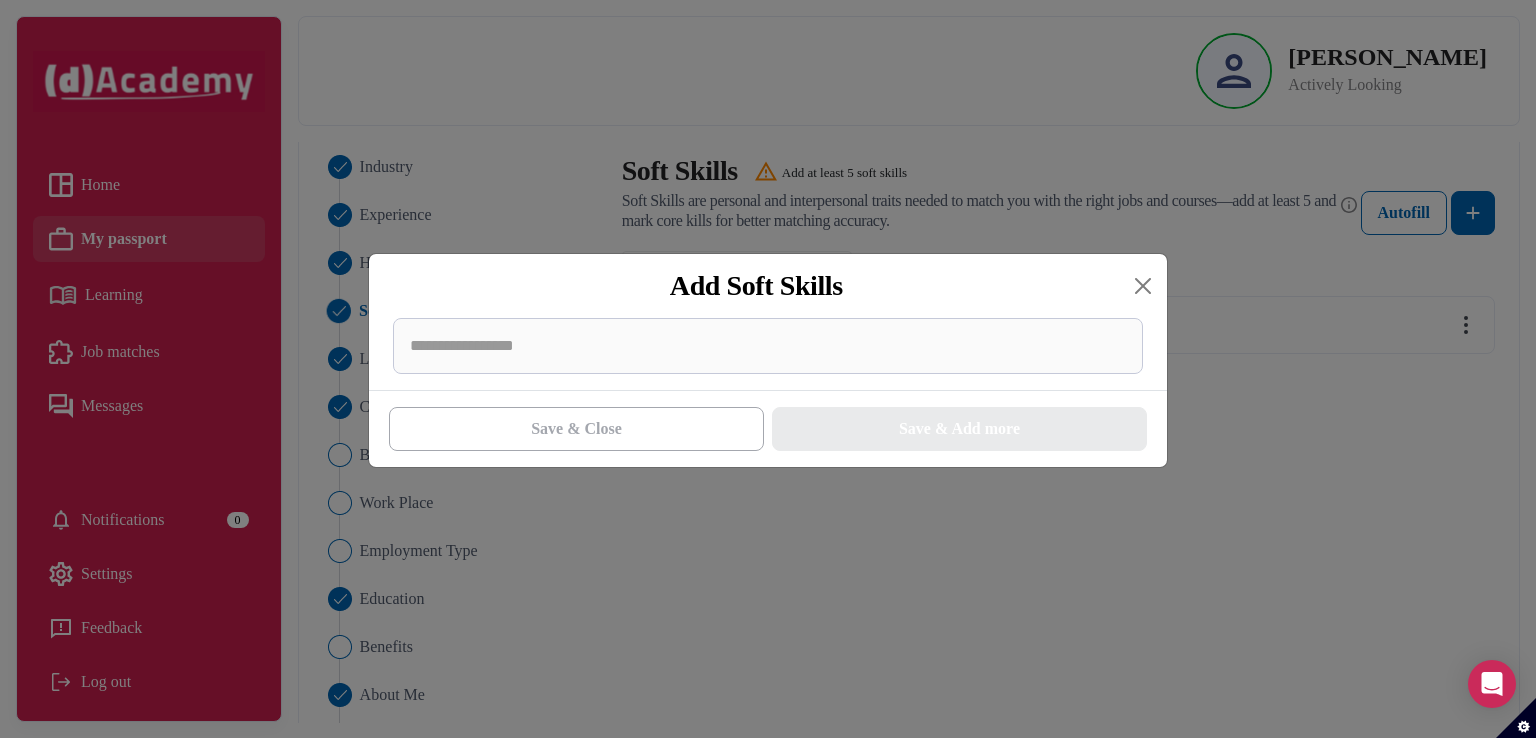 click at bounding box center (768, 354) 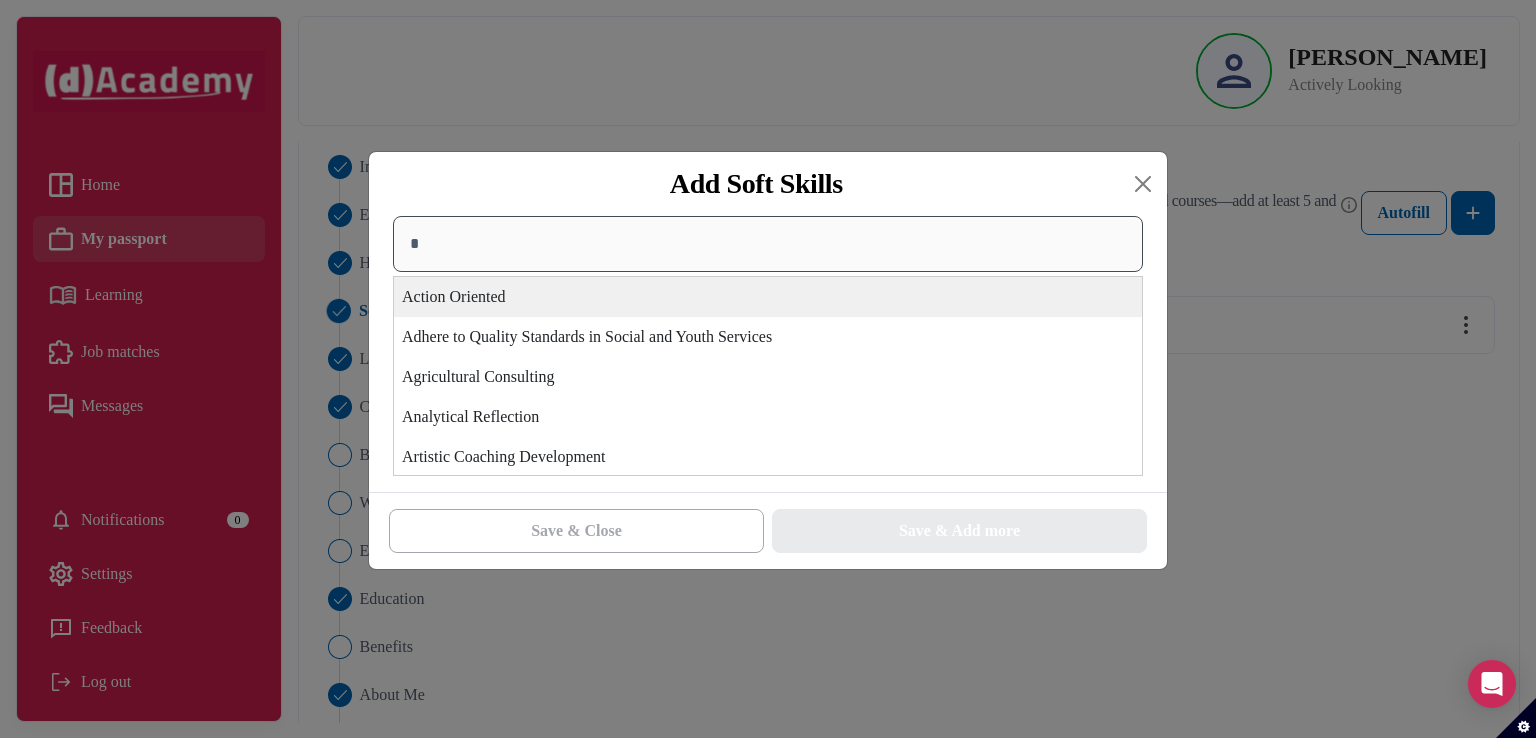 click on "* Action Oriented Adhere to Quality Standards in Social and Youth Services Agricultural Consulting Analytical Reflection Artistic Coaching Development Artistic Performance Development Artistic Team Collaboration Assessing Personal and Group Environmental Impact Audience Engagement Board Collaboration Body Language Communication Building Social Networks Building Therapeutic Connections Calmness Under Pressure Caring Nature Challenge Driven Change Agility Cognitive Flexibility Collaborate in Multidisciplinary Healthcare Teams Collaborate with Advertising Stakeholders Collaborate with Educational Personnel Collaborate with Industry Professionals Collaborate with Motion Picture Production Teams Collaborate with Soloists Collaboration with Architects Collaborative Performance Preparation Collaborative Practices Collaborative Team Development Communication With Candidates Communication and Collaboration Abilities Community Engagement Complex Problem Solving Composure Conciliation Concision Conducting Meetings" at bounding box center (768, 346) 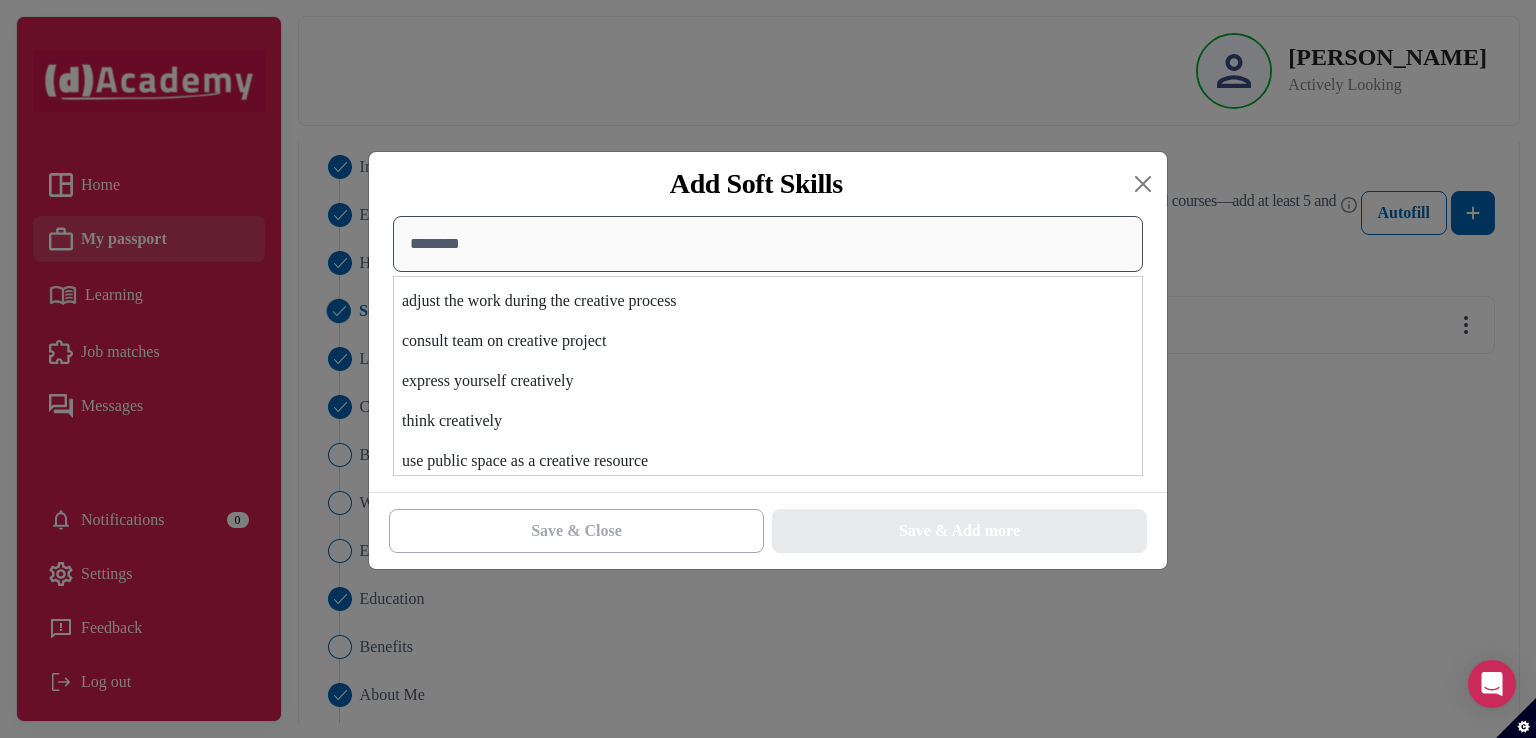 scroll, scrollTop: 121, scrollLeft: 0, axis: vertical 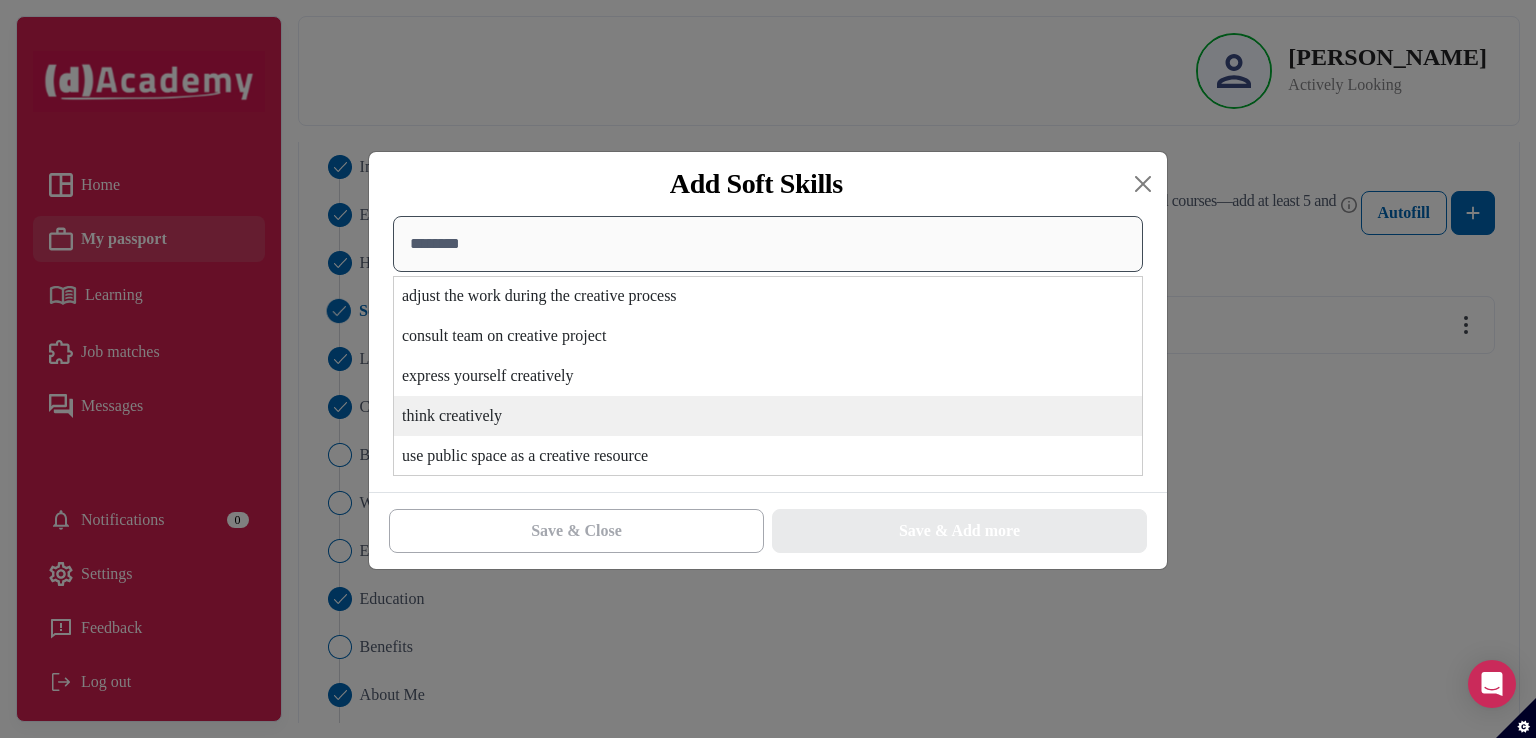 type on "********" 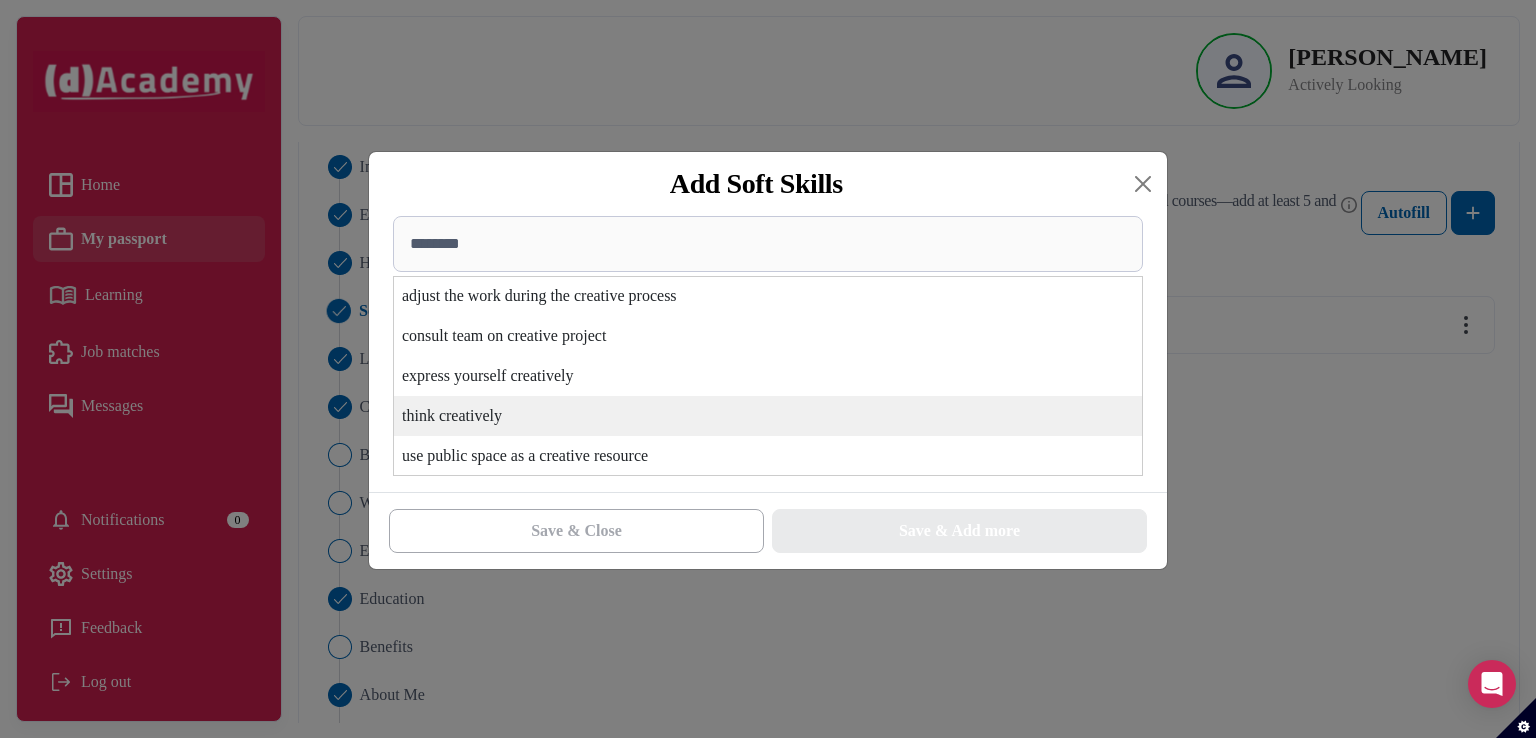 click on "think creatively" at bounding box center (768, 416) 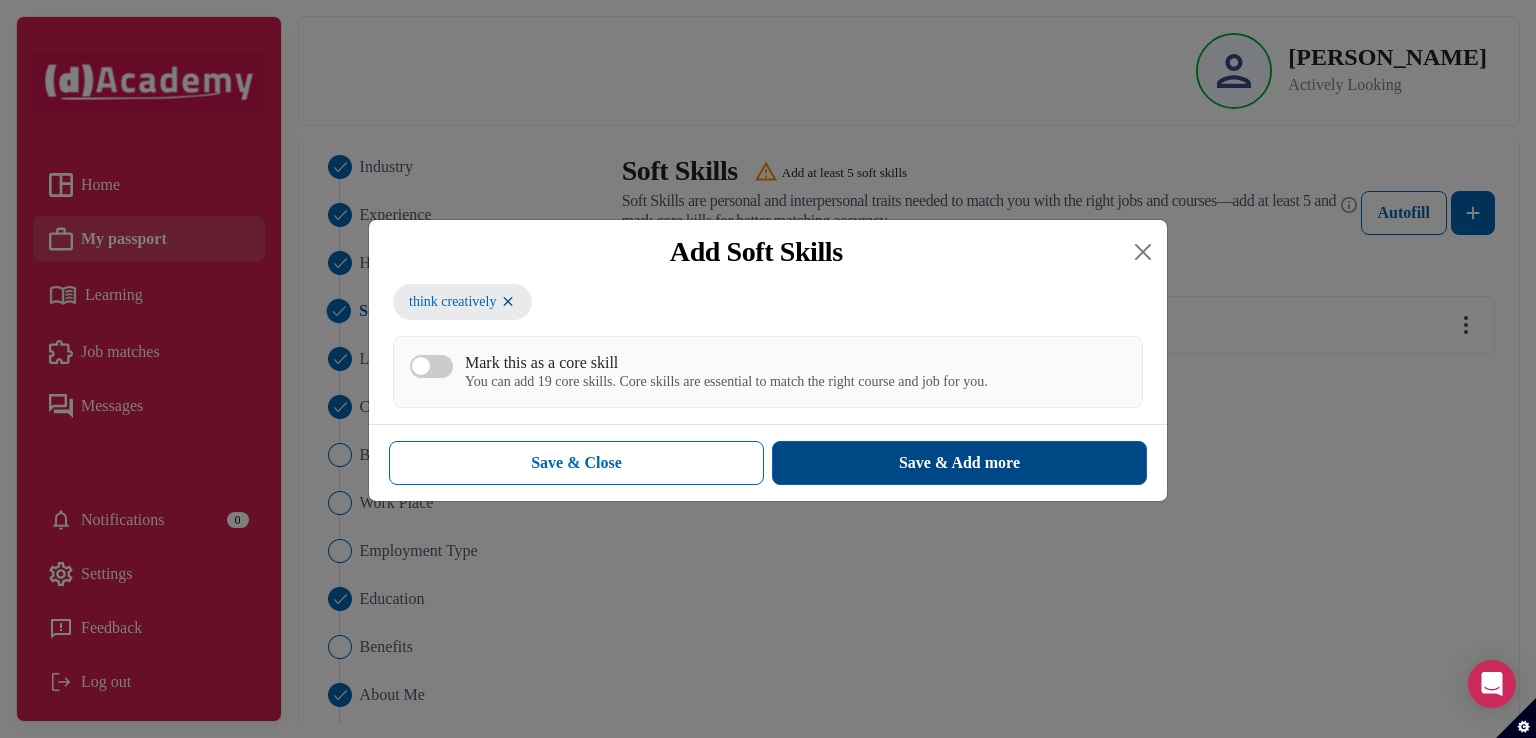 click on "Save & Add more" at bounding box center [959, 463] 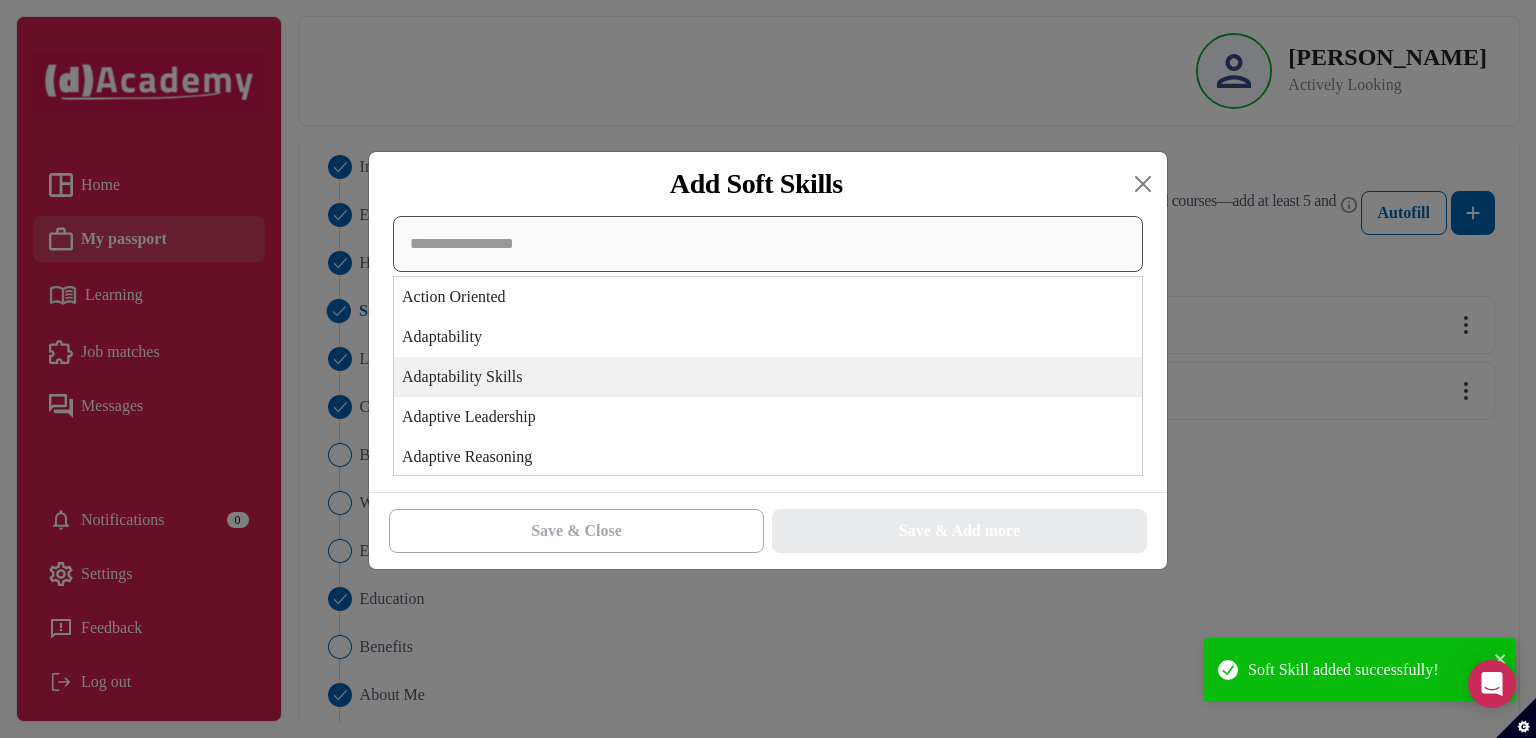 click on "Action Oriented Adaptability Adaptability Skills Adaptive Leadership Adaptive Reasoning Adhere to Quality Standards in Social and Youth Services Adhere to language quality standards Agricultural Consulting Analytical Reflection Artistic Coaching Development Artistic Performance Development Artistic Team Collaboration Assessing Personal and Group Environmental Impact Audience Engagement Board Collaboration Body Language Communication Build Professional Relationships Building Social Networks Building Therapeutic Connections Business Etiquette Calmness Under Pressure Caring Nature Challenge Driven Change Agility Cognitive Flexibility Collaborate in Multidisciplinary Healthcare Teams Collaborate with Advertising Stakeholders Collaborate with Educational Personnel Collaborate with Industry Professionals Collaborate with Motion Picture Production Teams Collaborate with Soloists Collaboration with Architects Collaborative Performance Preparation Collaborative Practices Collaborative Team Development Composure plan" at bounding box center (768, 346) 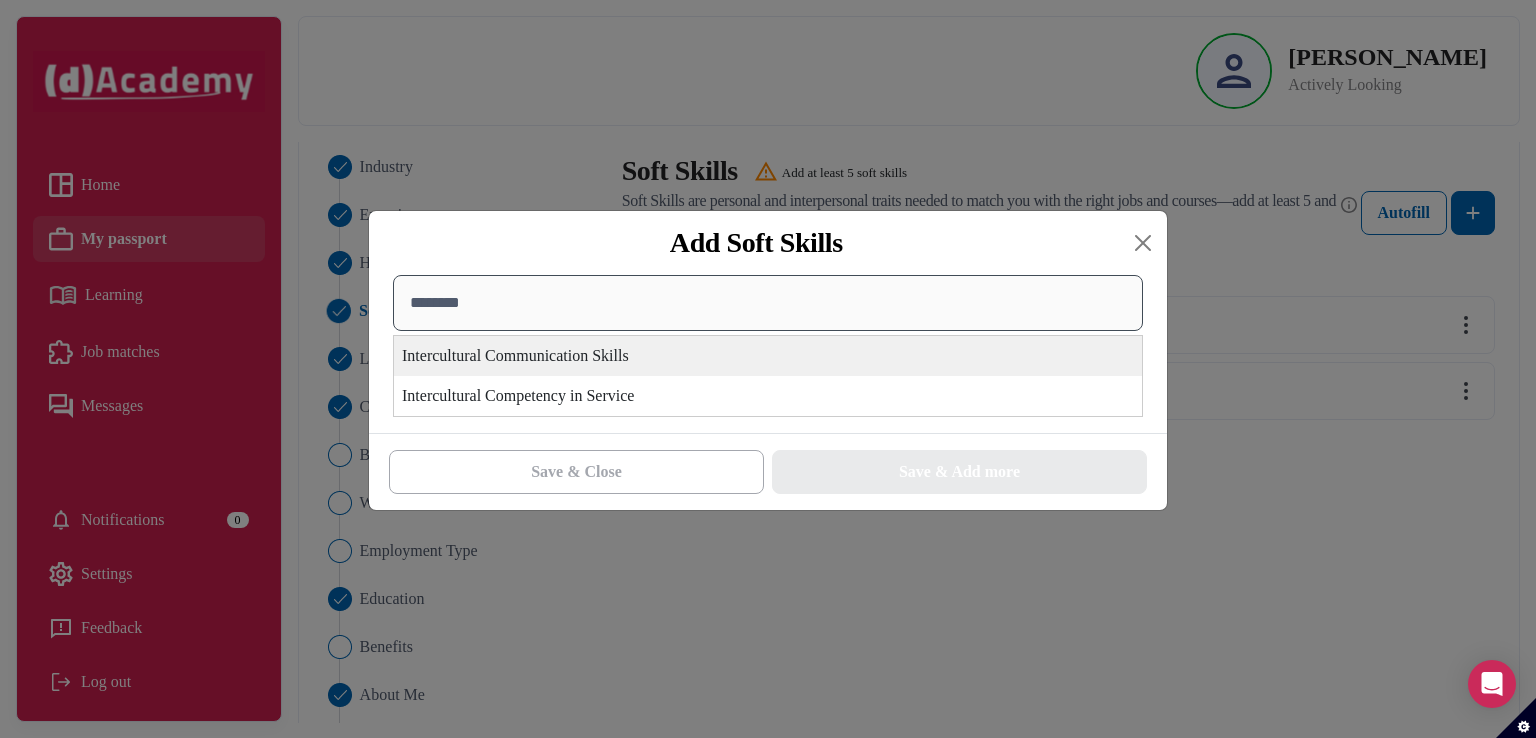 type on "********" 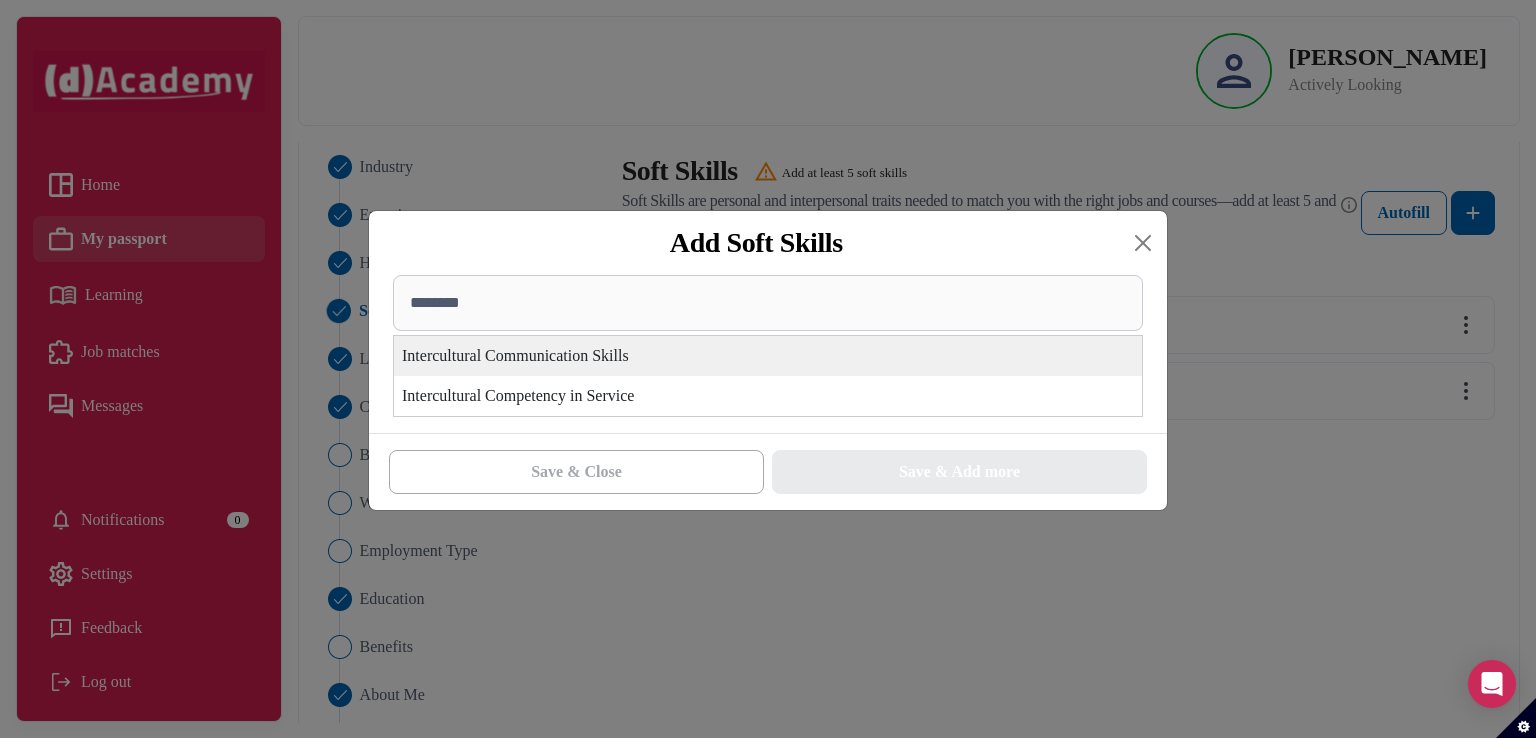 click on "Intercultural Communication Skills" at bounding box center [768, 356] 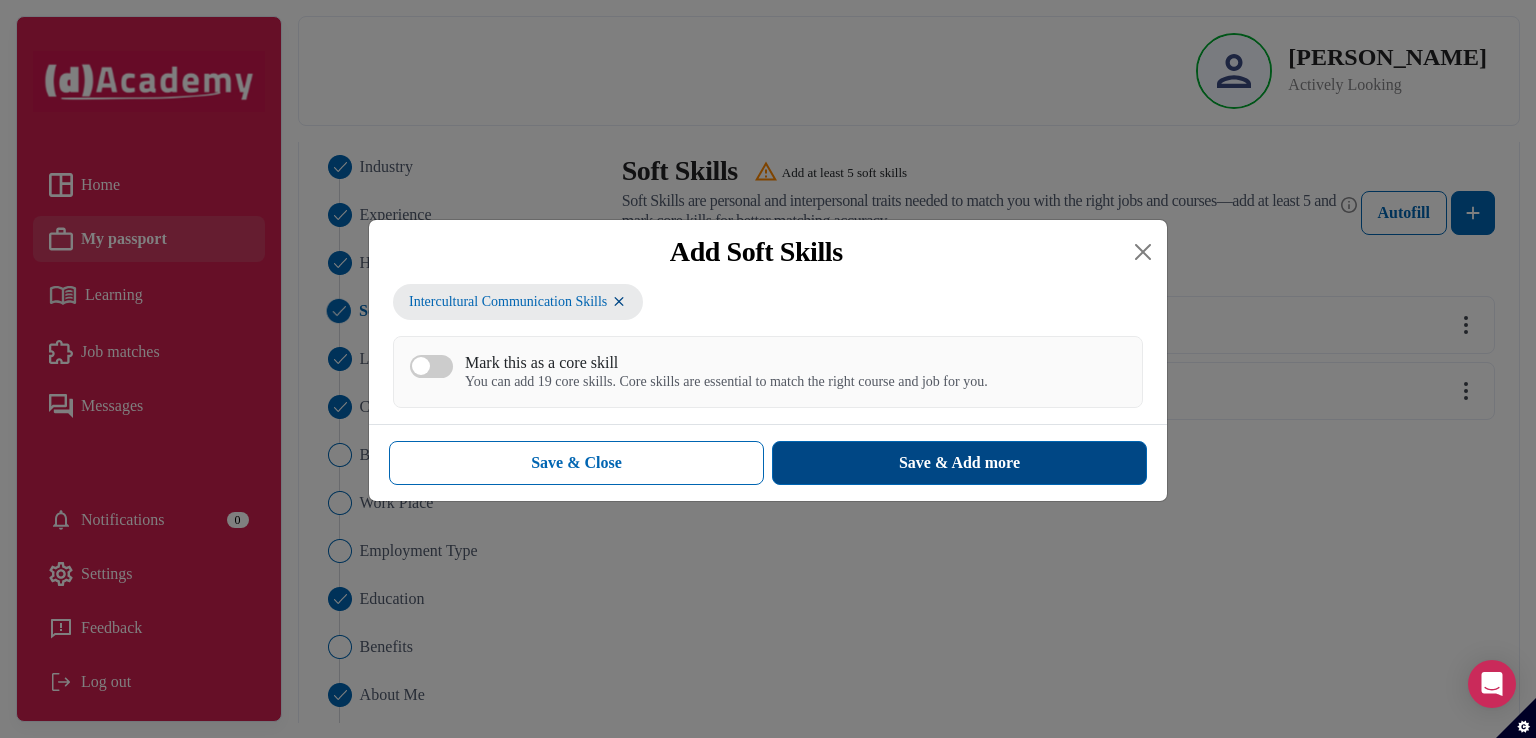 click on "Save & Add more" at bounding box center (959, 463) 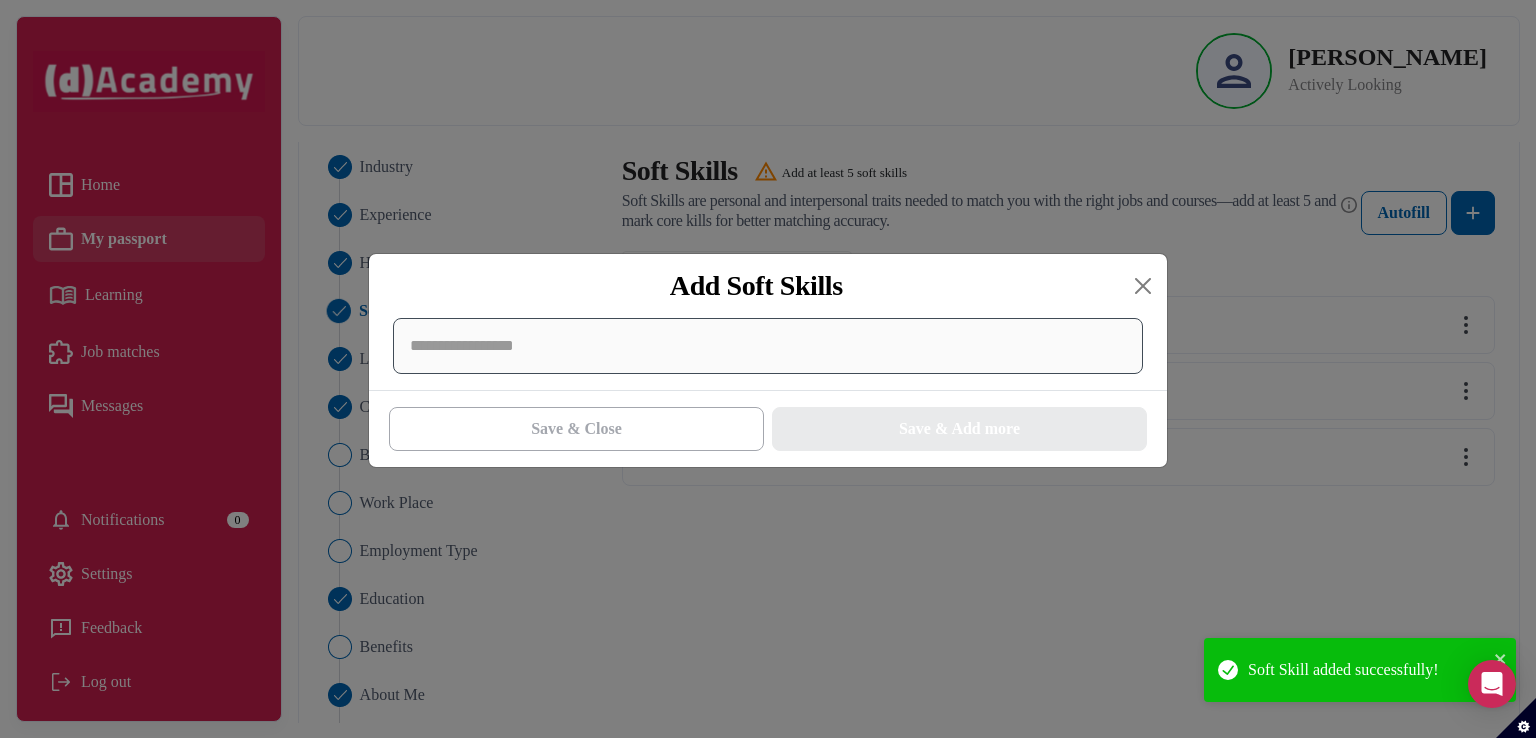 click at bounding box center (768, 346) 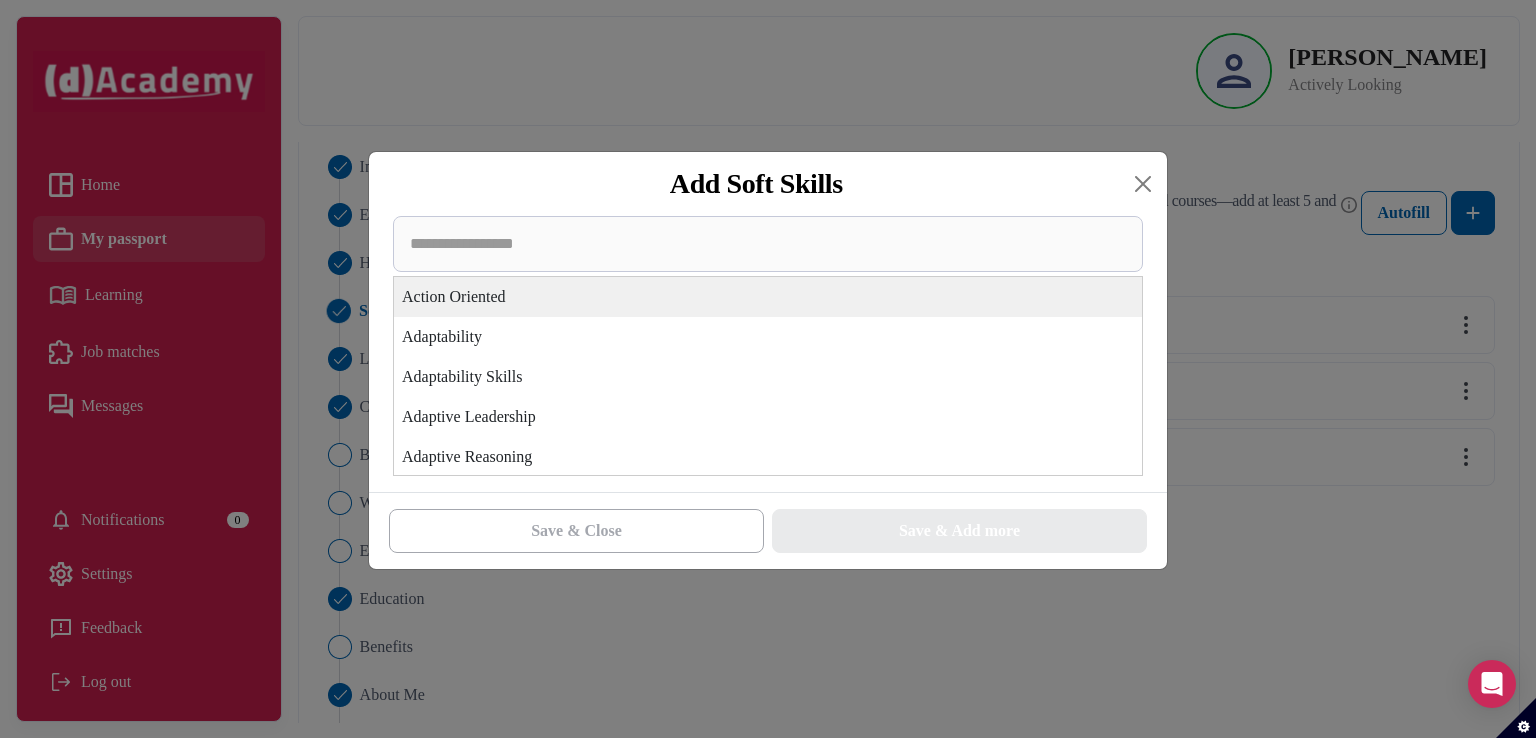 click on "Action Oriented" at bounding box center [768, 297] 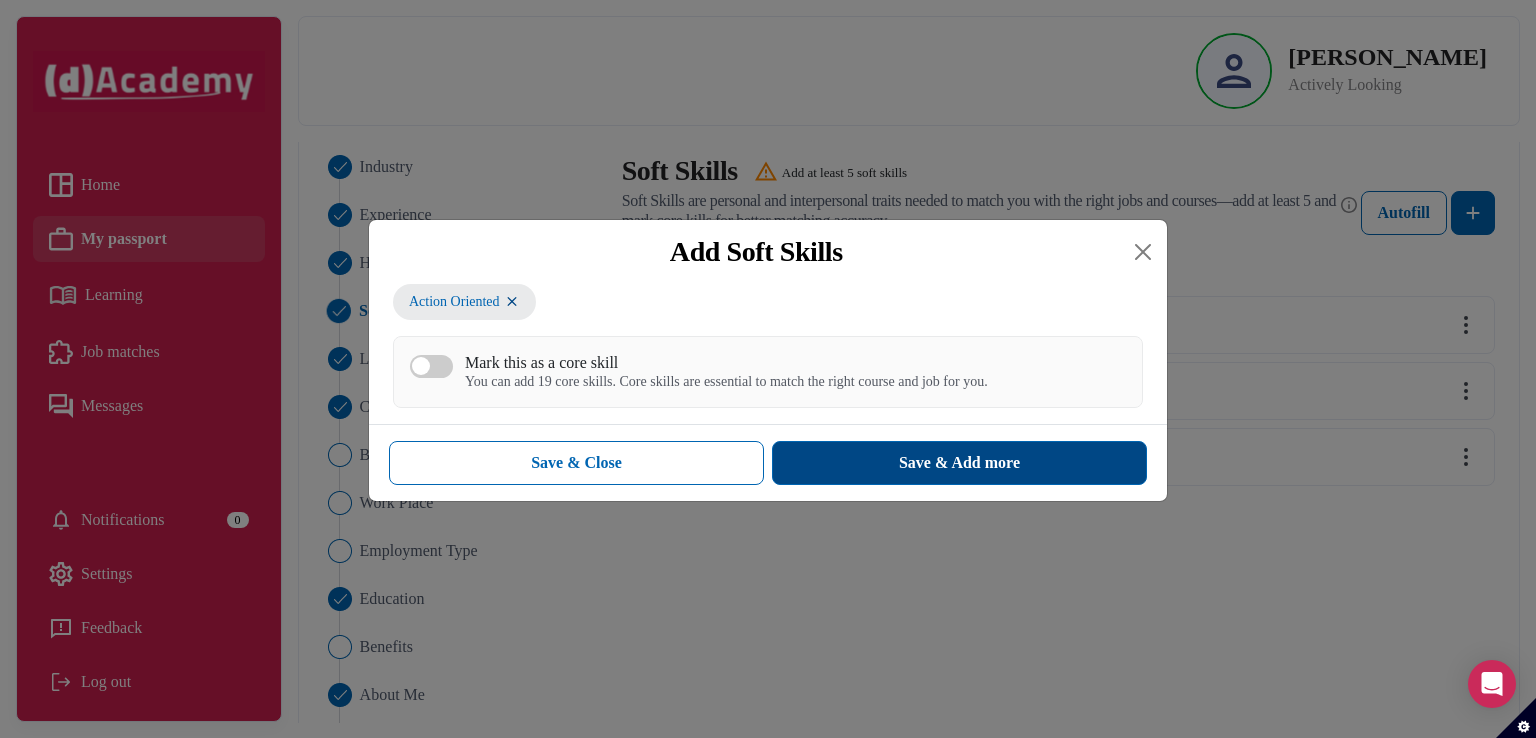 click on "Save & Add more" at bounding box center [959, 463] 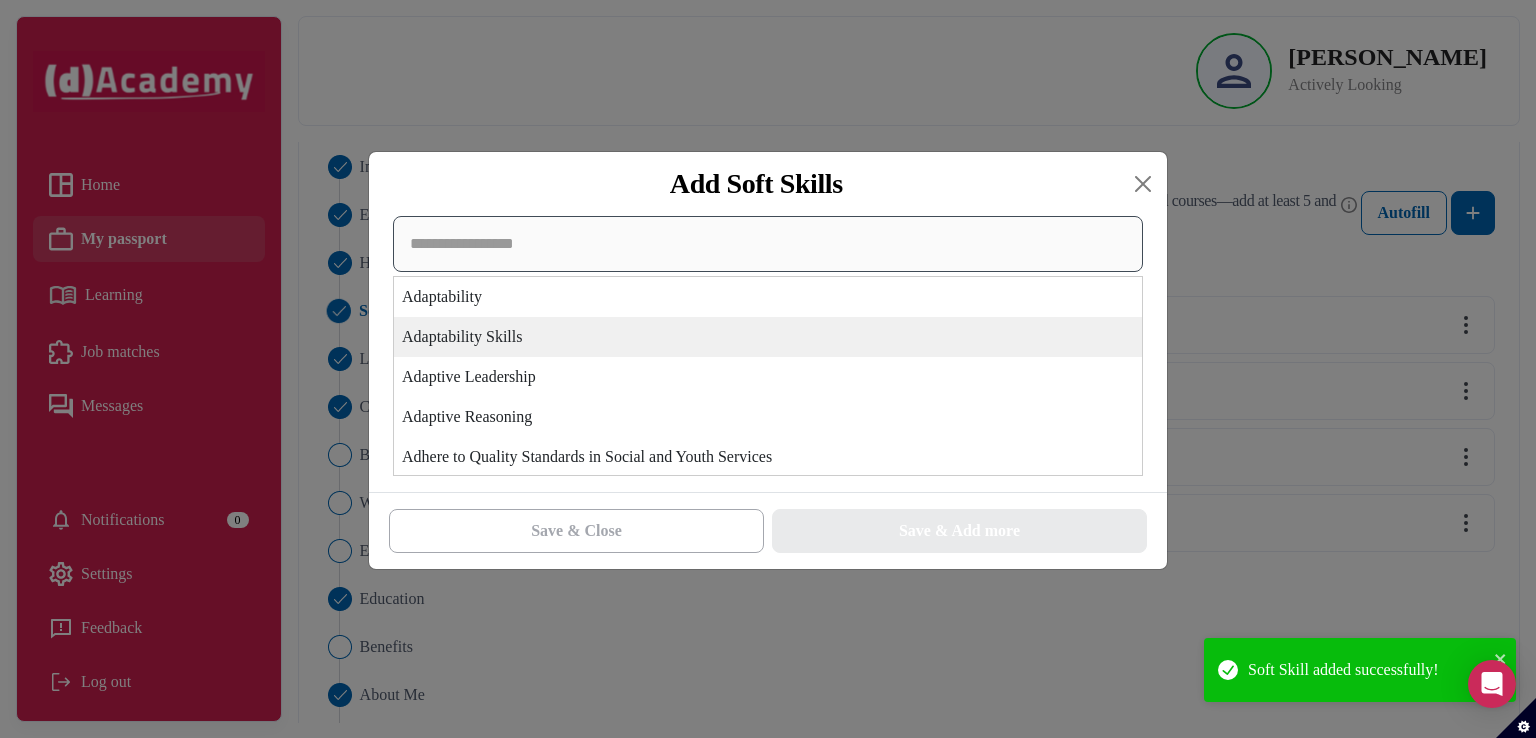 click on "Adaptability Adaptability Skills Adaptive Leadership Adaptive Reasoning Adhere to Quality Standards in Social and Youth Services Adhere to language quality standards Agricultural Consulting Analytical Reflection Artistic Coaching Development Artistic Performance Development Artistic Team Collaboration Assessing Personal and Group Environmental Impact Audience Engagement Board Collaboration Body Language Communication Build Professional Relationships Building Social Networks Building Therapeutic Connections Business Etiquette Calmness Under Pressure Caring Nature Challenge Driven Change Agility Cognitive Flexibility Collaborate in Multidisciplinary Healthcare Teams Collaborate with Advertising Stakeholders Collaborate with Educational Personnel Collaborate with Industry Professionals Collaborate with Motion Picture Production Teams Collaborate with Soloists Collaboration with Architects Collaborative Performance Preparation Collaborative Practices Collaborative Team Development Communication With Candidates" at bounding box center [768, 346] 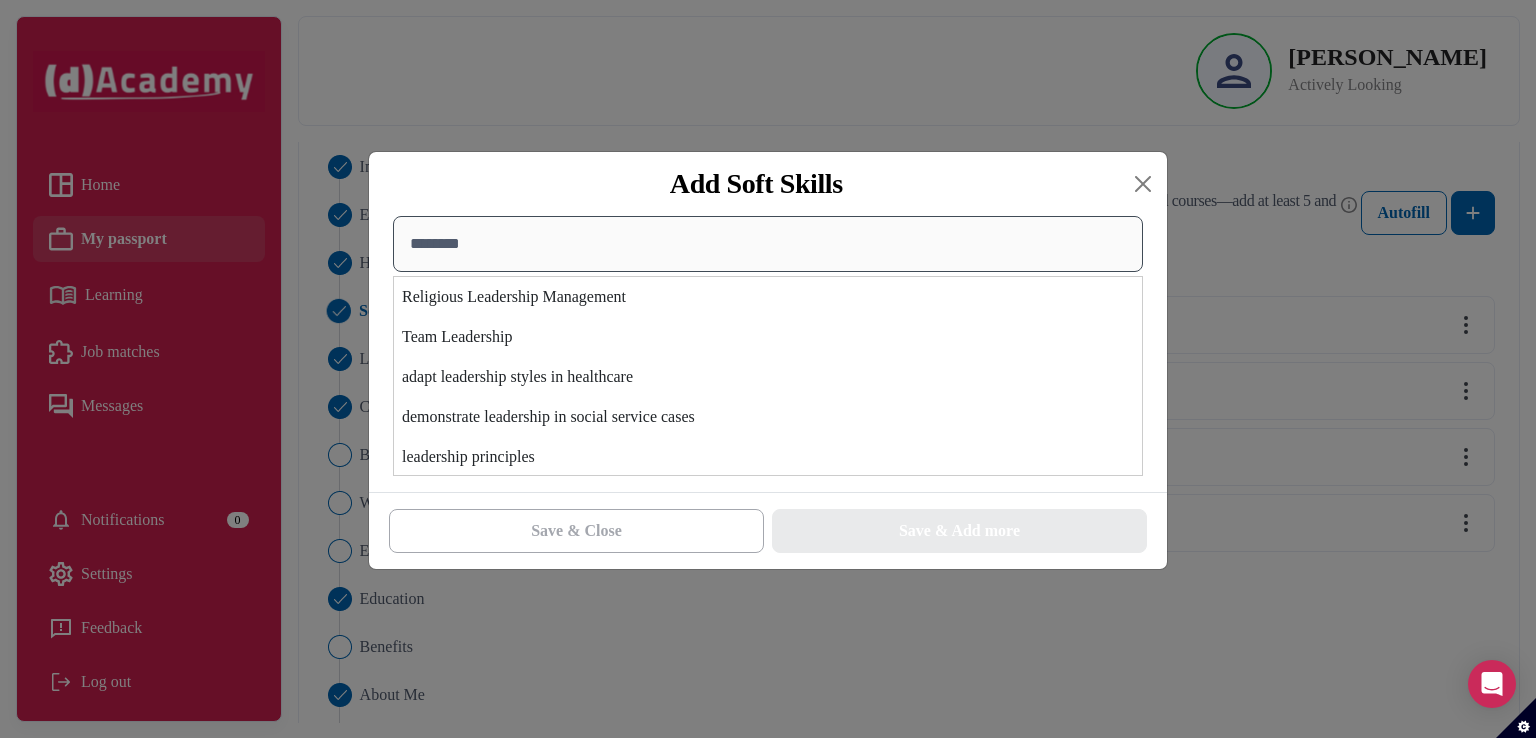 scroll, scrollTop: 41, scrollLeft: 0, axis: vertical 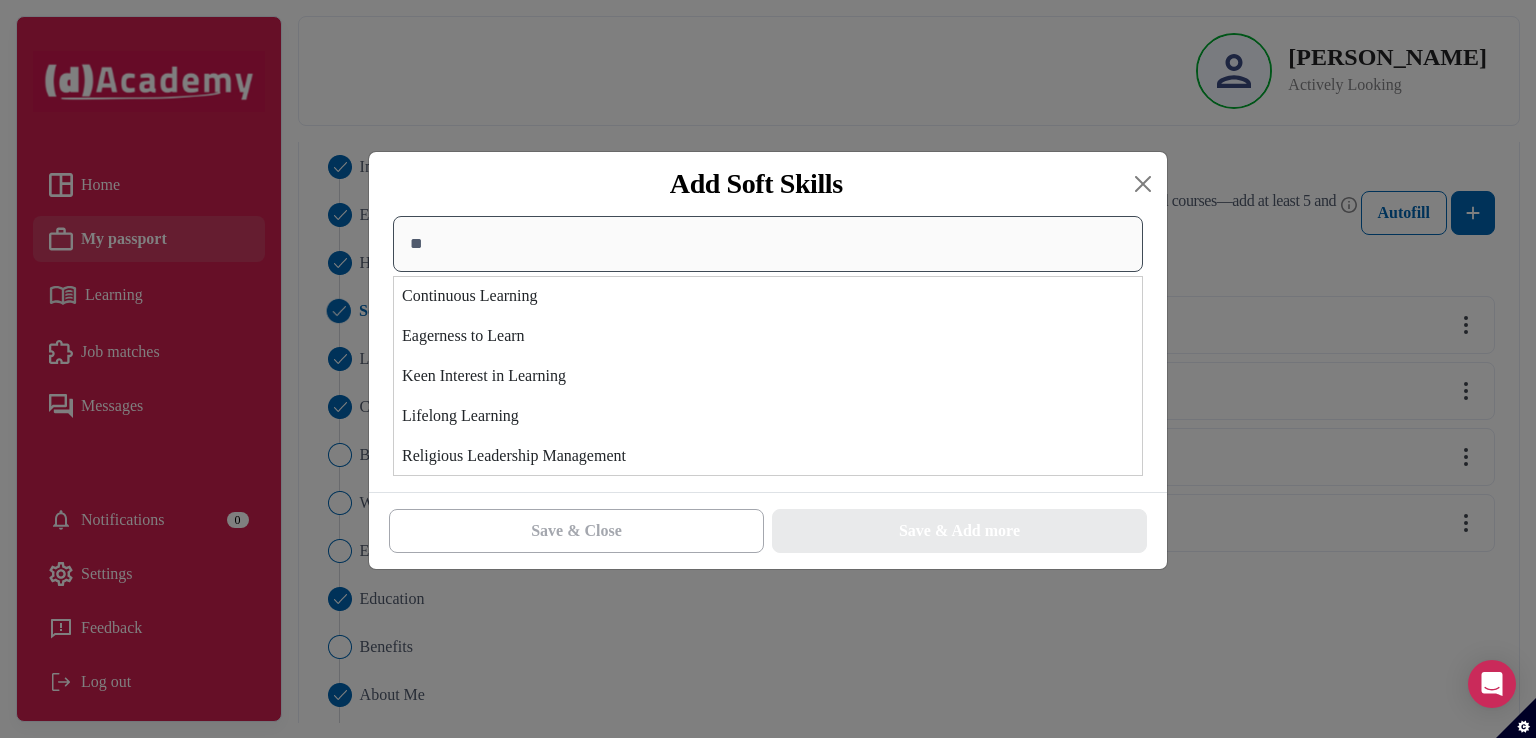 type on "*" 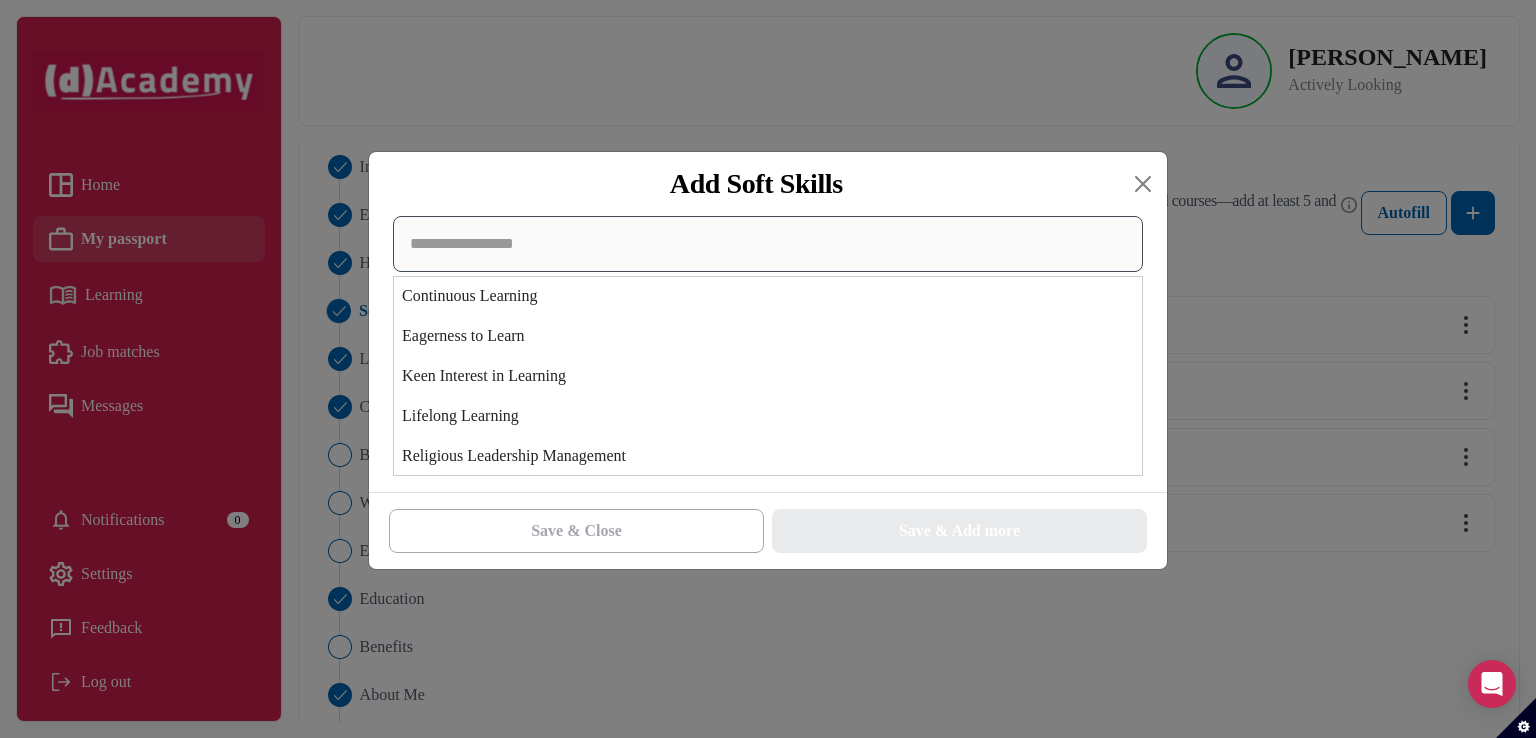 scroll, scrollTop: 6201, scrollLeft: 0, axis: vertical 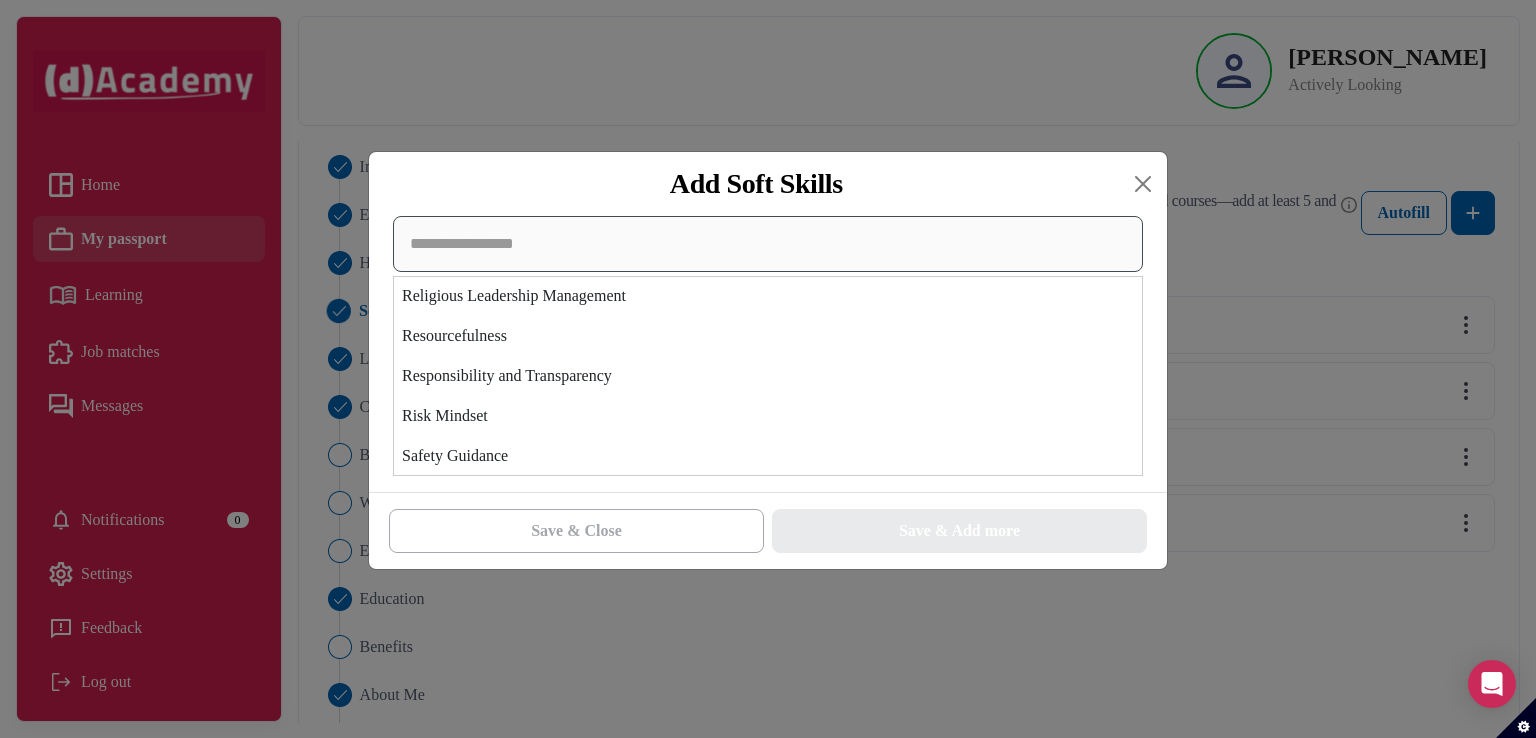 click at bounding box center [768, 244] 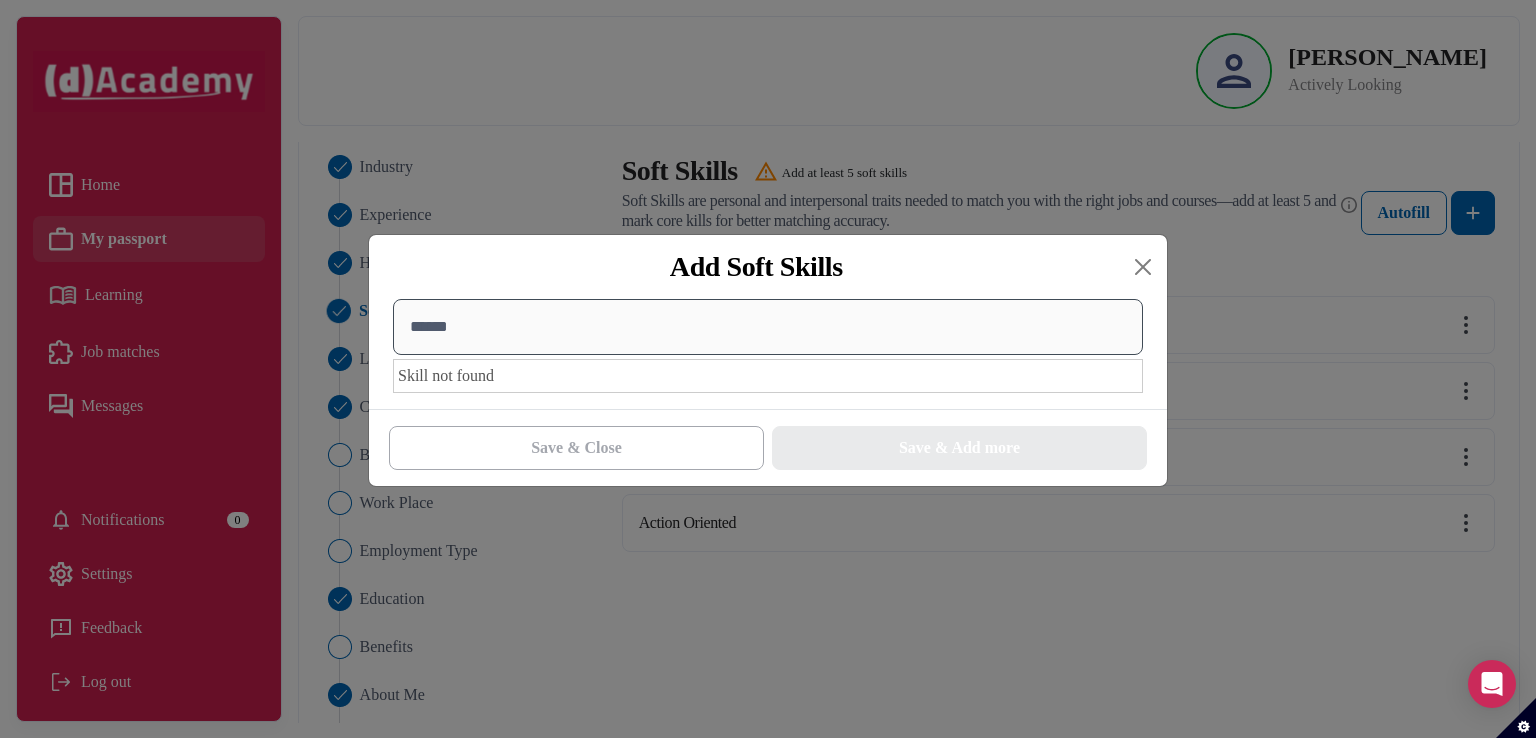 scroll, scrollTop: 0, scrollLeft: 0, axis: both 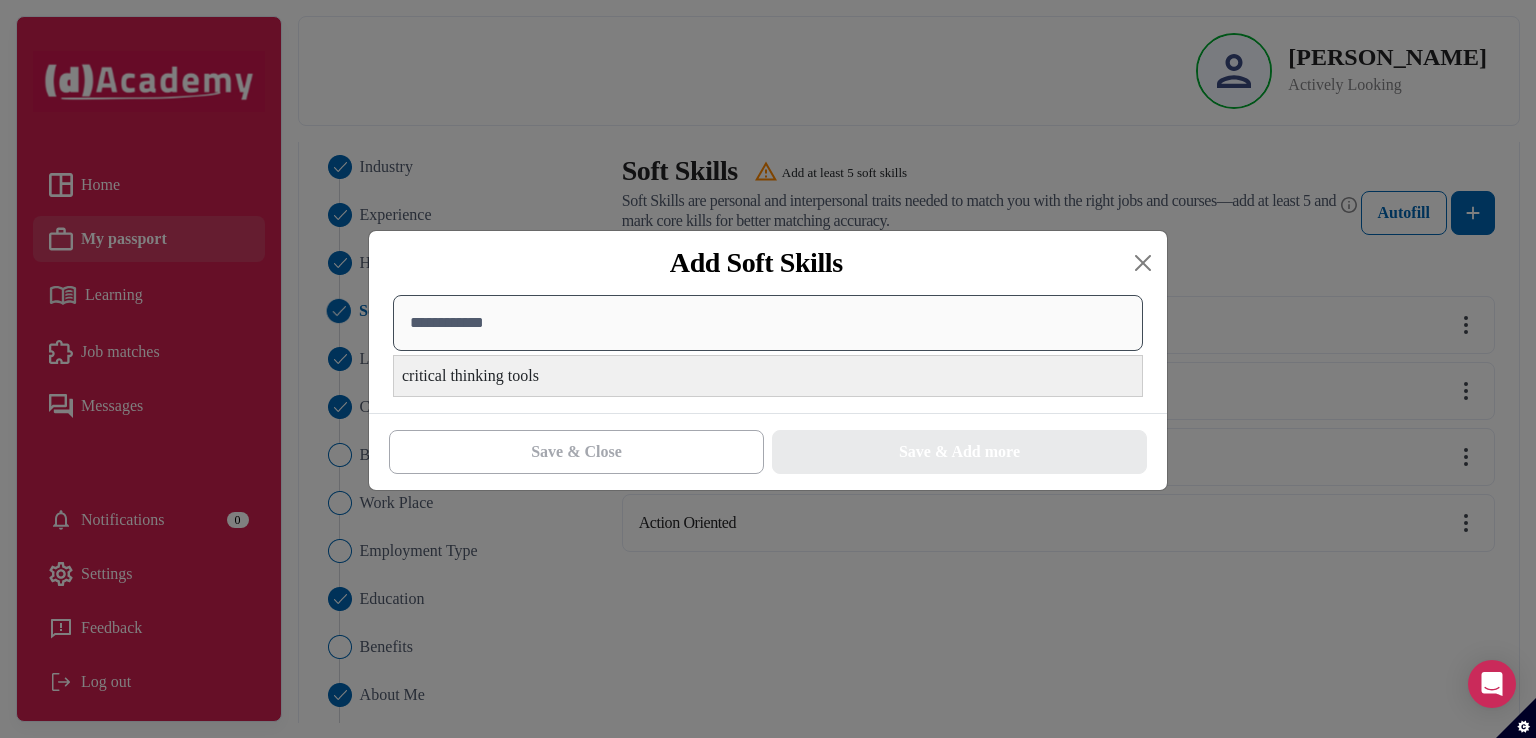 type on "**********" 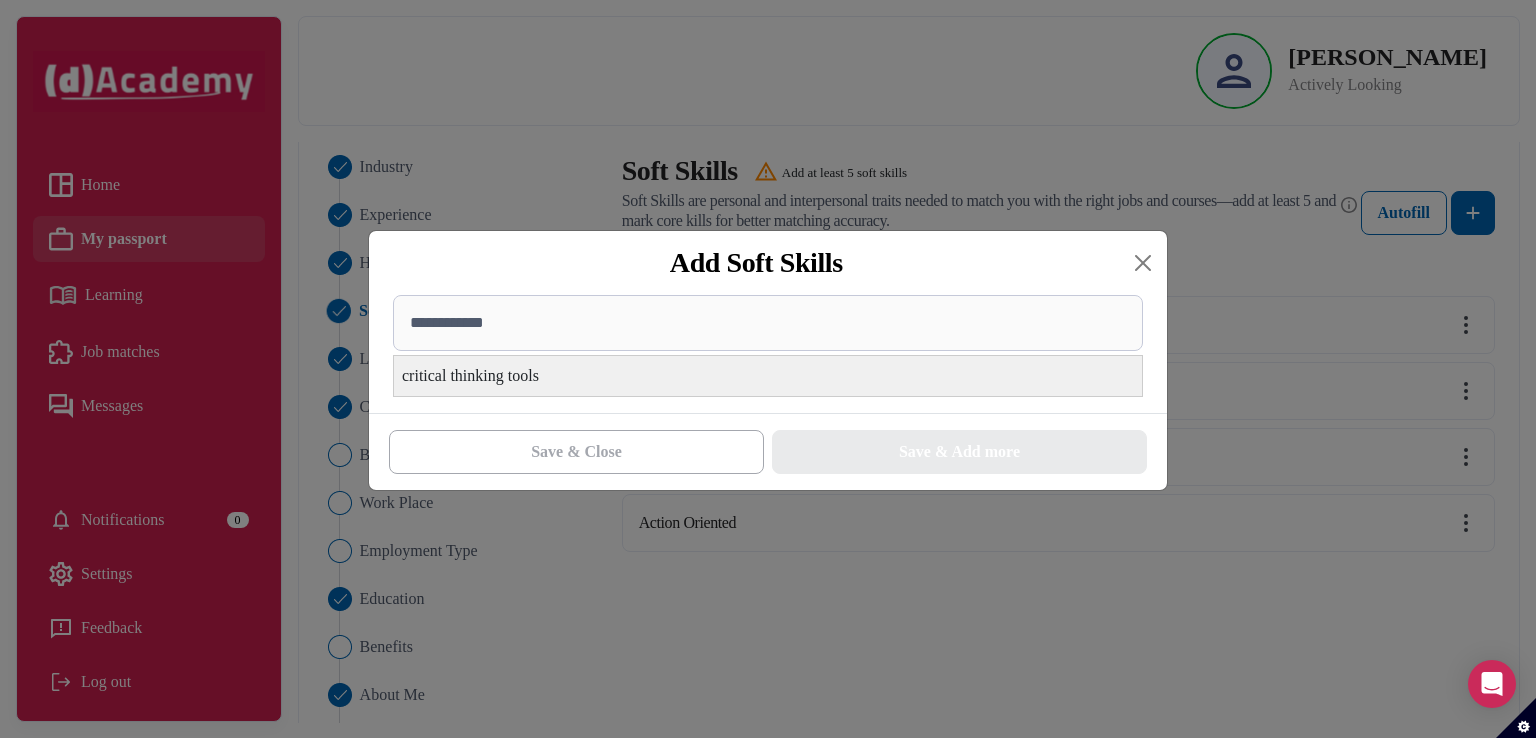 click on "critical thinking tools" at bounding box center [768, 376] 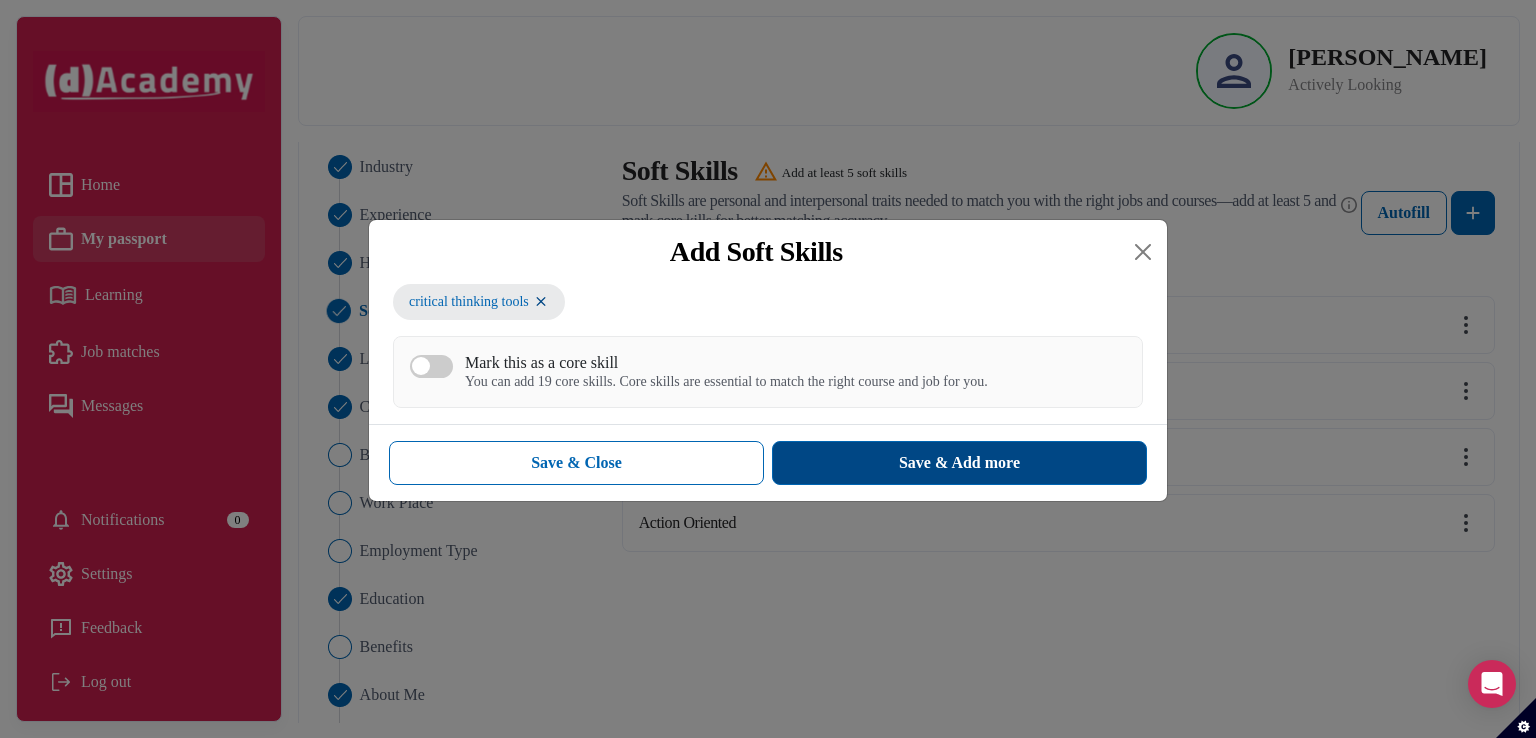 click on "Save & Add more" at bounding box center (959, 463) 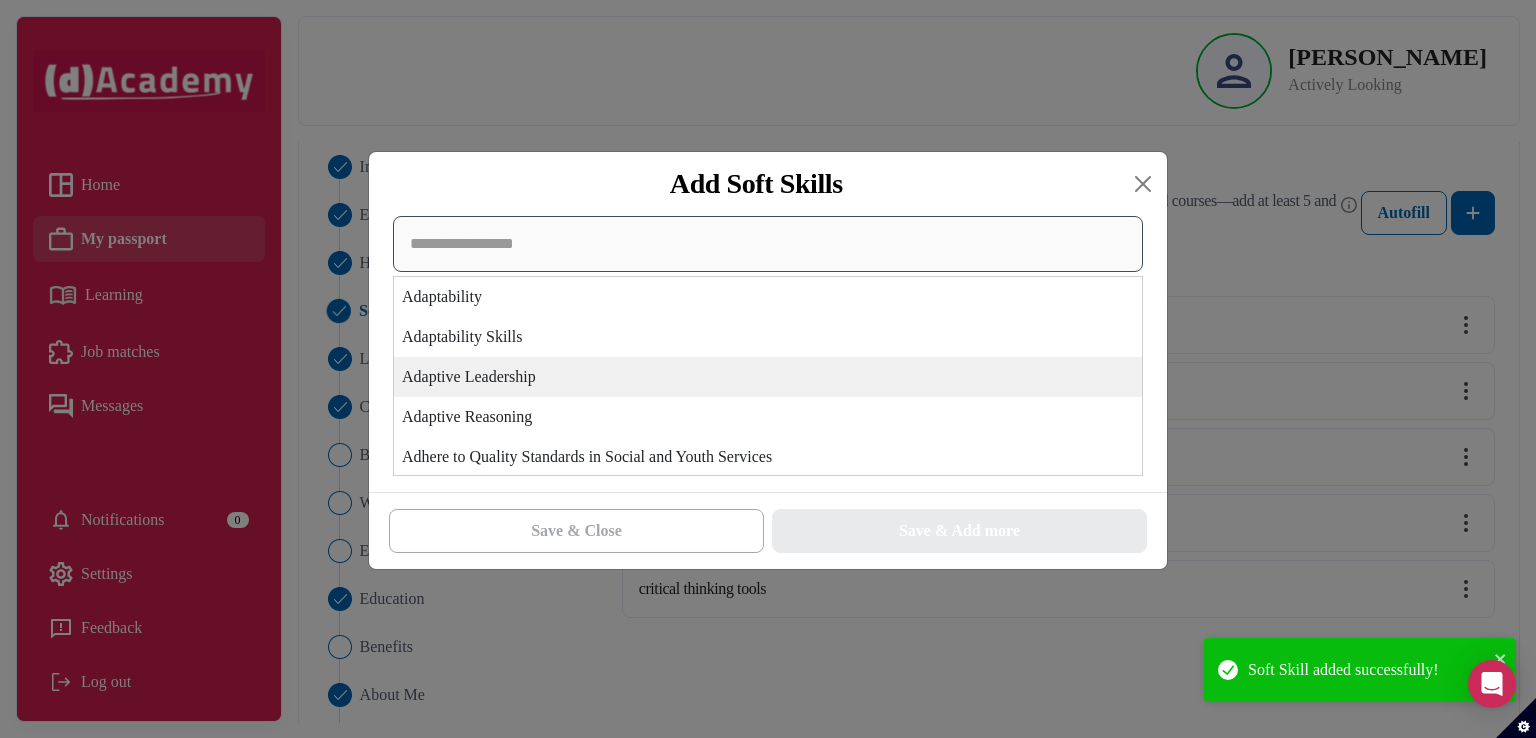 click on "Adaptability Adaptability Skills Adaptive Leadership Adaptive Reasoning Adhere to Quality Standards in Social and Youth Services Adhere to language quality standards Agricultural Consulting Analytical Reflection Artistic Coaching Development Artistic Performance Development Artistic Team Collaboration Assessing Personal and Group Environmental Impact Audience Engagement Board Collaboration Body Language Communication Build Professional Relationships Building Social Networks Building Therapeutic Connections Business Etiquette Calmness Under Pressure Caring Nature Challenge Driven Change Agility Cognitive Flexibility Collaborate in Multidisciplinary Healthcare Teams Collaborate with Advertising Stakeholders Collaborate with Educational Personnel Collaborate with Industry Professionals Collaborate with Motion Picture Production Teams Collaborate with Soloists Collaboration with Architects Collaborative Performance Preparation Collaborative Practices Collaborative Team Development Communication With Candidates" at bounding box center [768, 346] 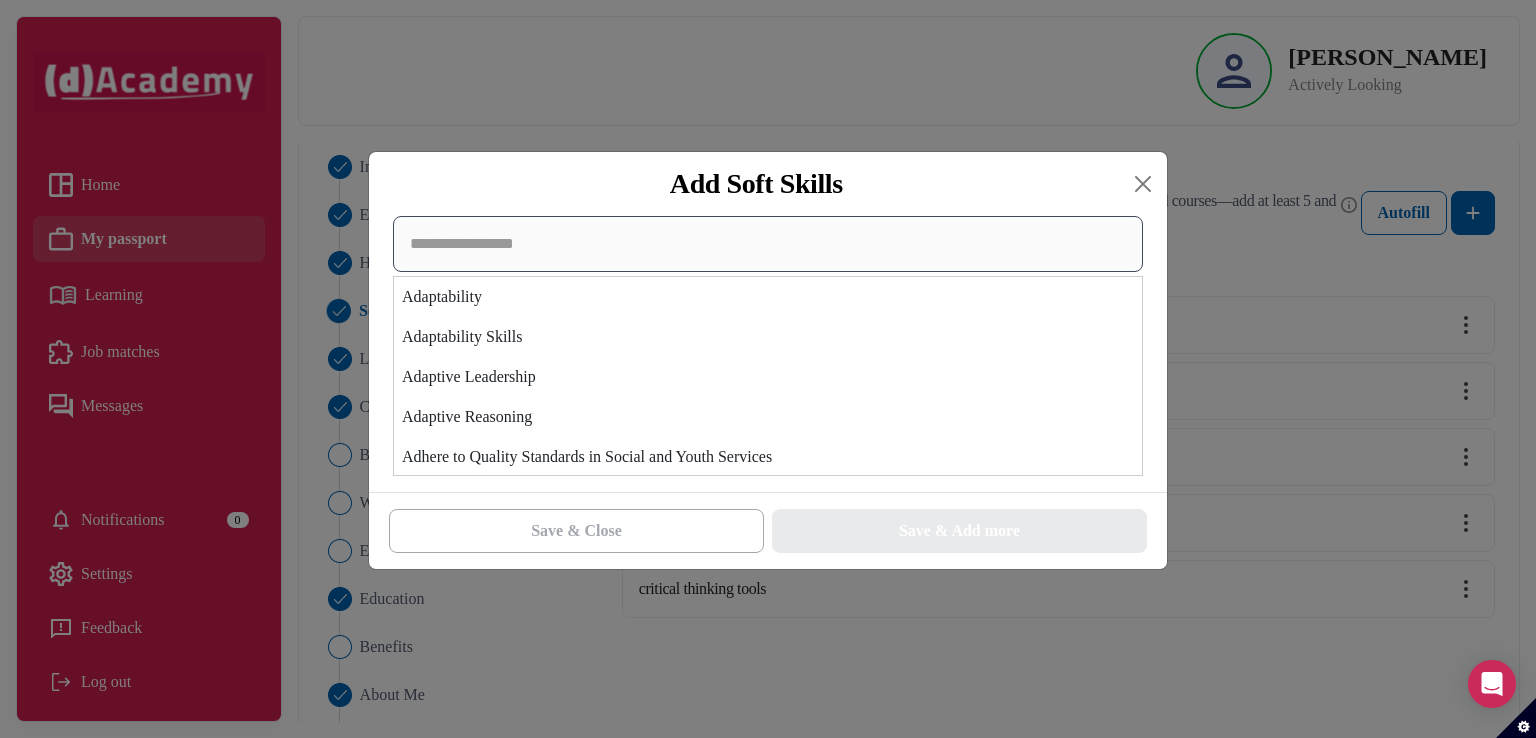 click at bounding box center (768, 244) 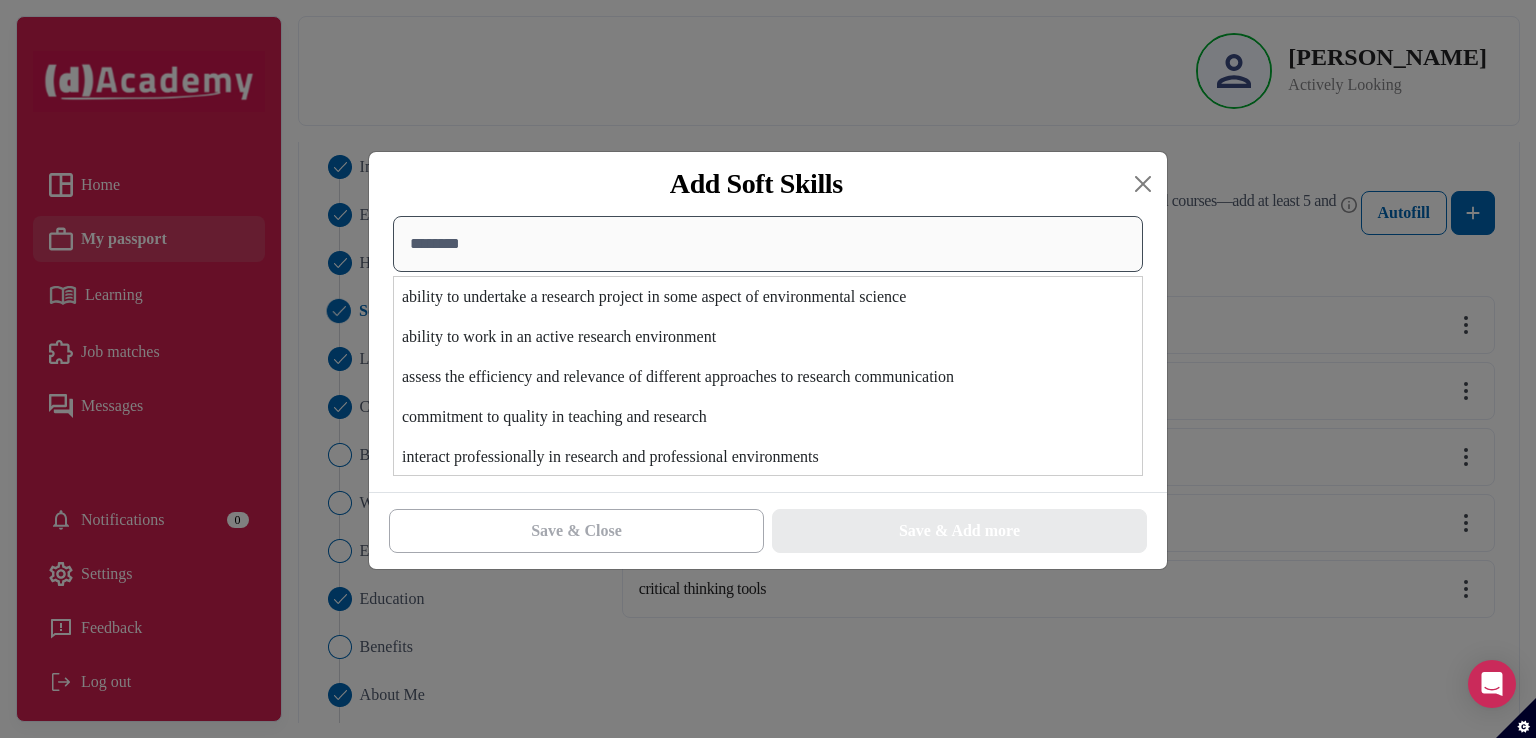 drag, startPoint x: 573, startPoint y: 249, endPoint x: 344, endPoint y: 214, distance: 231.65923 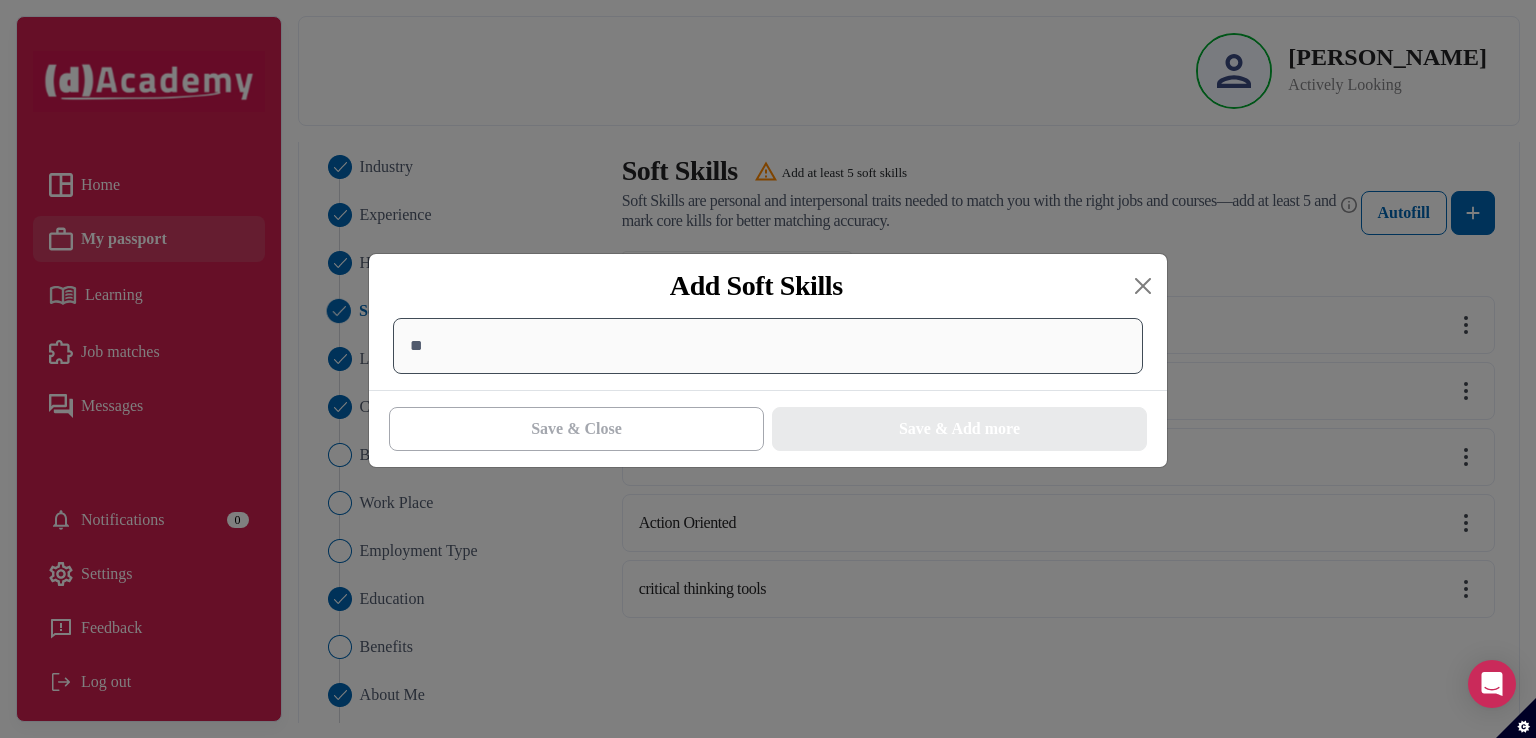 type on "*" 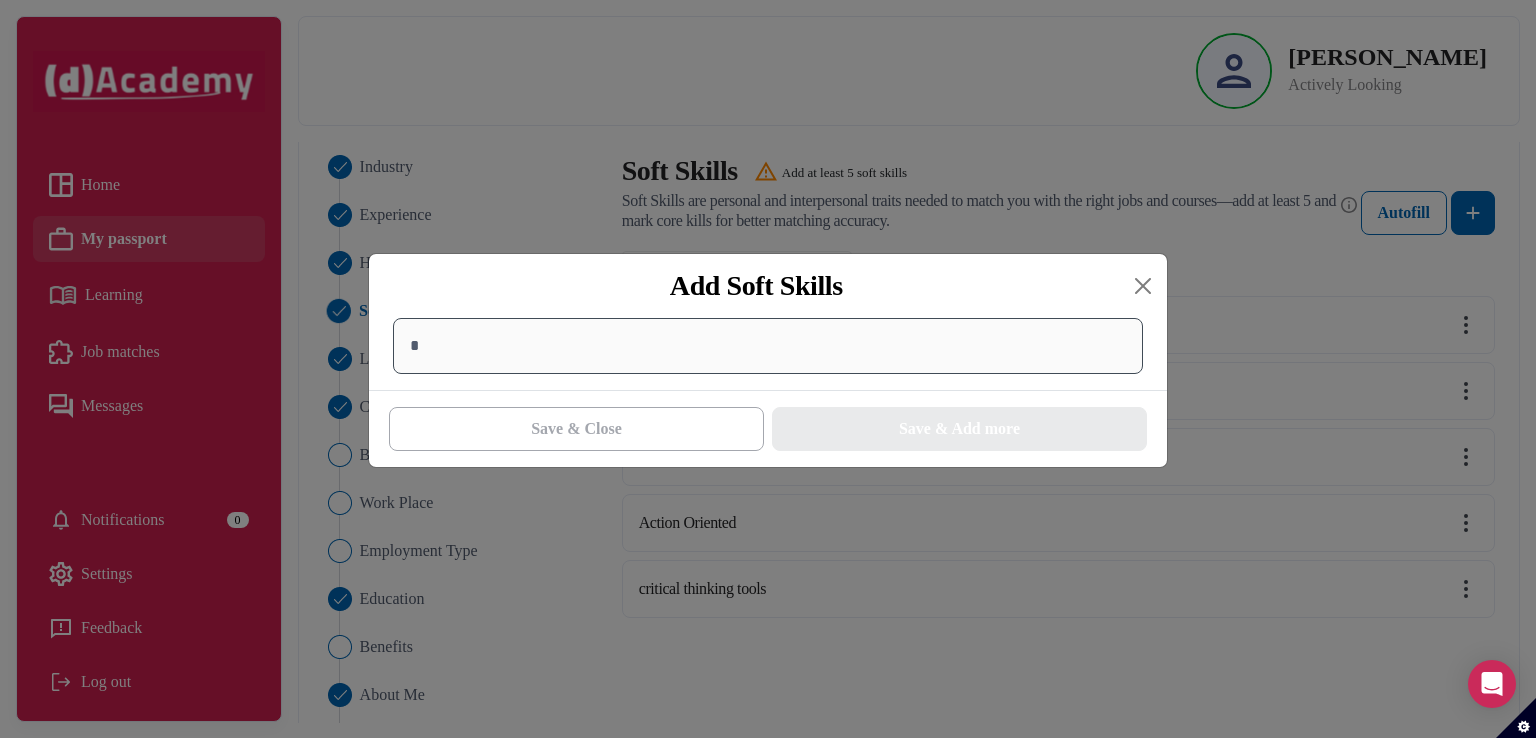 type 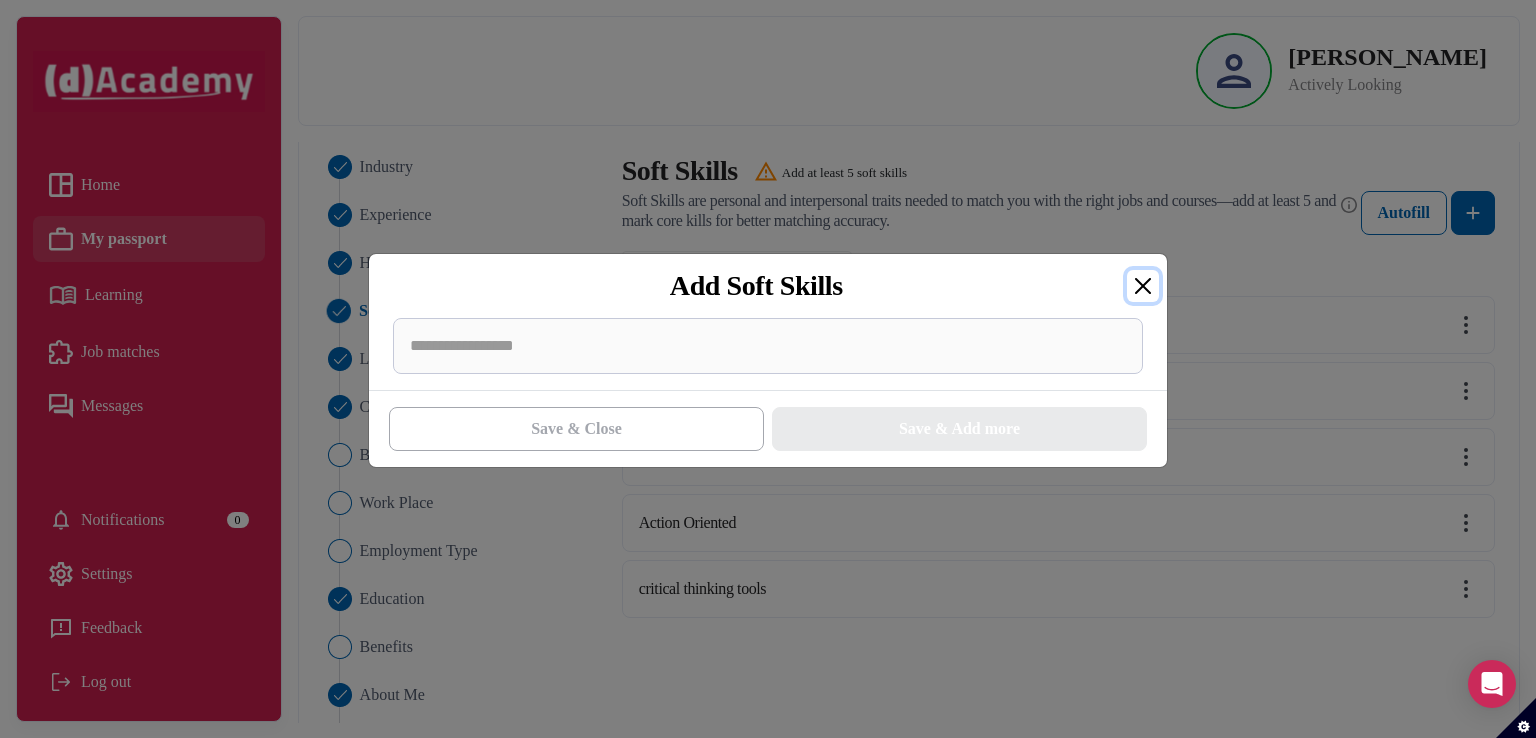 click at bounding box center (1143, 286) 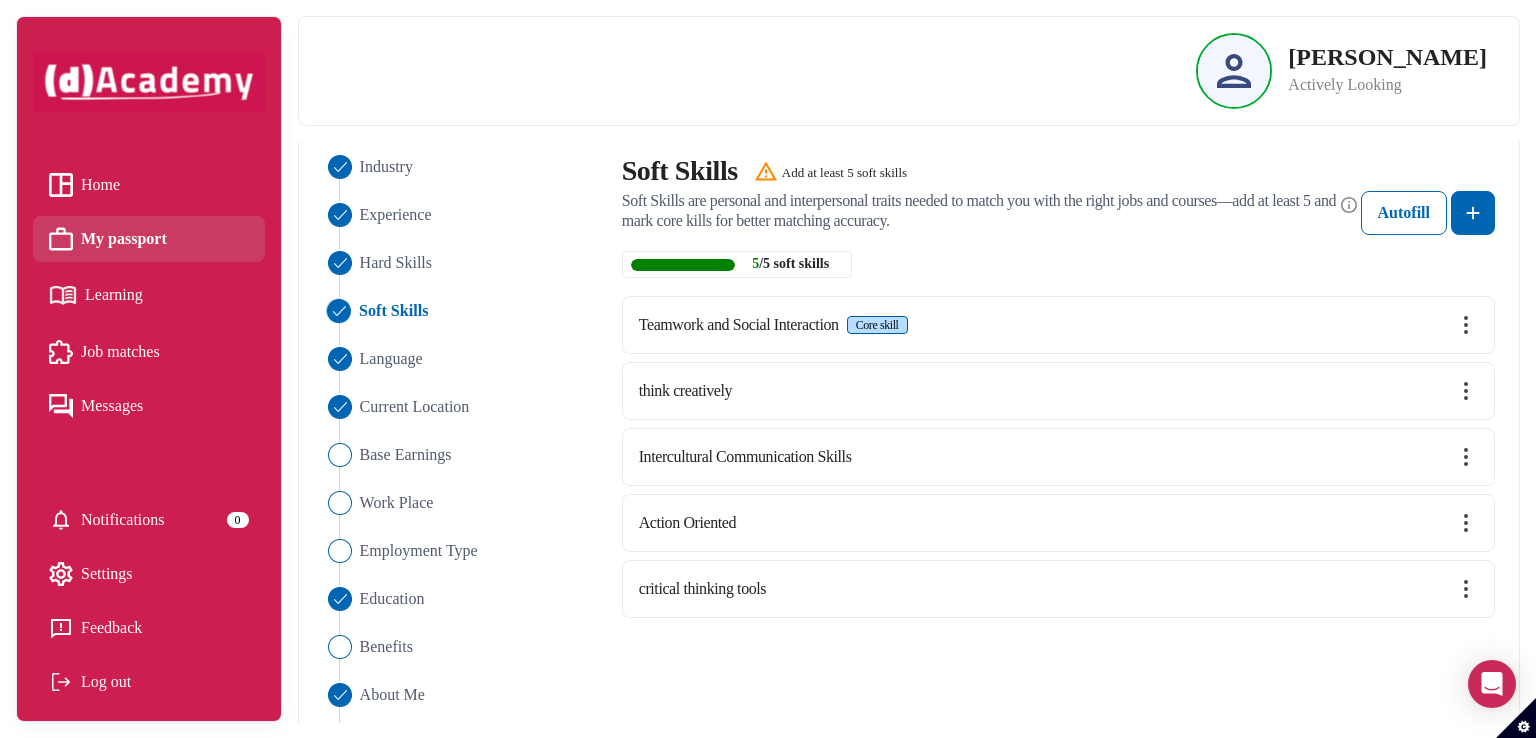 scroll, scrollTop: 253, scrollLeft: 0, axis: vertical 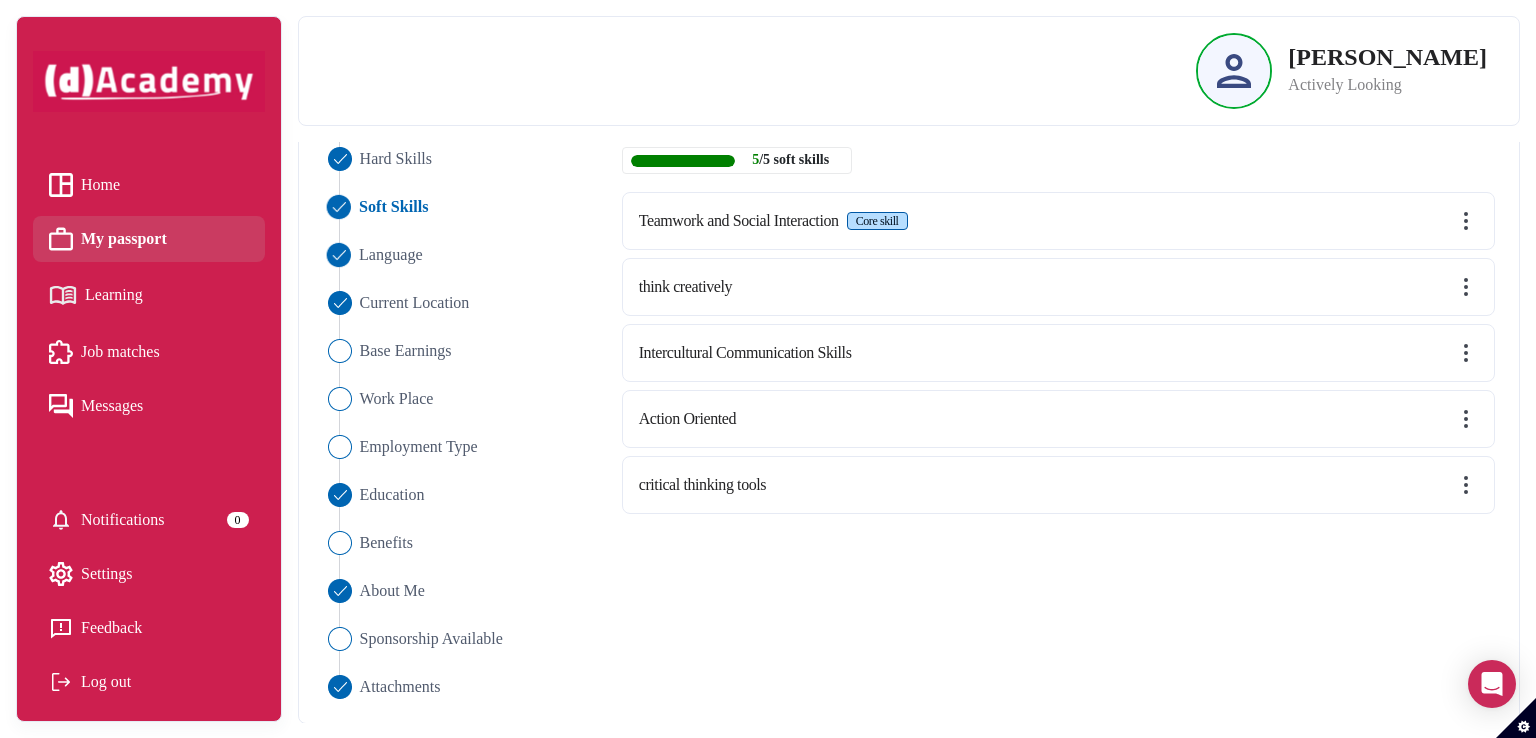 click on "Language" at bounding box center (391, 255) 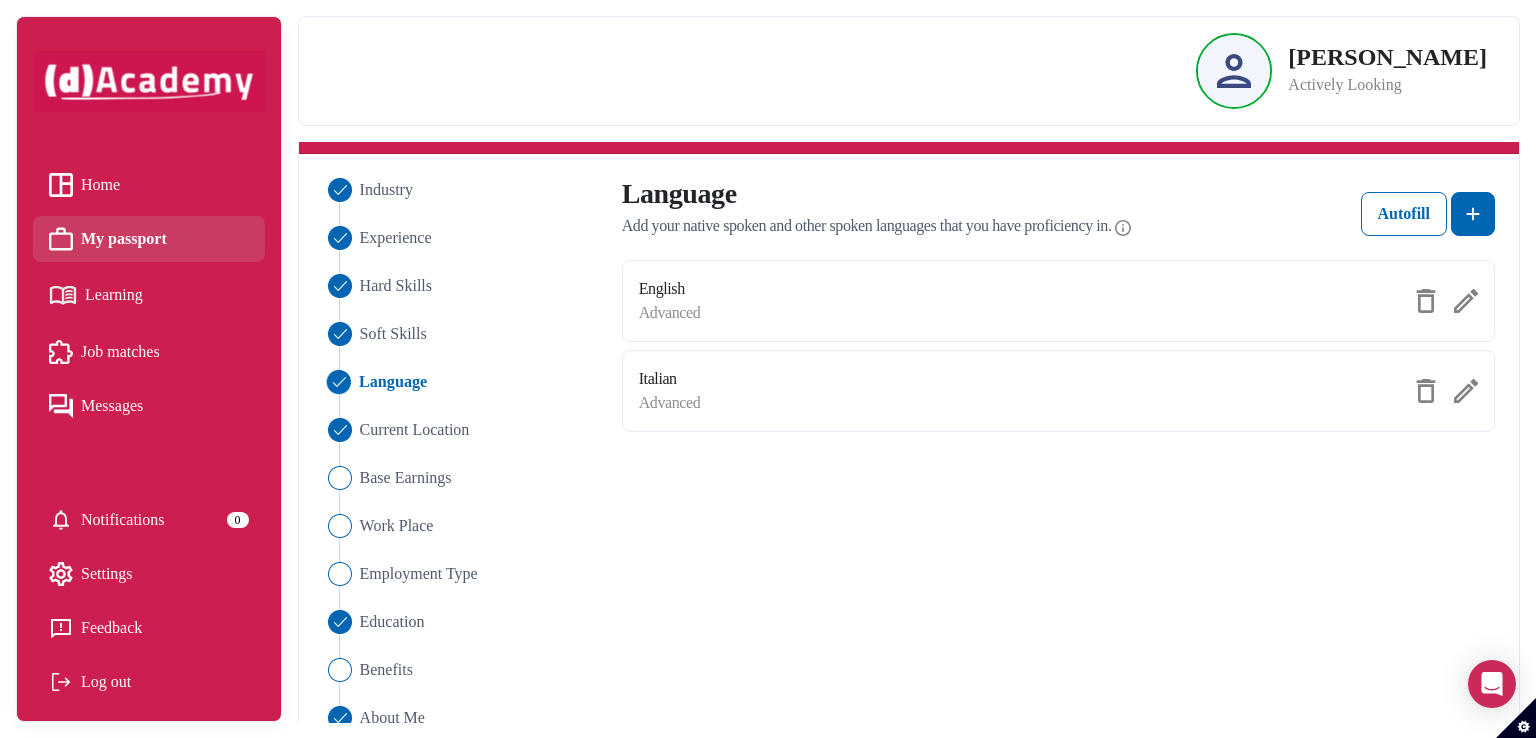 scroll, scrollTop: 125, scrollLeft: 0, axis: vertical 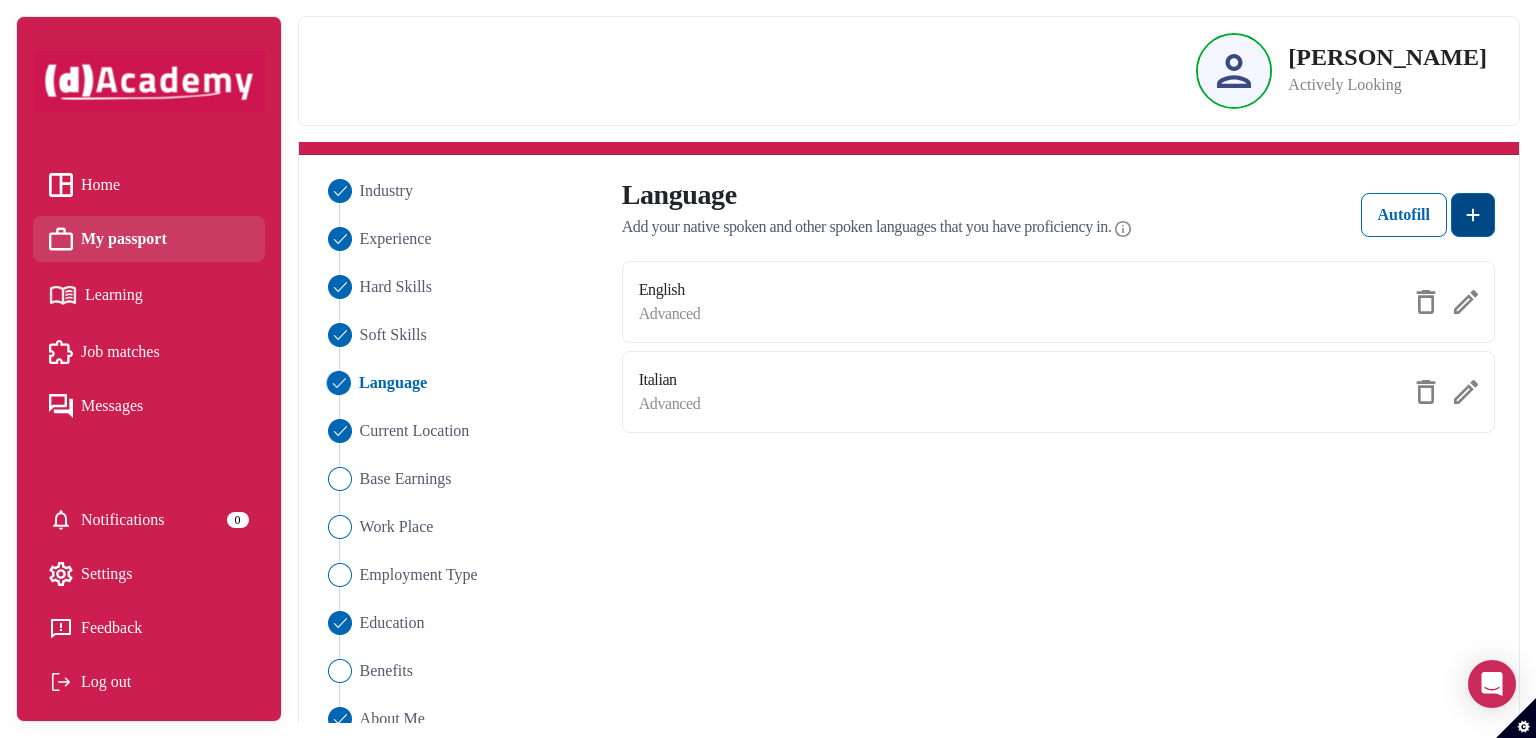 click at bounding box center [1473, 215] 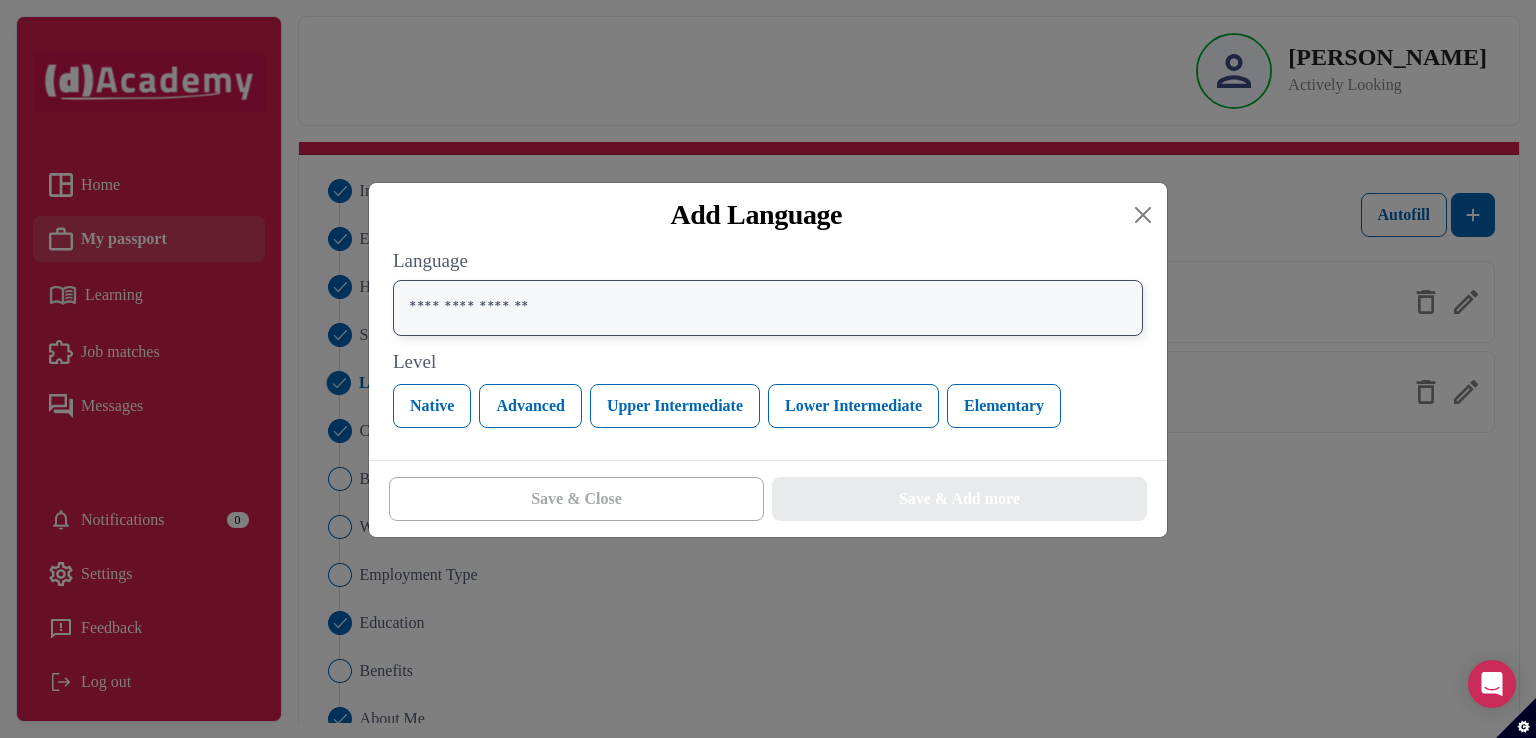 click at bounding box center (768, 308) 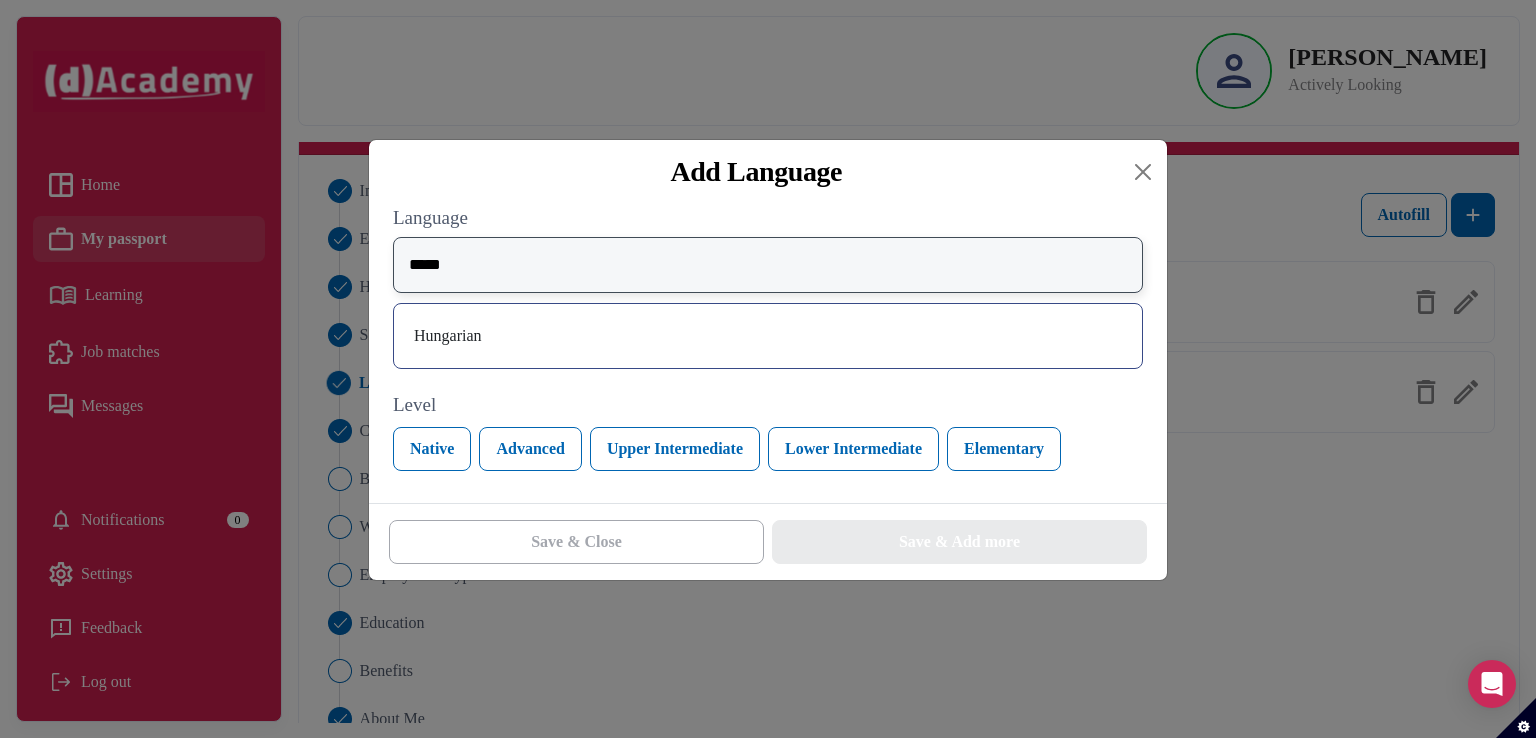 type on "*****" 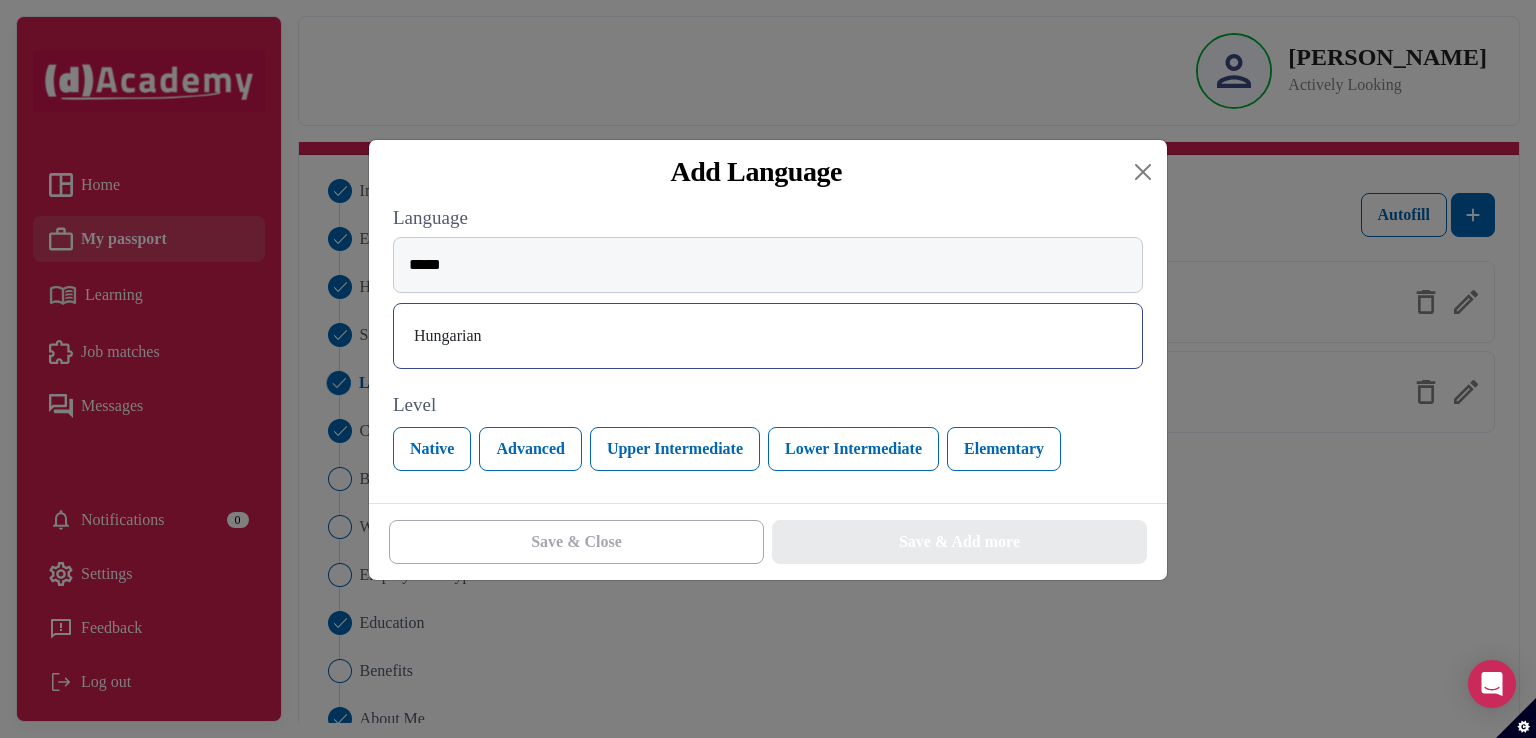 click on "Hungarian" at bounding box center [768, 336] 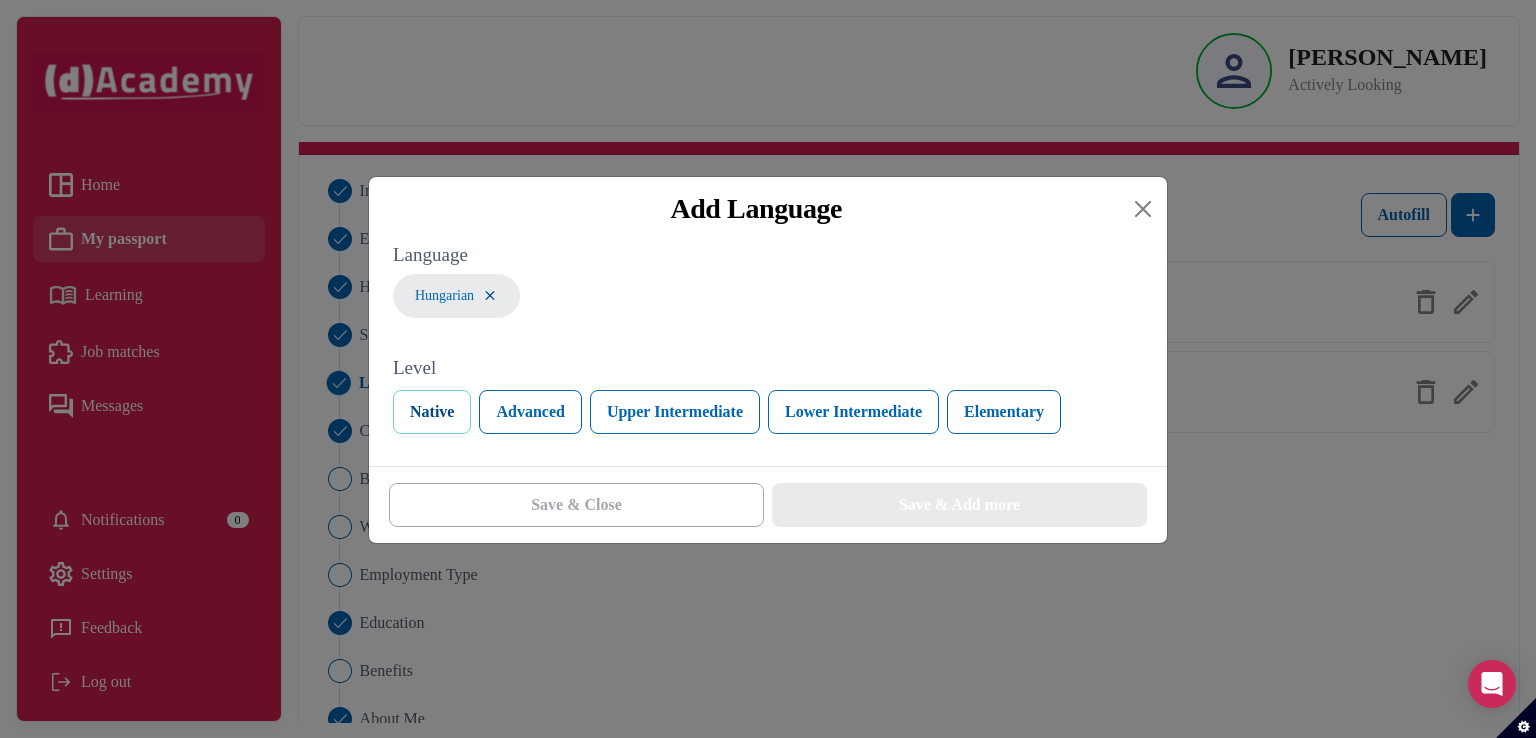 click on "Native" at bounding box center (432, 412) 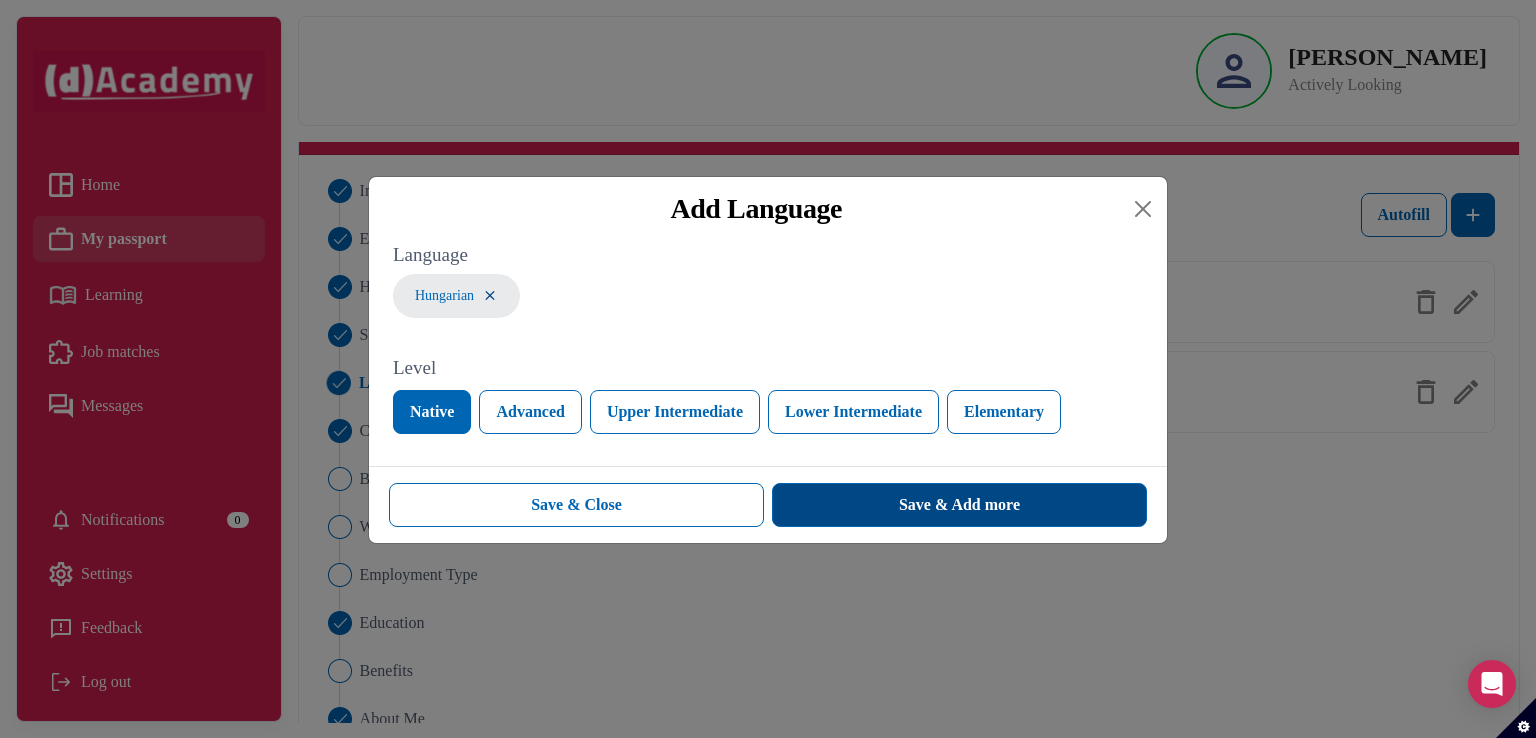 click on "Save & Add more" at bounding box center [959, 505] 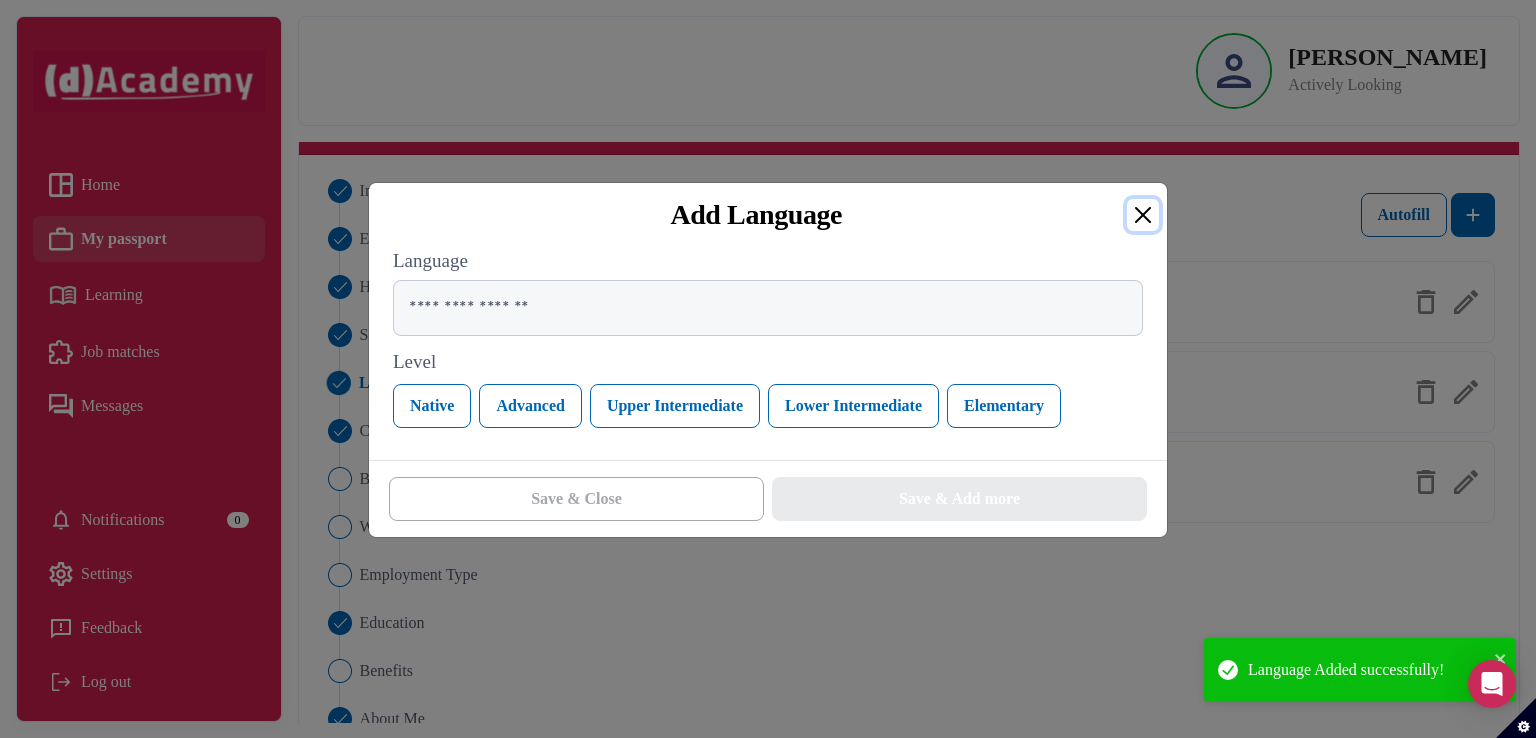 click at bounding box center [1143, 215] 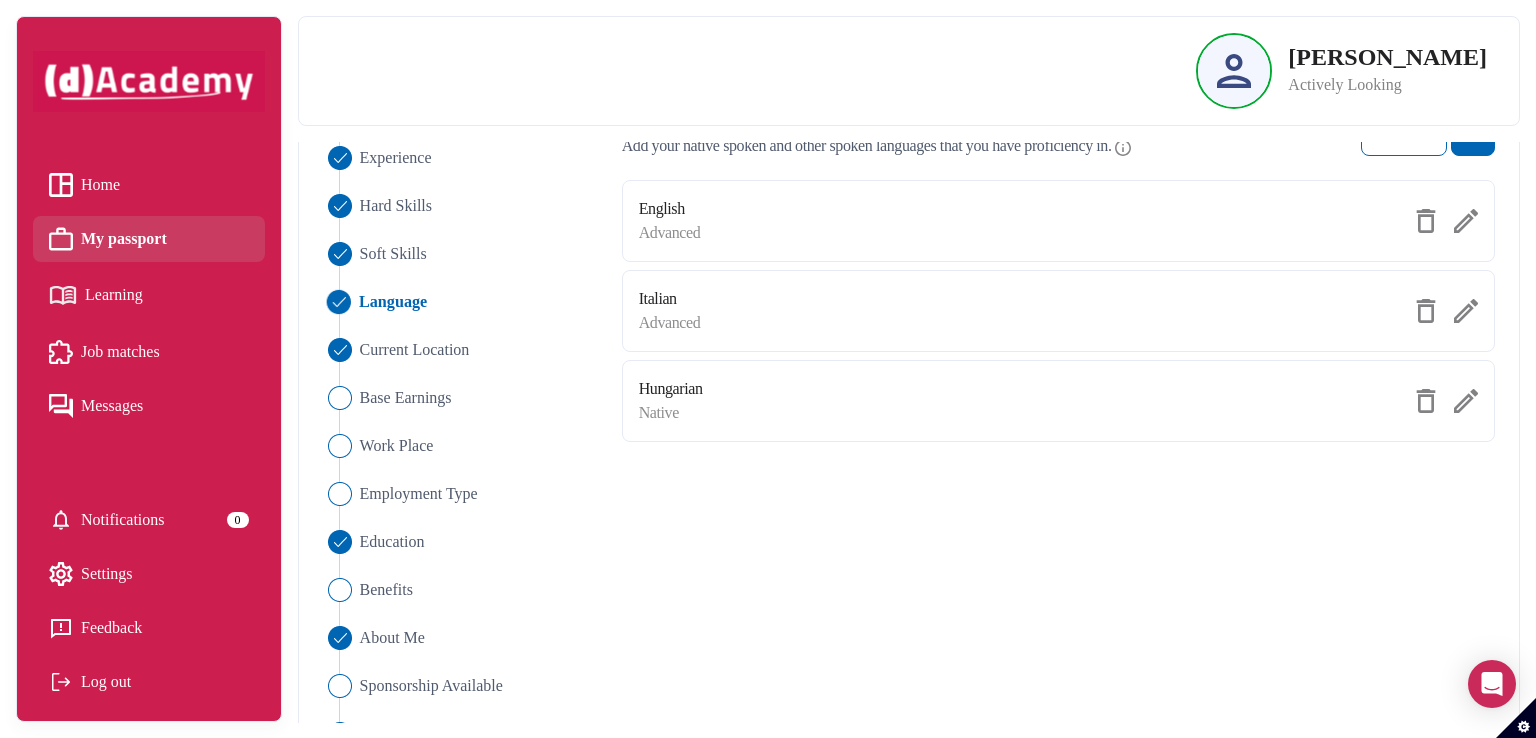 scroll, scrollTop: 205, scrollLeft: 0, axis: vertical 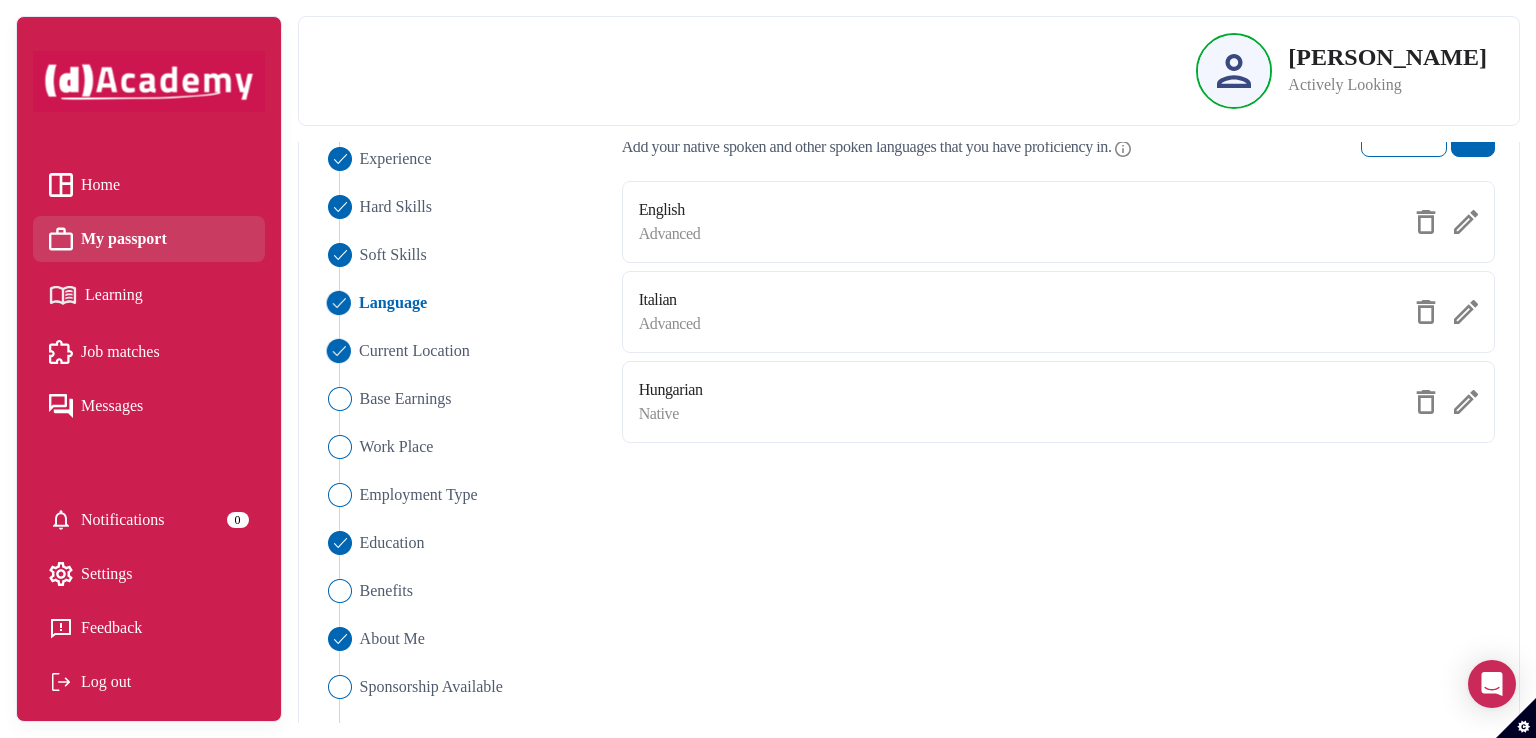 click on "Current Location" at bounding box center (414, 351) 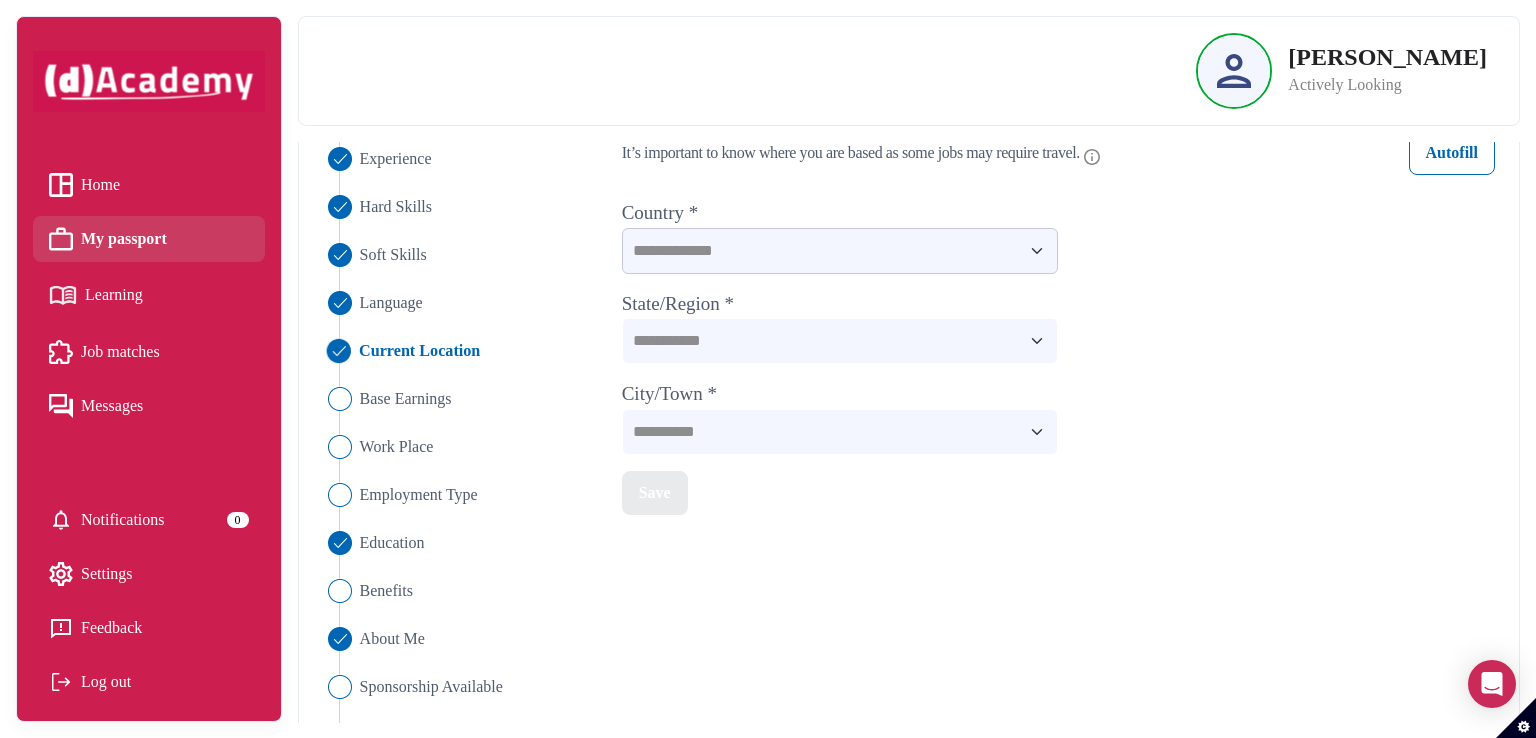 click on "**********" at bounding box center (840, 251) 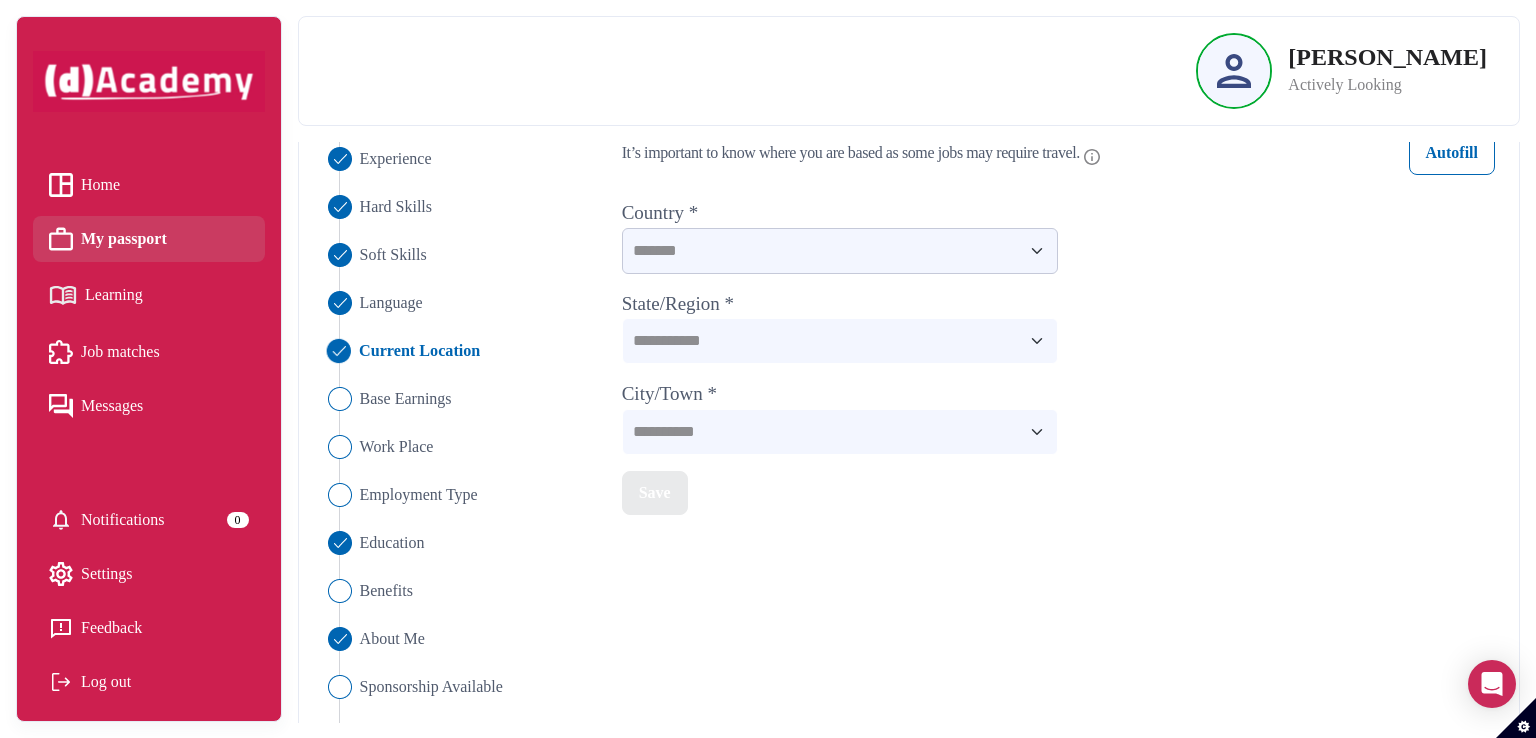 click on "**********" at bounding box center (840, 251) 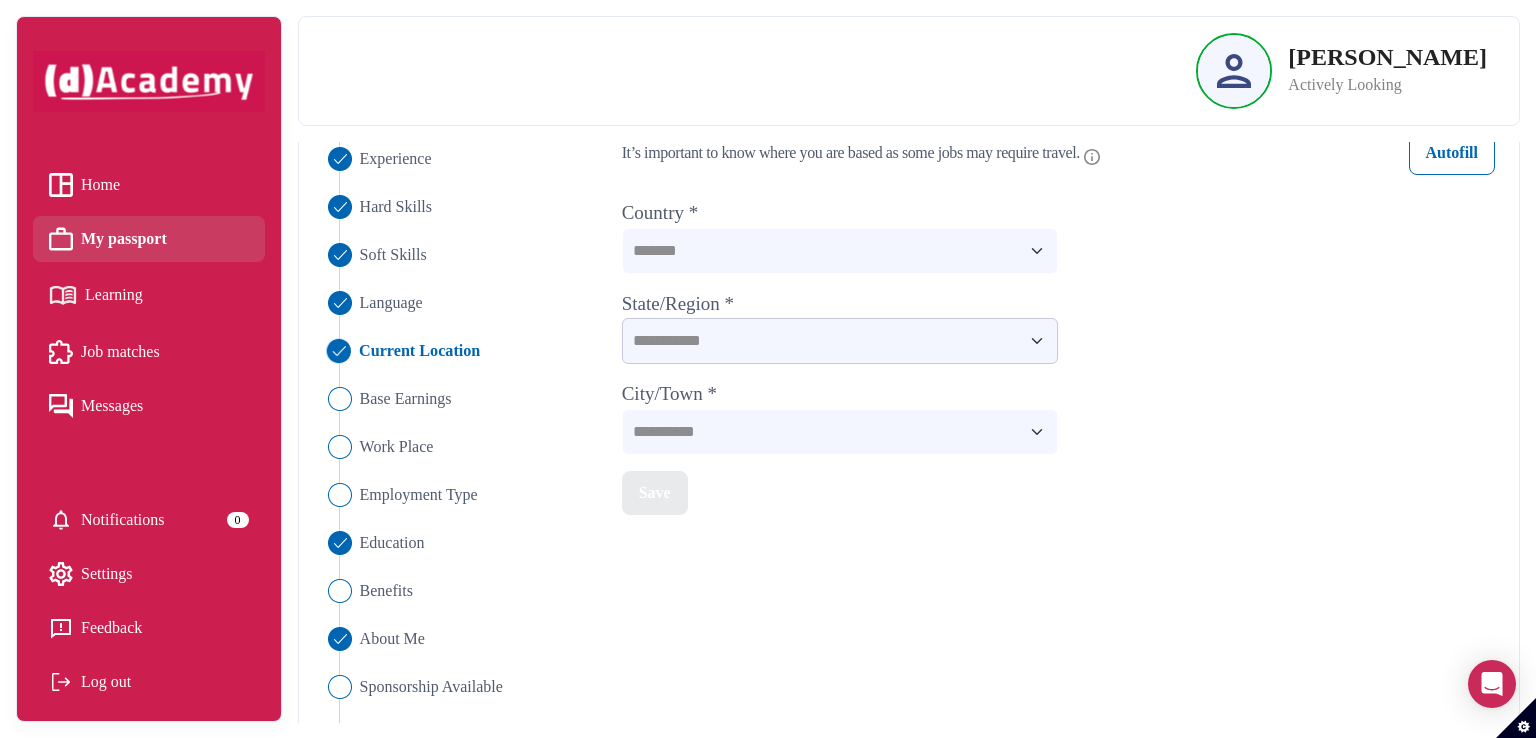 click on "**********" at bounding box center [840, 341] 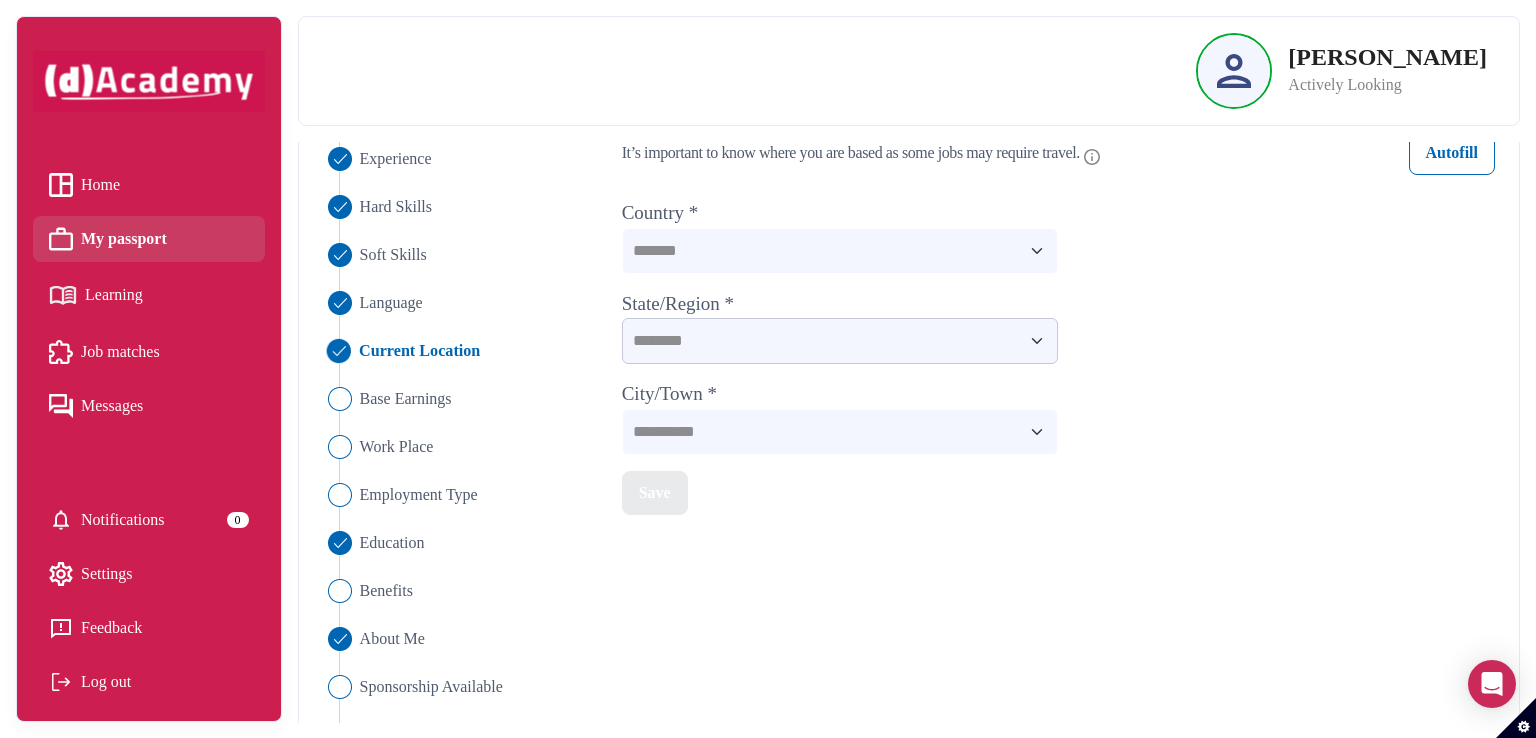 click on "**********" at bounding box center (840, 341) 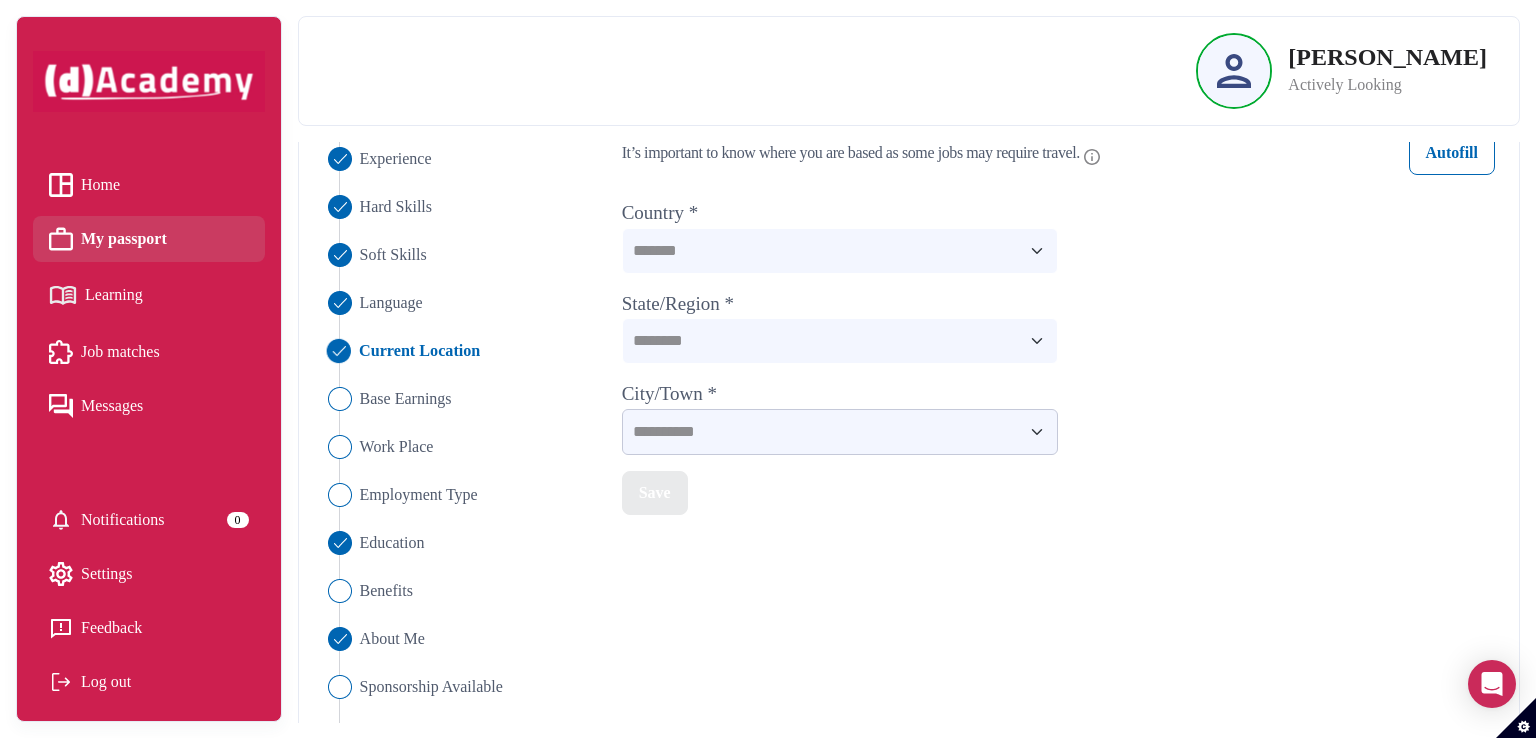 click on "**********" at bounding box center (840, 432) 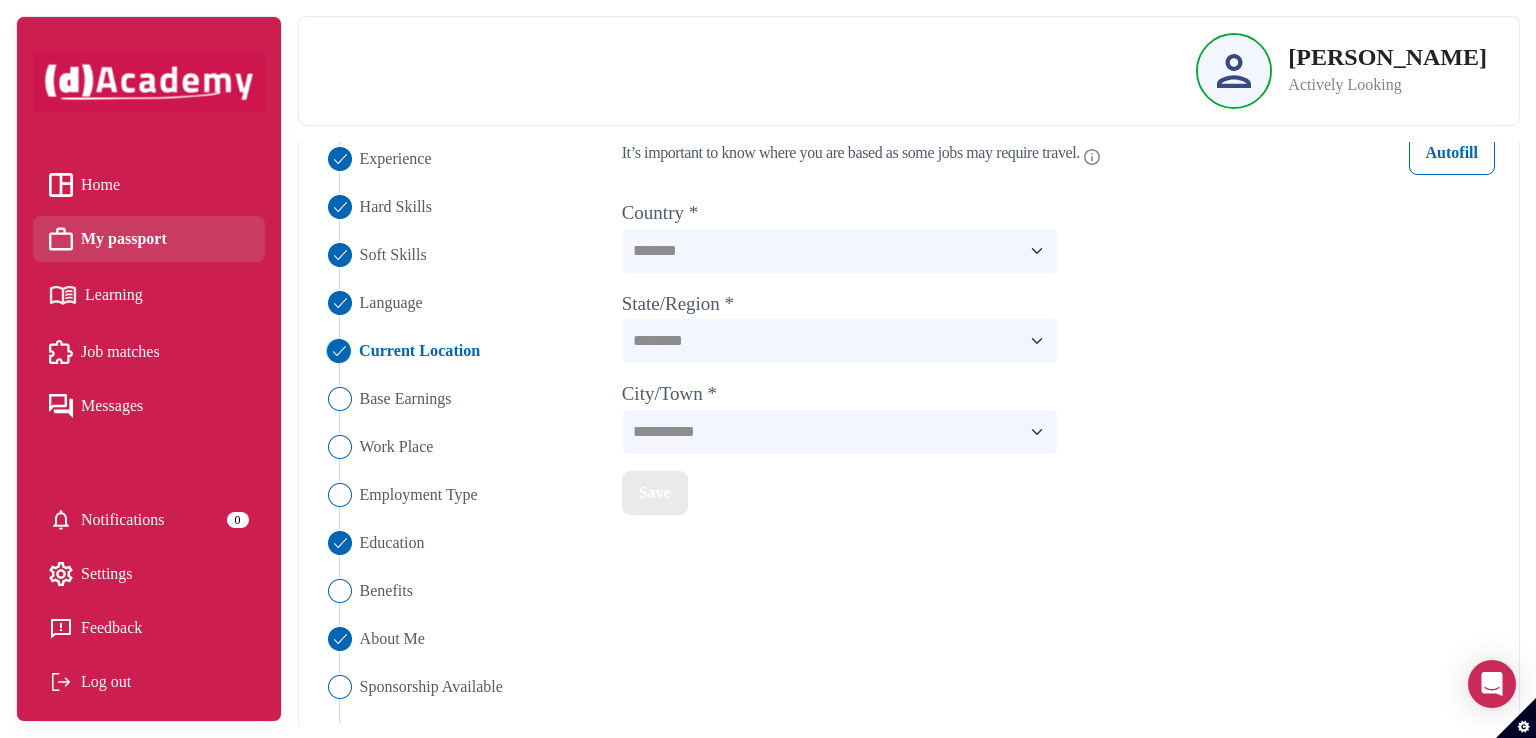 click on "**********" at bounding box center [909, 423] 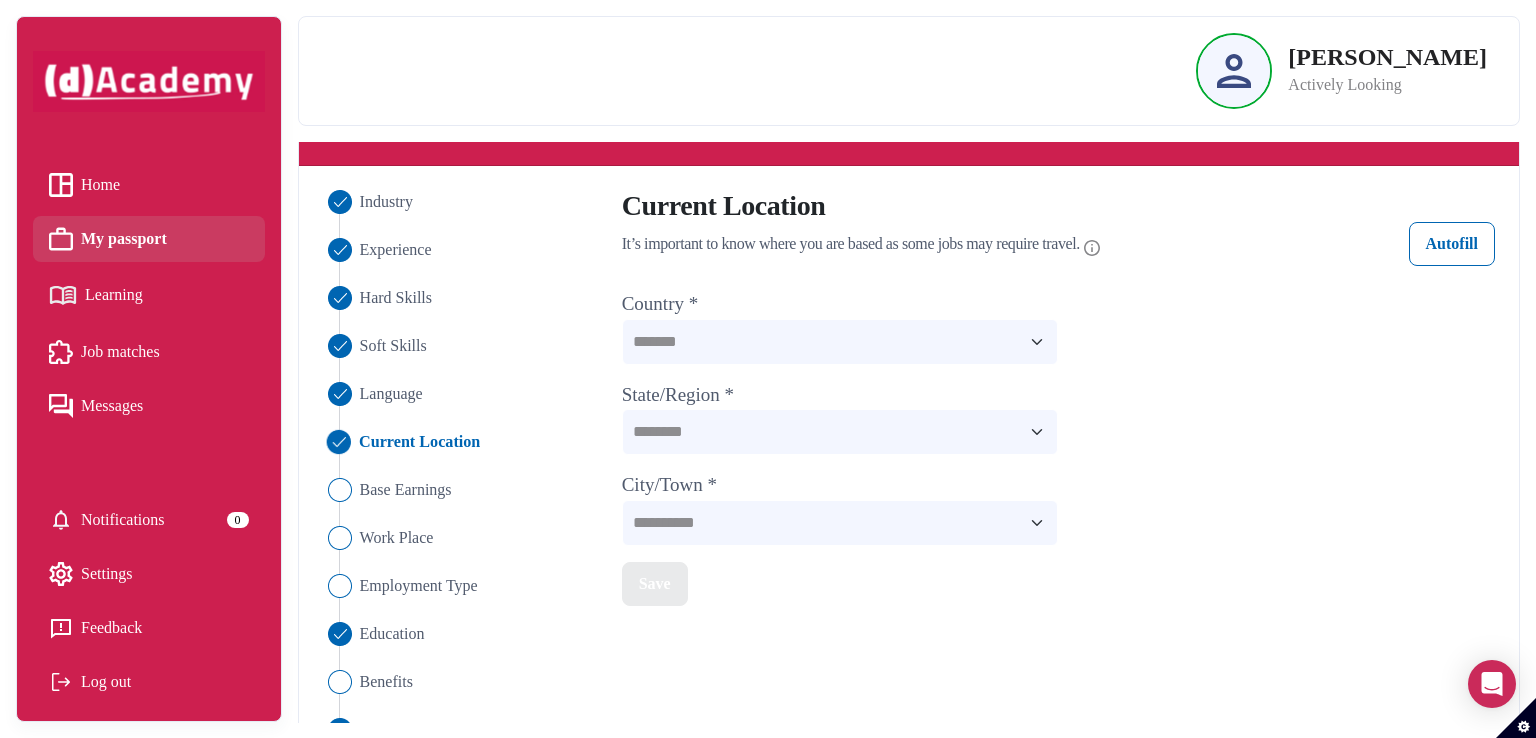 scroll, scrollTop: 113, scrollLeft: 0, axis: vertical 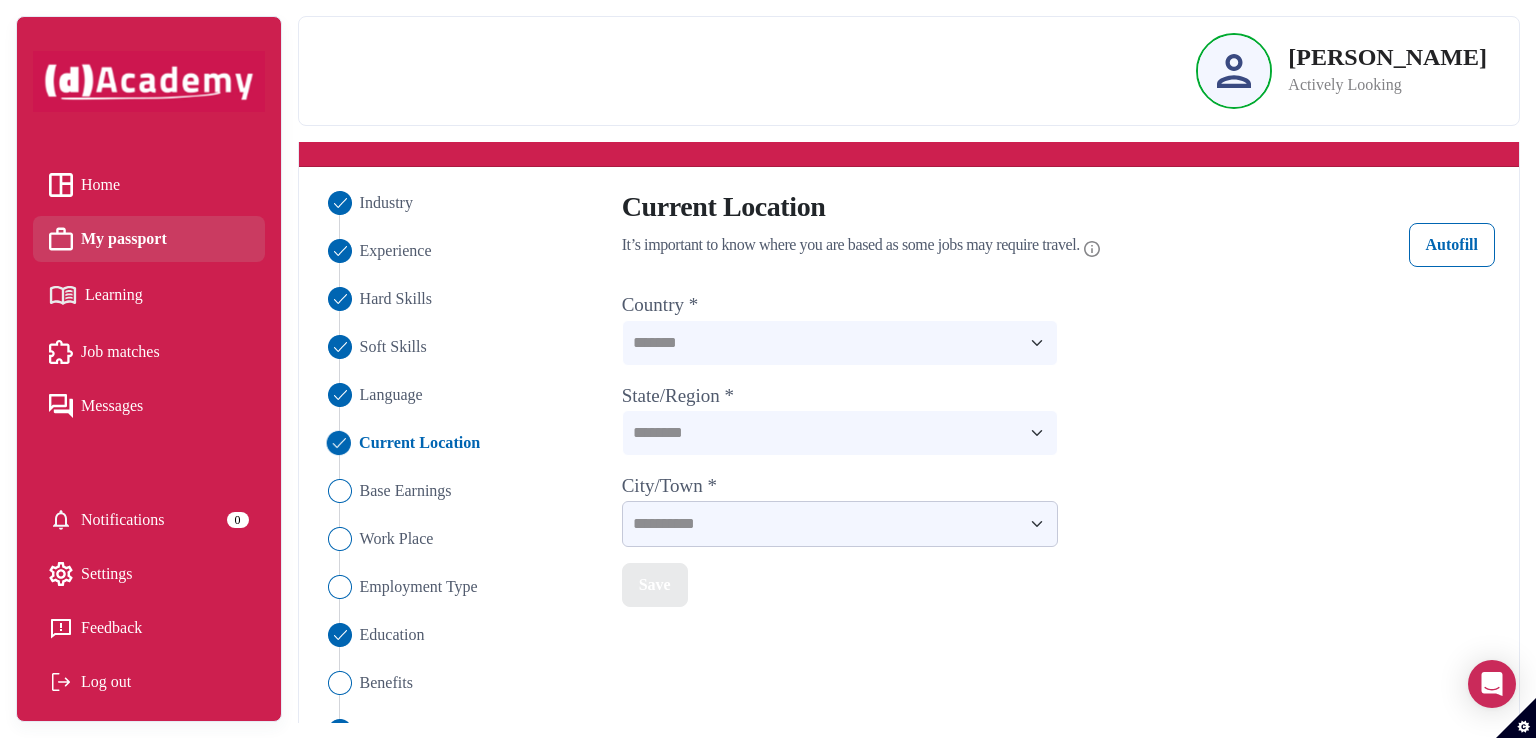 click on "**********" at bounding box center [840, 524] 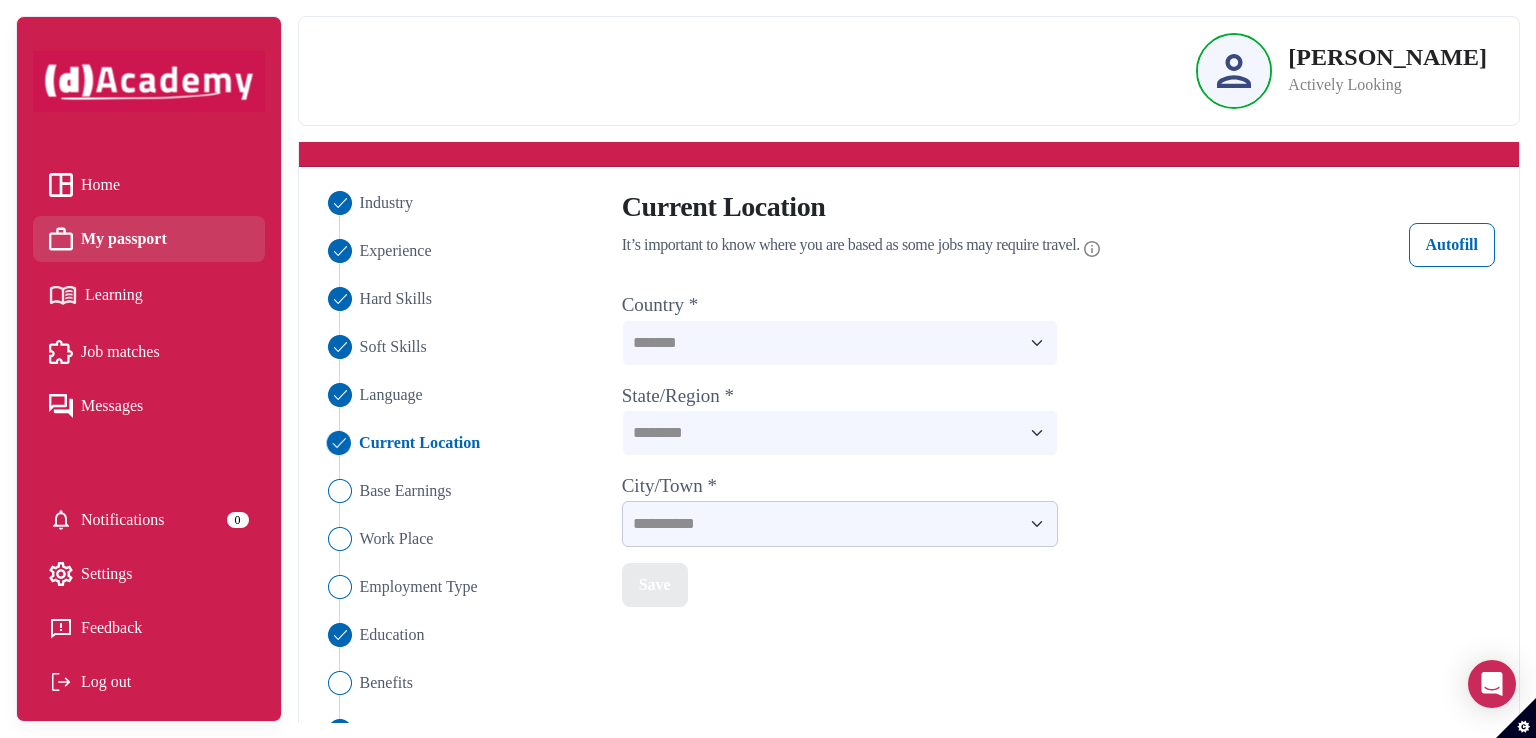 select on "**********" 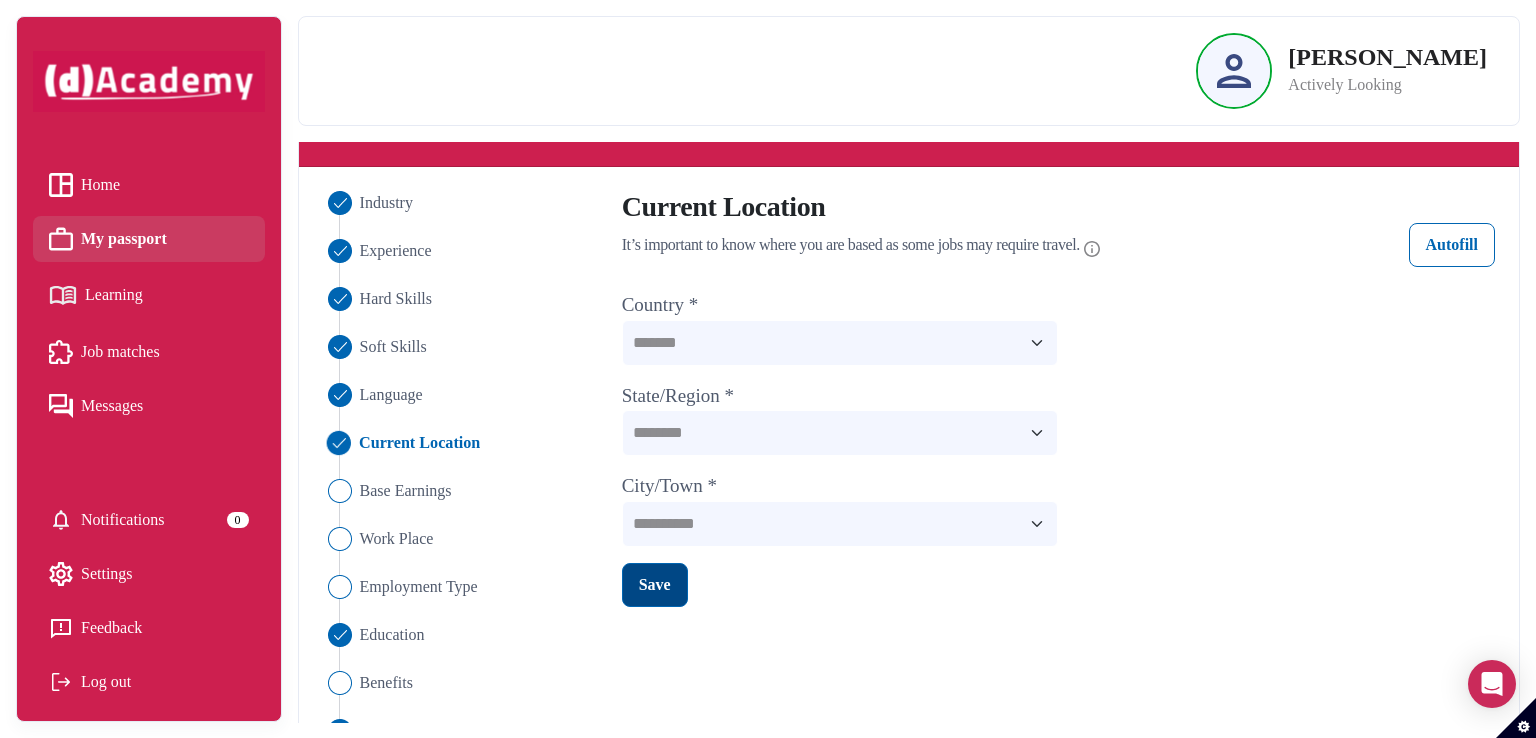 click on "Save" at bounding box center [655, 585] 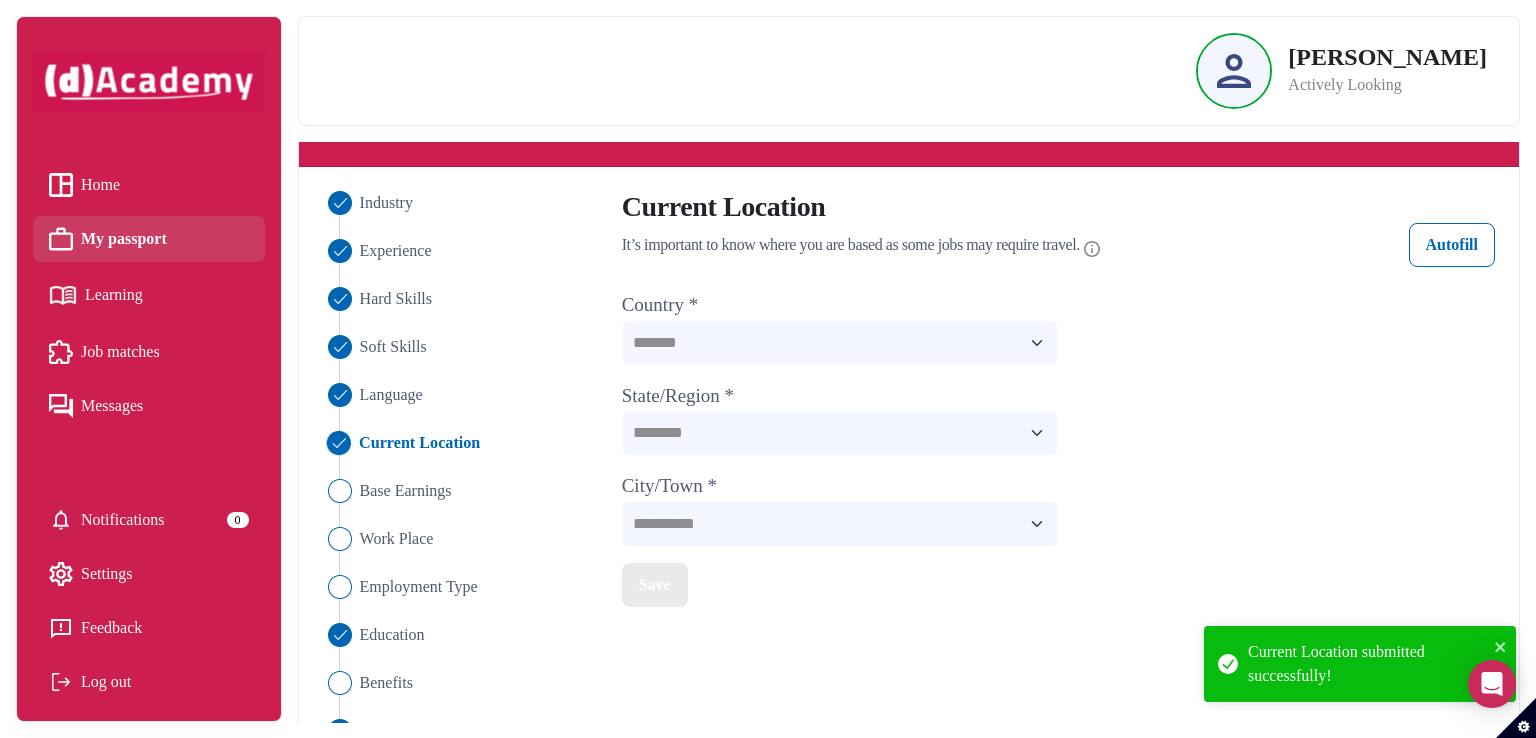 scroll, scrollTop: 253, scrollLeft: 0, axis: vertical 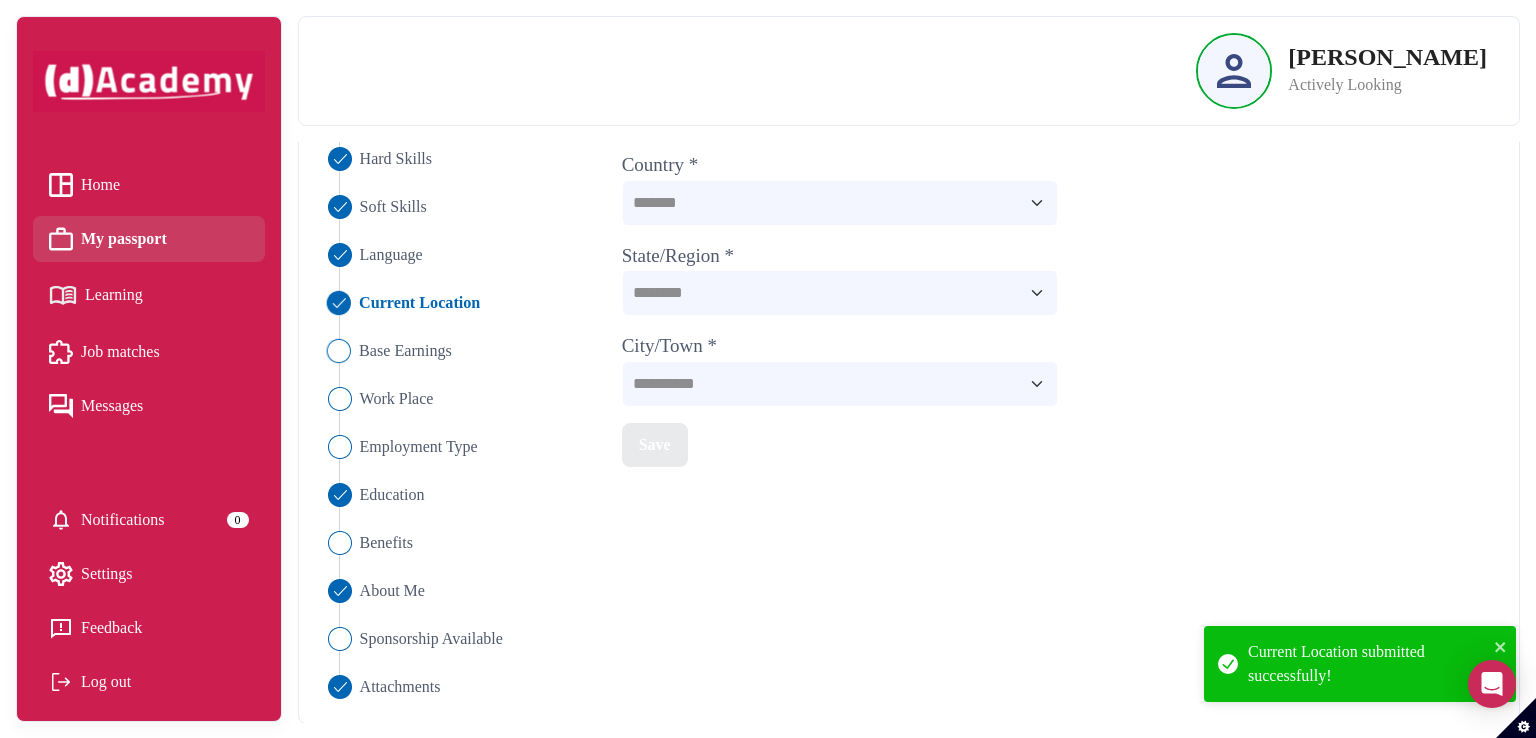 click on "Base Earnings" at bounding box center [405, 351] 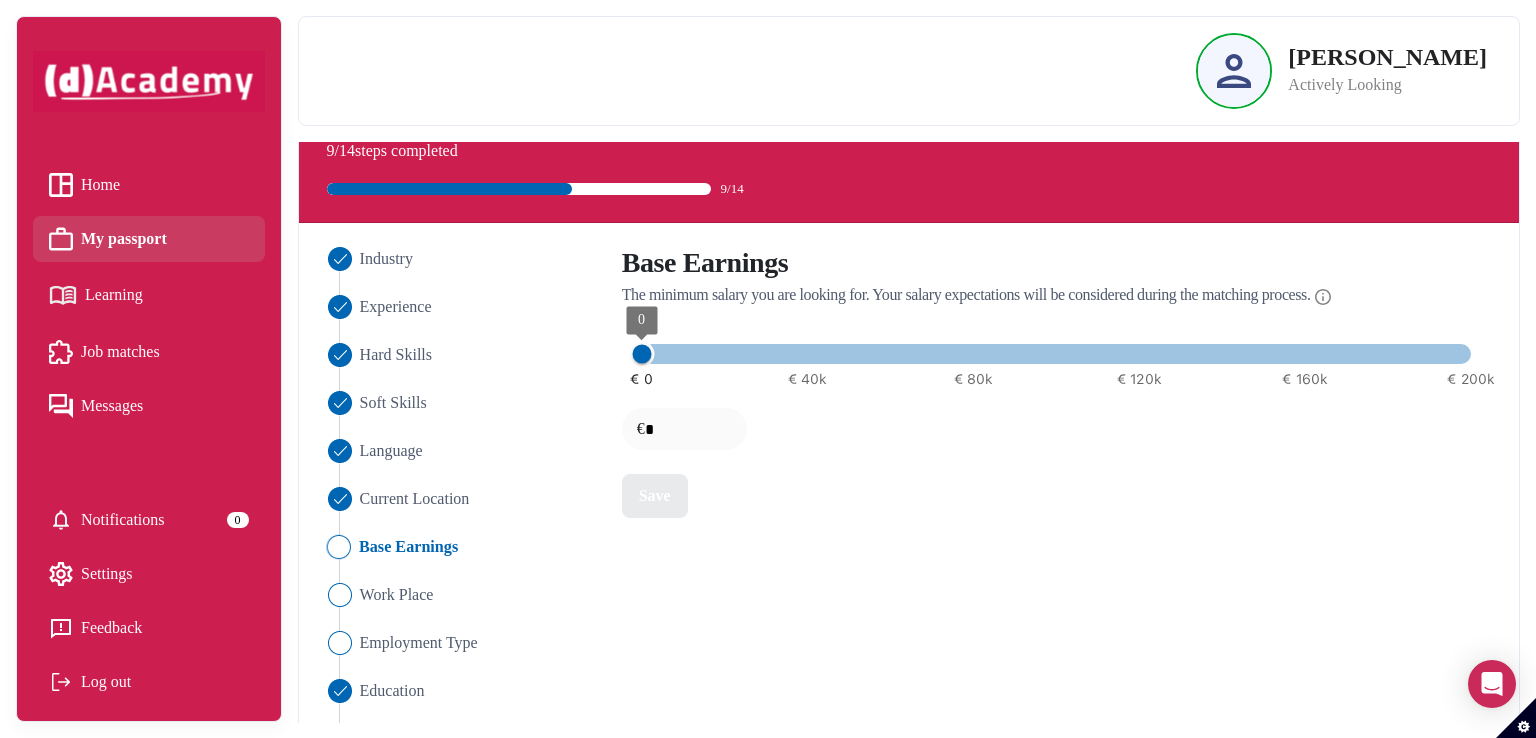 scroll, scrollTop: 253, scrollLeft: 0, axis: vertical 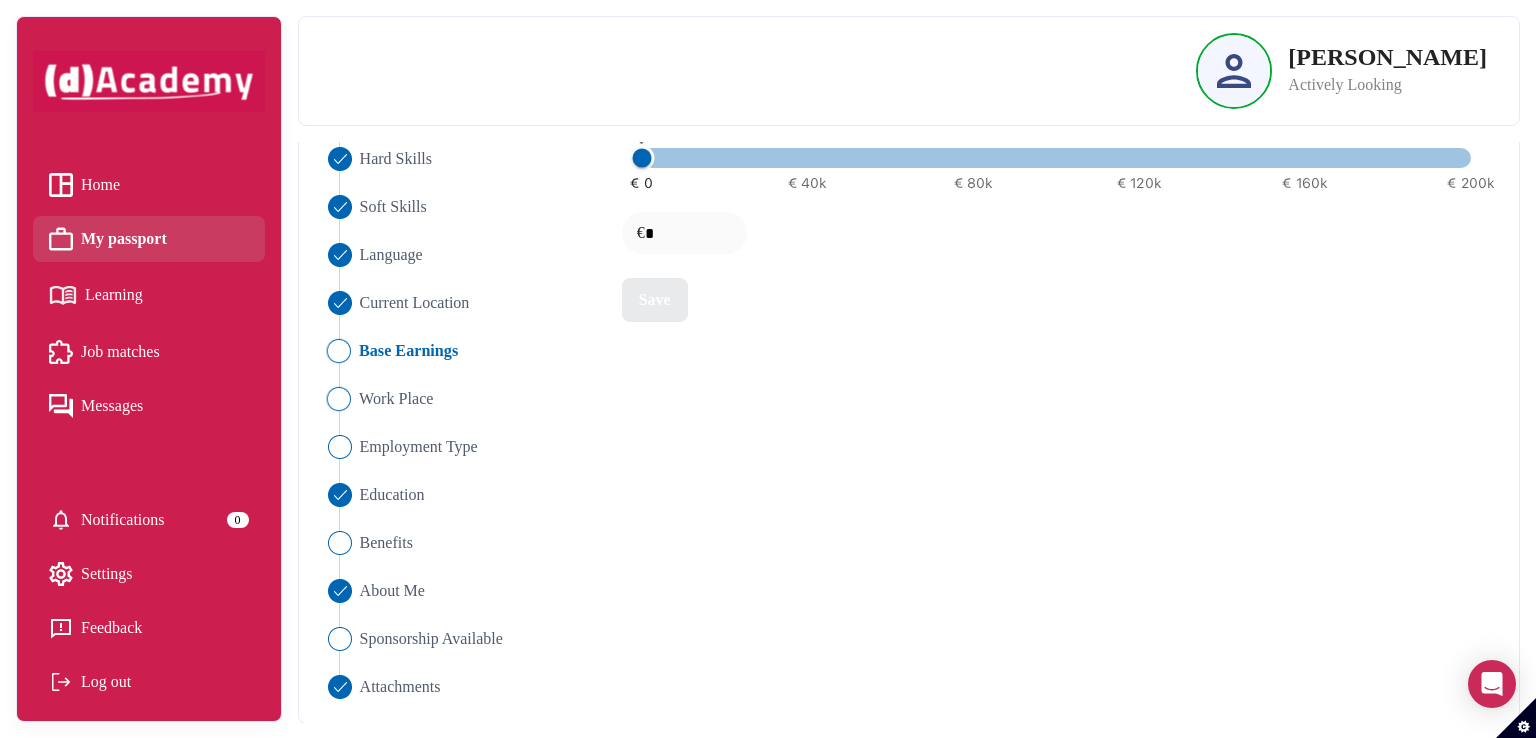 click on "Work Place" at bounding box center (396, 399) 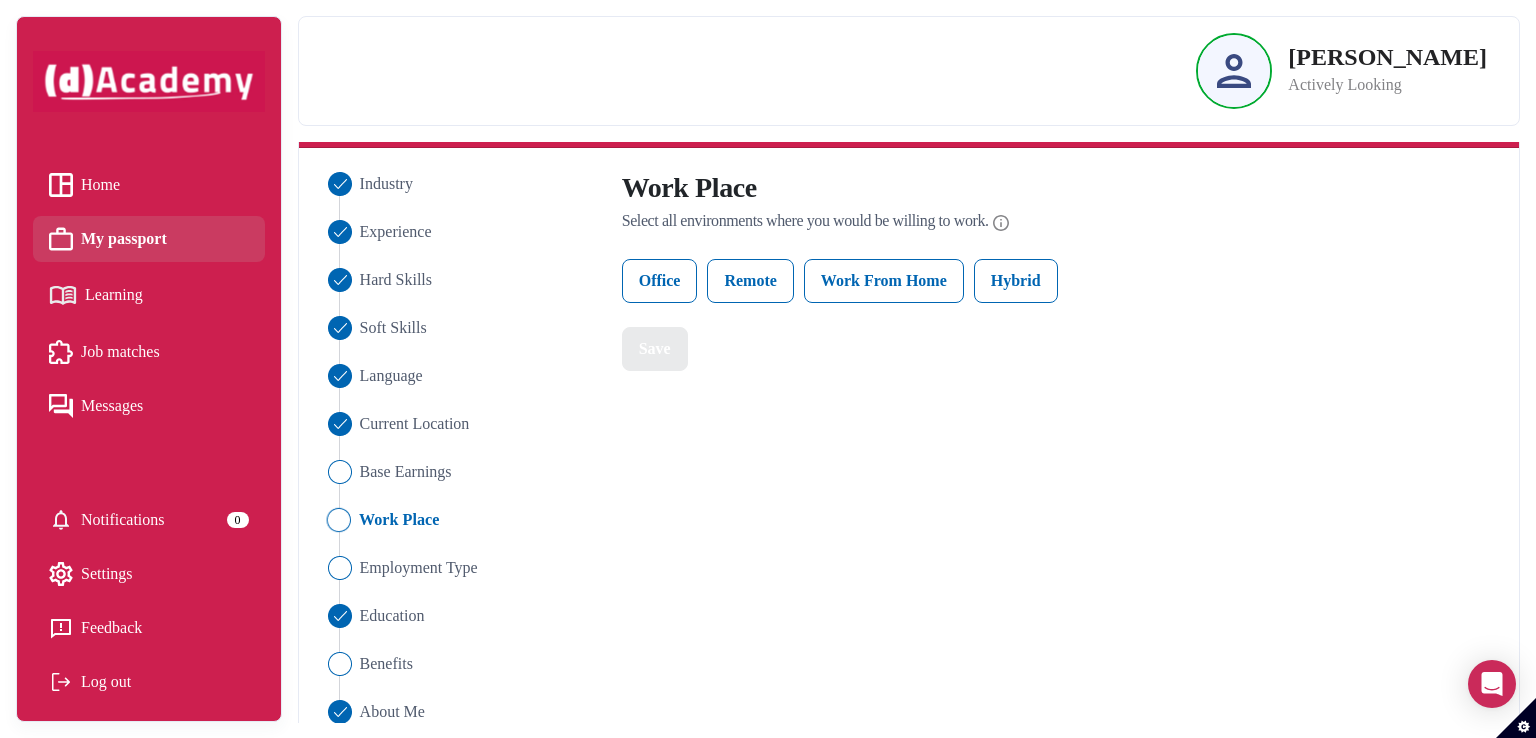 scroll, scrollTop: 133, scrollLeft: 0, axis: vertical 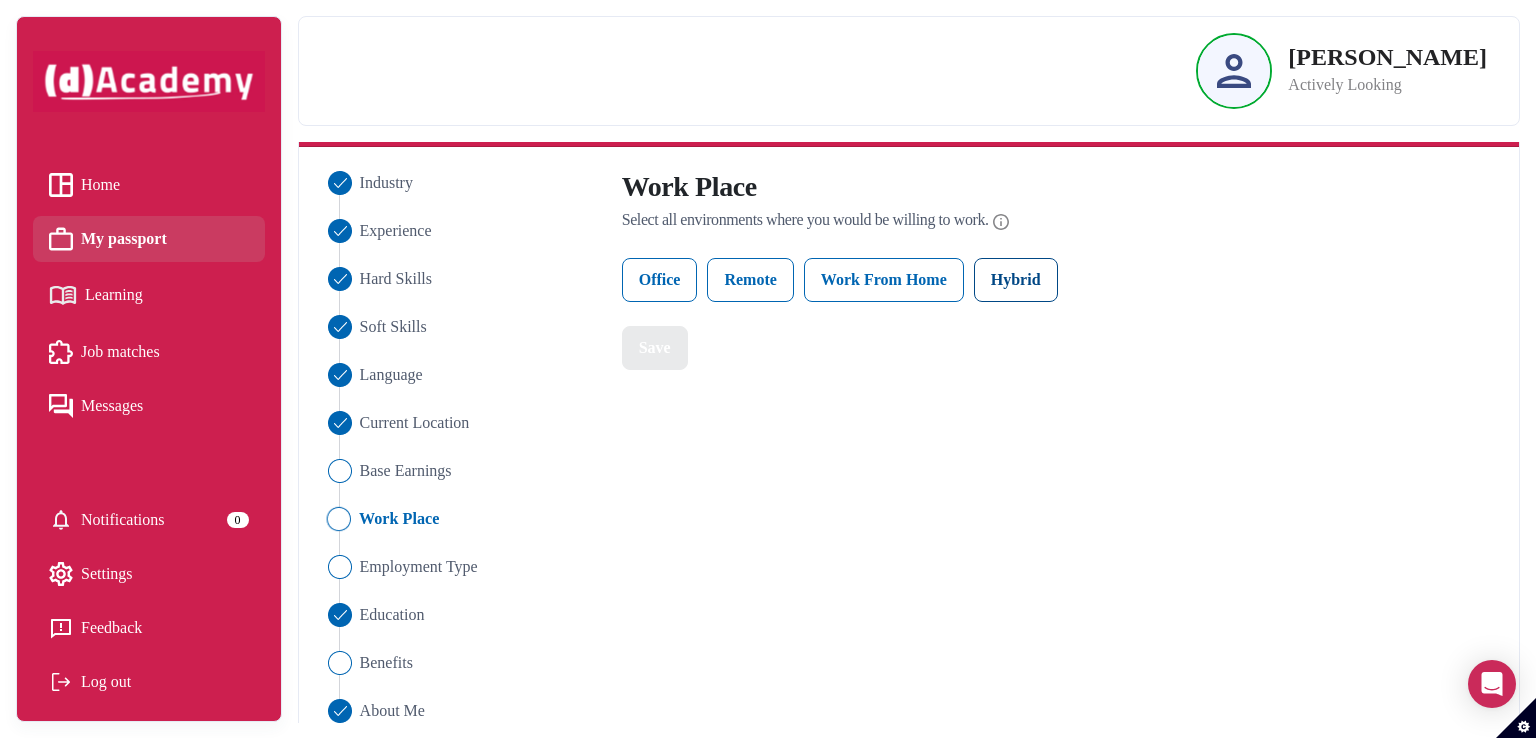 click on "Hybrid" at bounding box center [1016, 280] 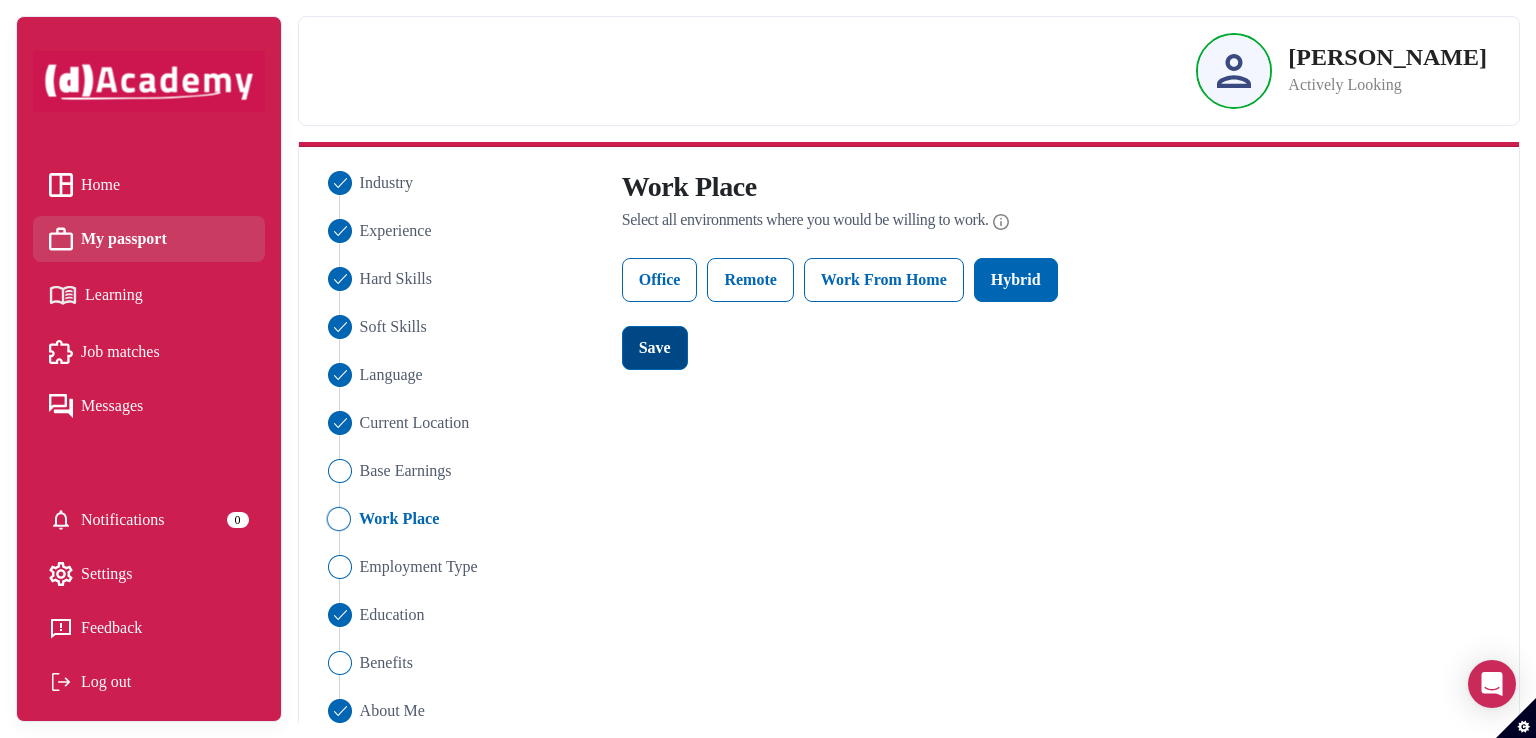 click on "Save" at bounding box center [655, 348] 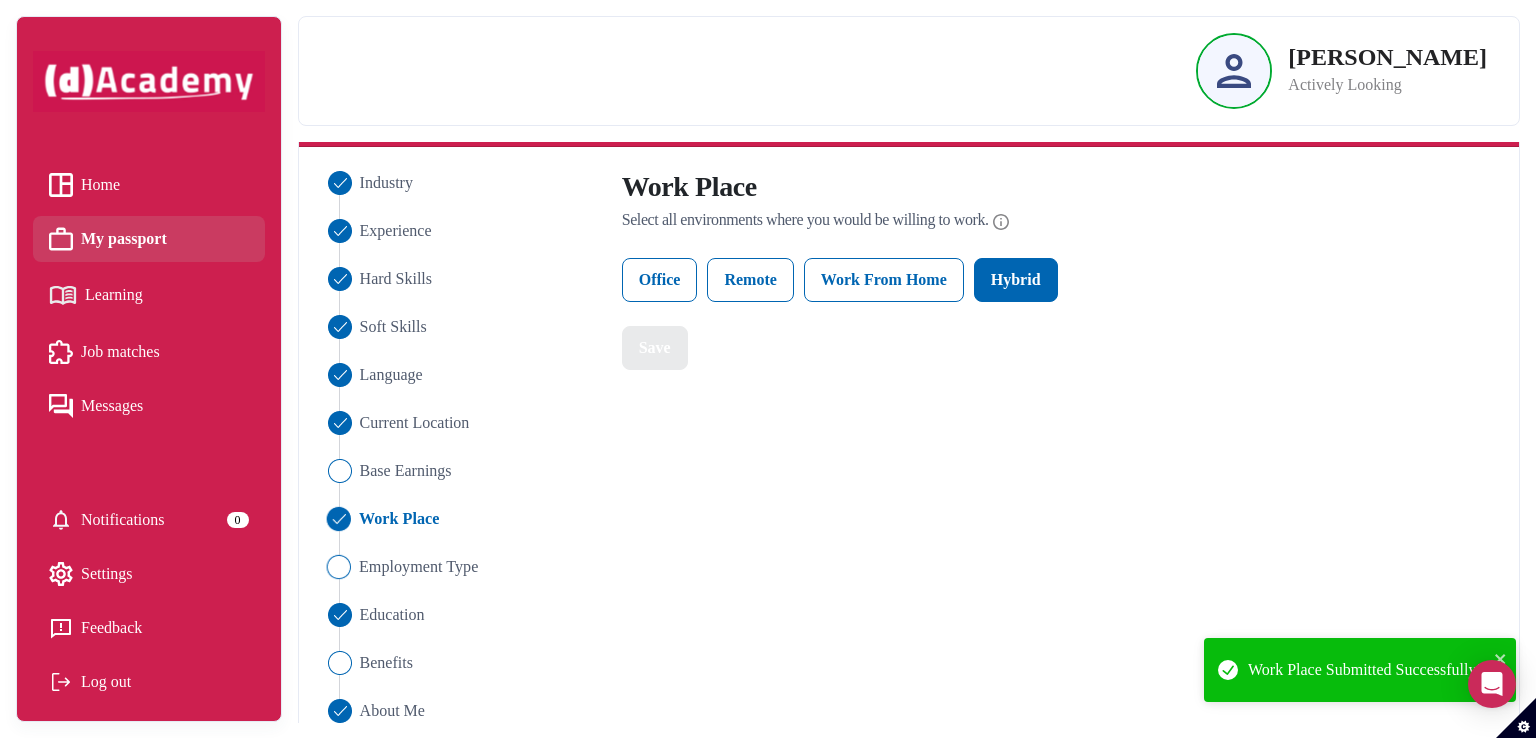 click on "Employment Type" at bounding box center [418, 567] 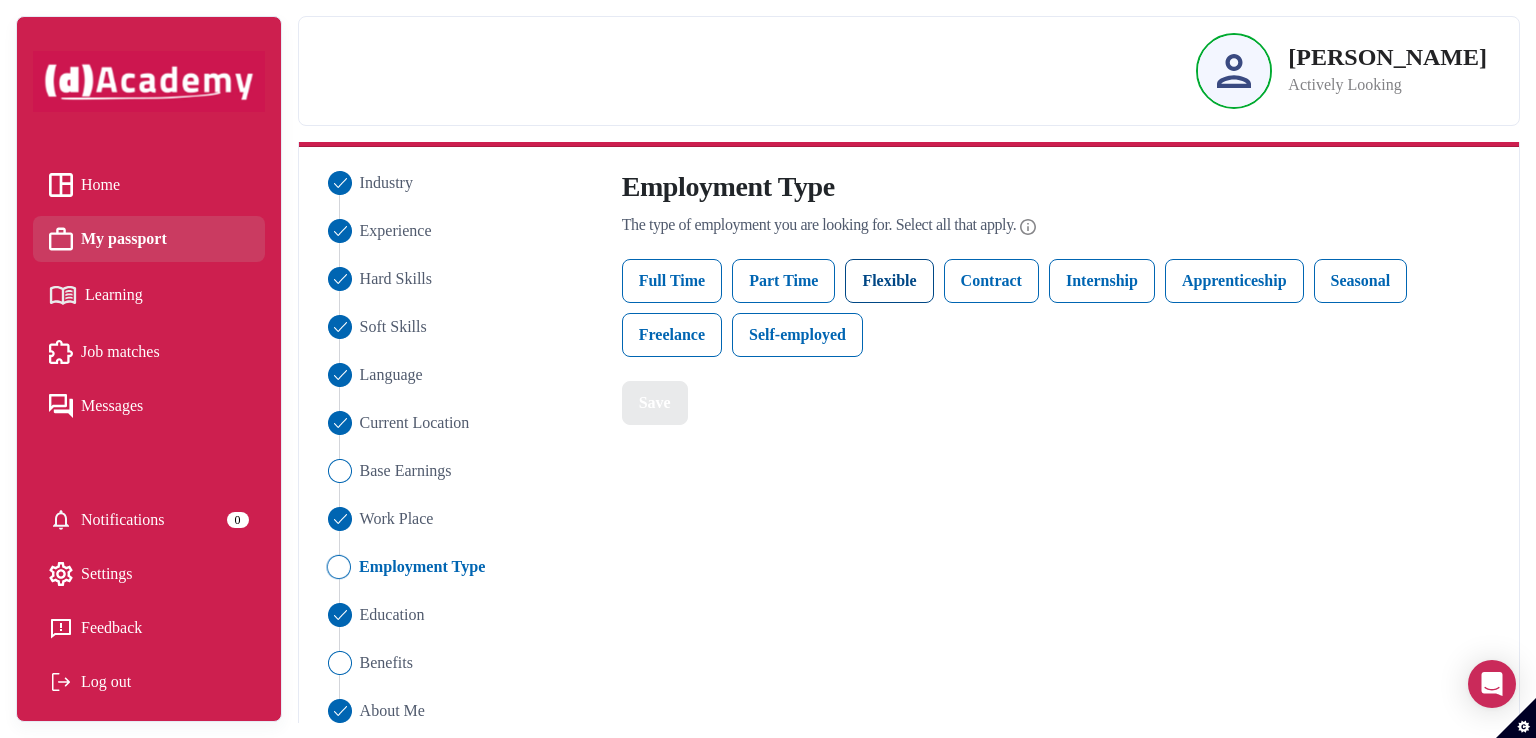 click on "Flexible" at bounding box center (889, 281) 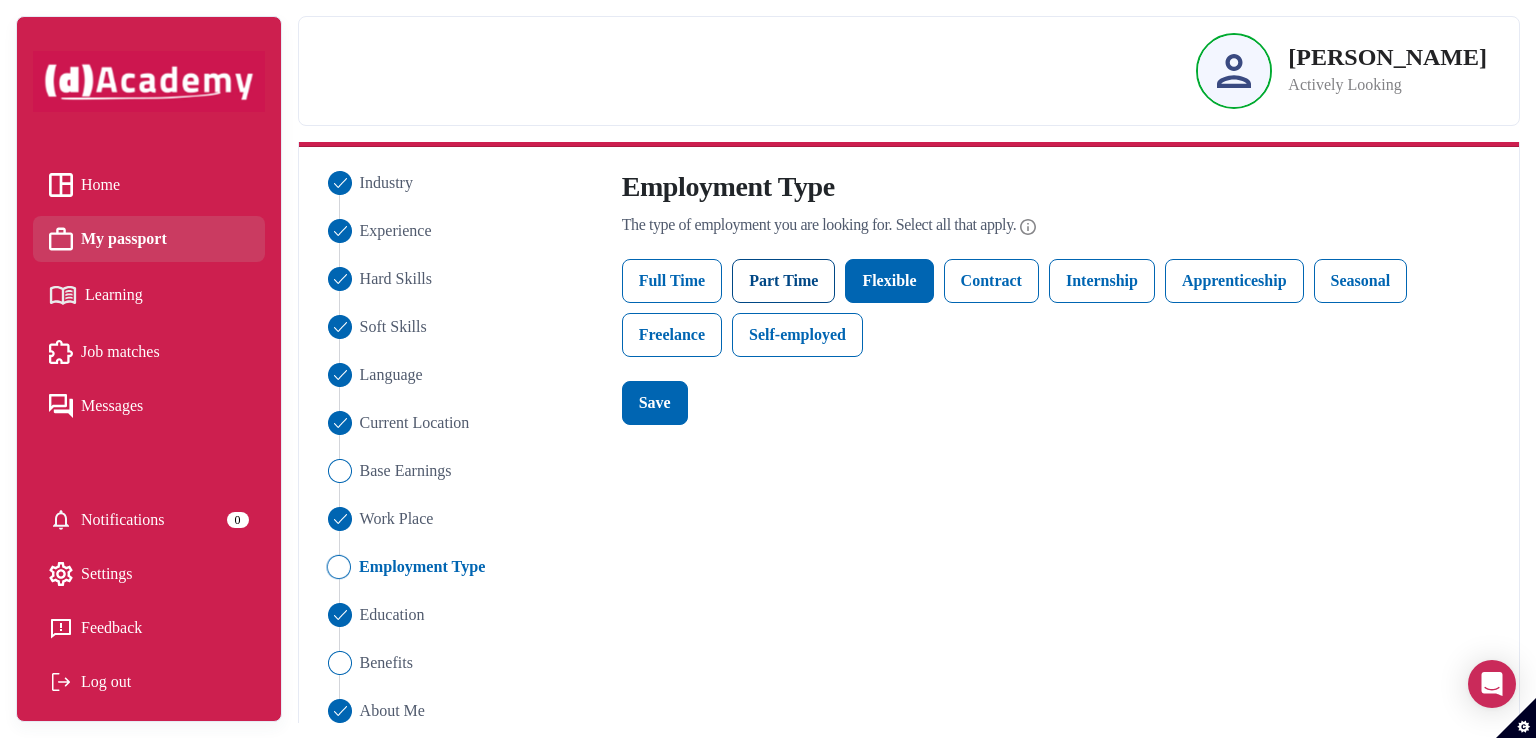 click on "Part Time" at bounding box center [783, 281] 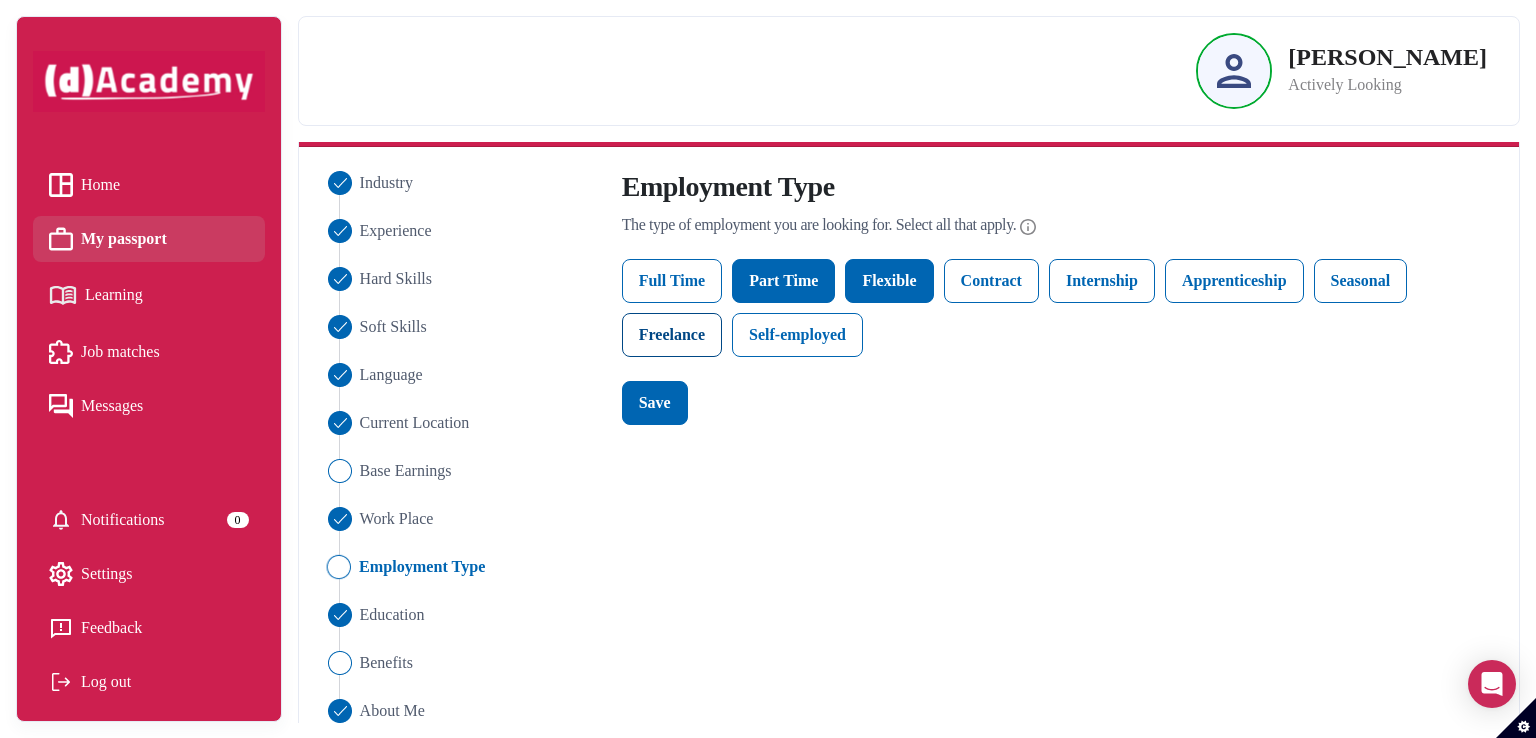 click on "Freelance" at bounding box center (672, 335) 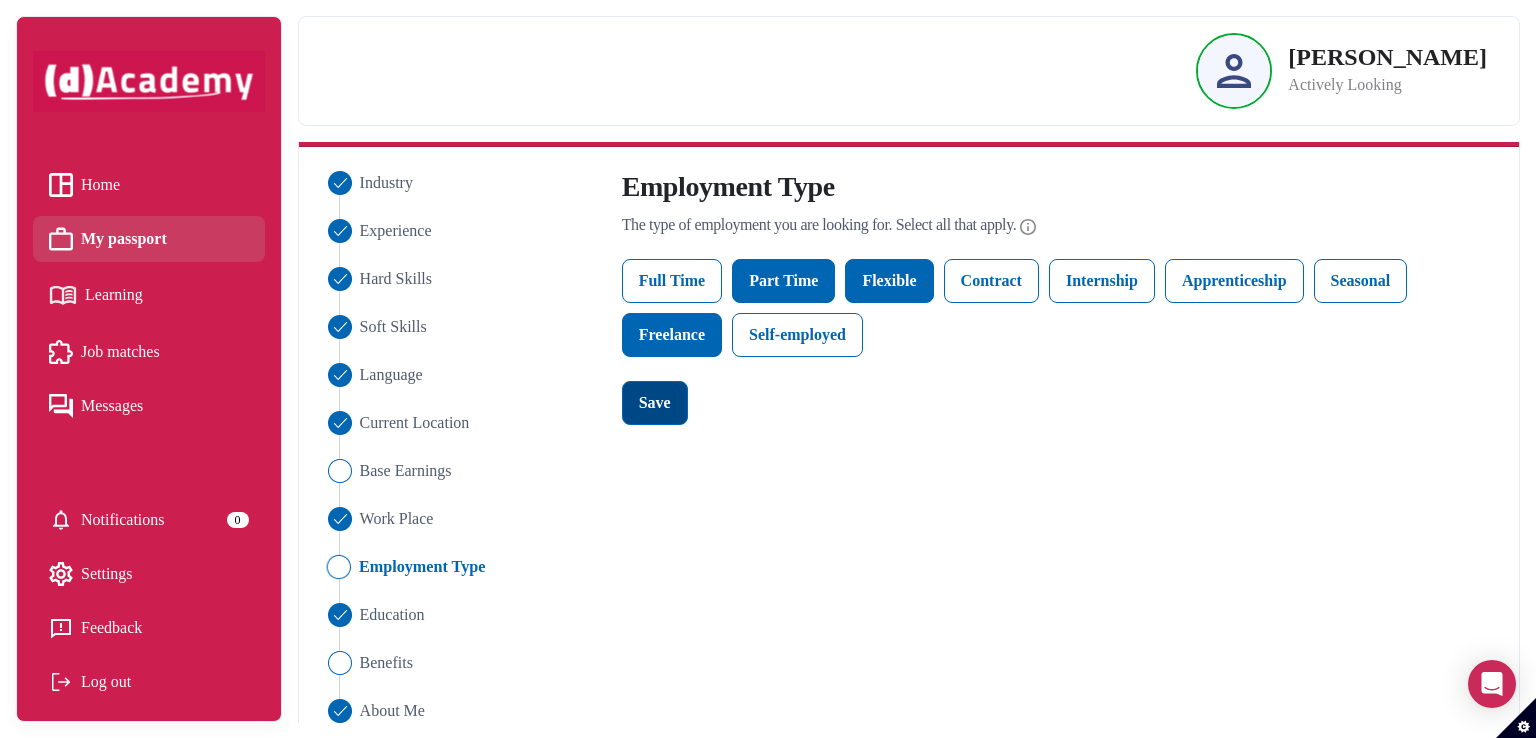 click on "Save" at bounding box center [655, 403] 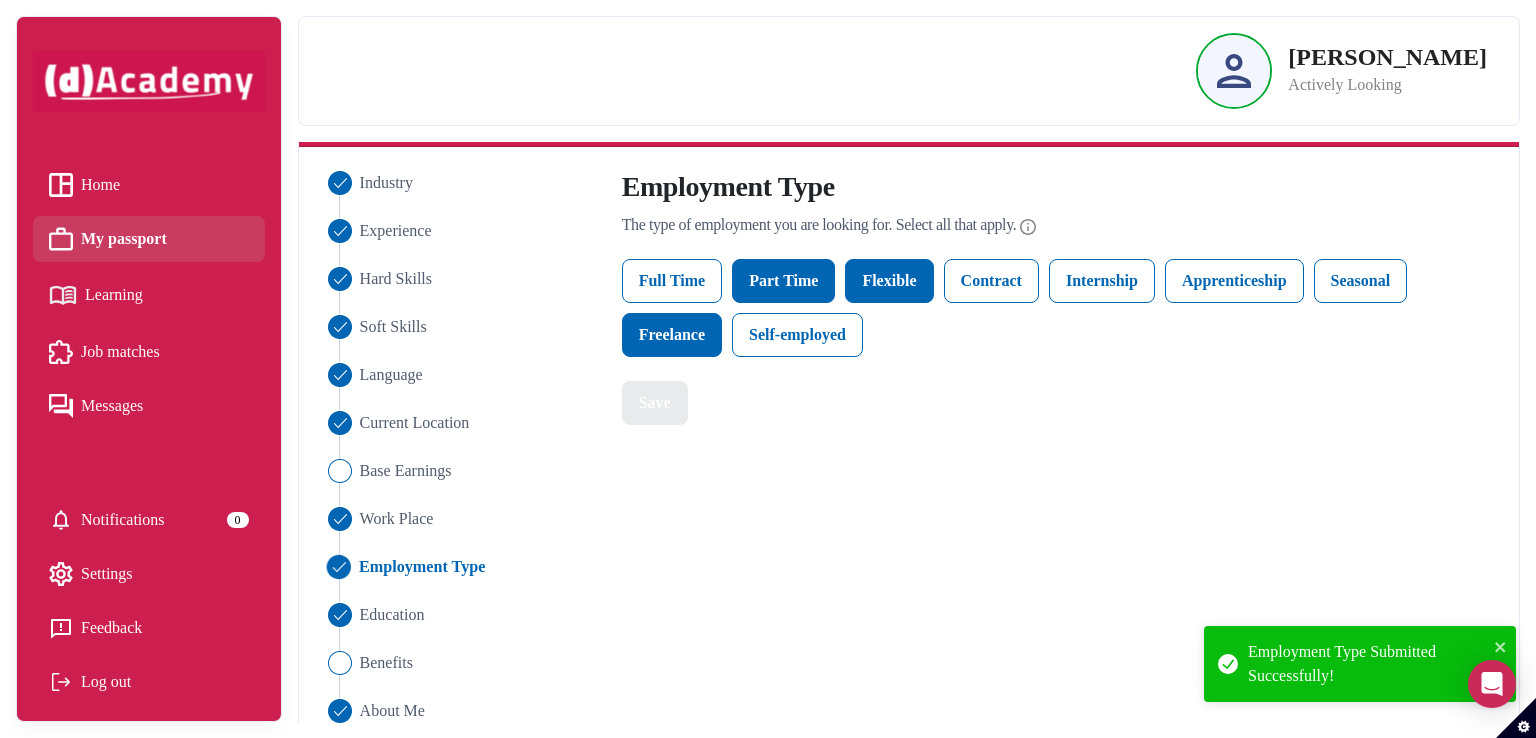 scroll, scrollTop: 253, scrollLeft: 0, axis: vertical 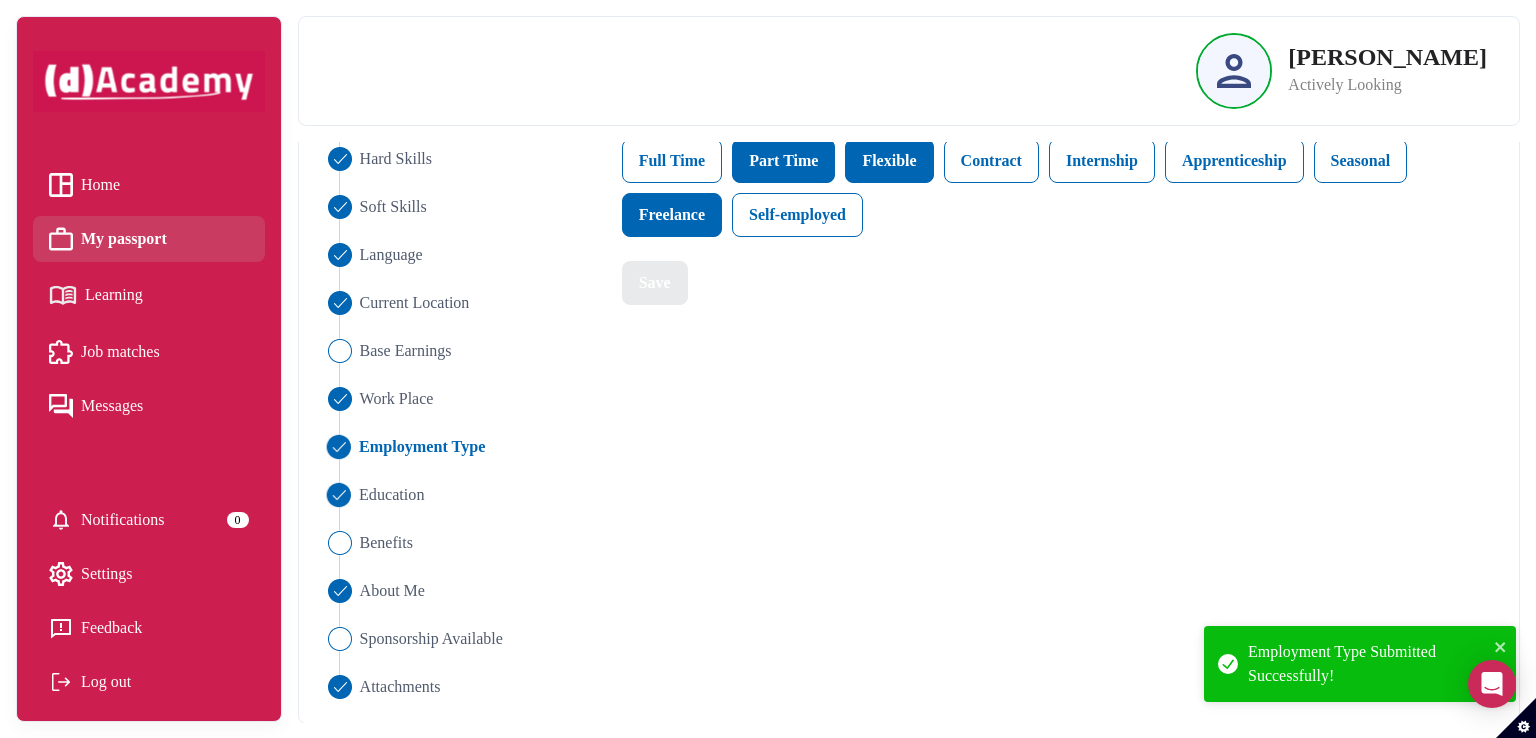click on "Education" at bounding box center [392, 495] 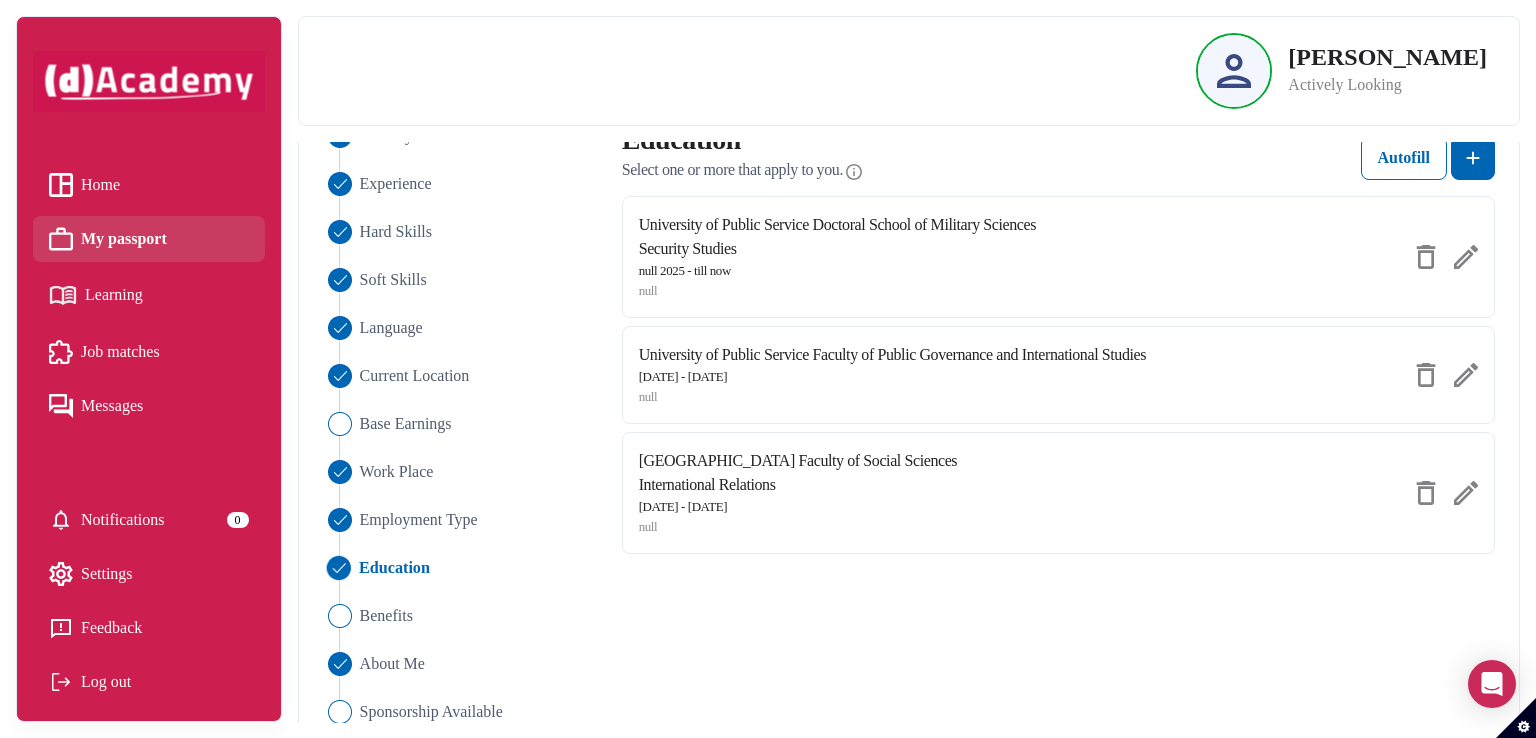 scroll, scrollTop: 178, scrollLeft: 0, axis: vertical 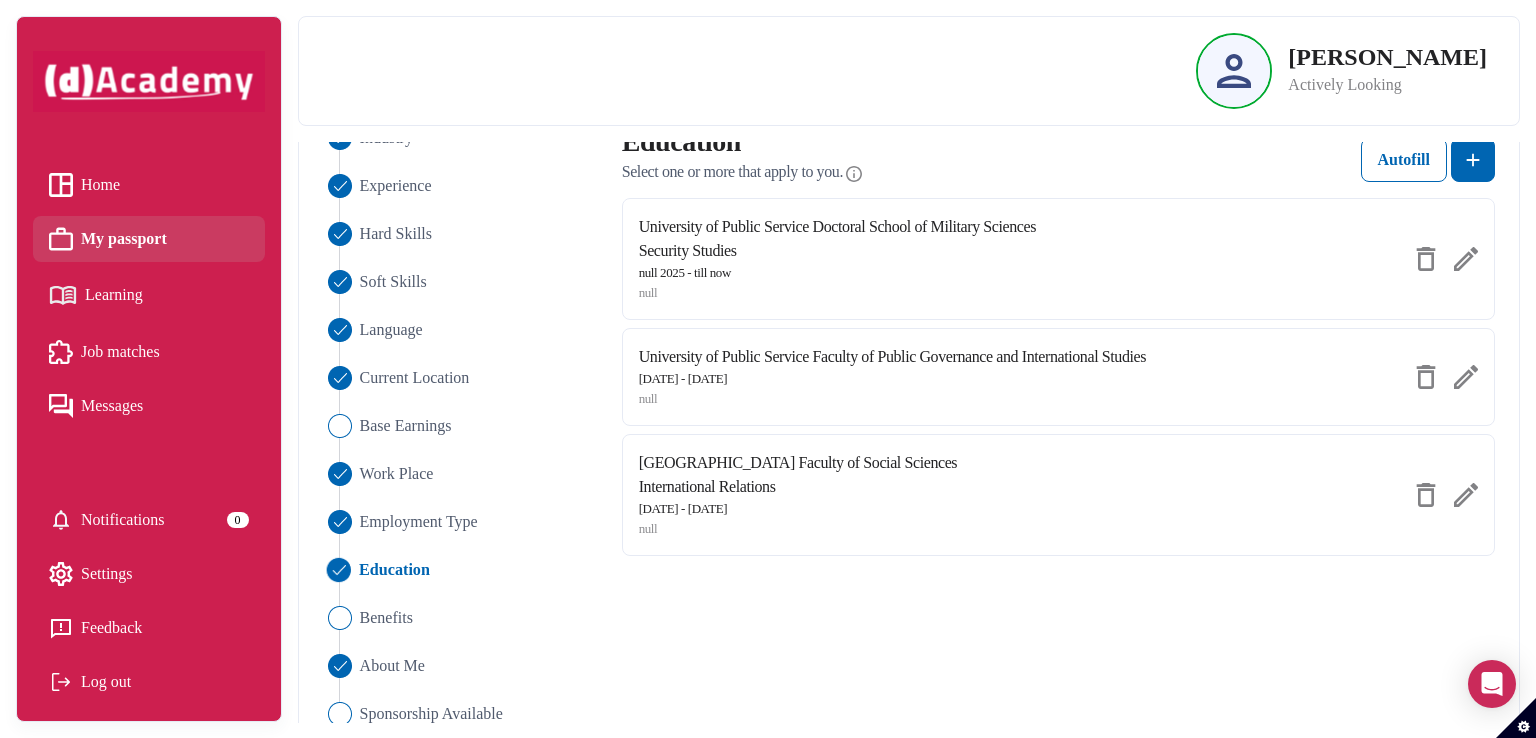 click at bounding box center [1466, 377] 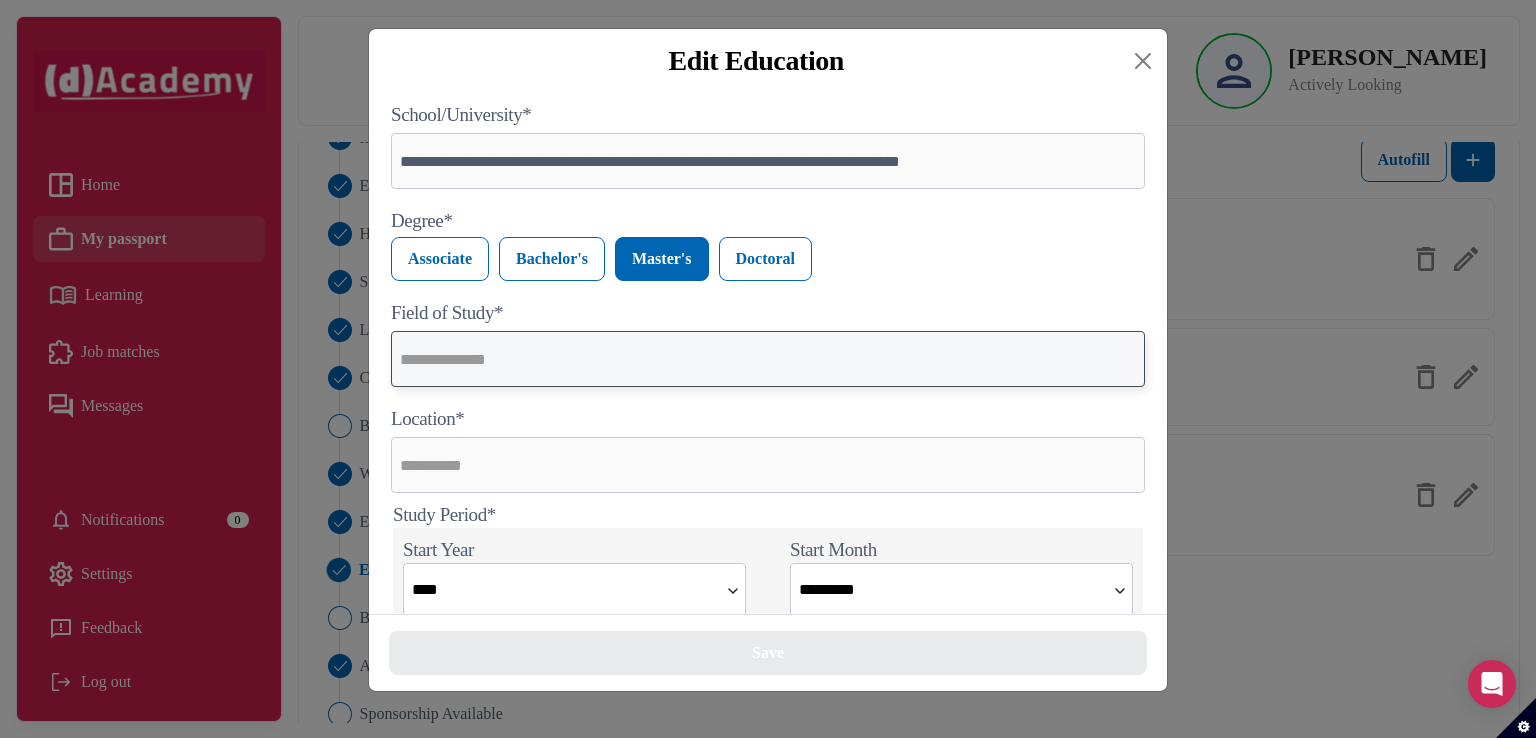 click at bounding box center [768, 359] 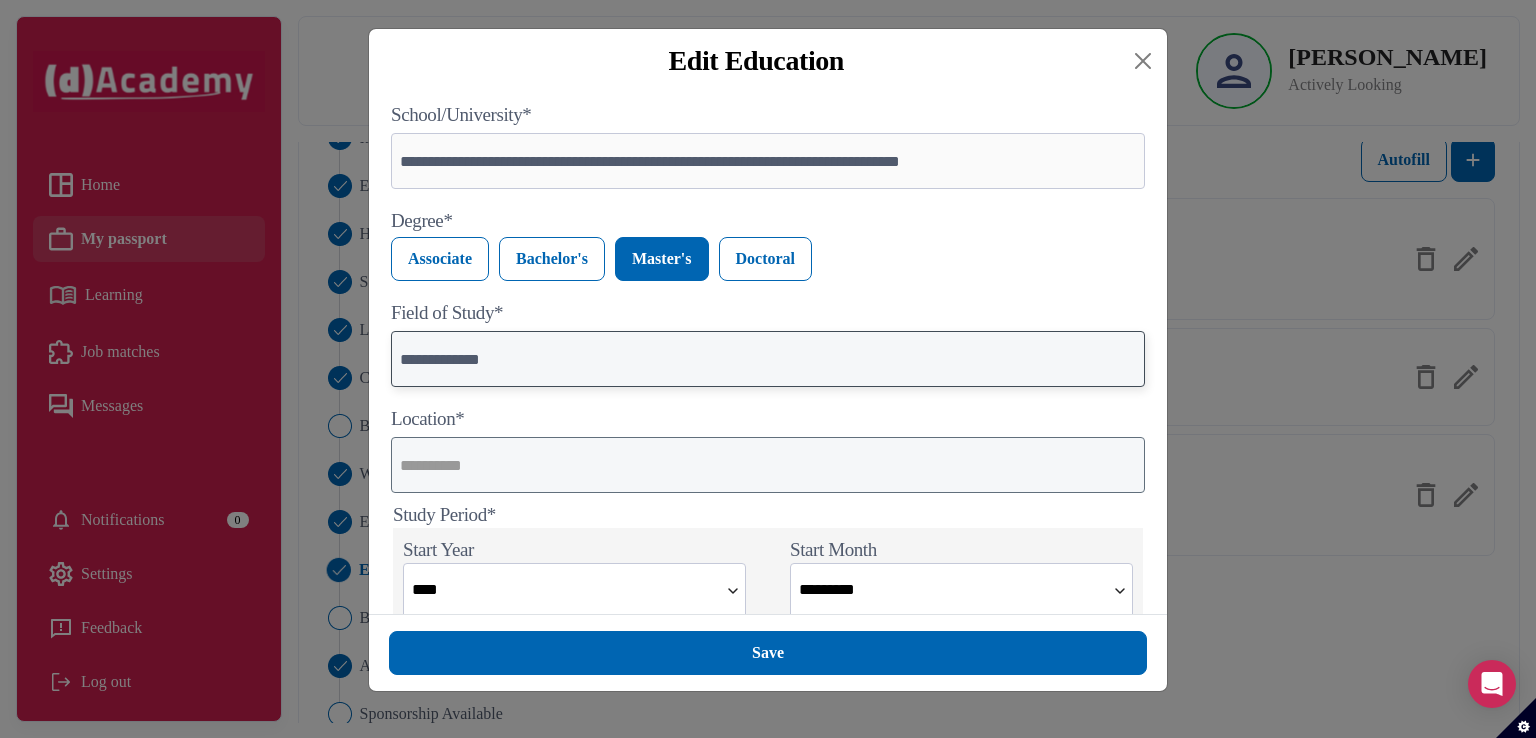 type on "**********" 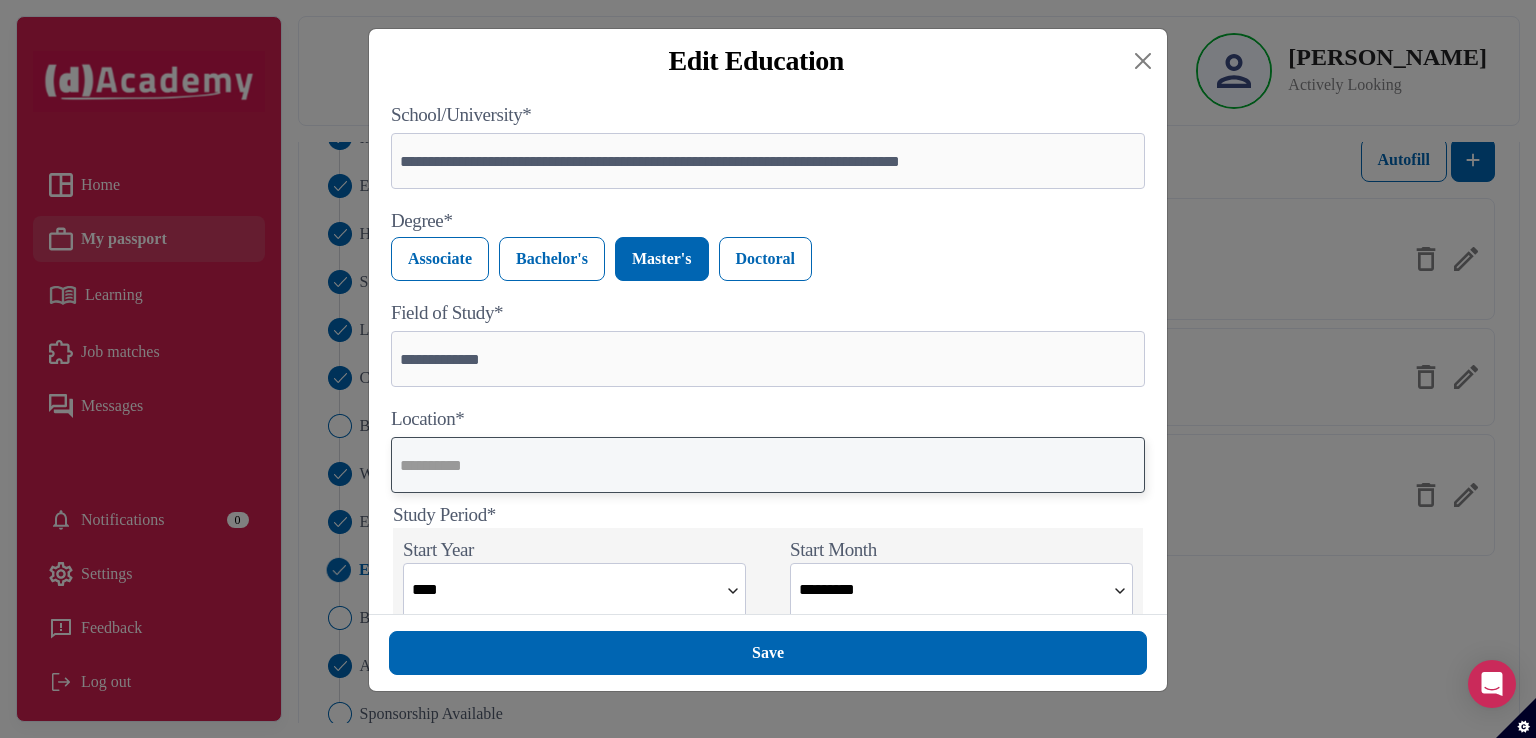 click at bounding box center (768, 465) 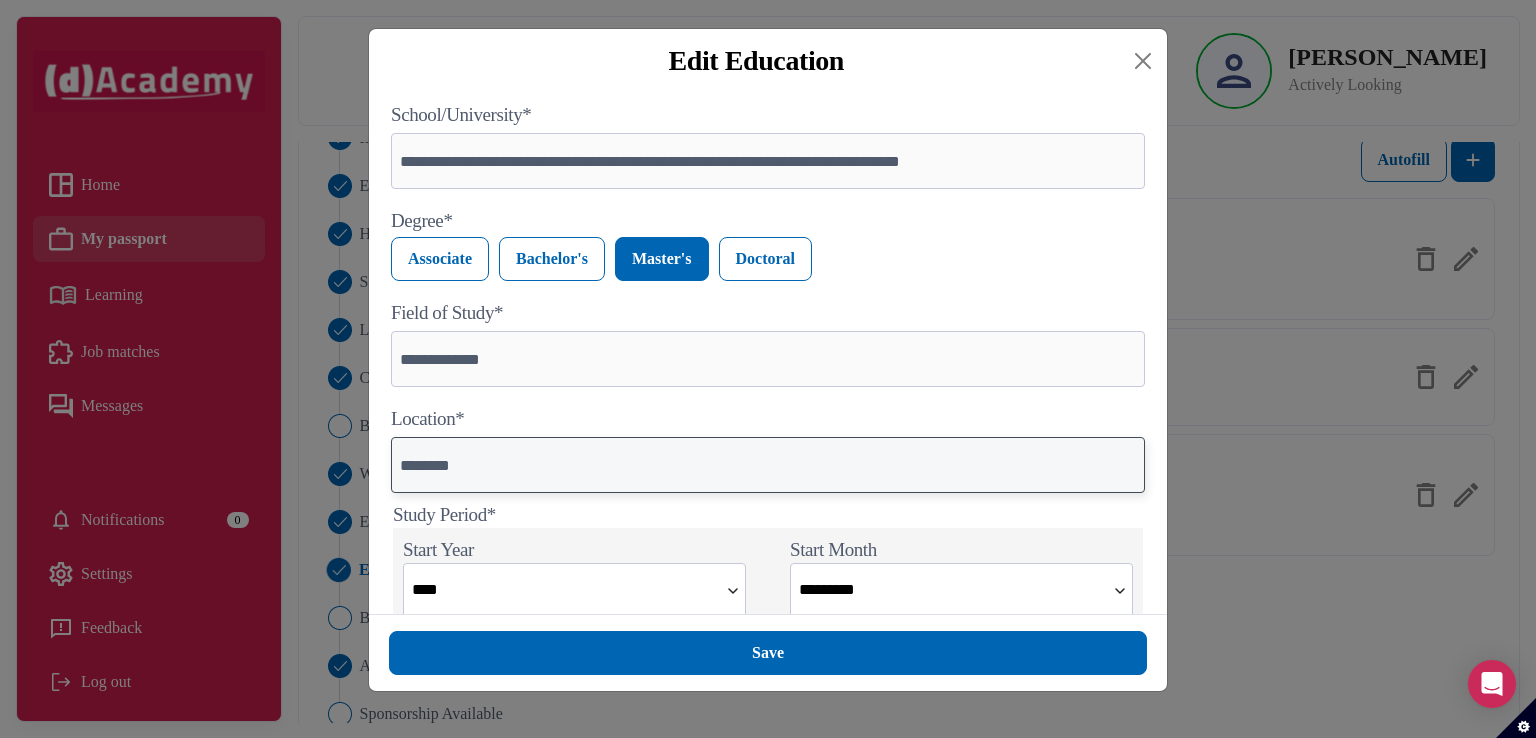 scroll, scrollTop: 310, scrollLeft: 0, axis: vertical 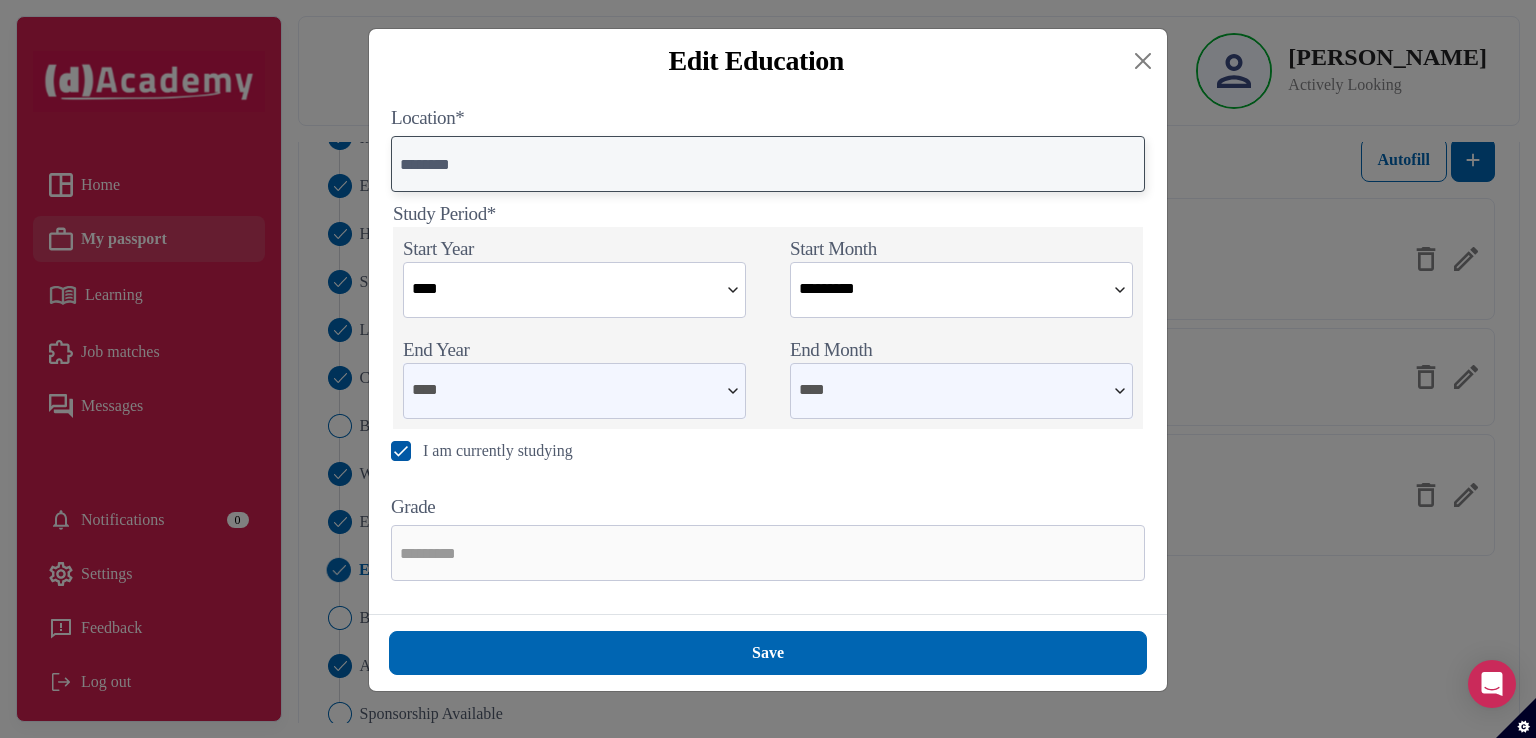 type on "********" 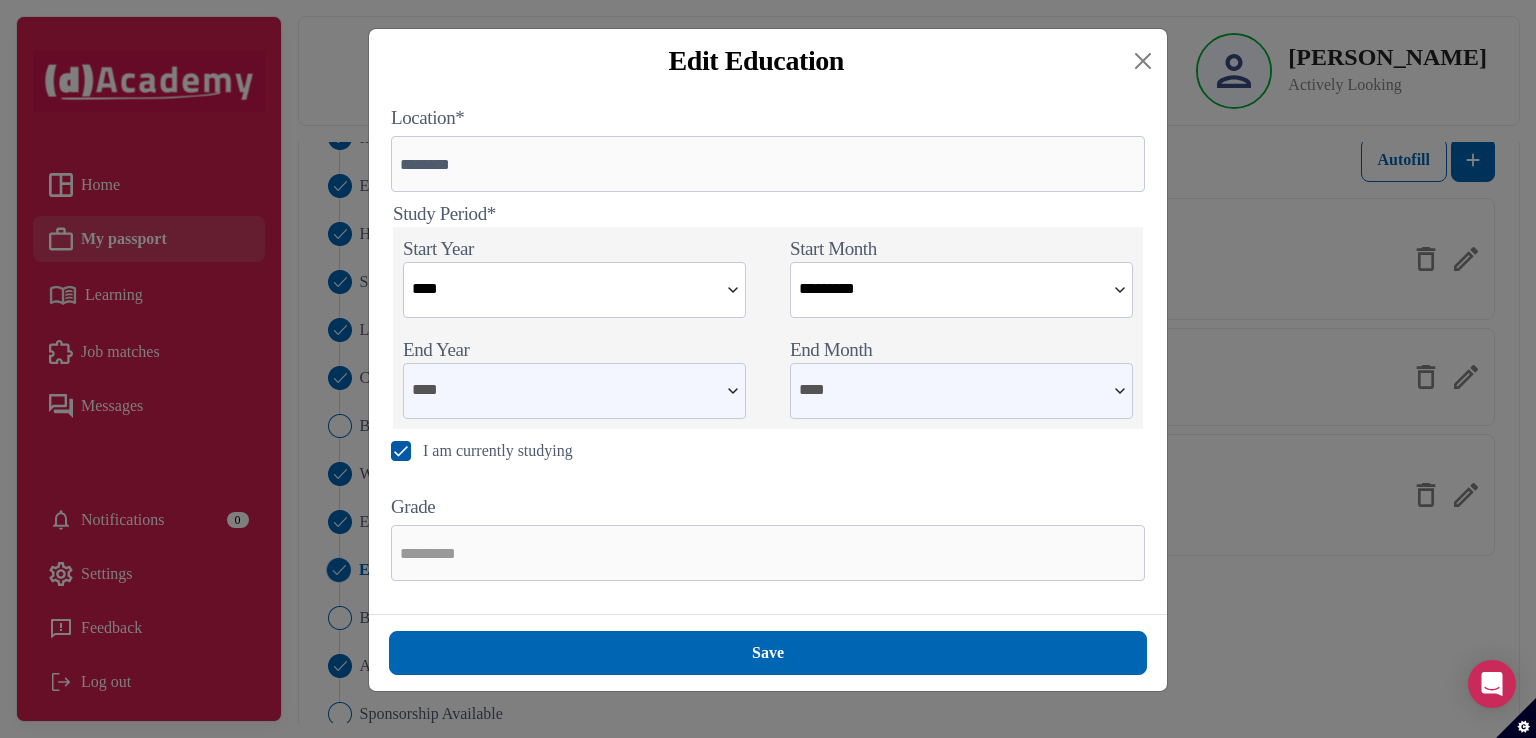 click on "I am currently studying" at bounding box center (498, 451) 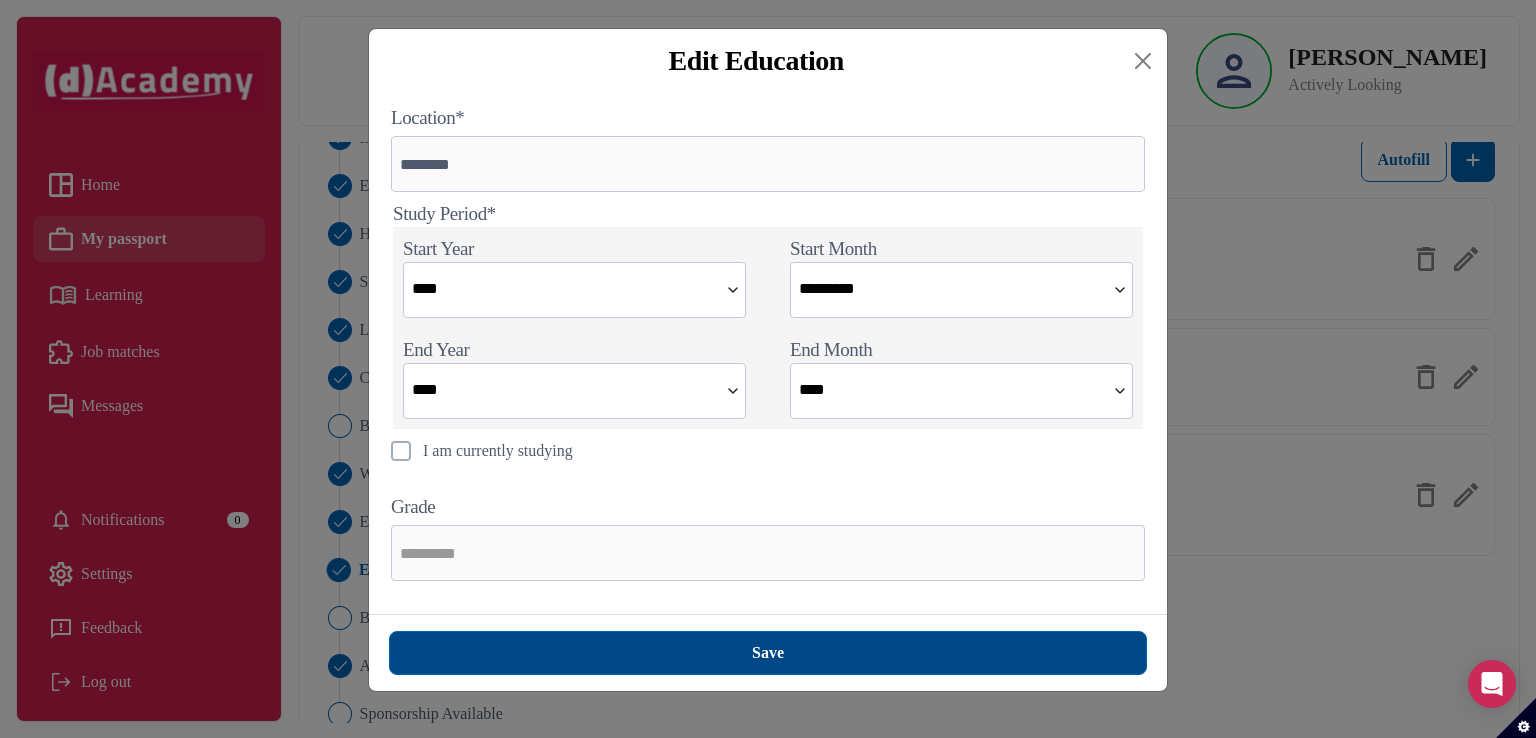 click on "Save" at bounding box center (768, 653) 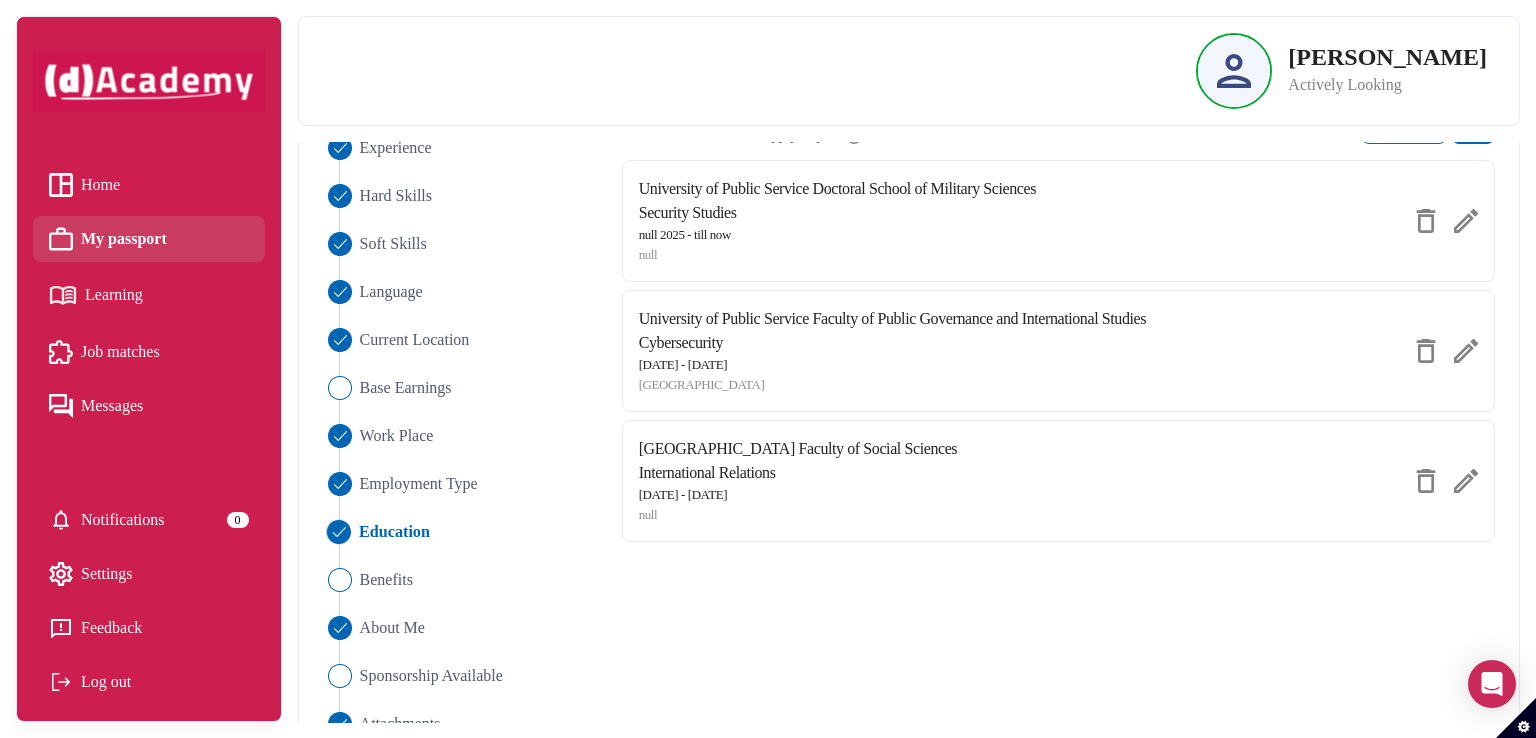 scroll, scrollTop: 253, scrollLeft: 0, axis: vertical 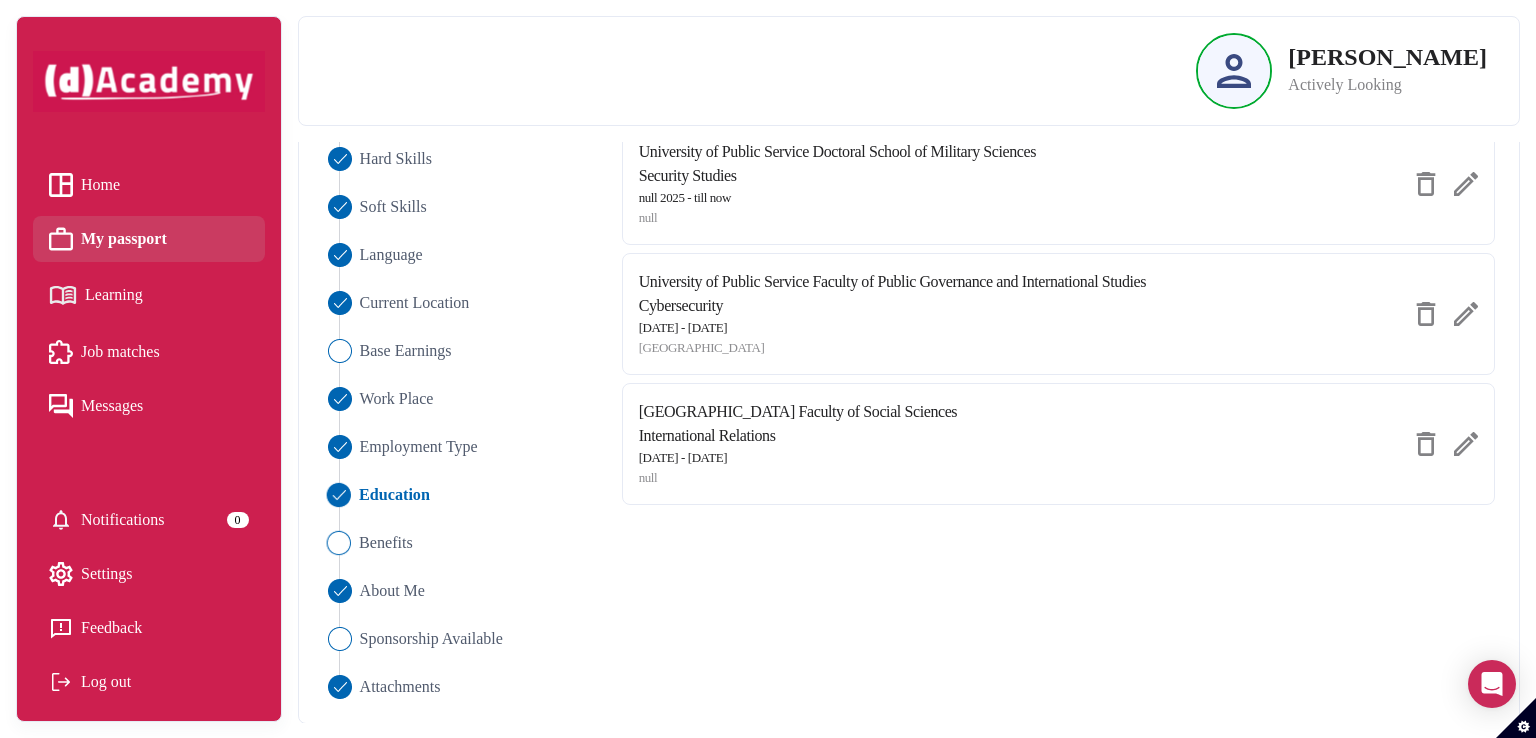 click on "Benefits" at bounding box center [386, 543] 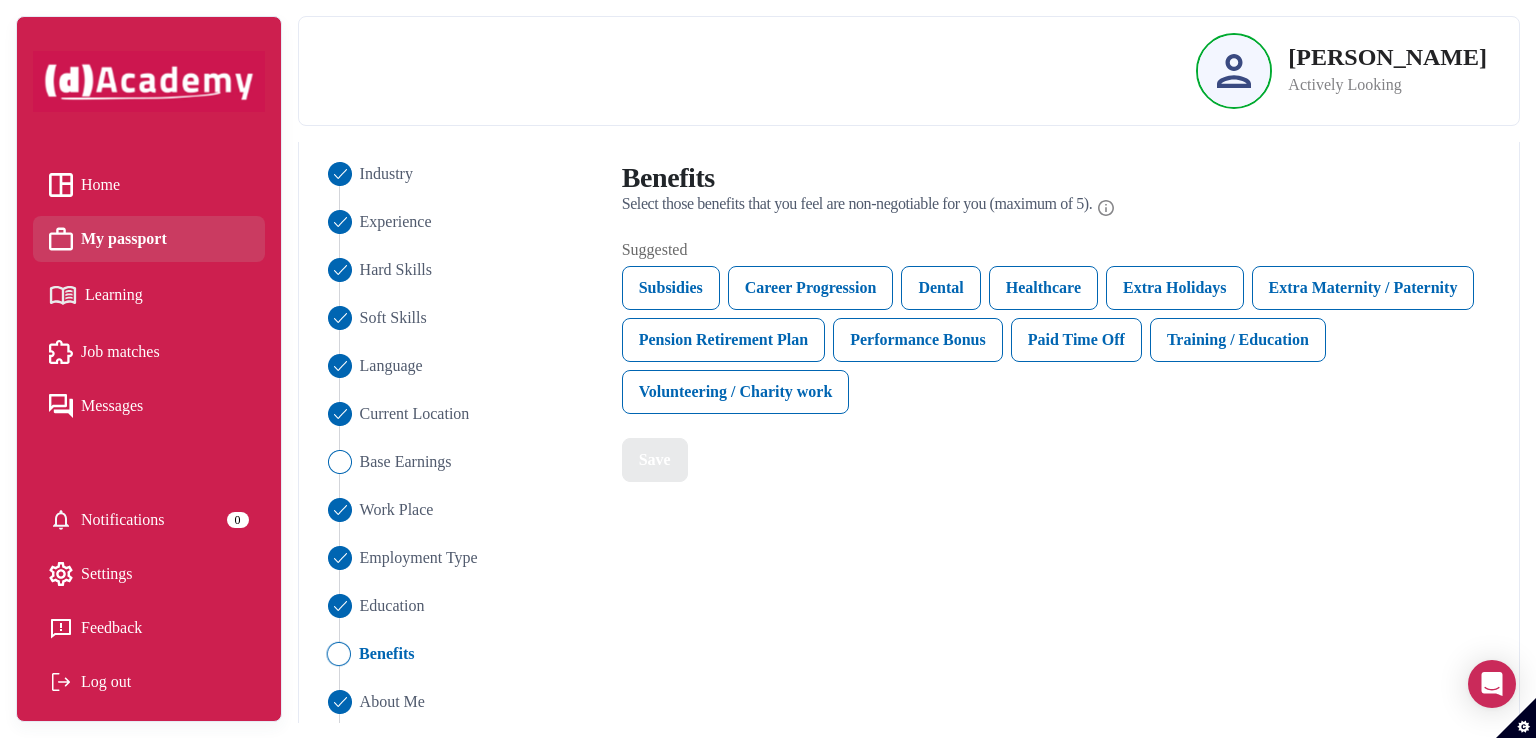 scroll, scrollTop: 205, scrollLeft: 0, axis: vertical 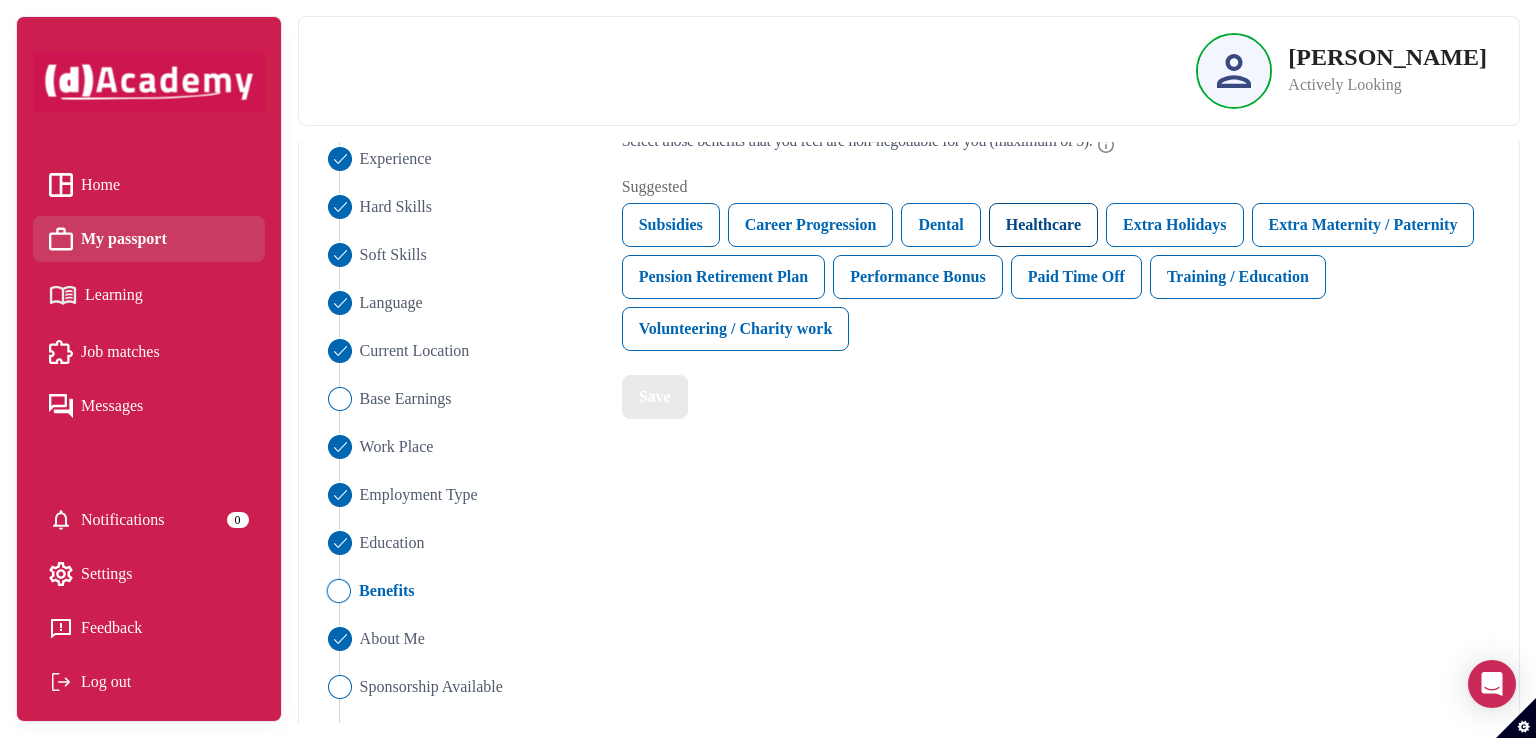 click on "Healthcare" at bounding box center [1043, 225] 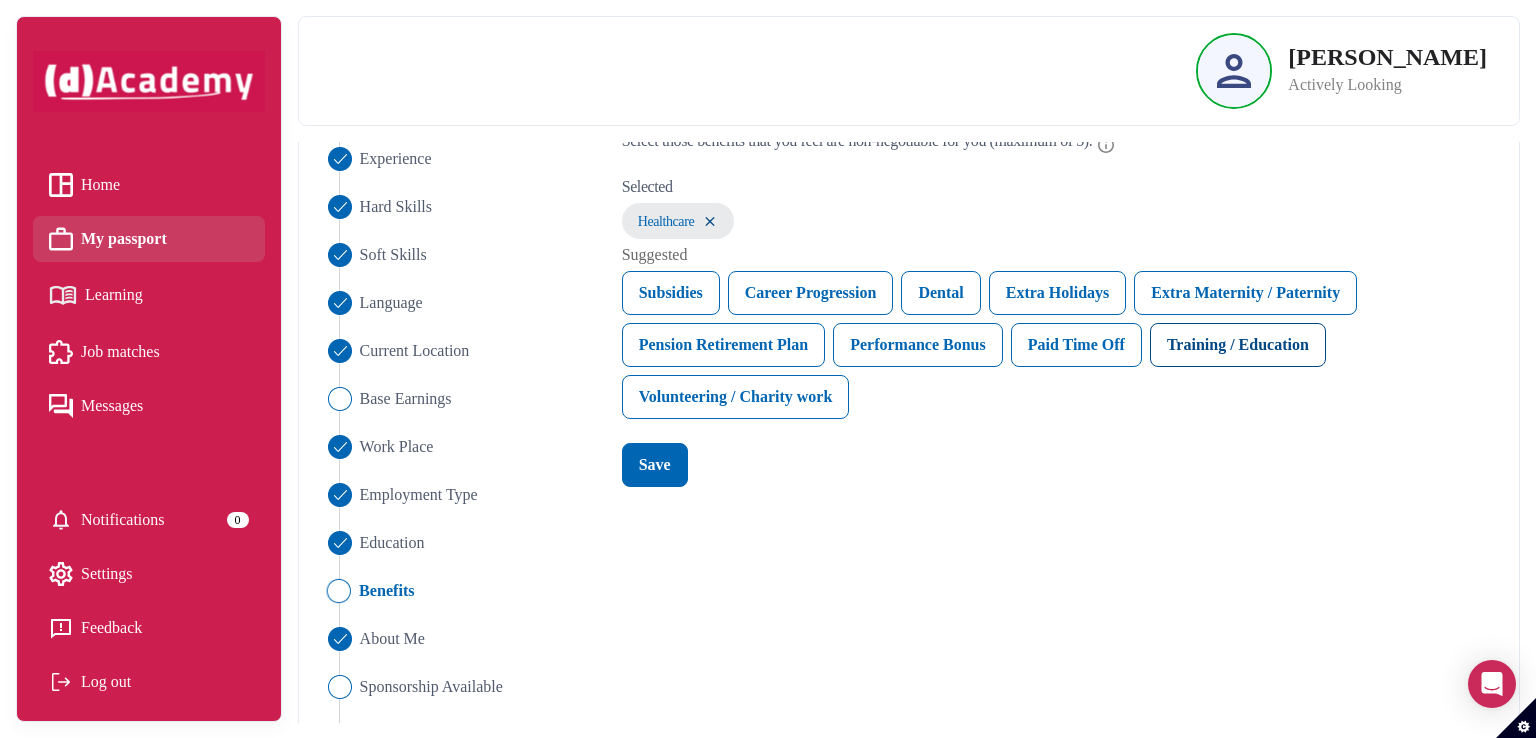 click on "Training / Education" at bounding box center (1238, 345) 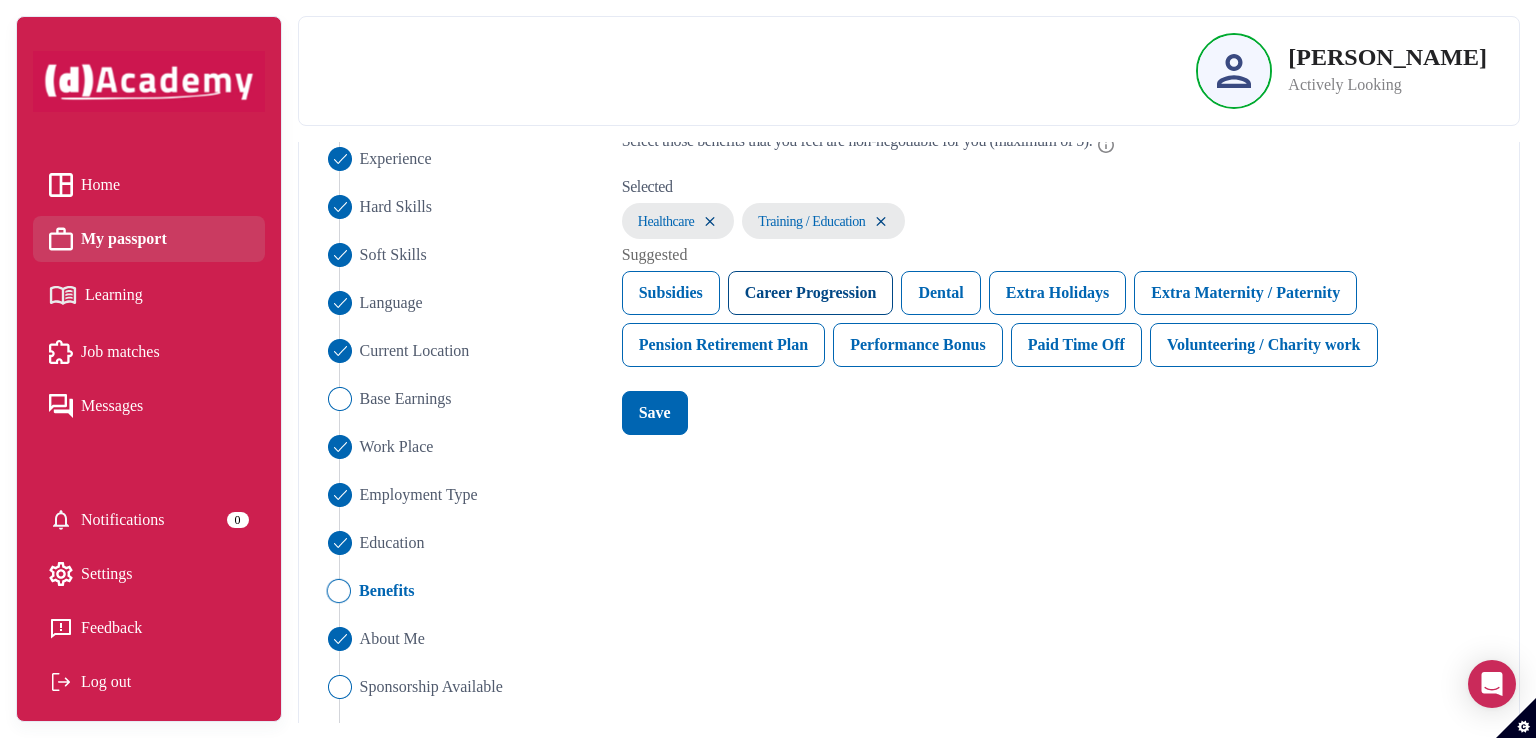 click on "Career Progression" at bounding box center [811, 293] 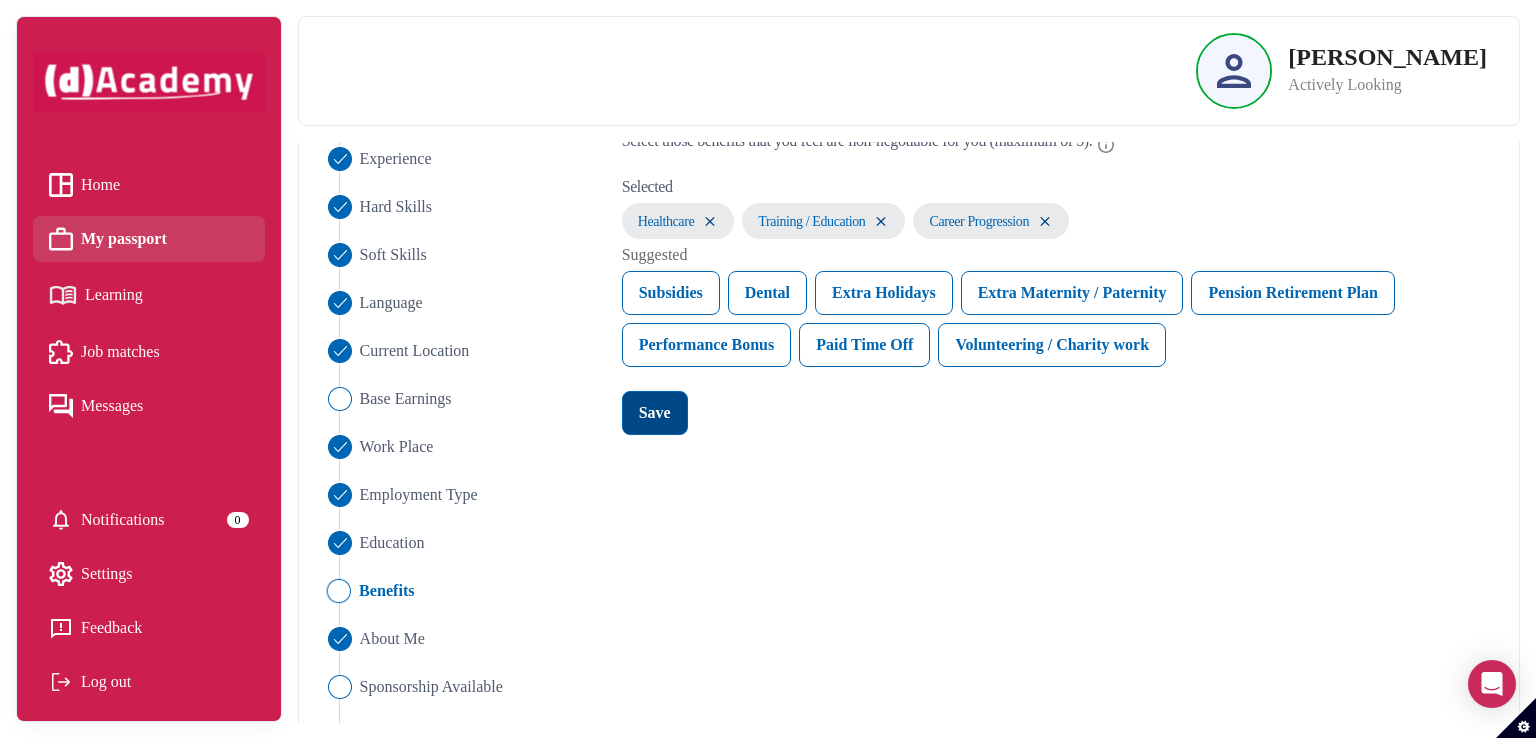 click on "Save" at bounding box center [655, 413] 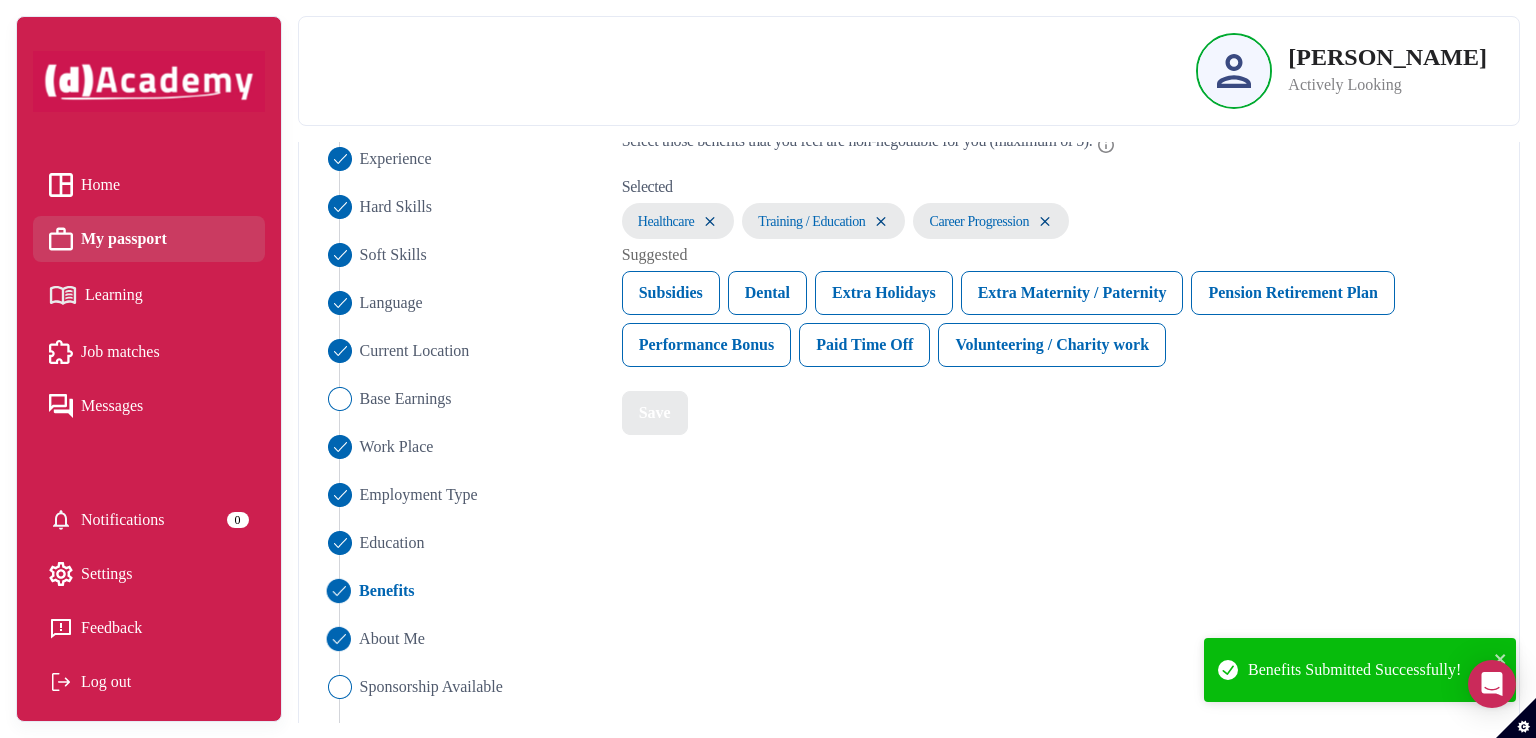 click on "About Me" at bounding box center (392, 639) 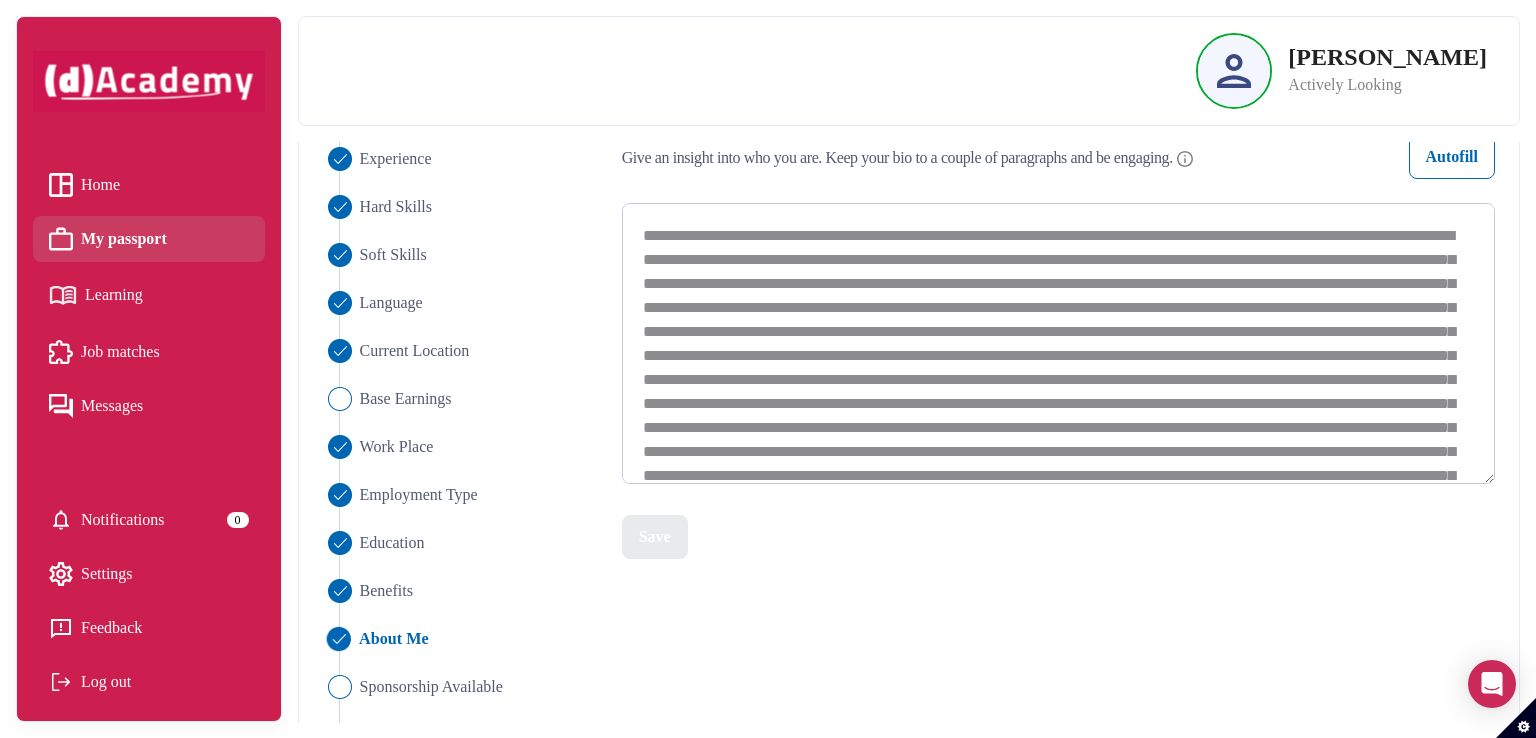 click at bounding box center (1059, 343) 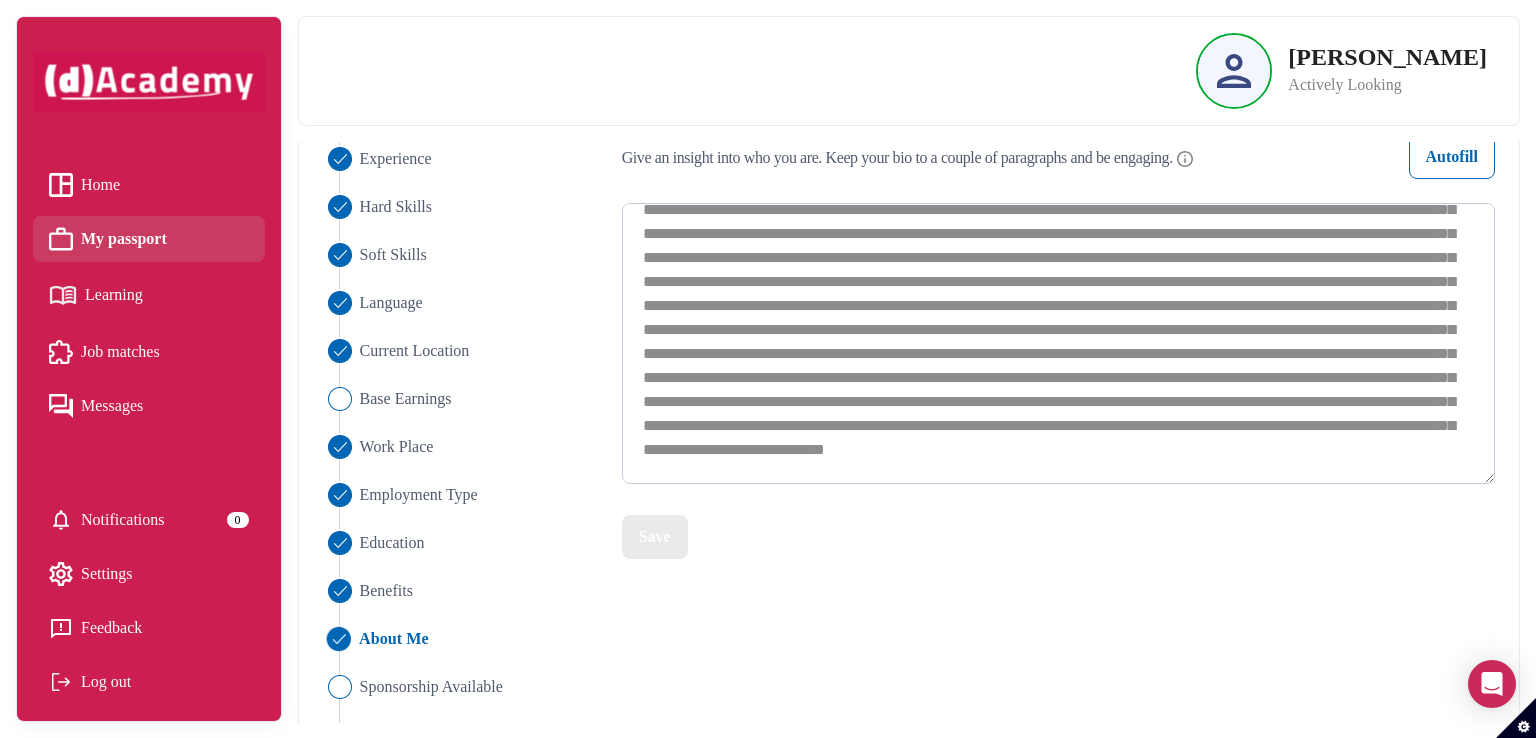 scroll, scrollTop: 0, scrollLeft: 0, axis: both 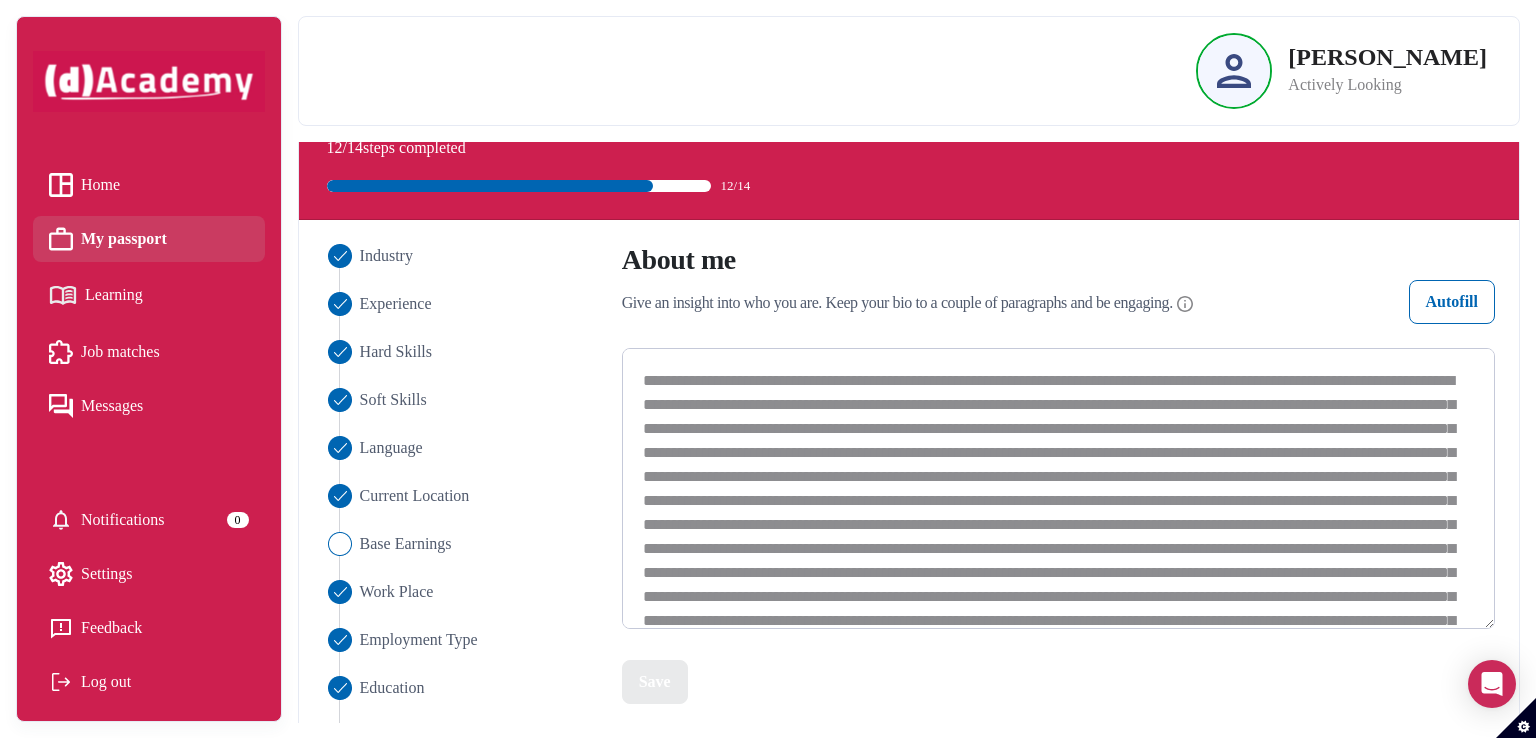 click at bounding box center (1059, 488) 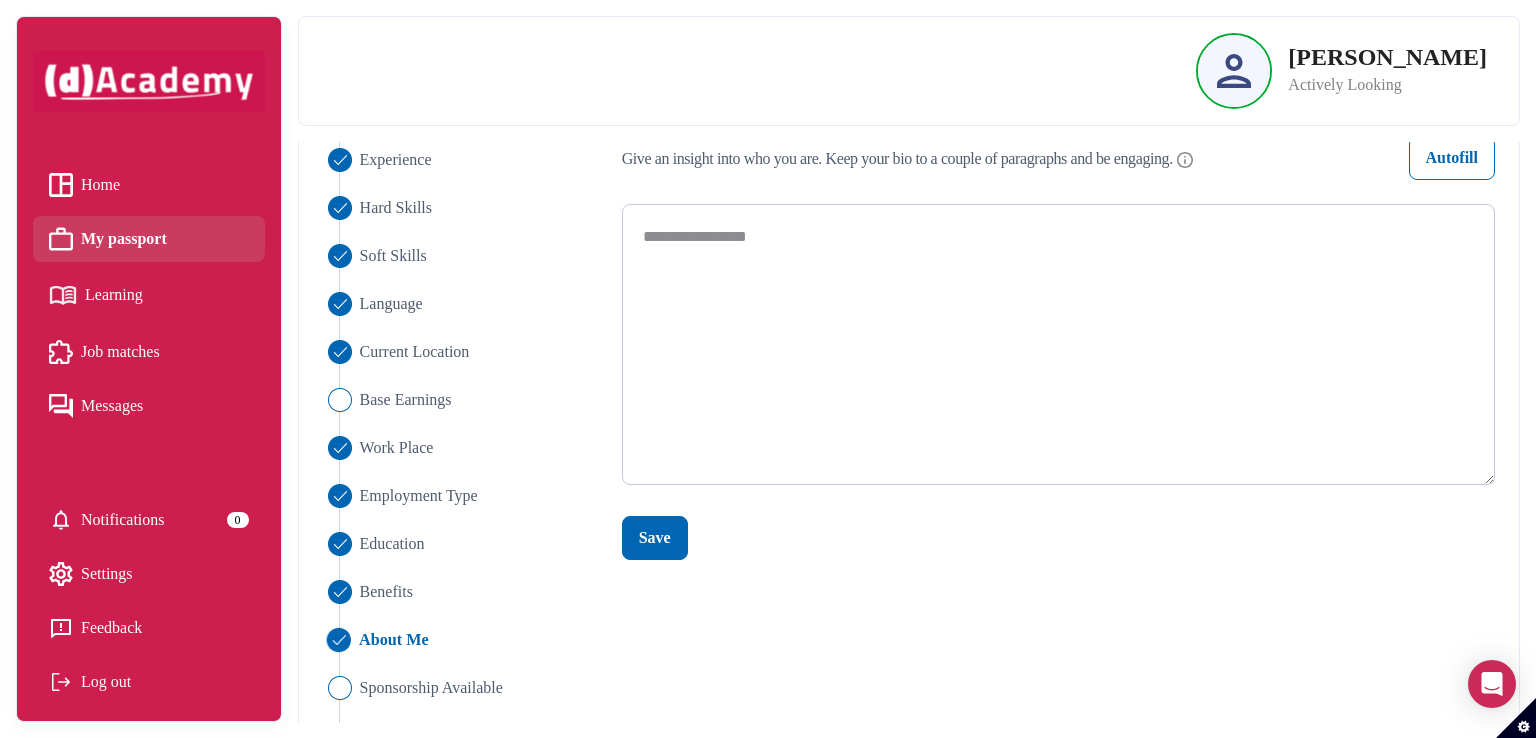 scroll, scrollTop: 253, scrollLeft: 0, axis: vertical 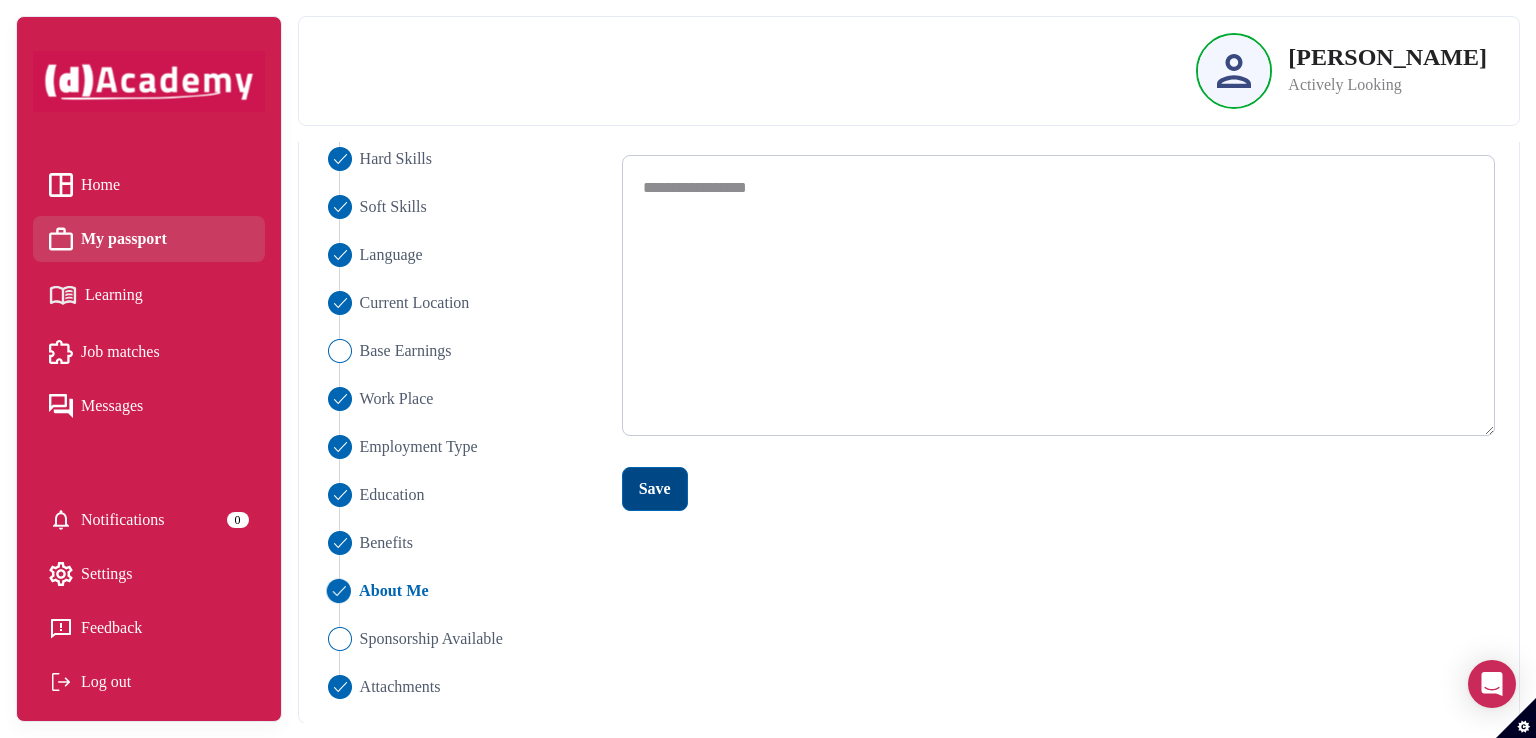 type 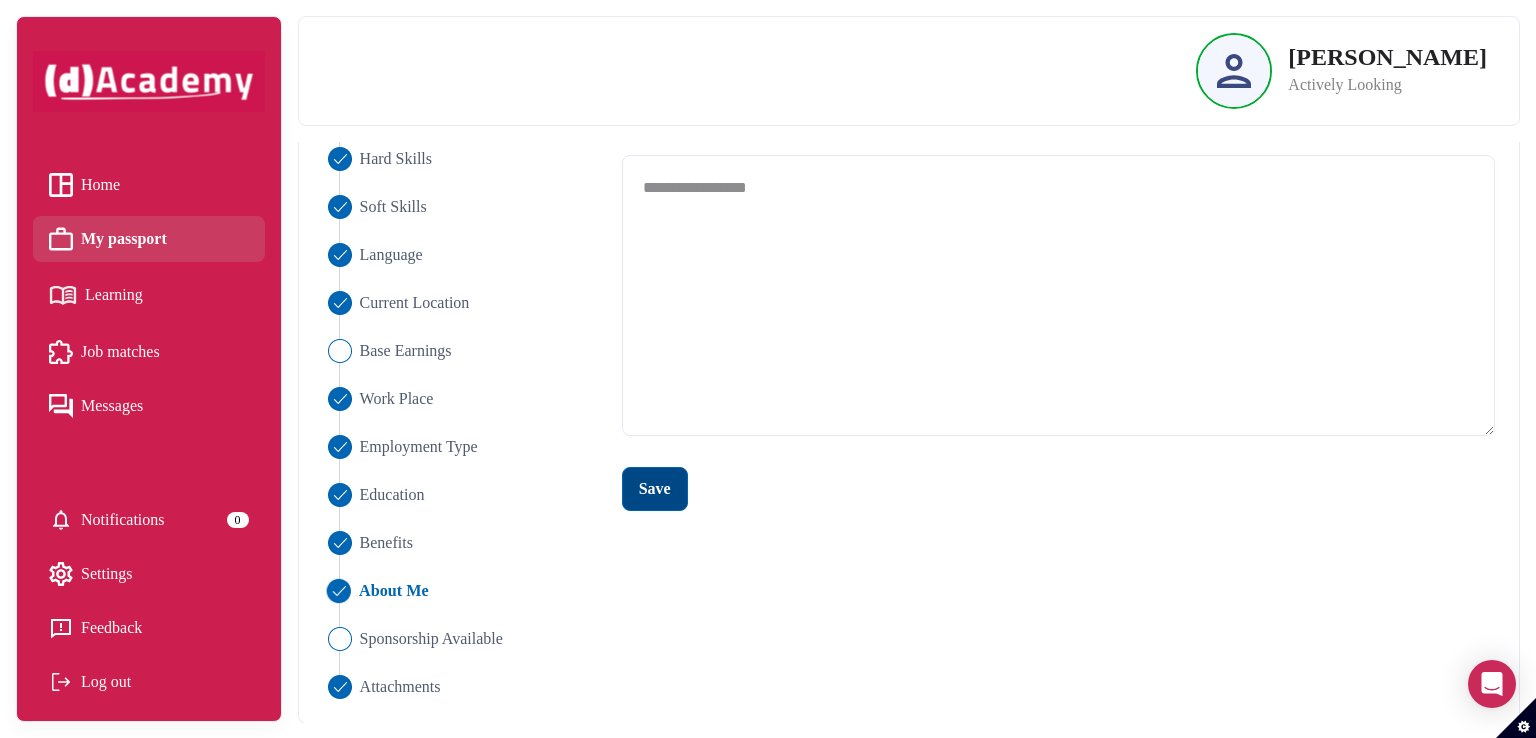 click on "Save" at bounding box center (655, 489) 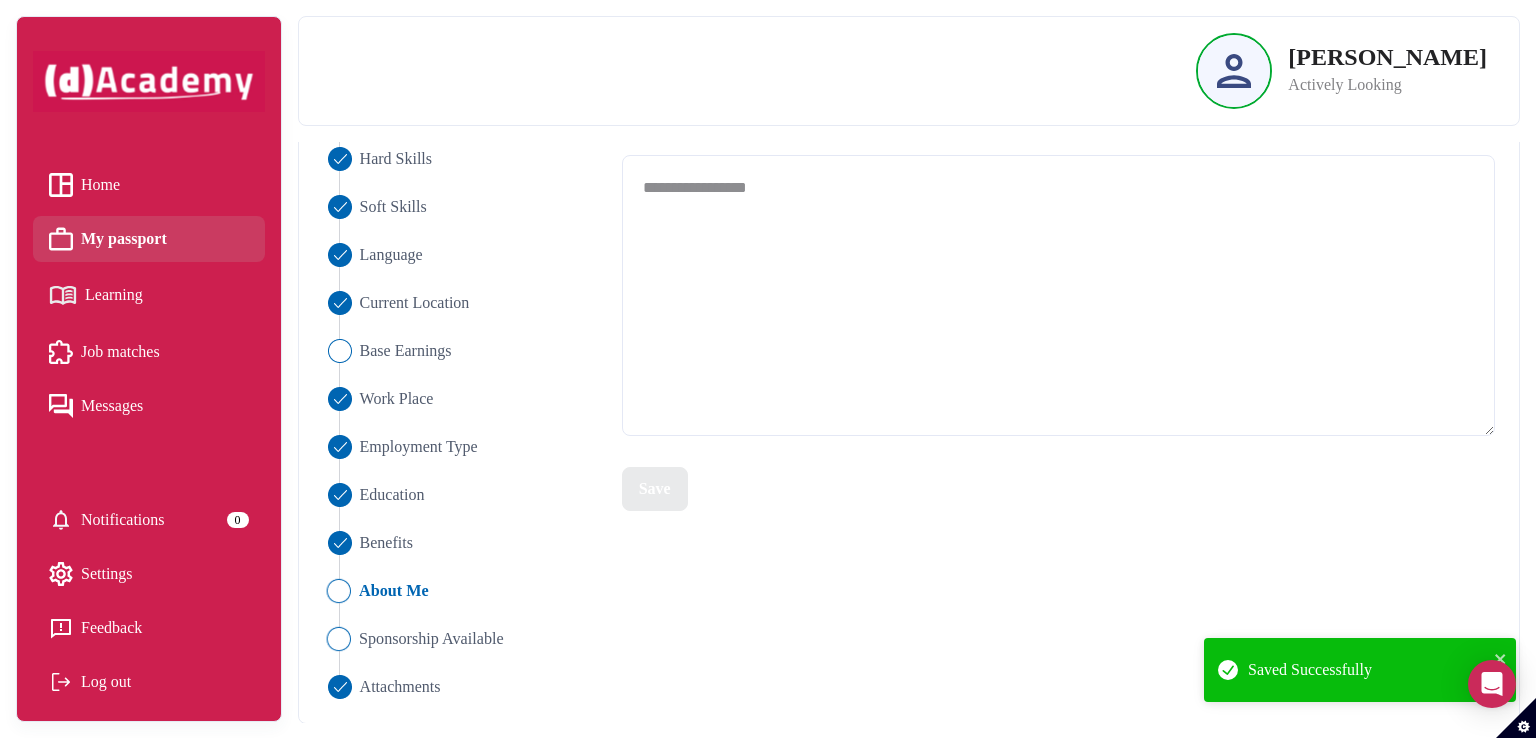 click on "Sponsorship Available" at bounding box center (431, 639) 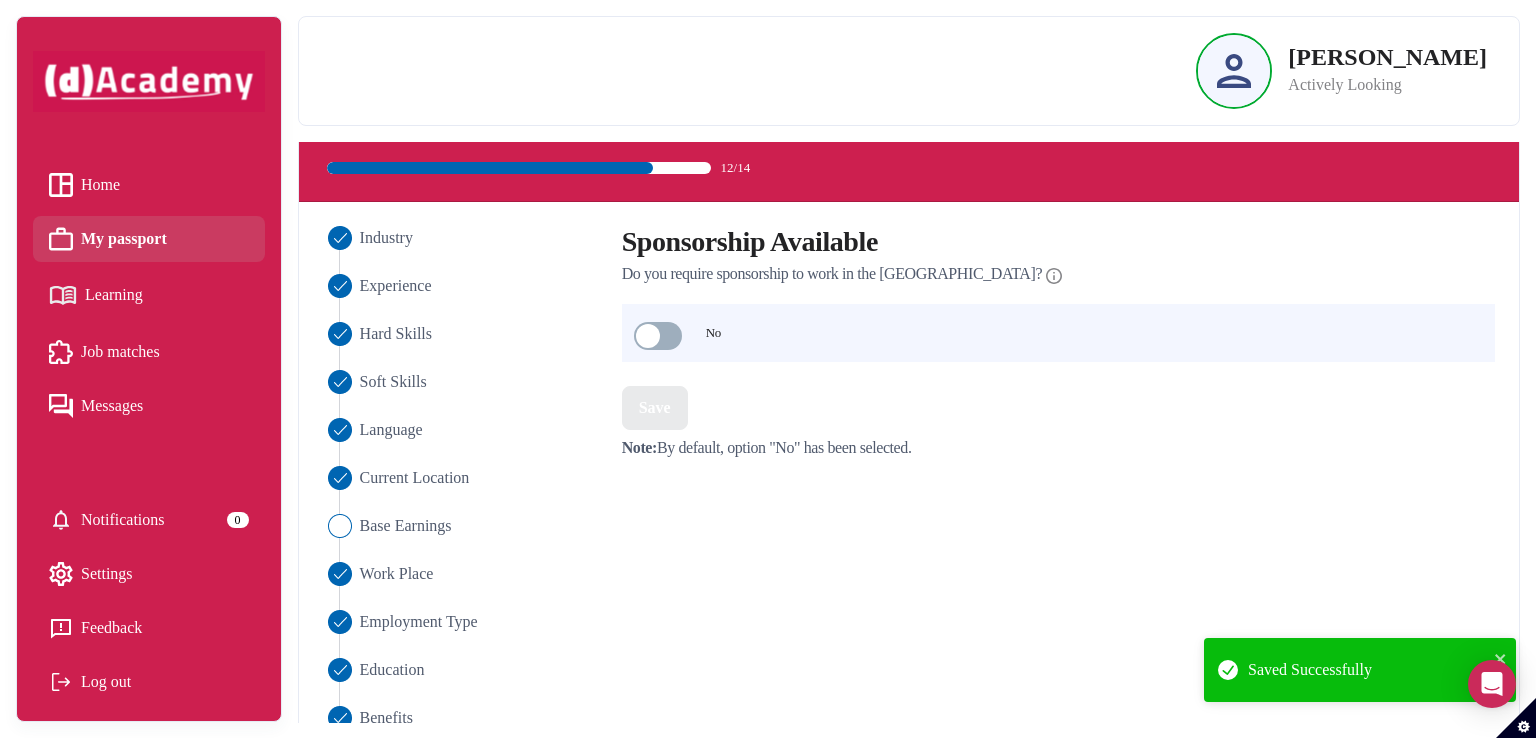 scroll, scrollTop: 253, scrollLeft: 0, axis: vertical 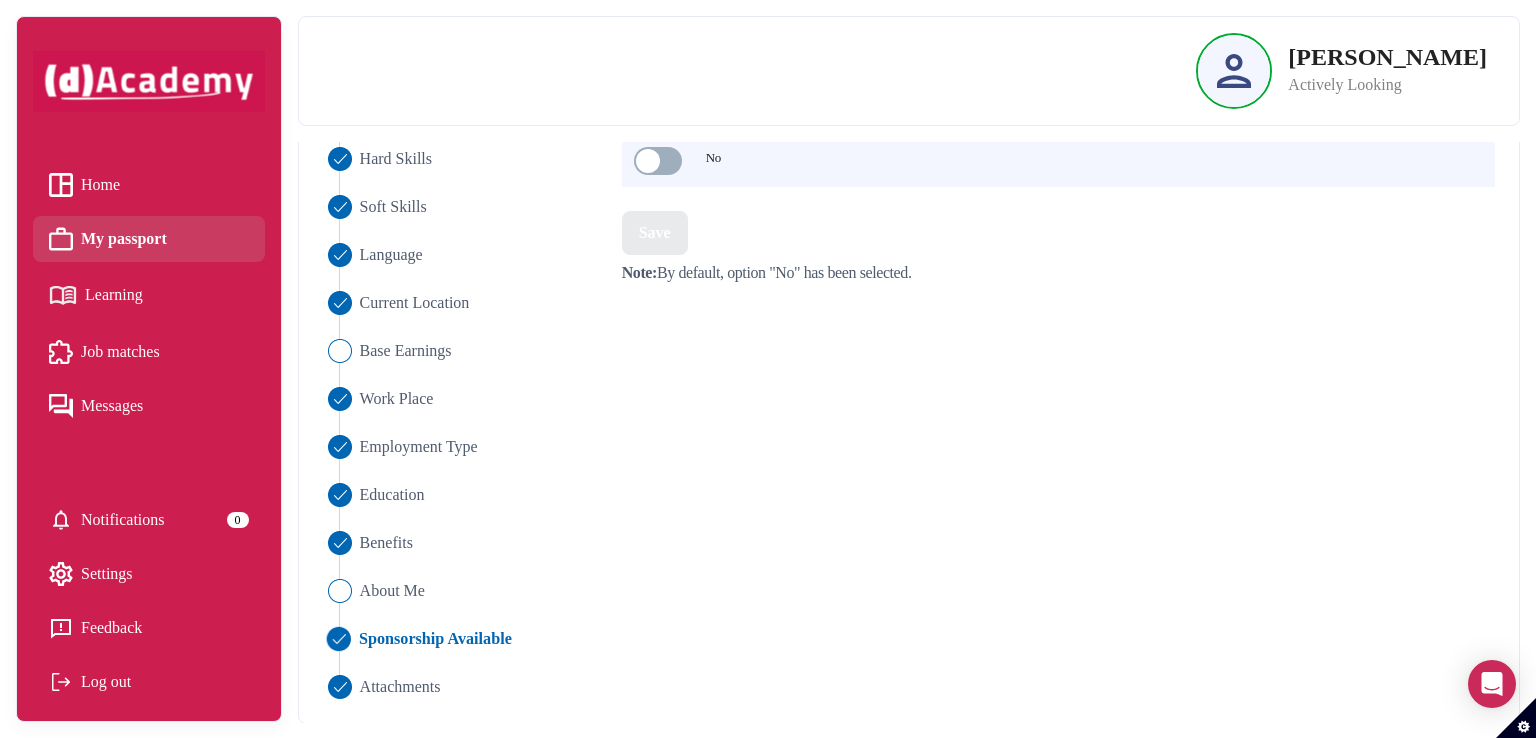 click on "Industry Experience Hard Skills Soft Skills Language Current Location Base Earnings Work Place Employment Type Education Benefits About Me Sponsorship Available Attachments List  Sponsorship Available Do you require sponsorship to work in the [GEOGRAPHIC_DATA]? No Save Note:  By default, option "No" has been selected." at bounding box center (909, 375) 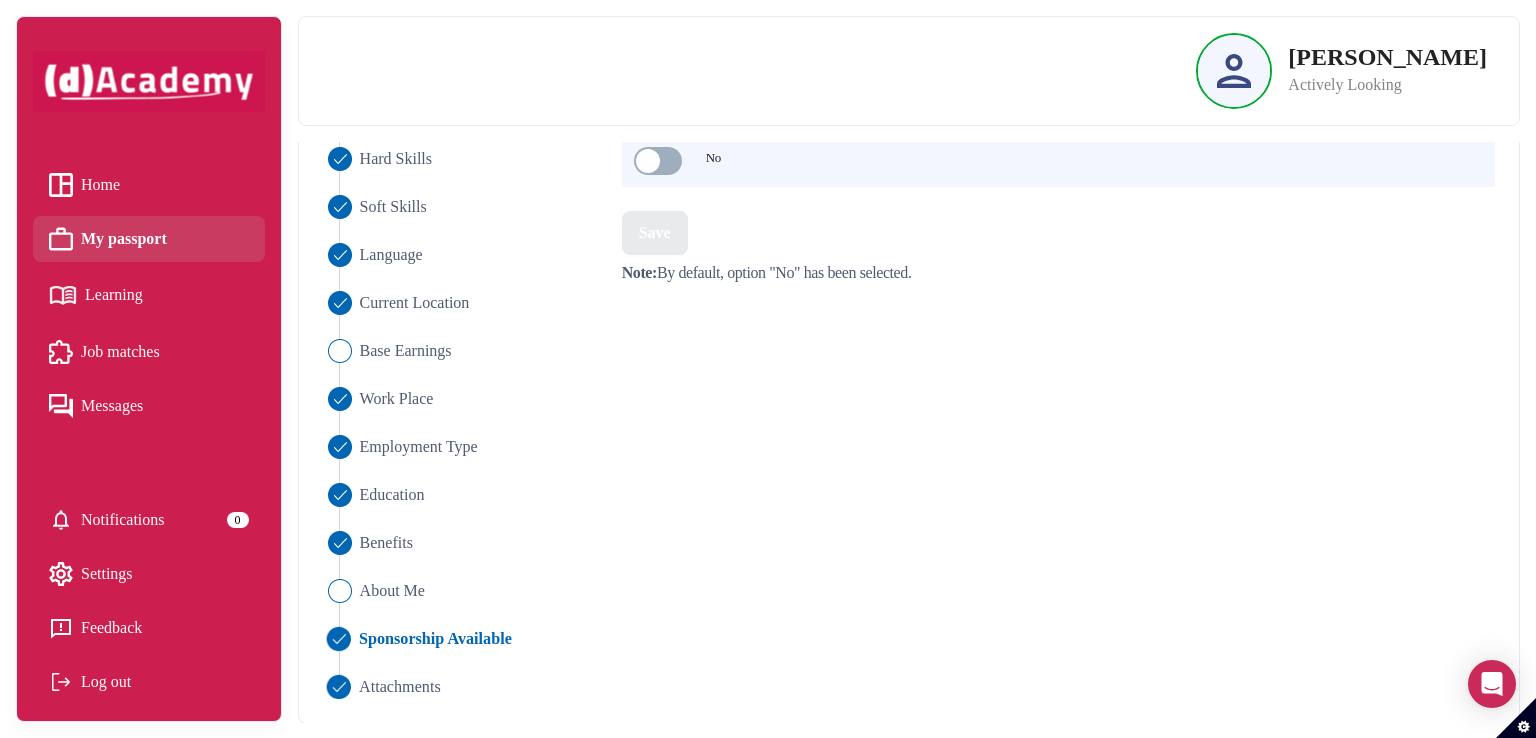 click on "Attachments" at bounding box center (400, 687) 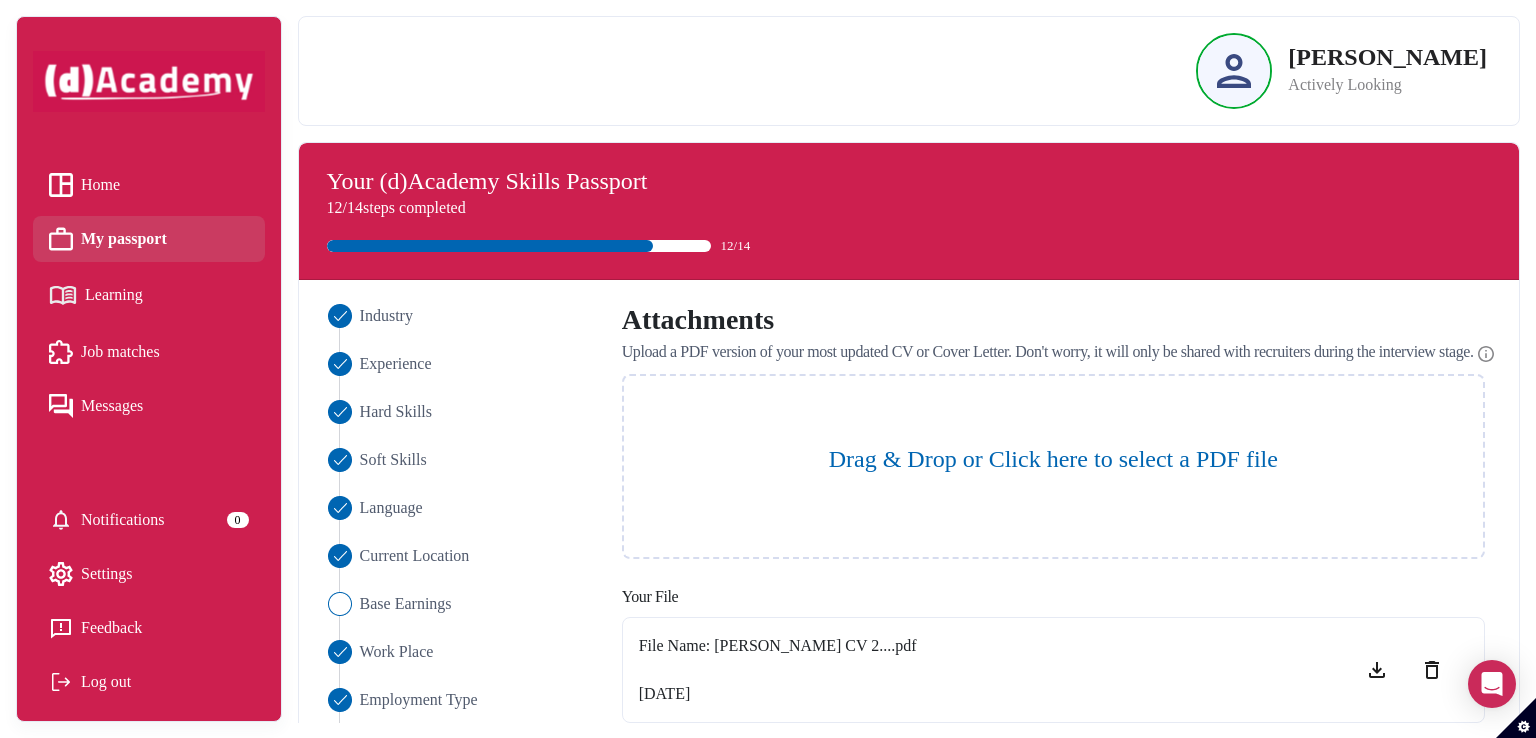 scroll, scrollTop: 28, scrollLeft: 0, axis: vertical 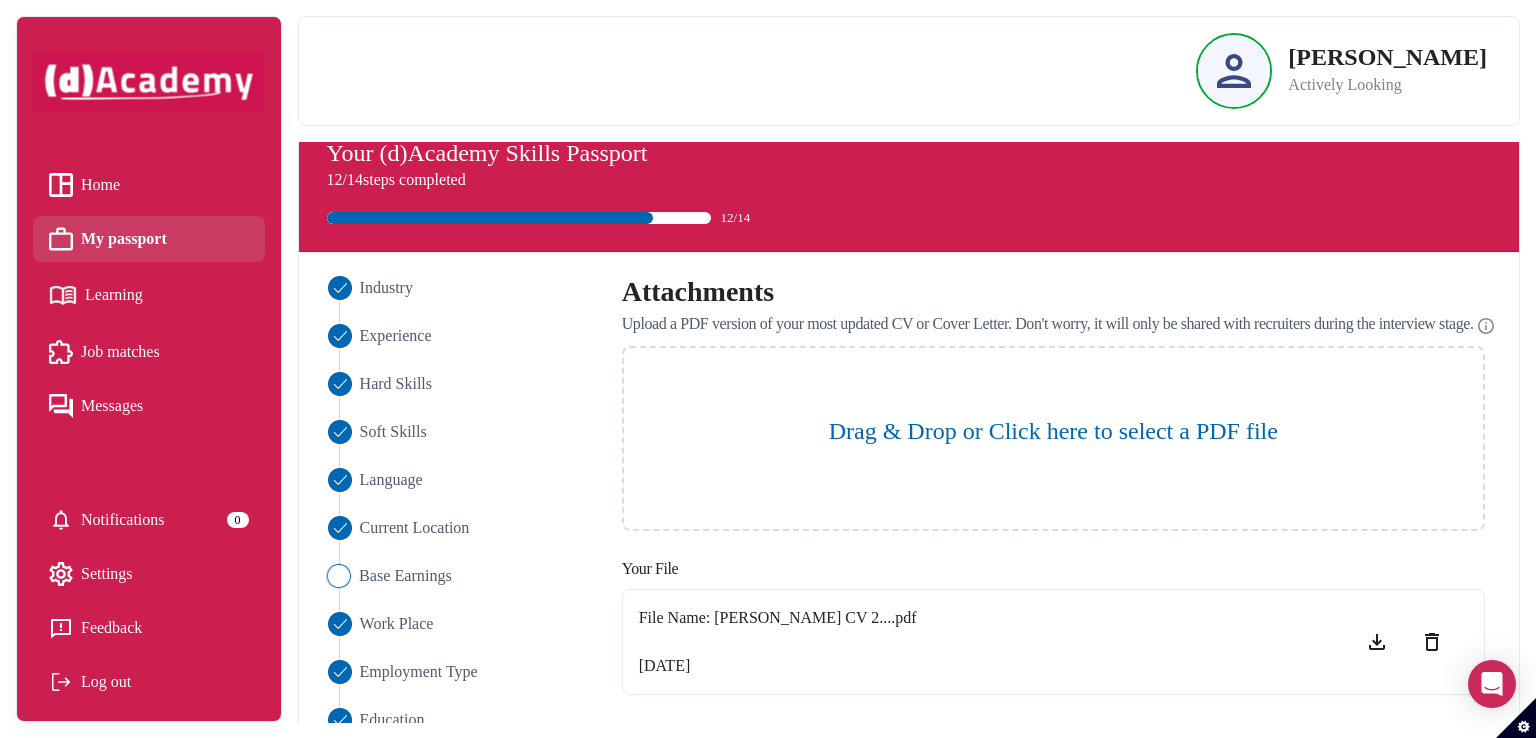 click on "Base Earnings" at bounding box center (405, 576) 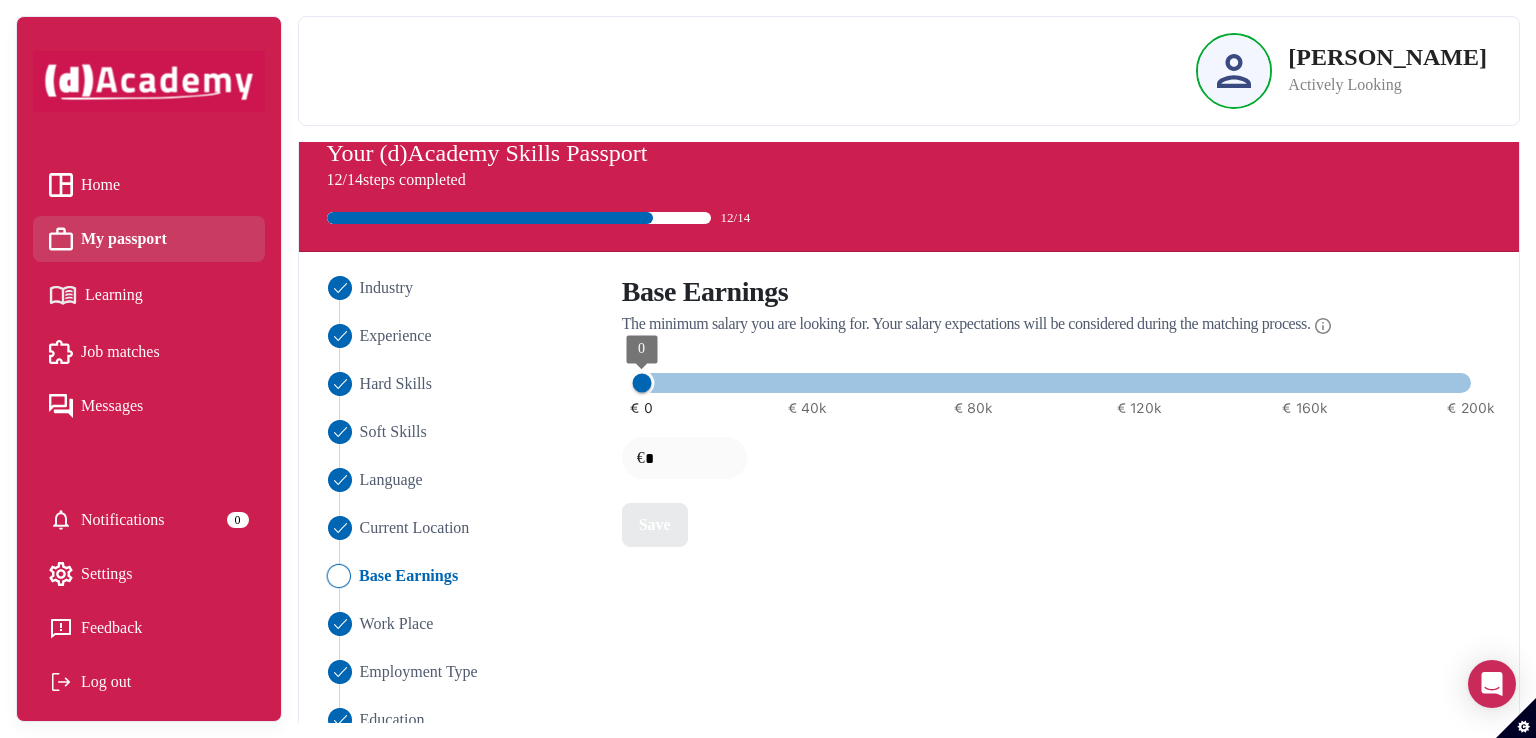 click on "What is this information used for? We use this information to help build your profile to better match you with an employer or course . See our  privacy statement  for more information." at bounding box center [768, 369] 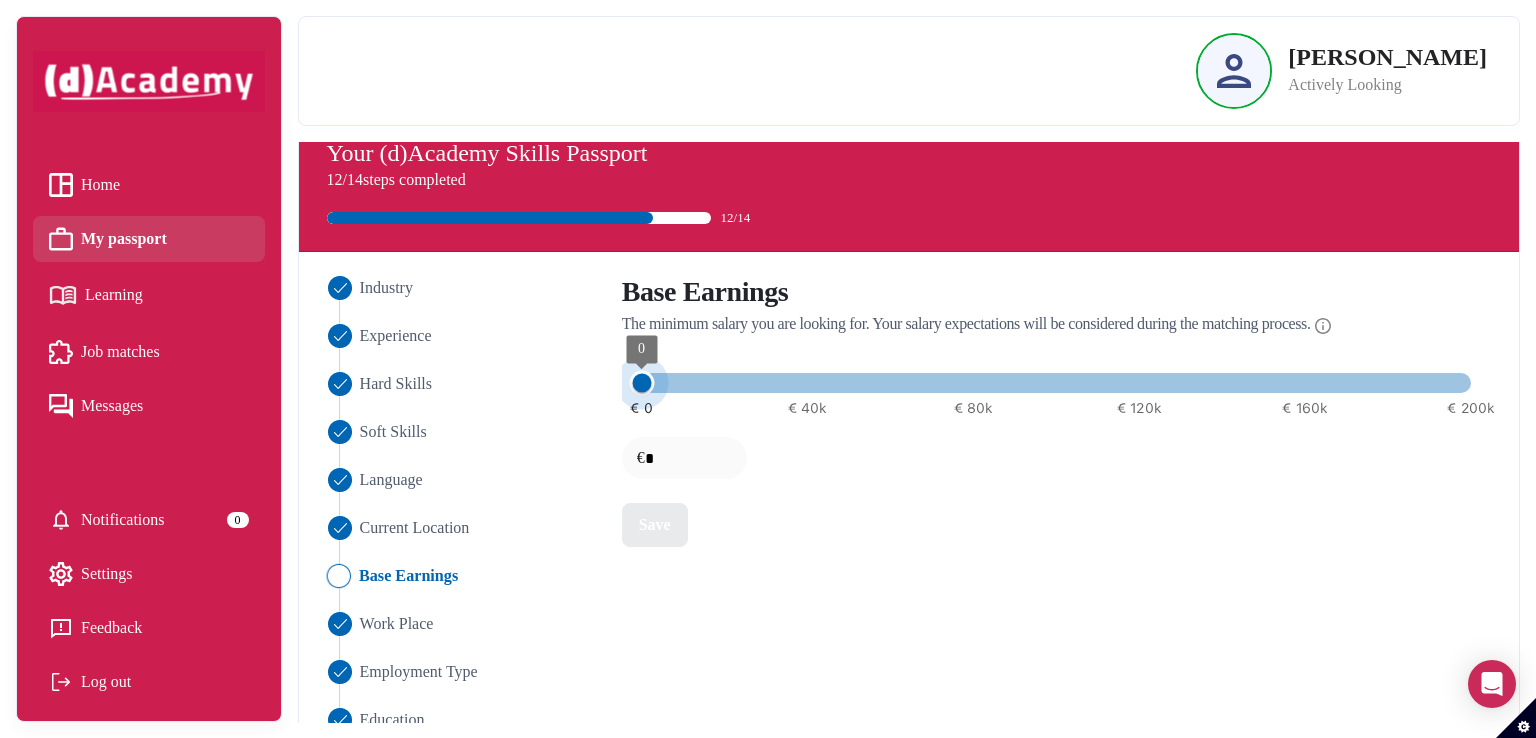 type on "*****" 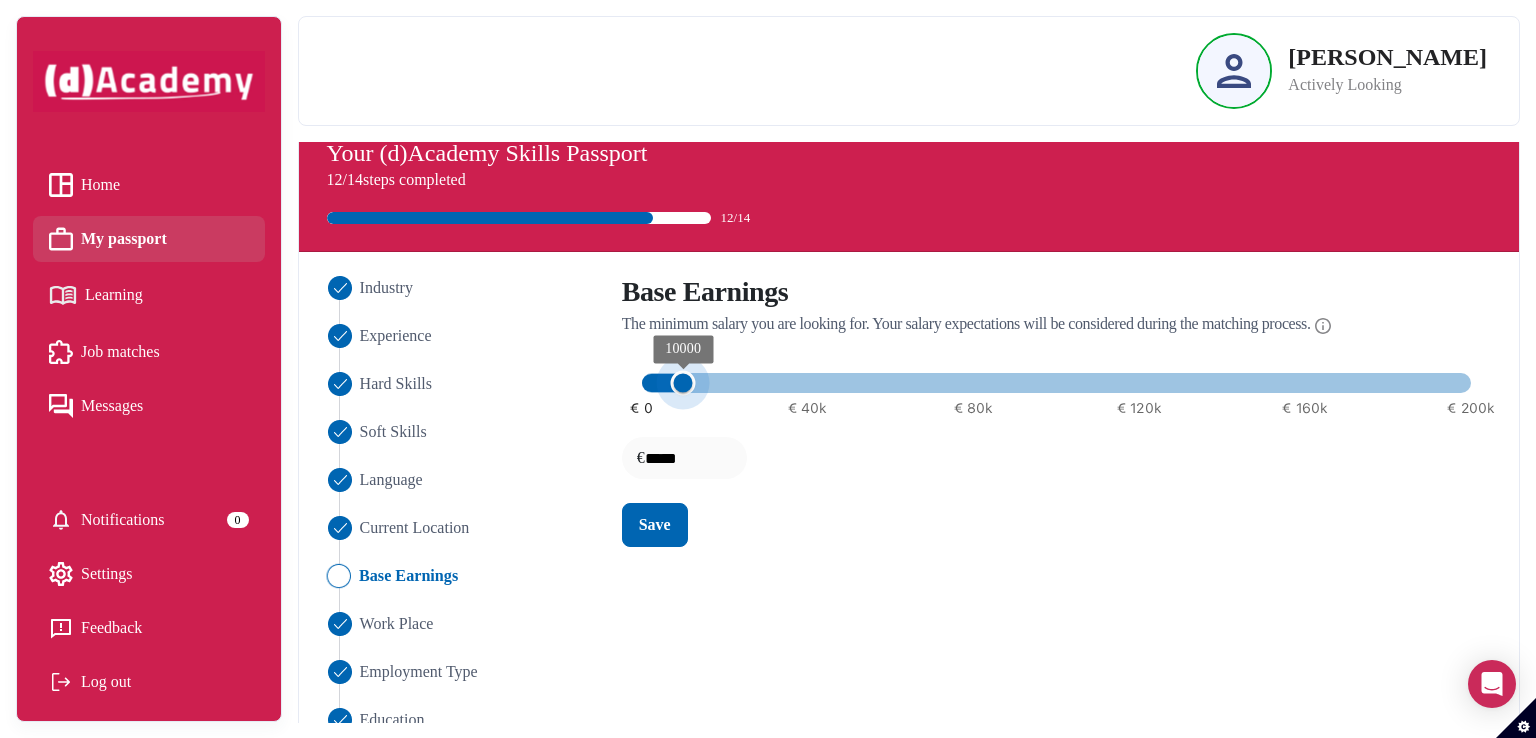 type on "*****" 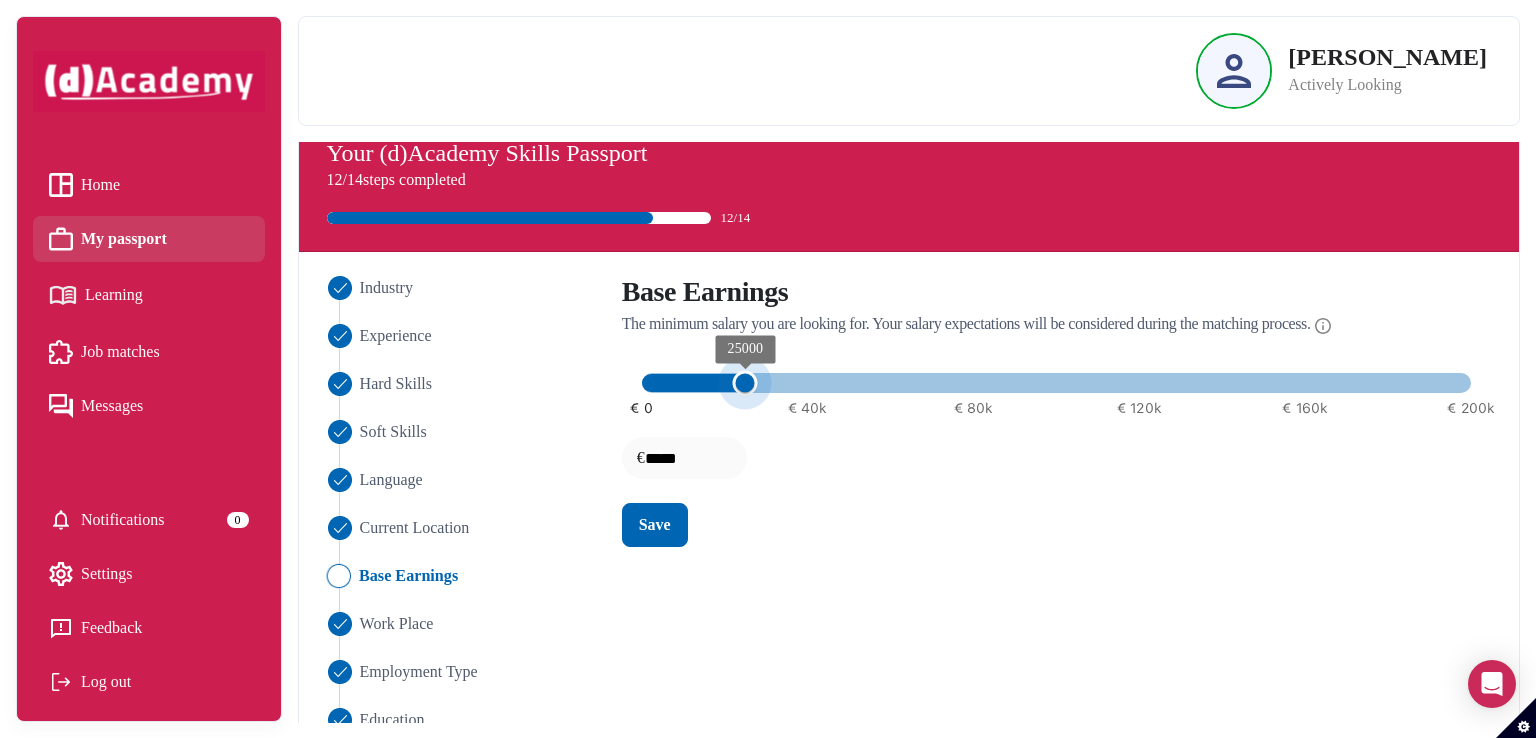 type on "*****" 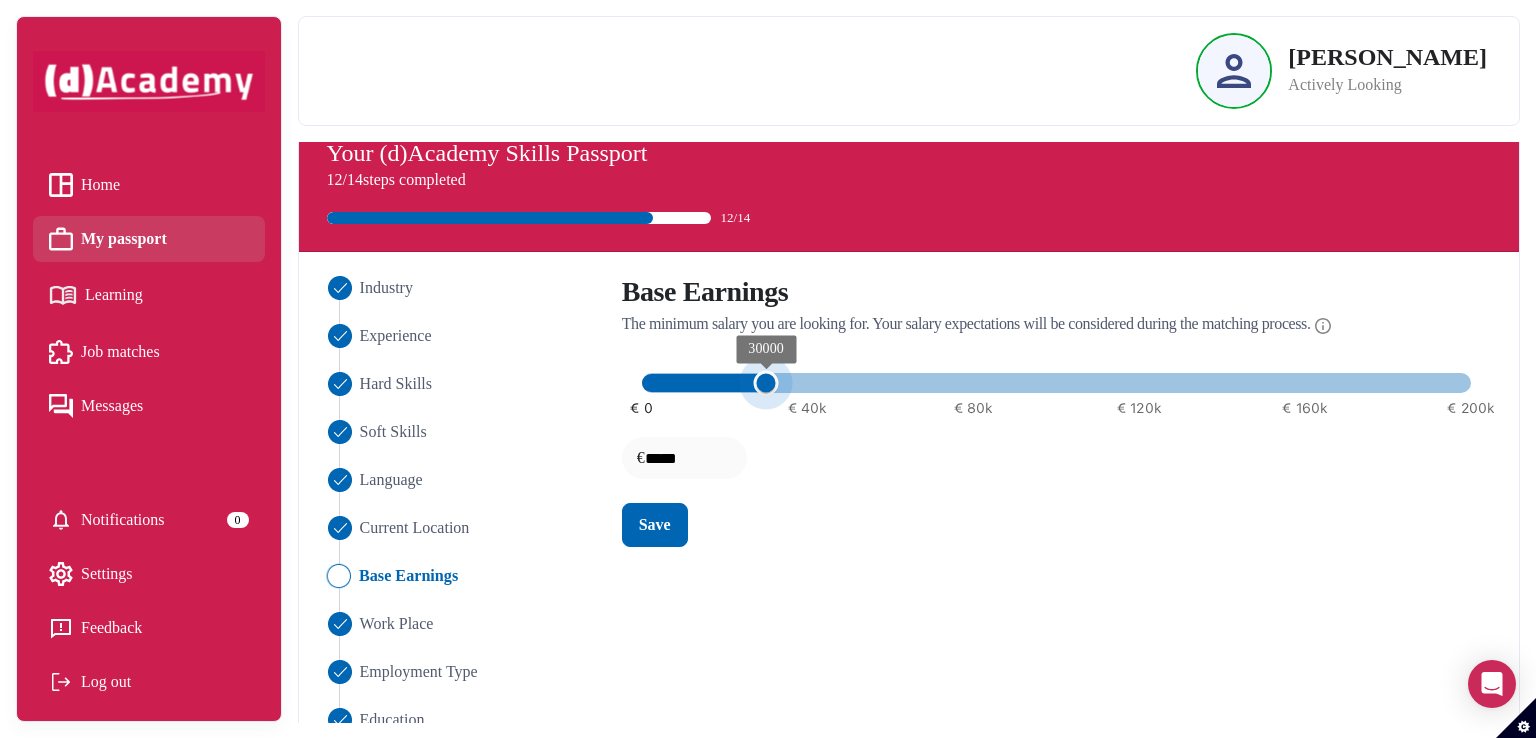 type on "*****" 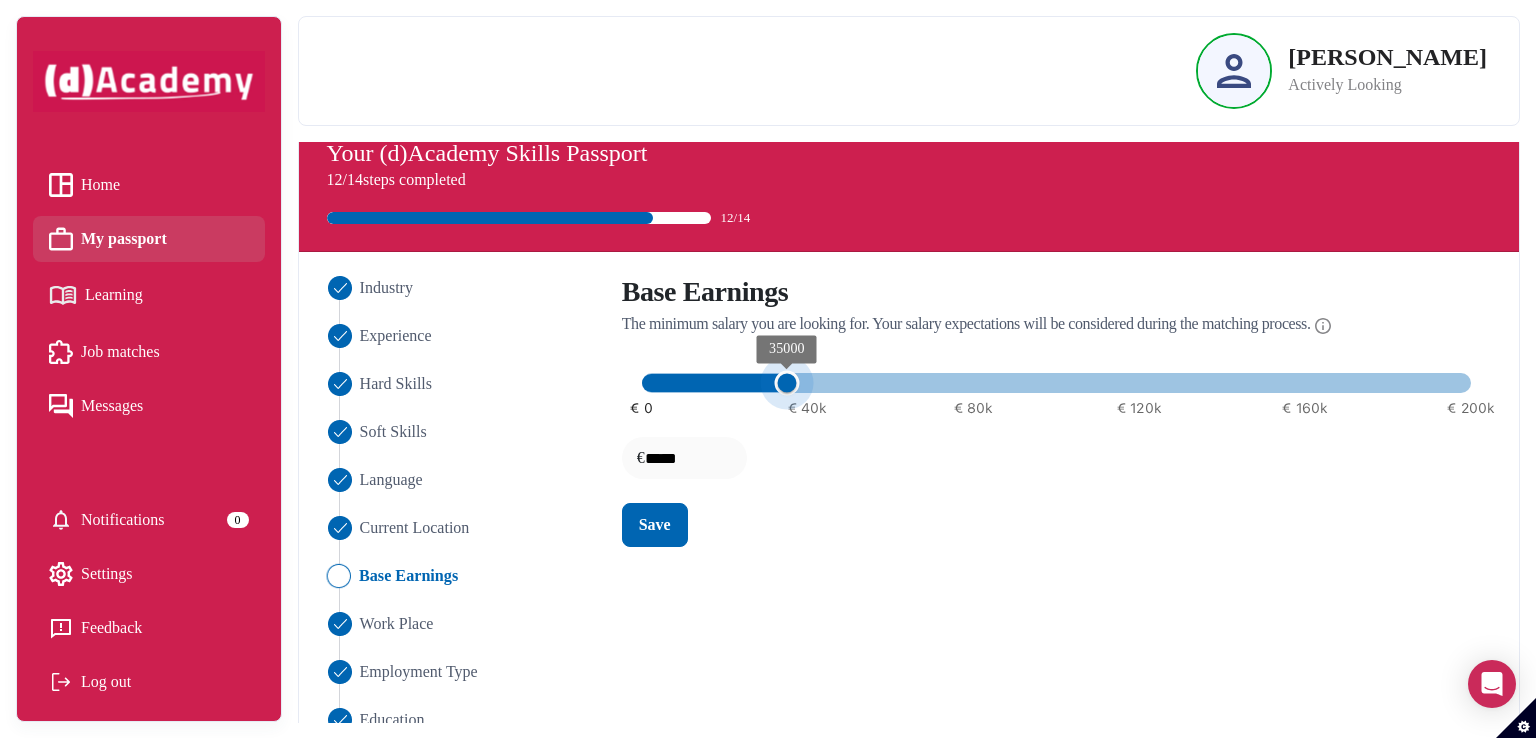 type on "*****" 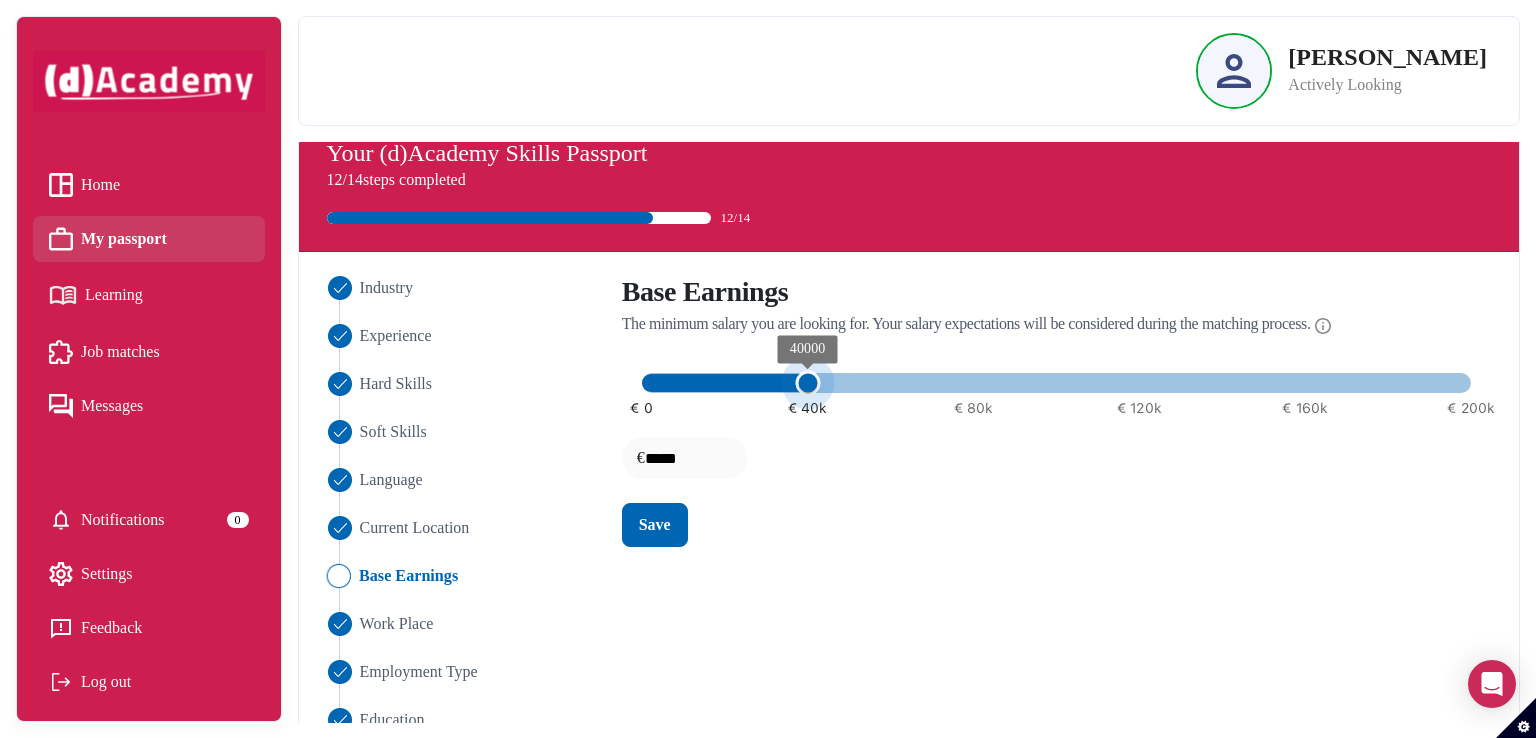 drag, startPoint x: 641, startPoint y: 383, endPoint x: 814, endPoint y: 379, distance: 173.04623 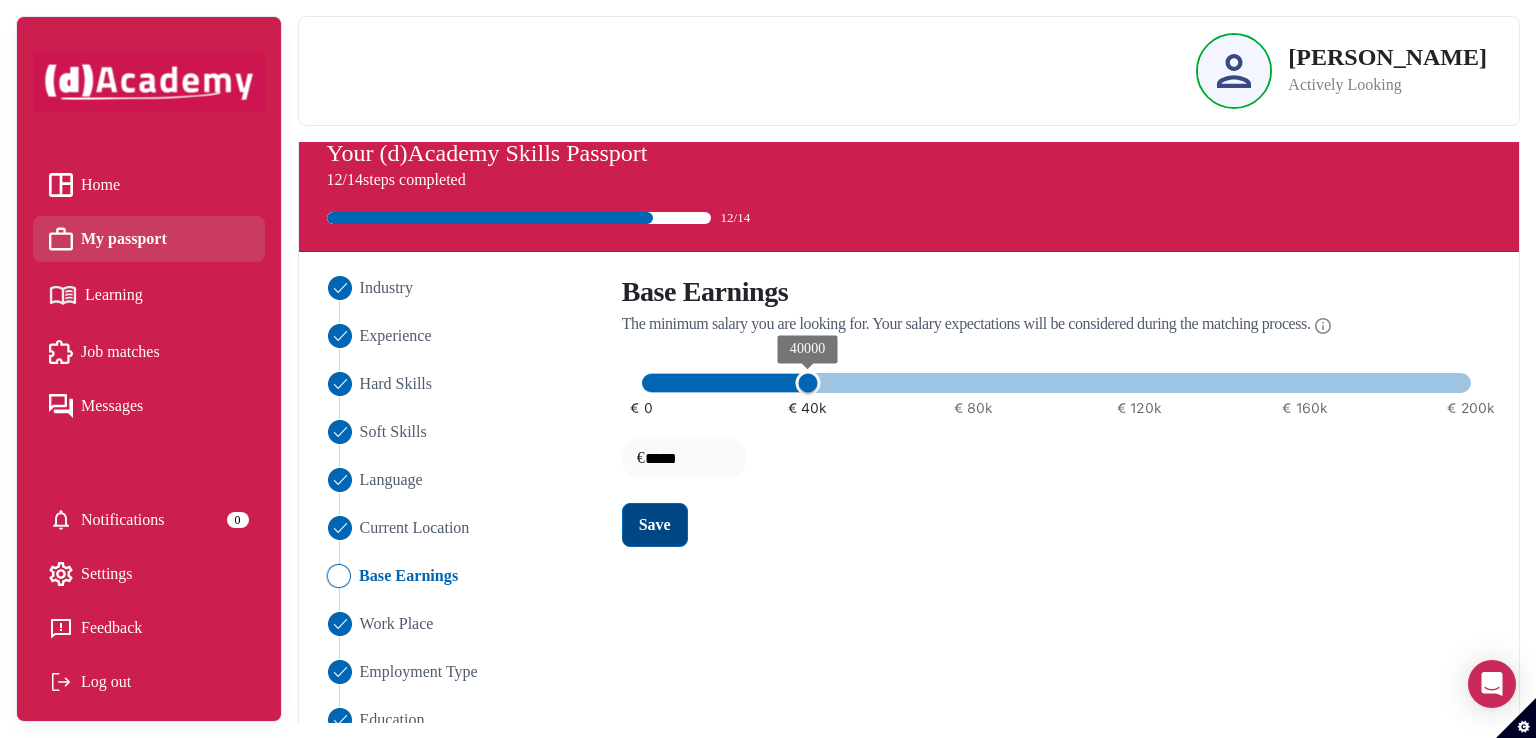 click on "Save" at bounding box center (655, 525) 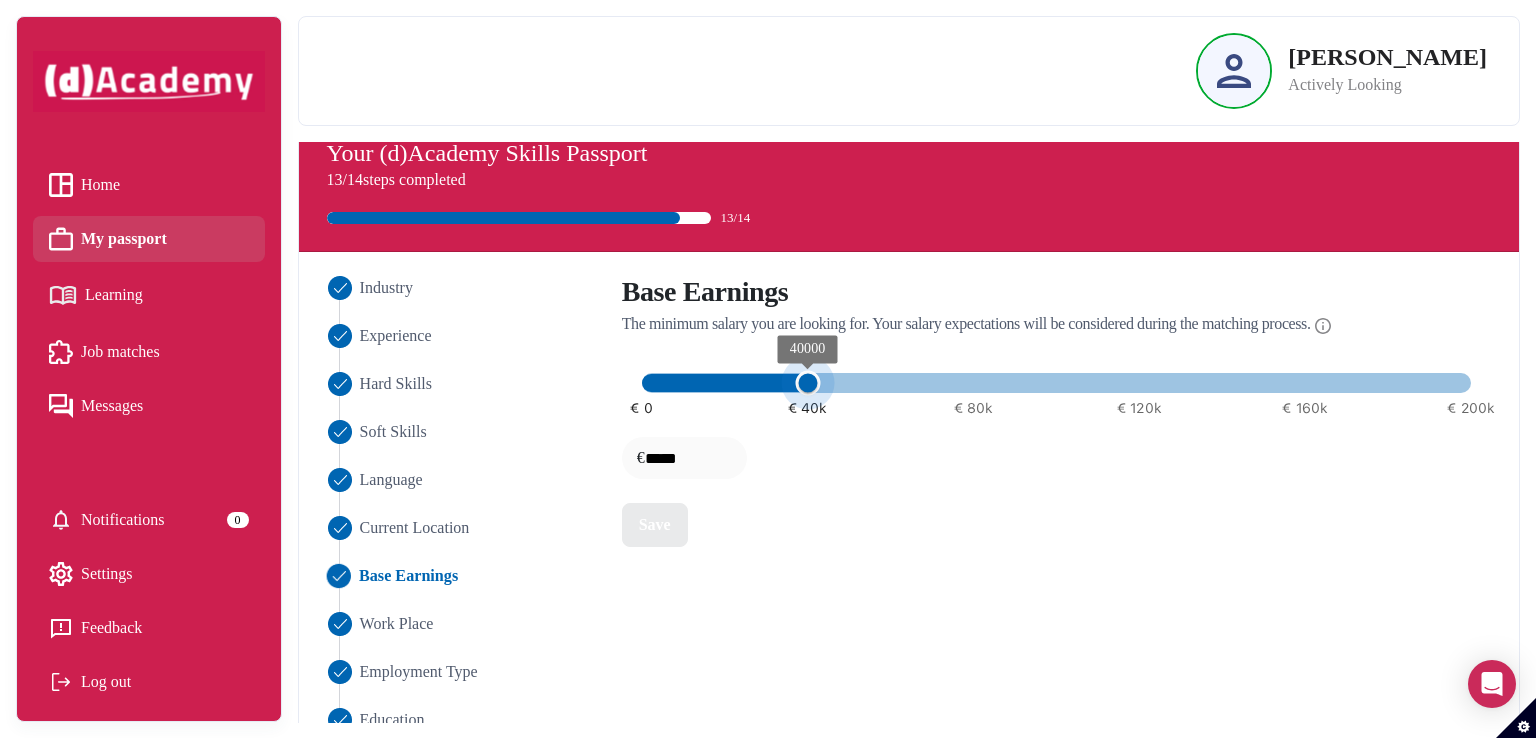 type on "*****" 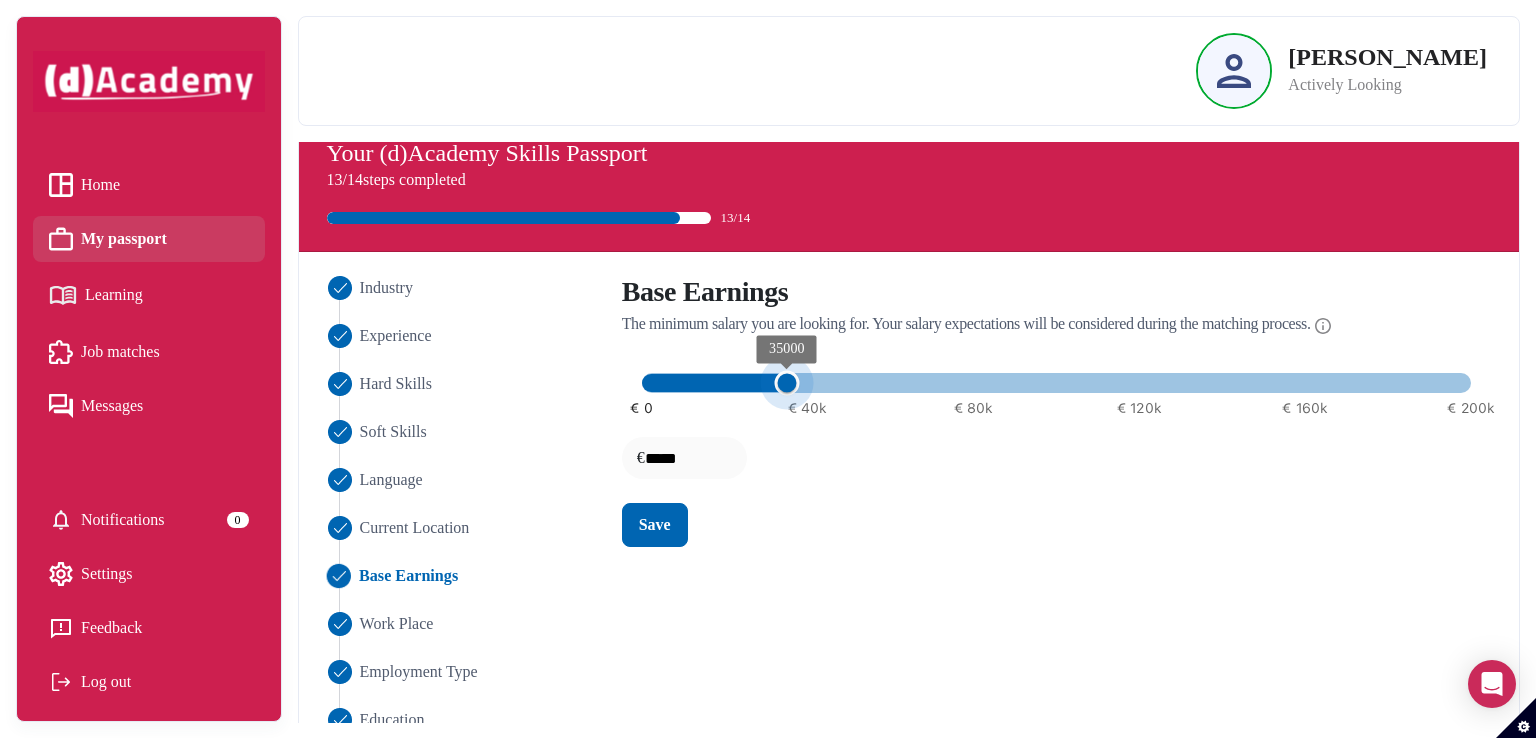 drag, startPoint x: 804, startPoint y: 381, endPoint x: 780, endPoint y: 381, distance: 24 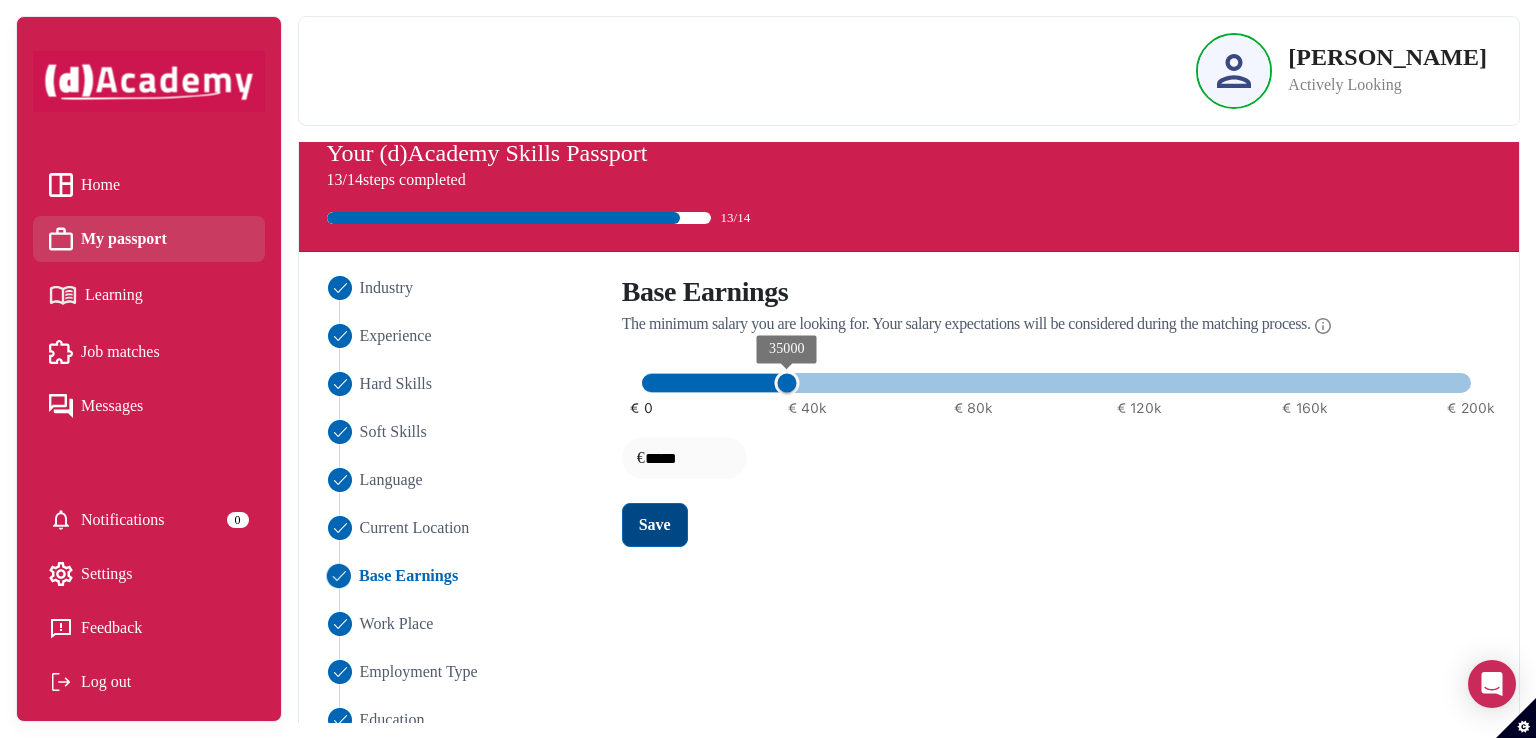 click on "Save" at bounding box center (655, 525) 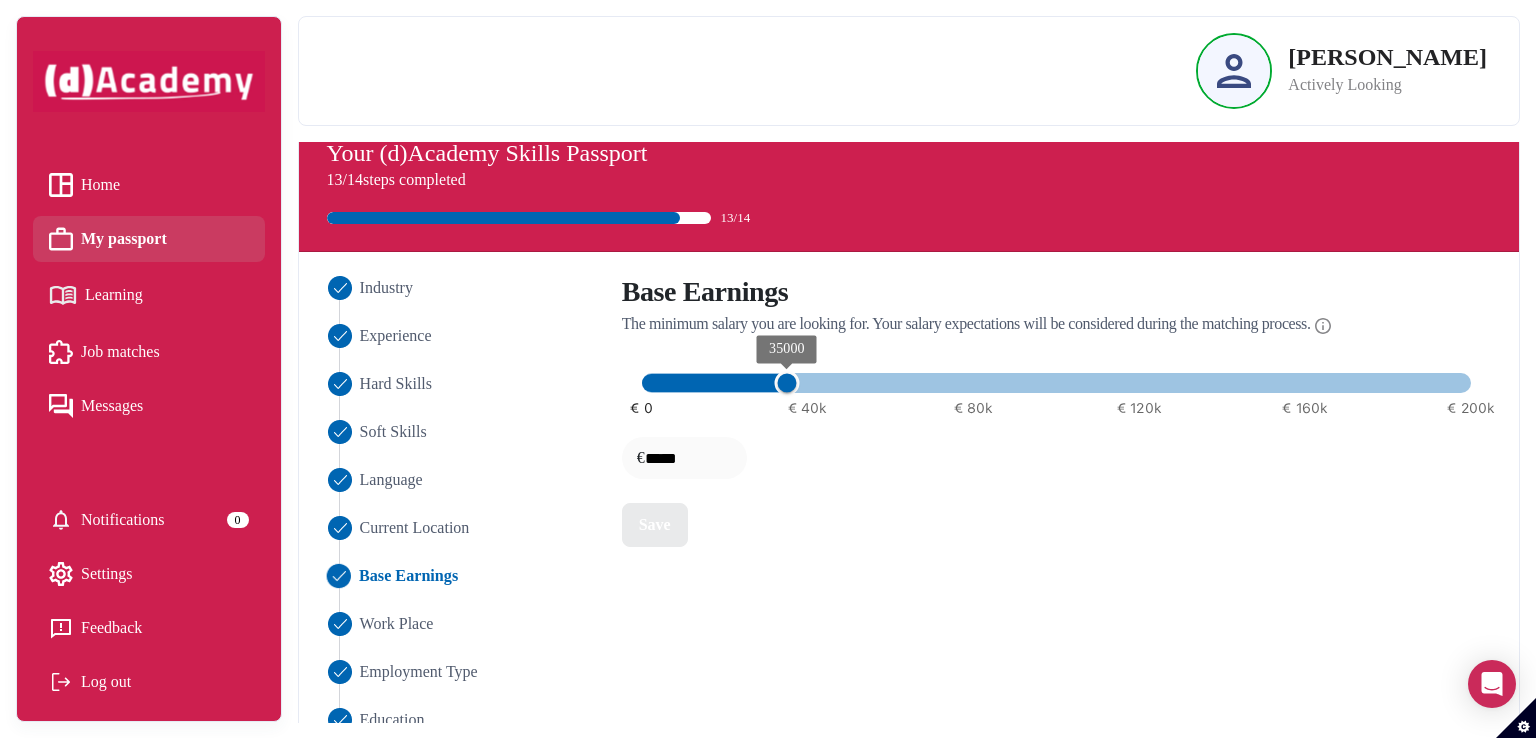 scroll, scrollTop: 253, scrollLeft: 0, axis: vertical 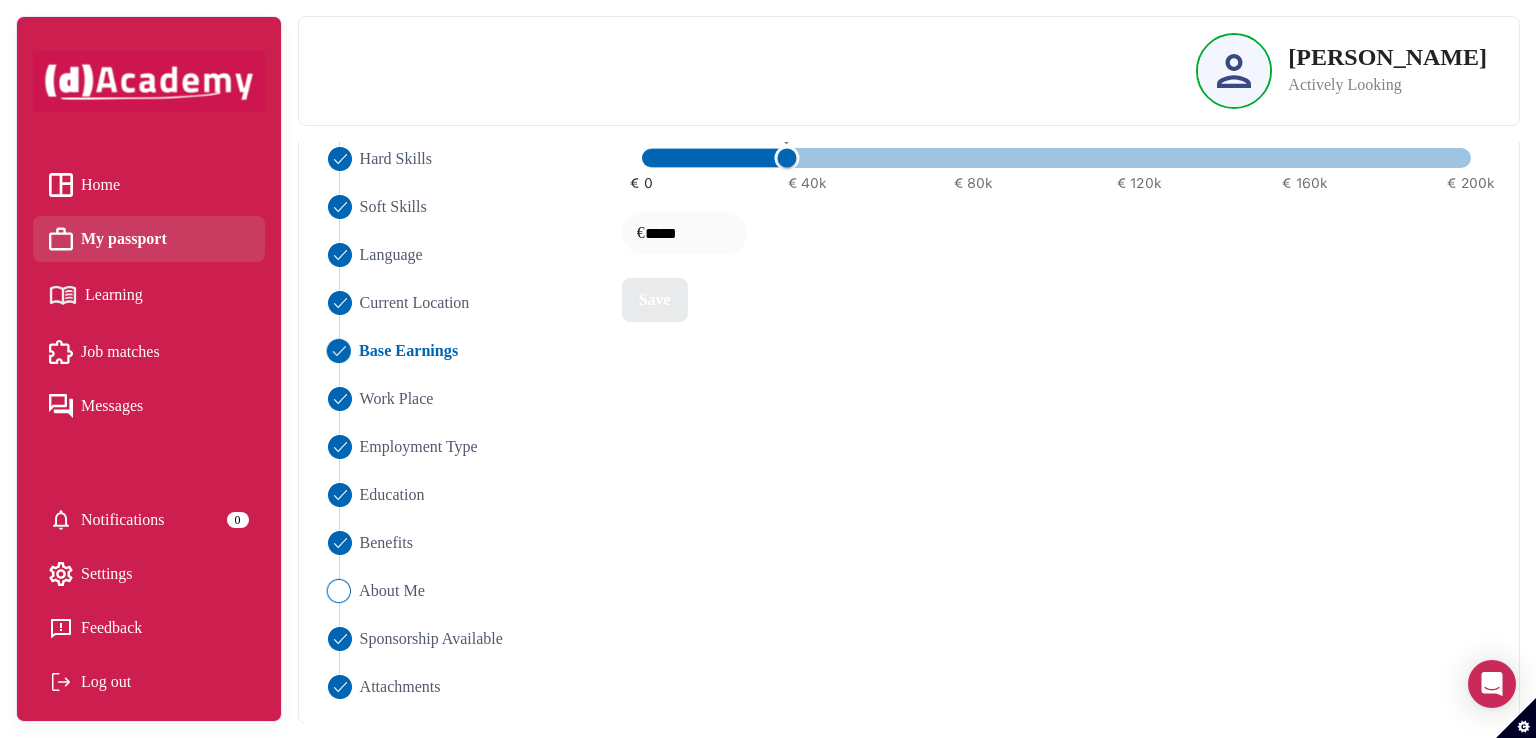 click on "About Me" at bounding box center [392, 591] 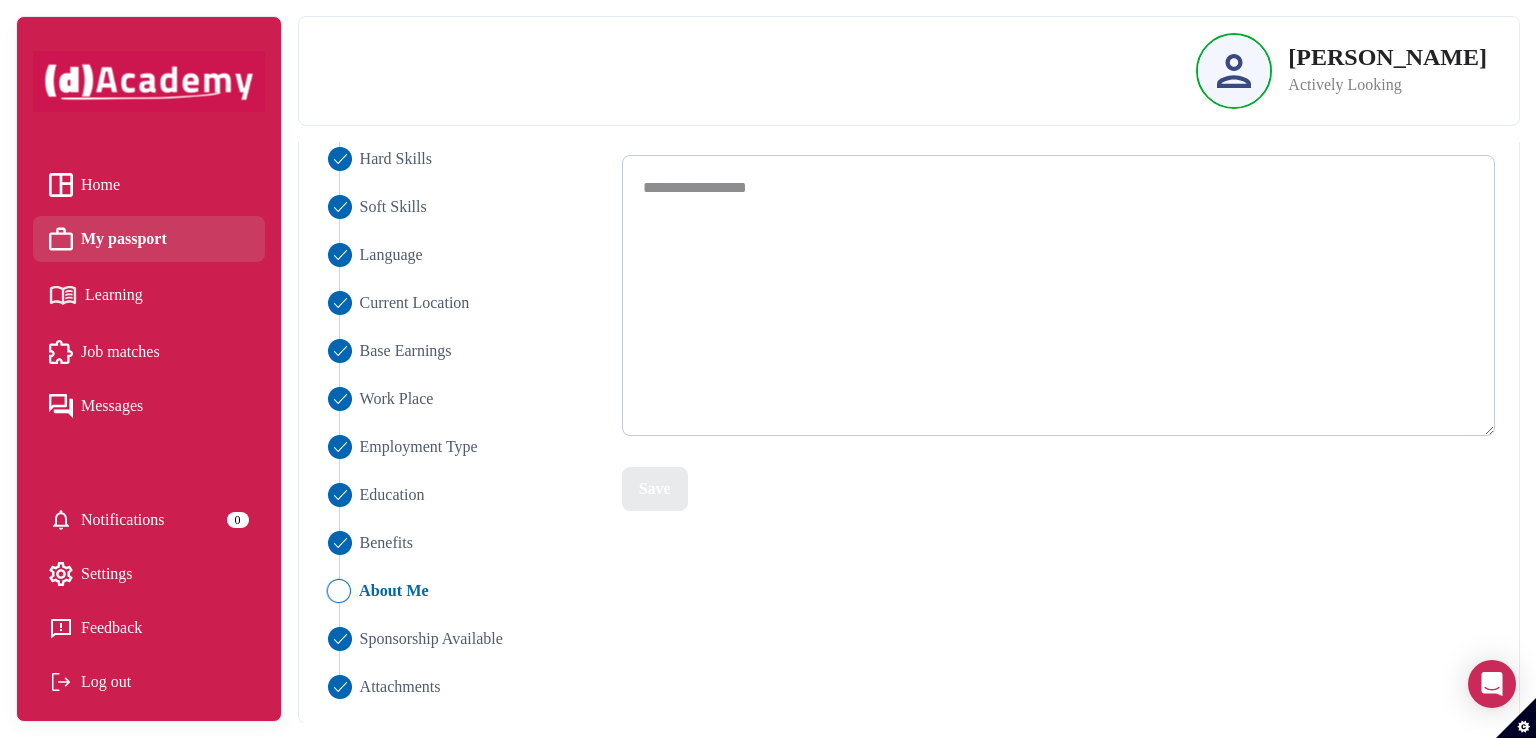 click at bounding box center (1058, 295) 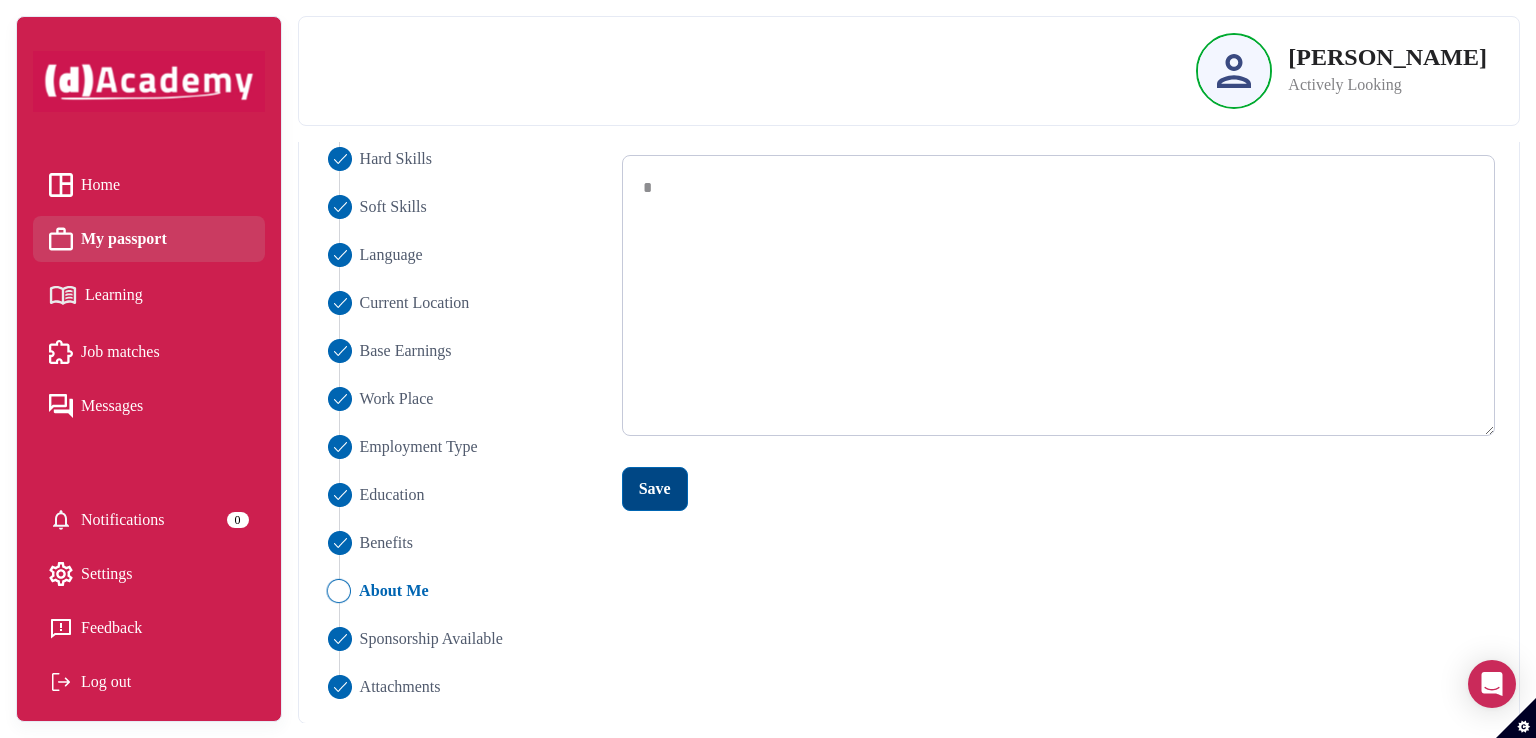 type on "*" 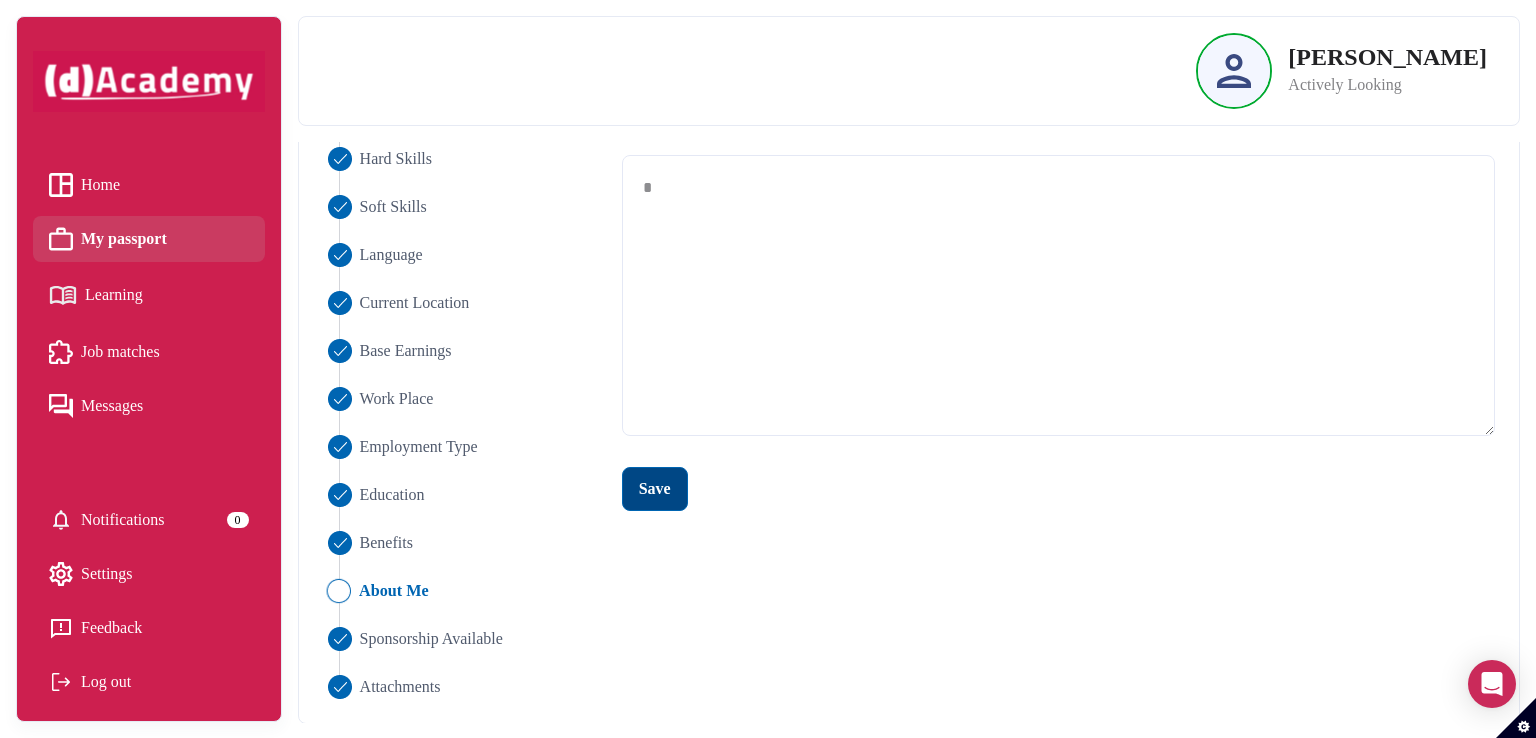 click on "Save" at bounding box center [655, 489] 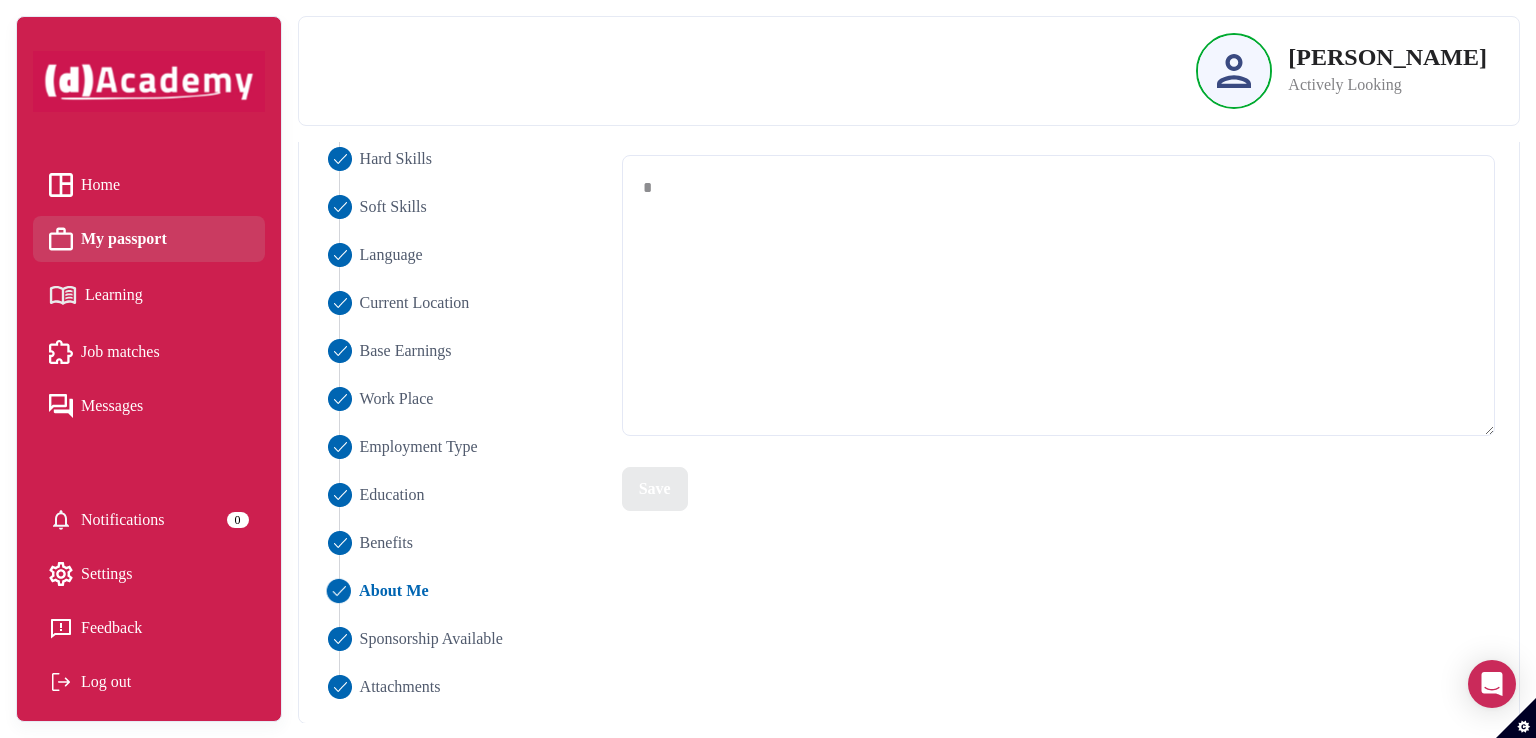 scroll, scrollTop: 0, scrollLeft: 0, axis: both 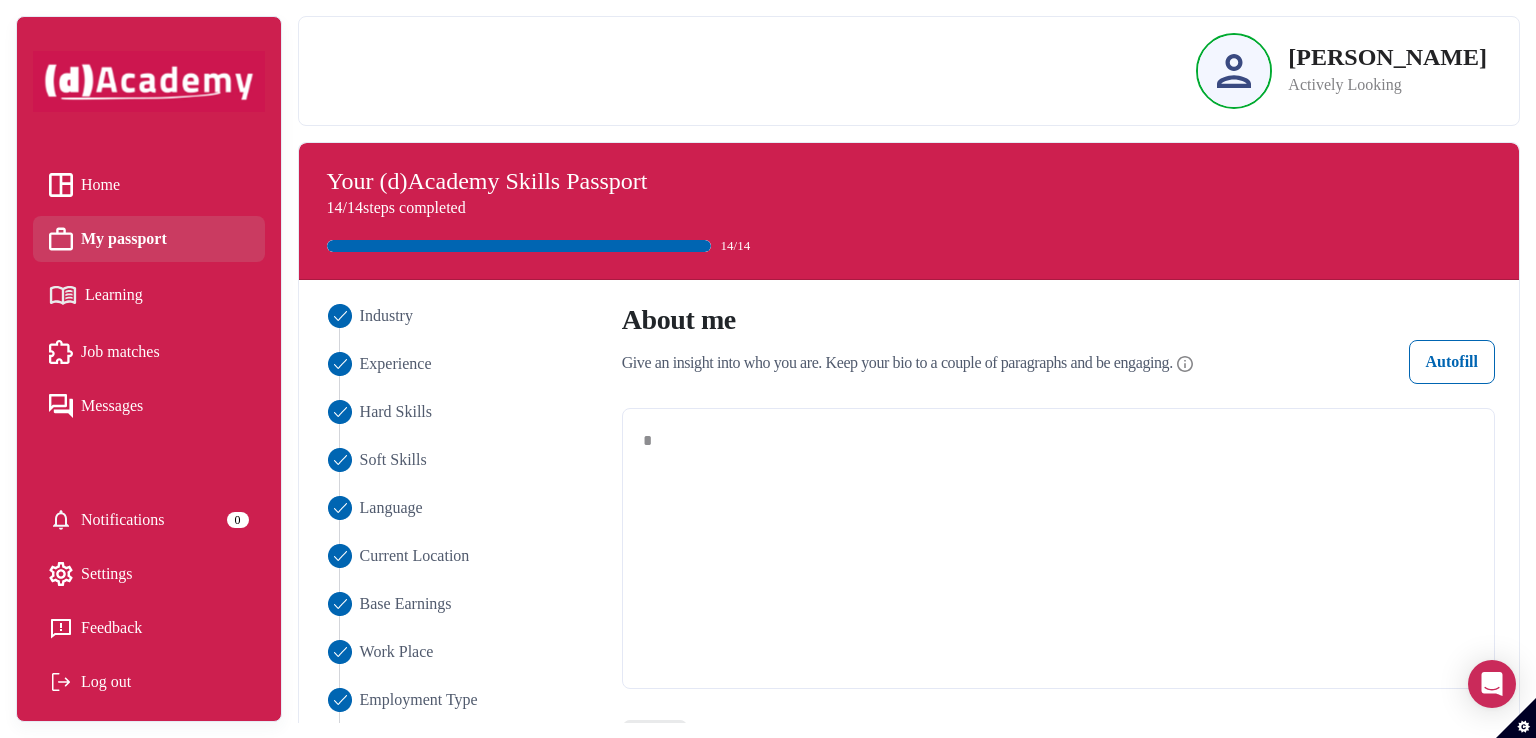 click on "Learning" at bounding box center (149, 295) 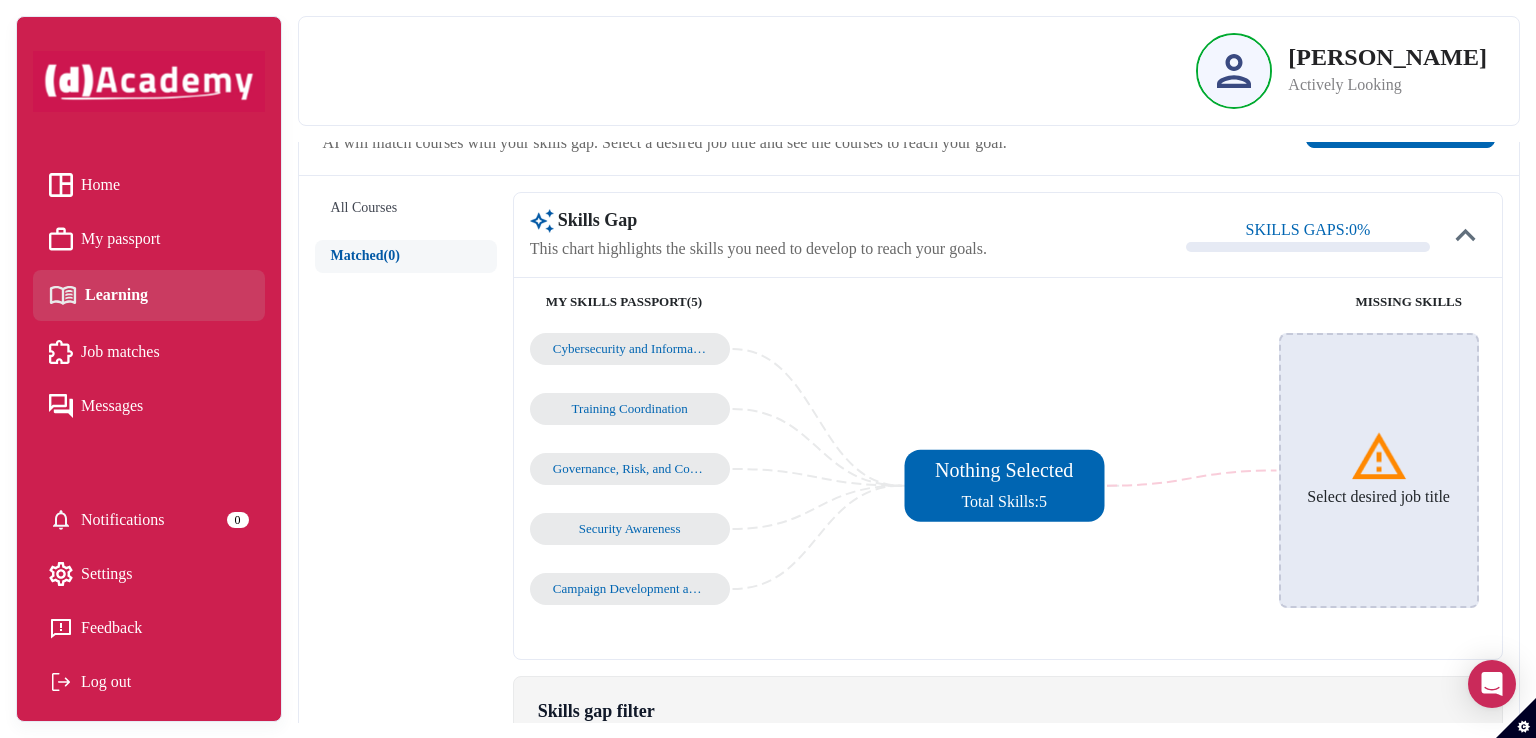 scroll, scrollTop: 76, scrollLeft: 0, axis: vertical 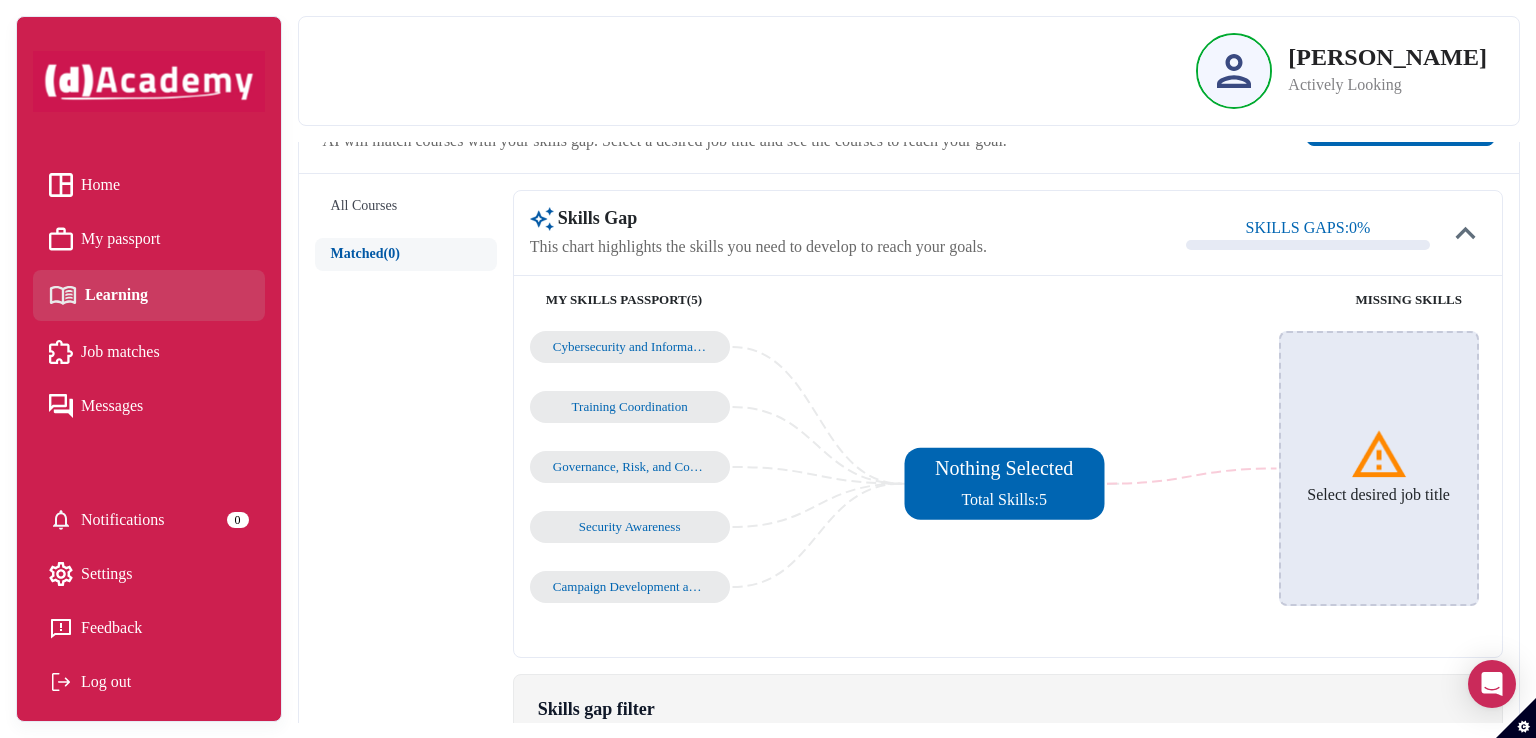 click at bounding box center [1379, 455] 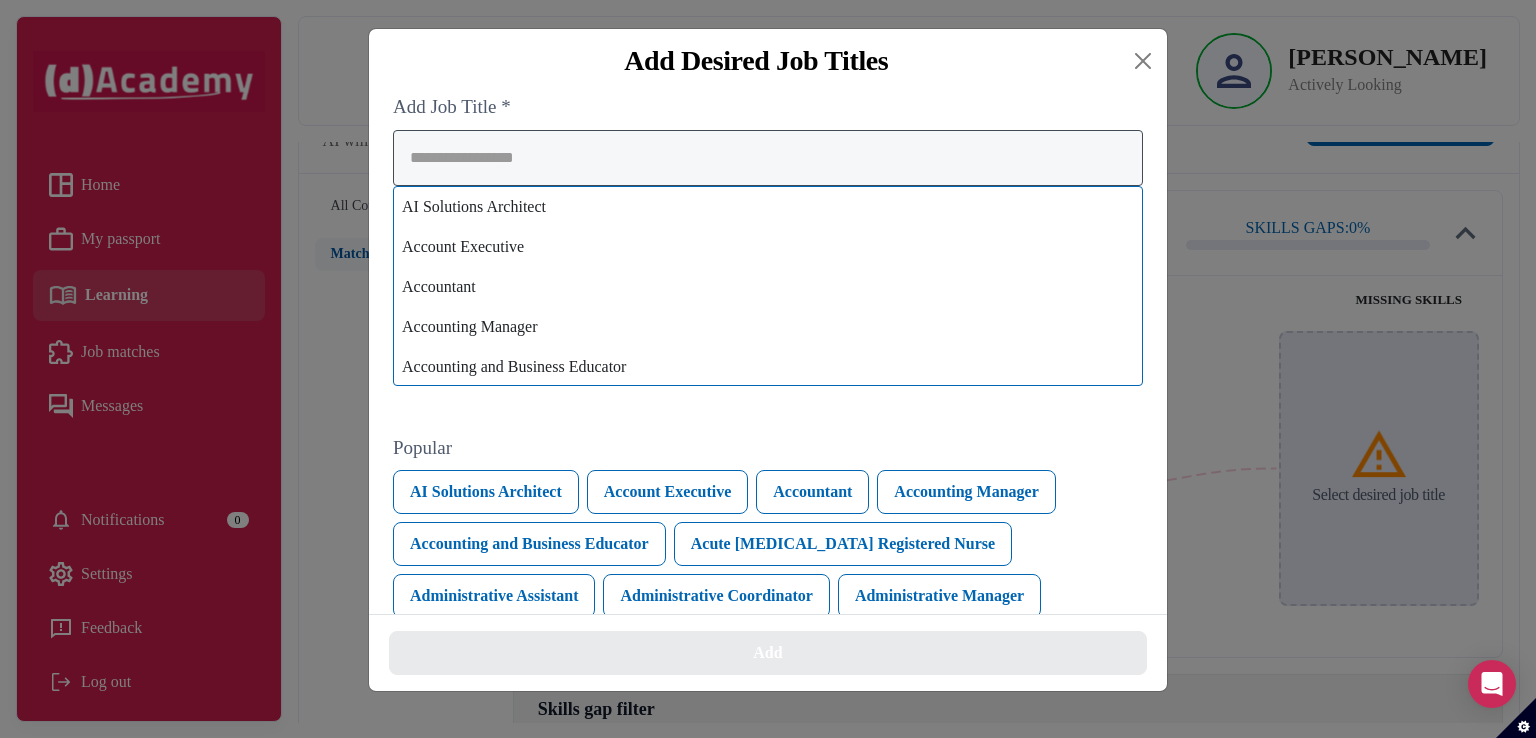 click on "AI Solutions Architect Account Executive Accountant Accounting Manager Accounting and Business Educator Acute [MEDICAL_DATA] Registered Nurse Administrative Assistant Administrative Coordinator Administrative Manager Administrative Notary Specialist Administrative Support Specialist Advanced Practice Nurse Advanced Practice Registered Nurse Agricultural Risk Management Specialist Aircraft Avionics Technician Alterations and Inventory Specialist Ambassador Anesthesiologist Aquatic Health and Wellness Coach Aquatics Specialist Arborist Crew Leader Assistant Branch Manager Assistant General Manager Assistant Manager Assistant Nurse Manager Assistant Property Manager Assistant Salon Manager Assistant Store Manager Assistant Vice President Athletic Coach Audit and Accounting Manager Automotive Sales Manager Automotive Service Manager Automotive Store Manager Automotive Technical Service Manager Bakery Manager Bank Teller Banking Operations Specialist Bar Manager Beauty Consultant Behavioral Health Counselor Case Manager" at bounding box center [768, 258] 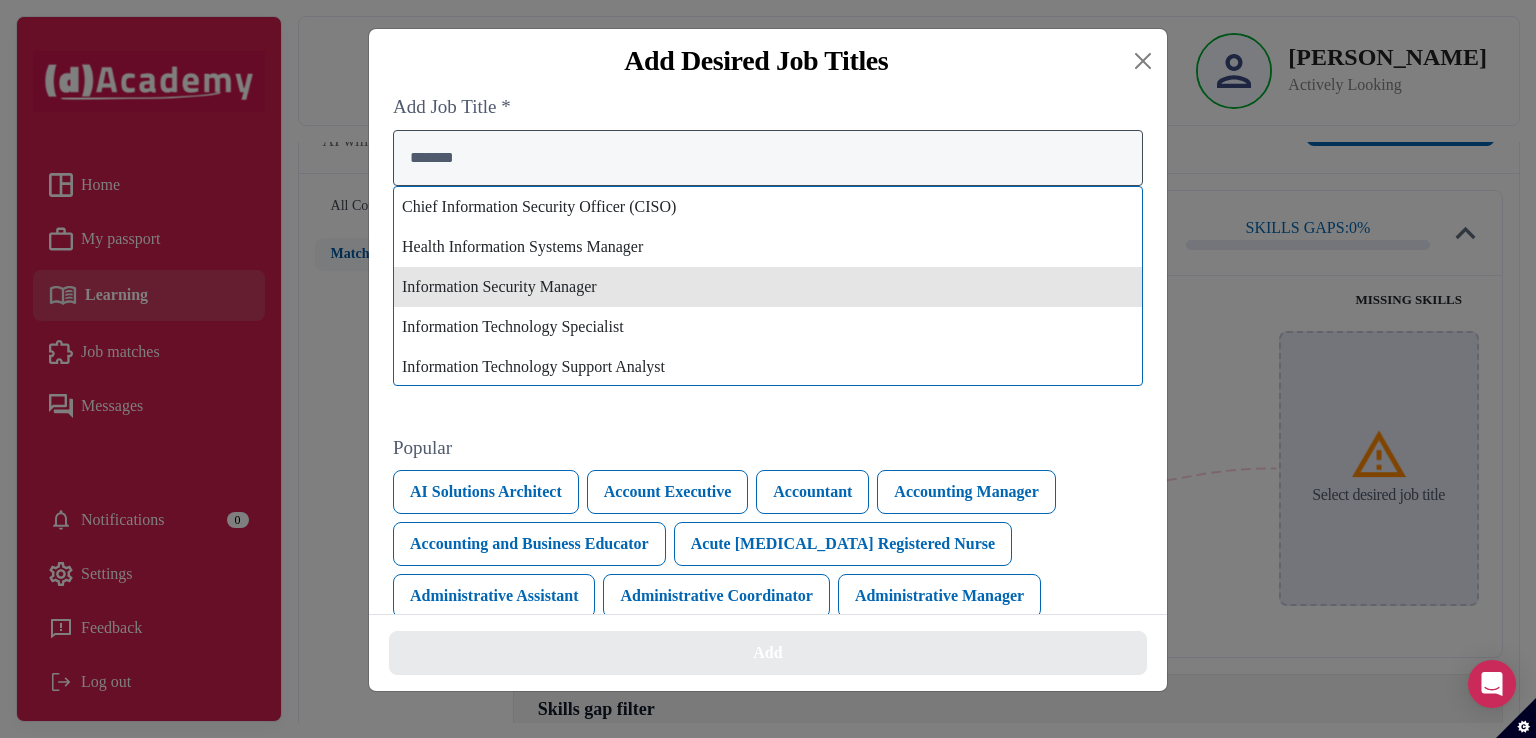 scroll, scrollTop: 1, scrollLeft: 0, axis: vertical 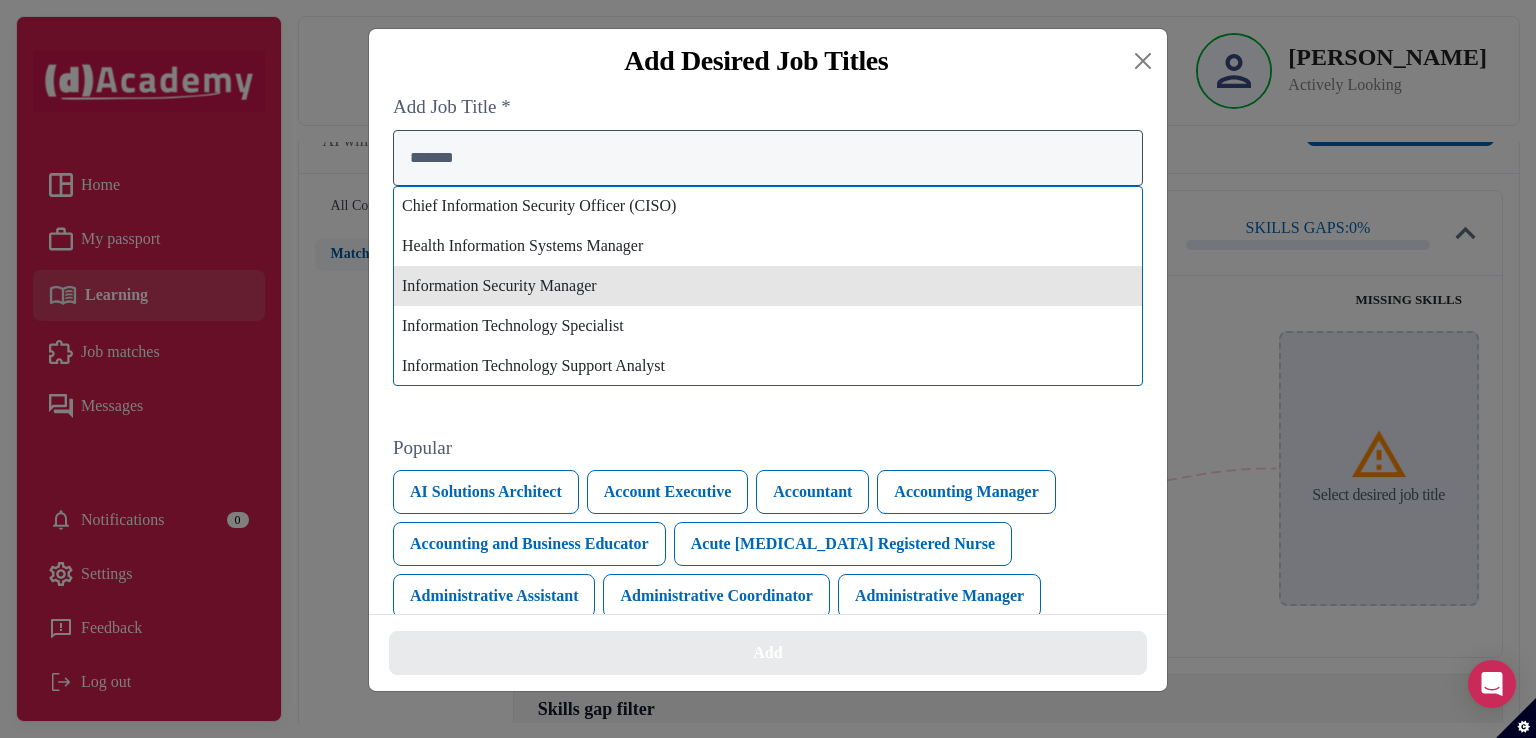 type on "*******" 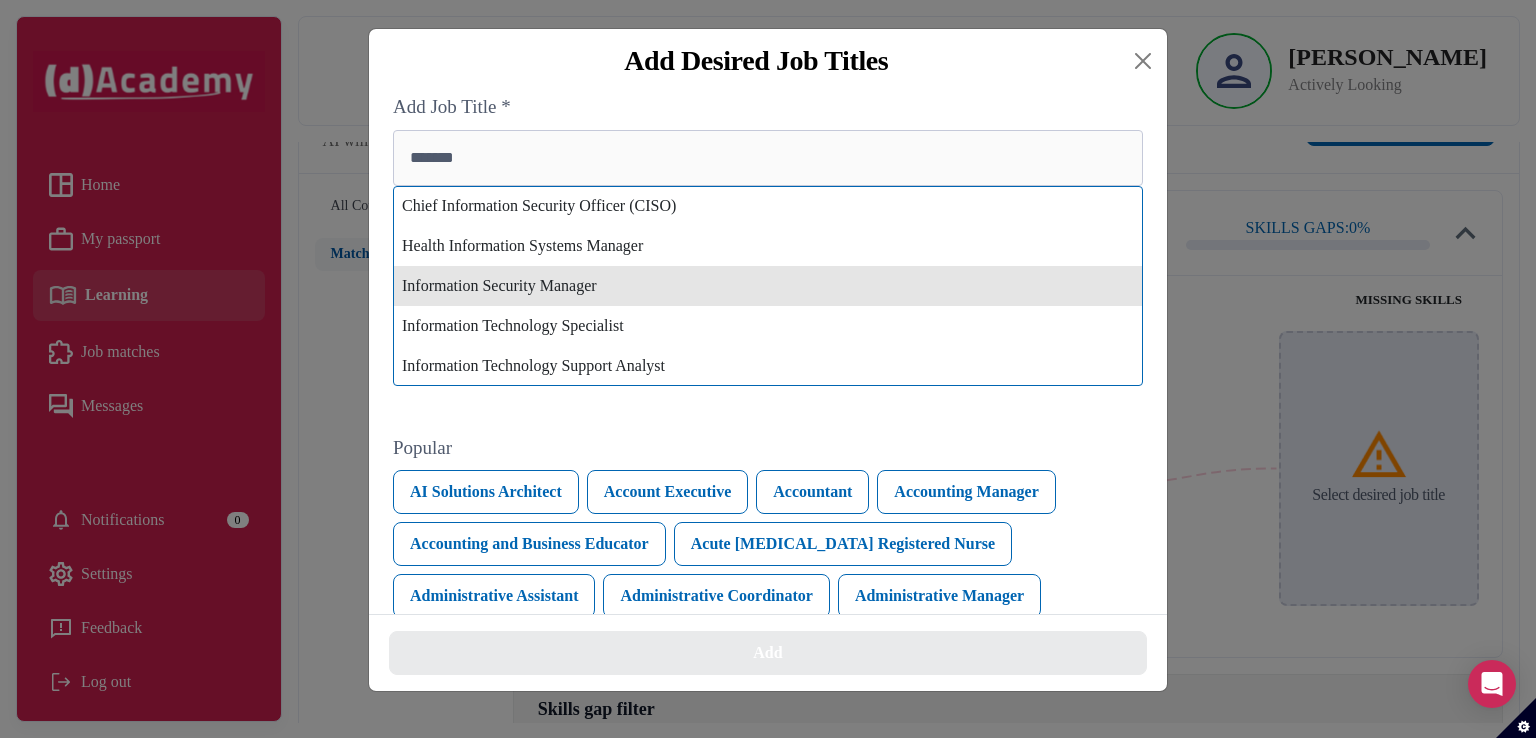 click on "Information Security Manager" at bounding box center [768, 286] 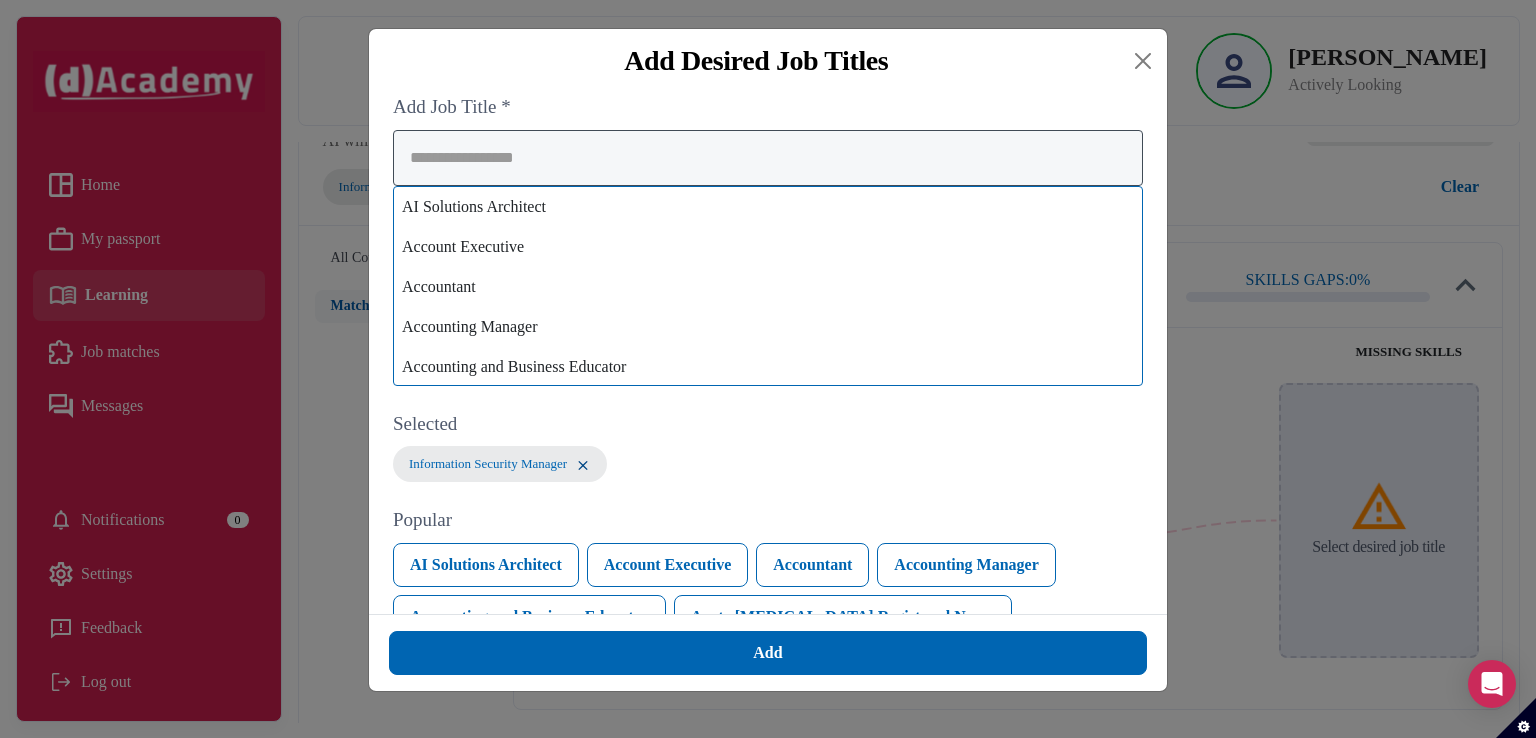 click at bounding box center (768, 158) 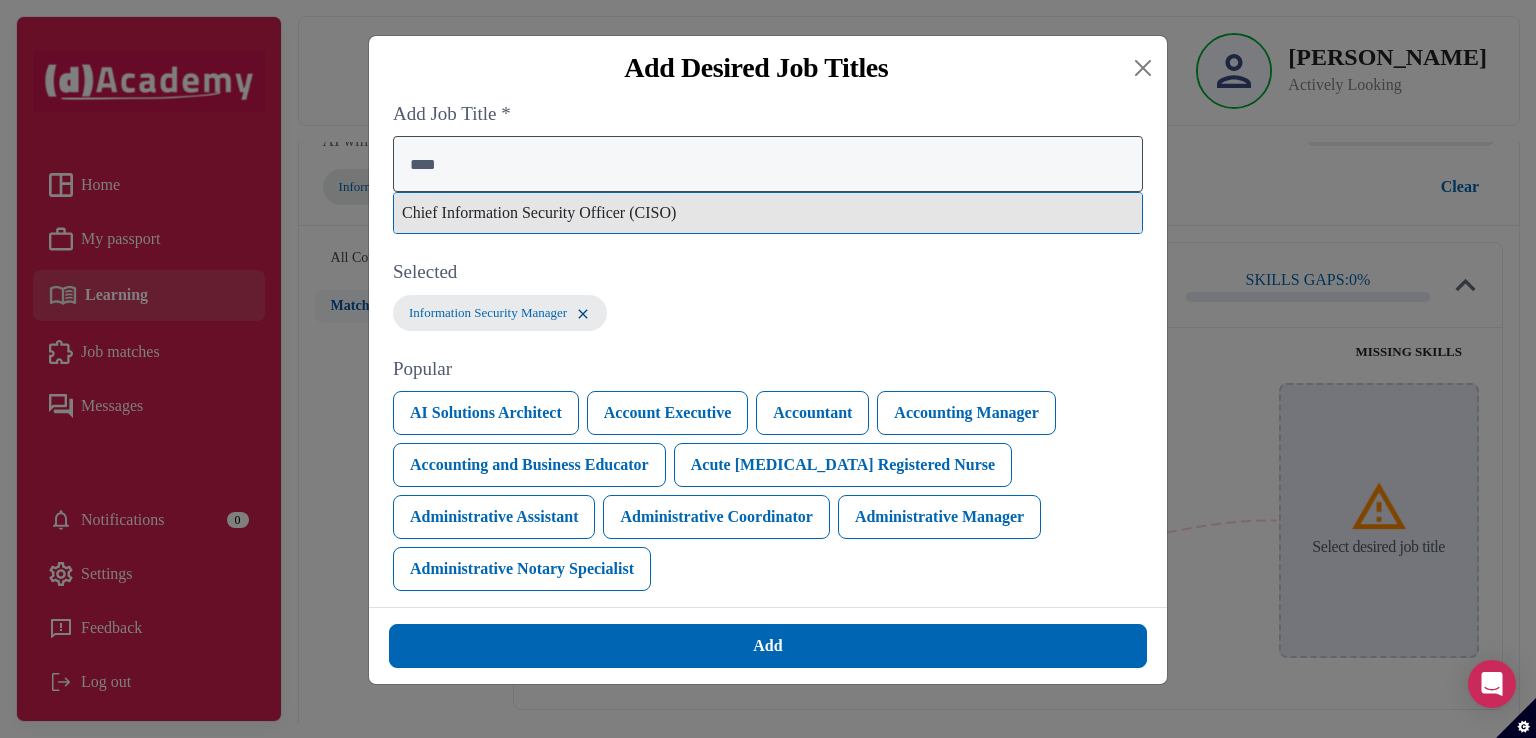type on "****" 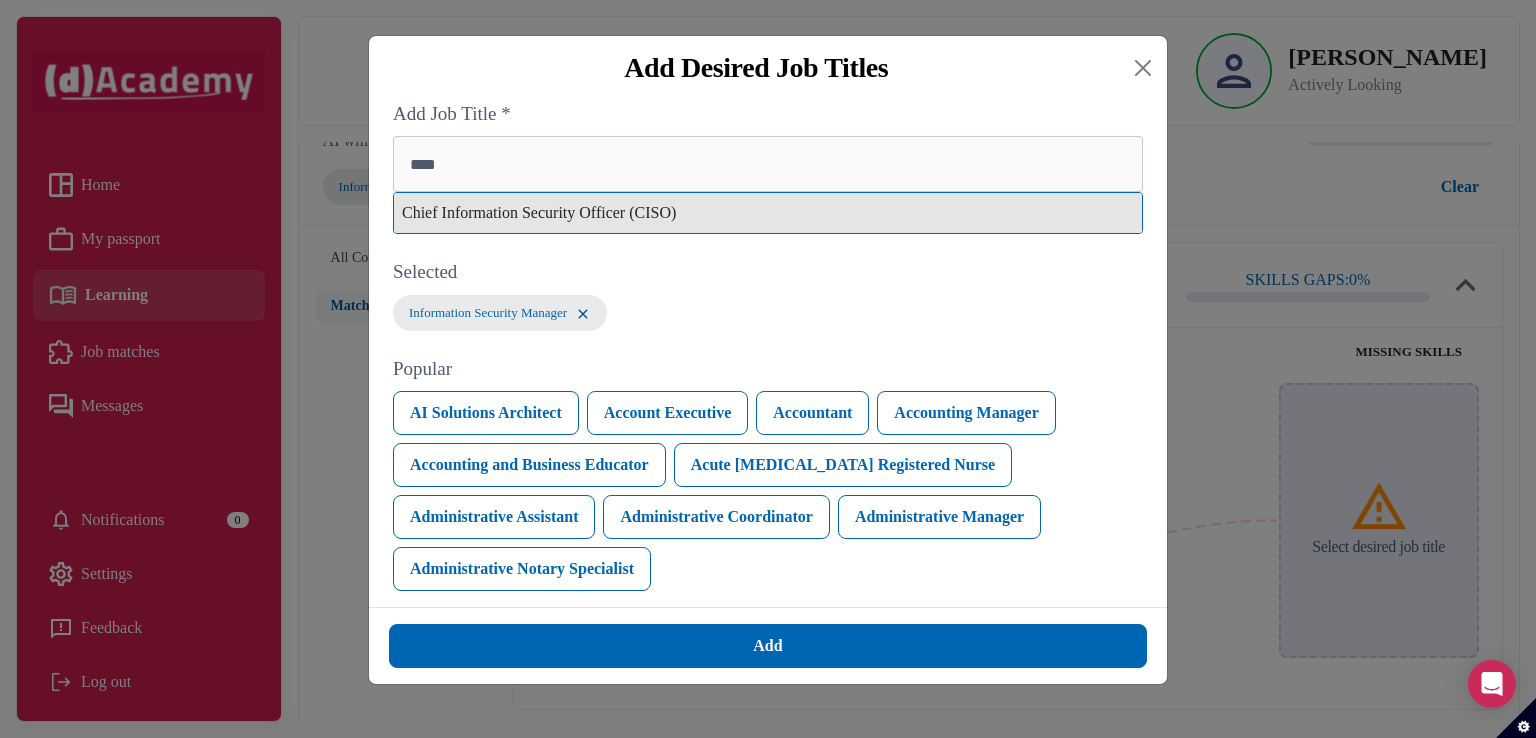 click on "Chief Information Security Officer (CISO)" at bounding box center (768, 213) 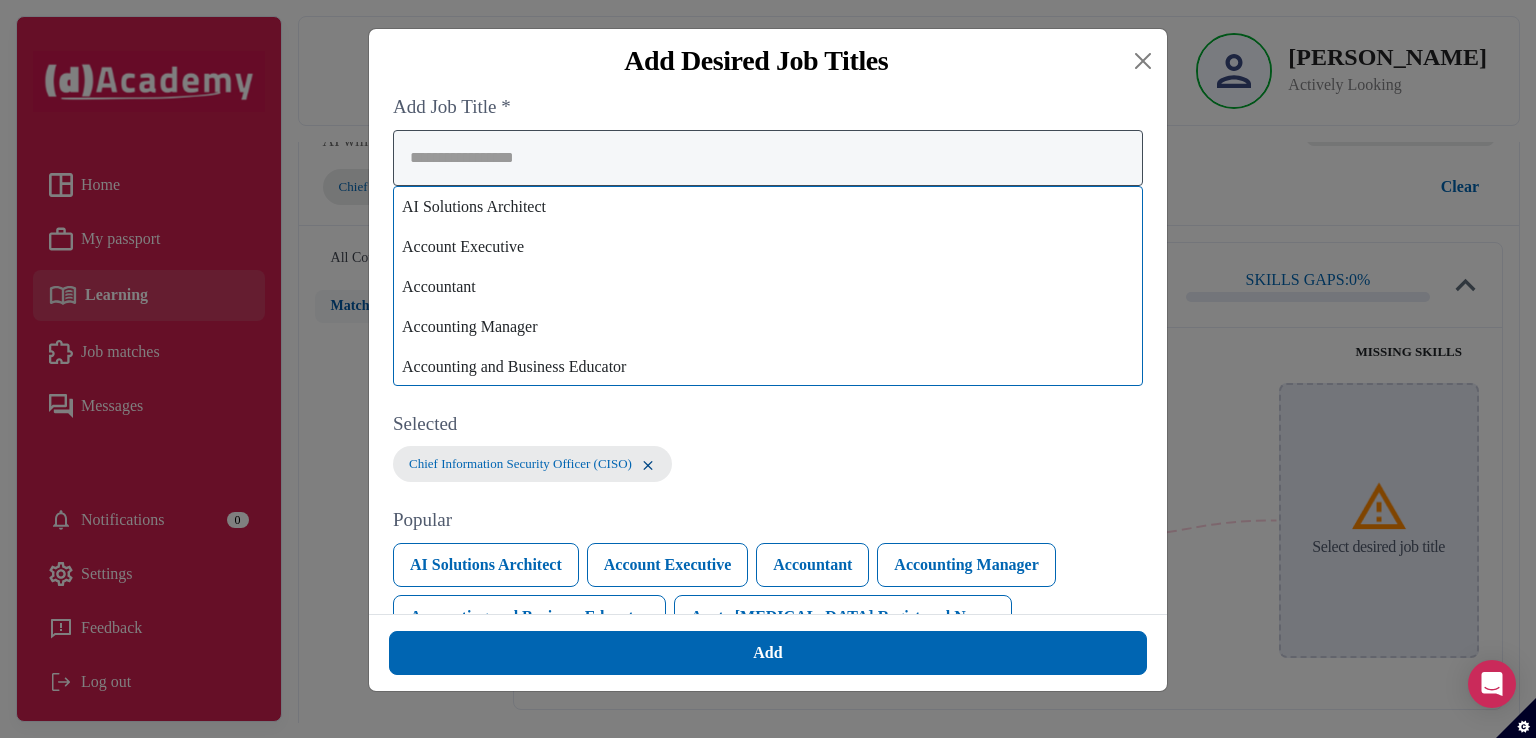 click at bounding box center (768, 158) 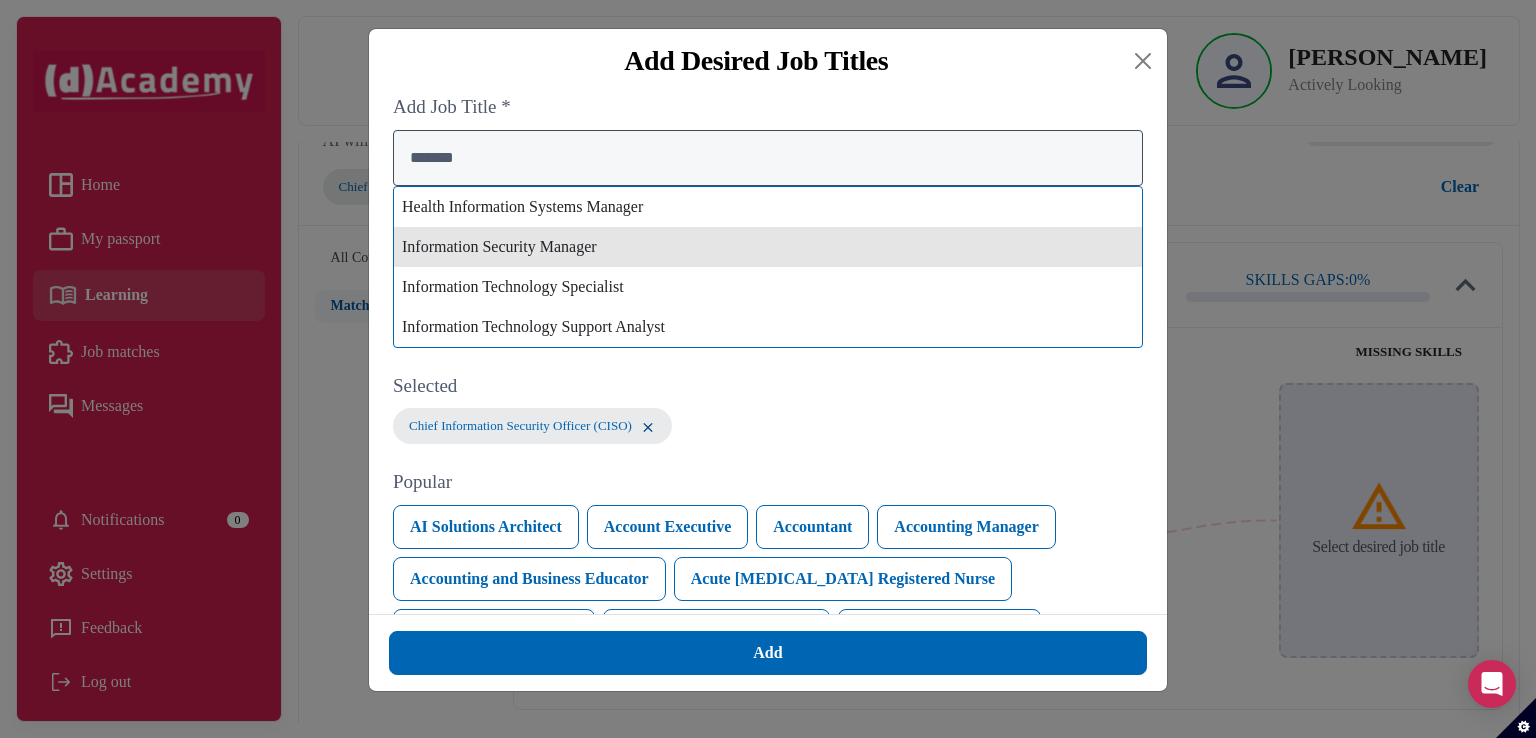 type on "*******" 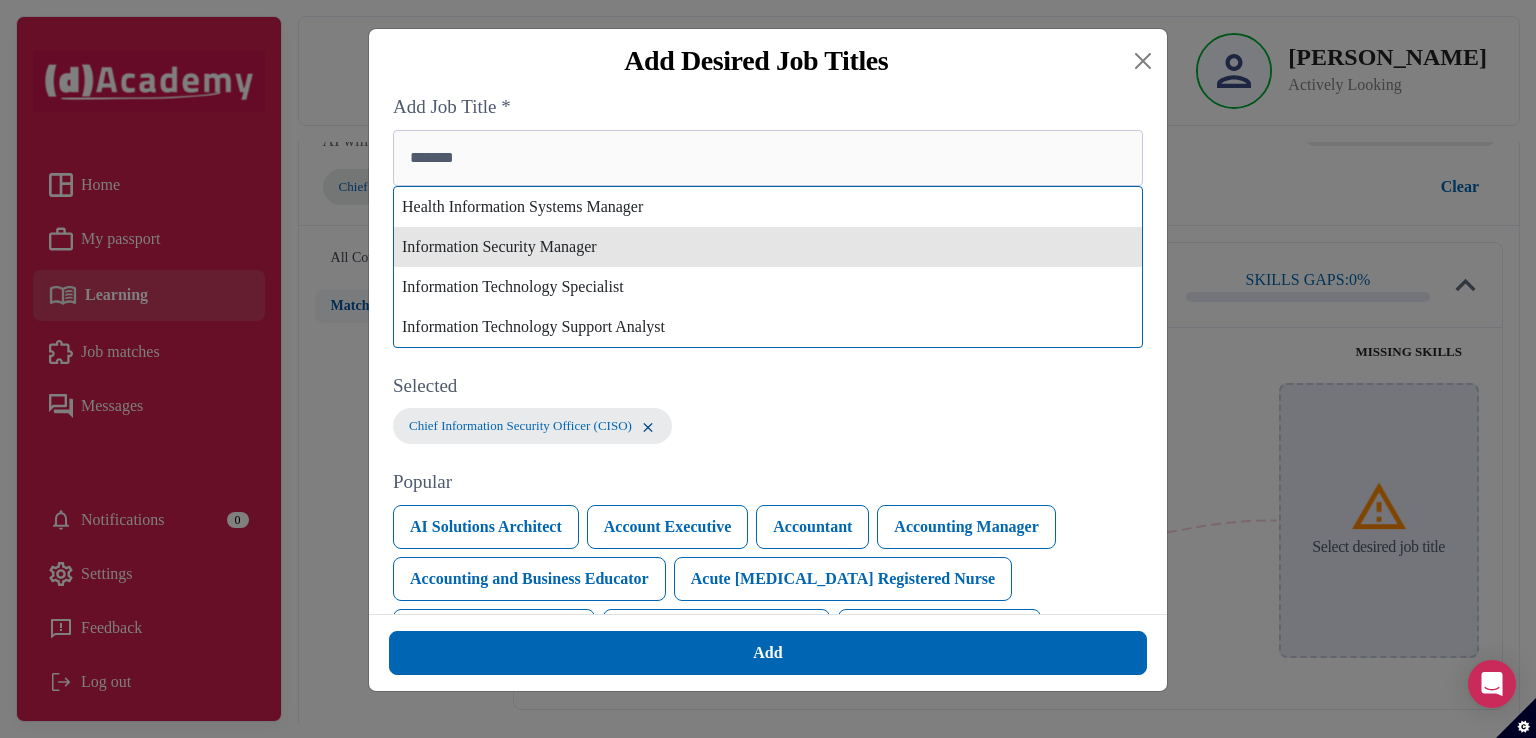 click on "Information Security Manager" at bounding box center (768, 247) 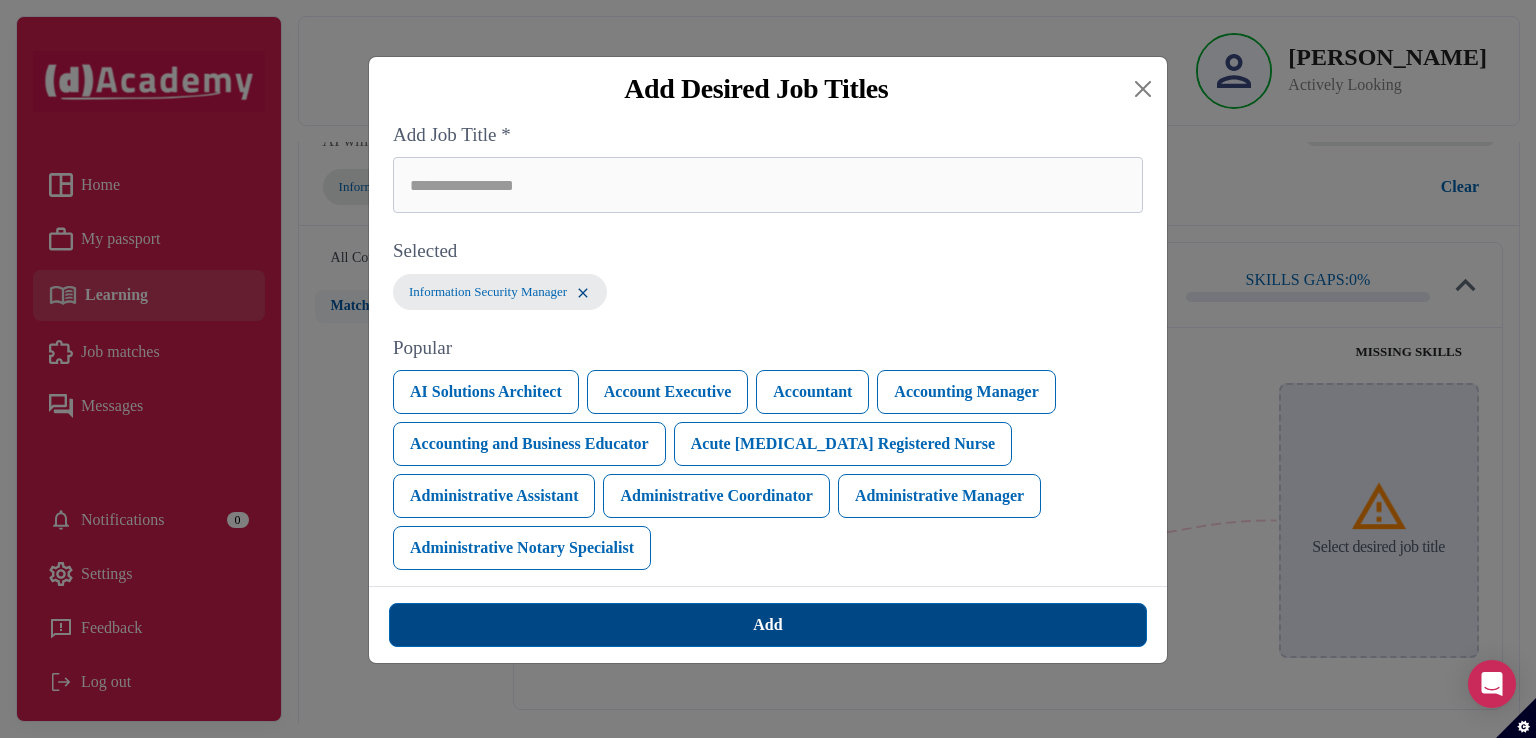 click on "Add" at bounding box center (767, 625) 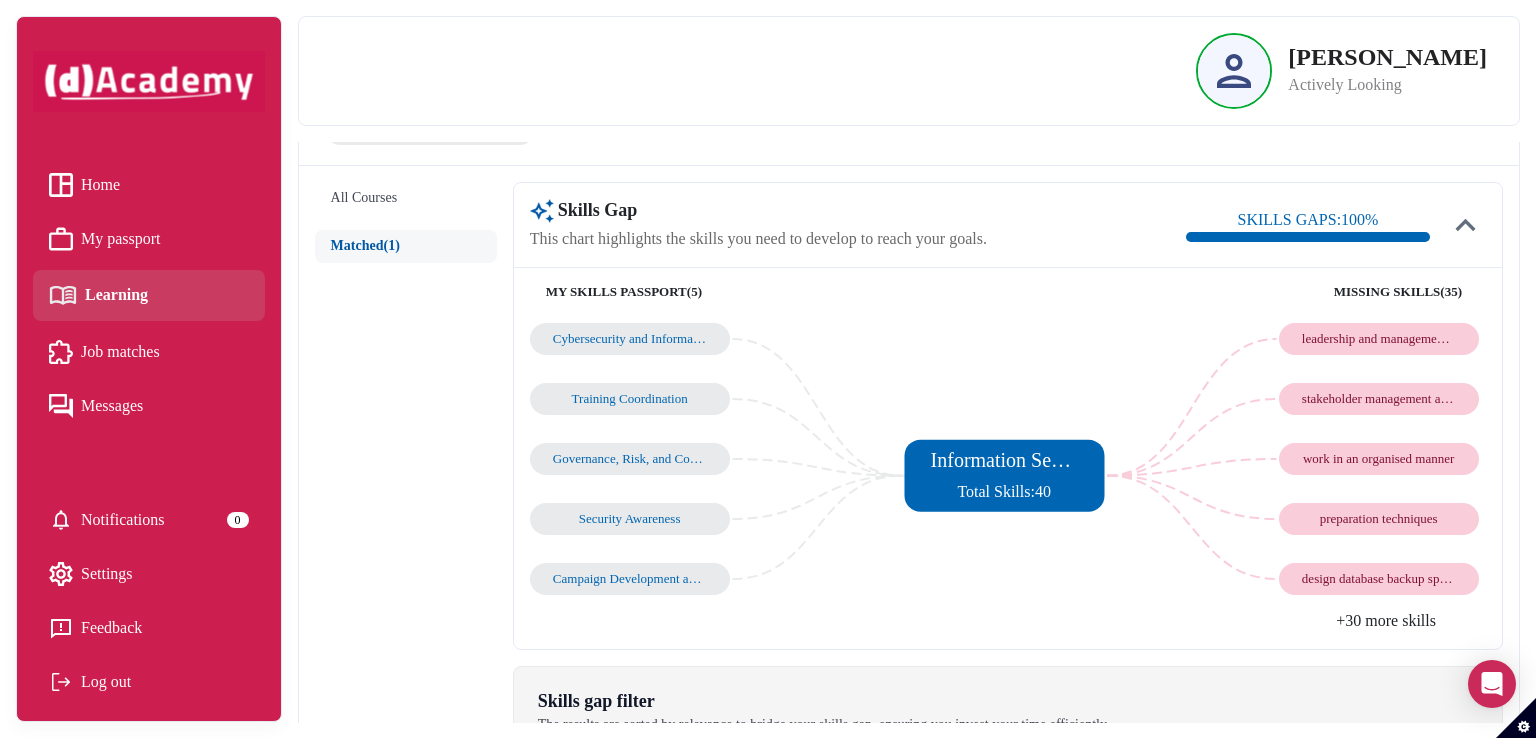 scroll, scrollTop: 138, scrollLeft: 0, axis: vertical 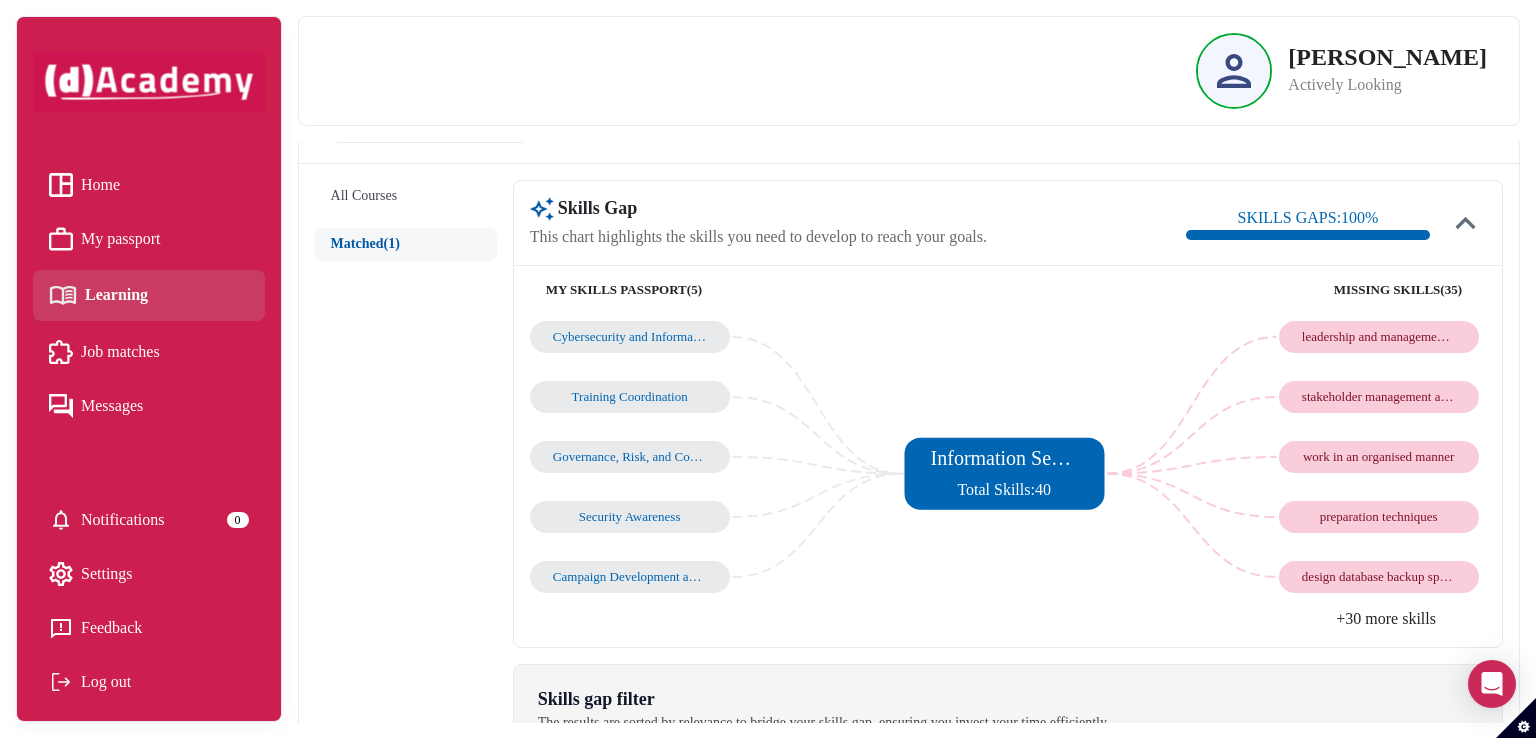 click on "+30  more skills" at bounding box center (1247, 619) 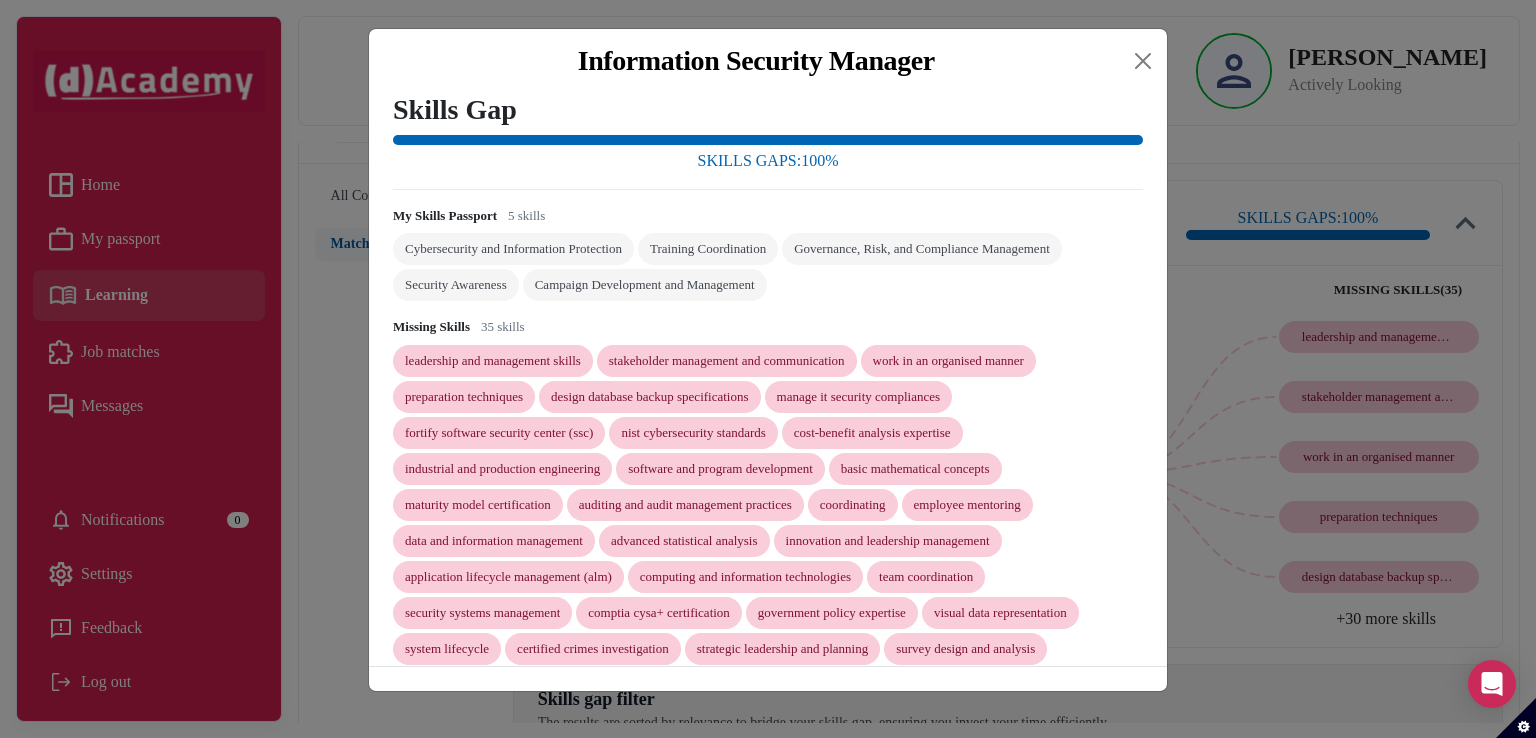 scroll, scrollTop: 91, scrollLeft: 0, axis: vertical 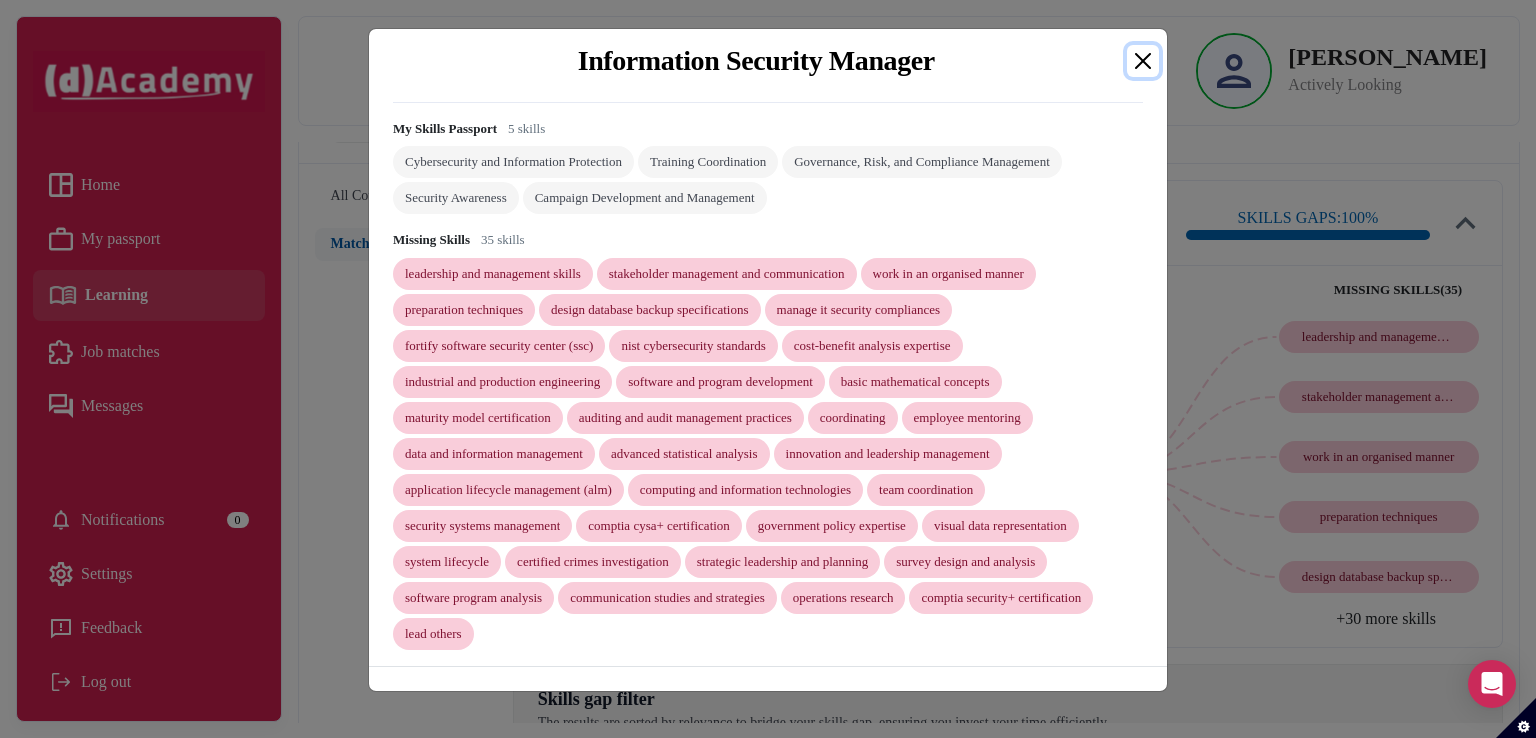 click at bounding box center (1143, 61) 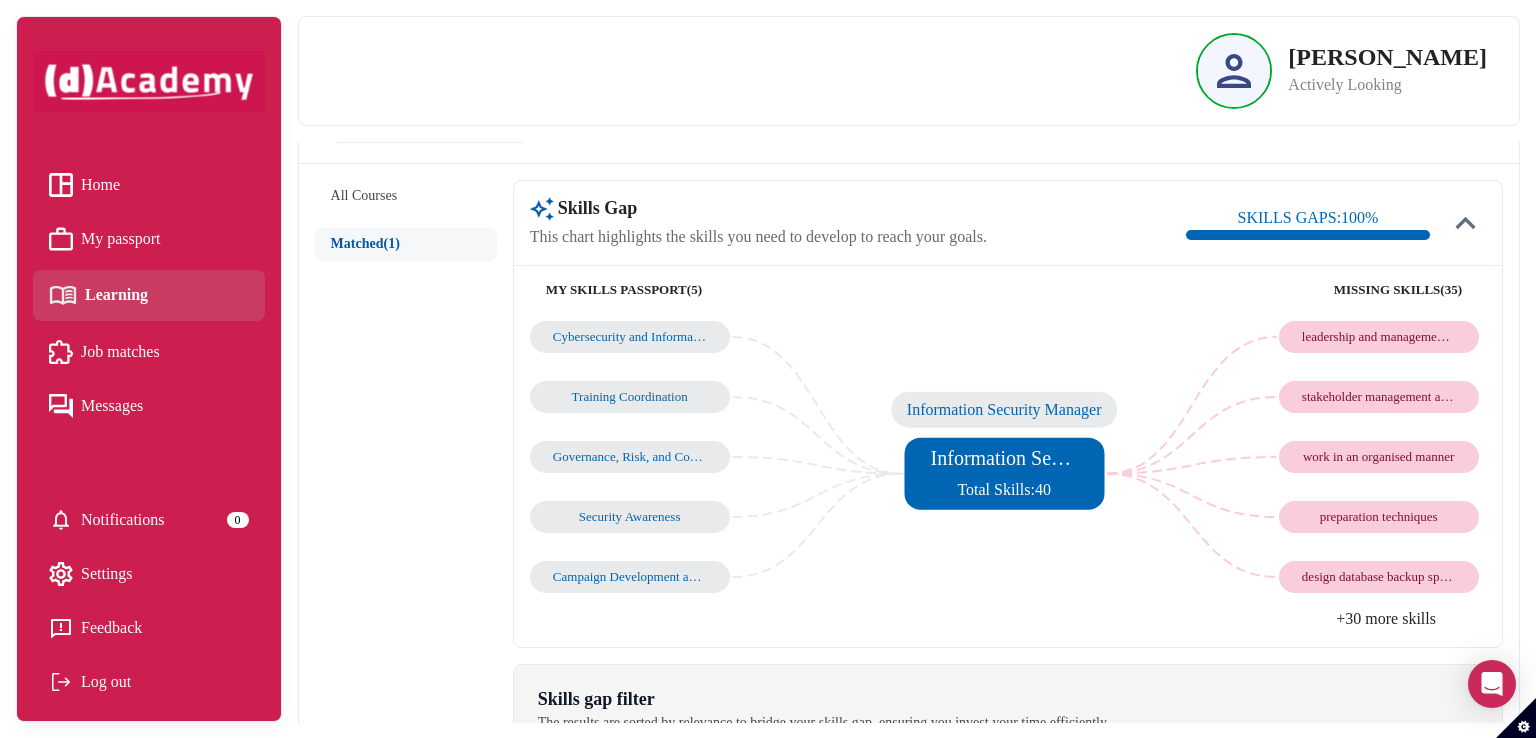 scroll, scrollTop: 460, scrollLeft: 0, axis: vertical 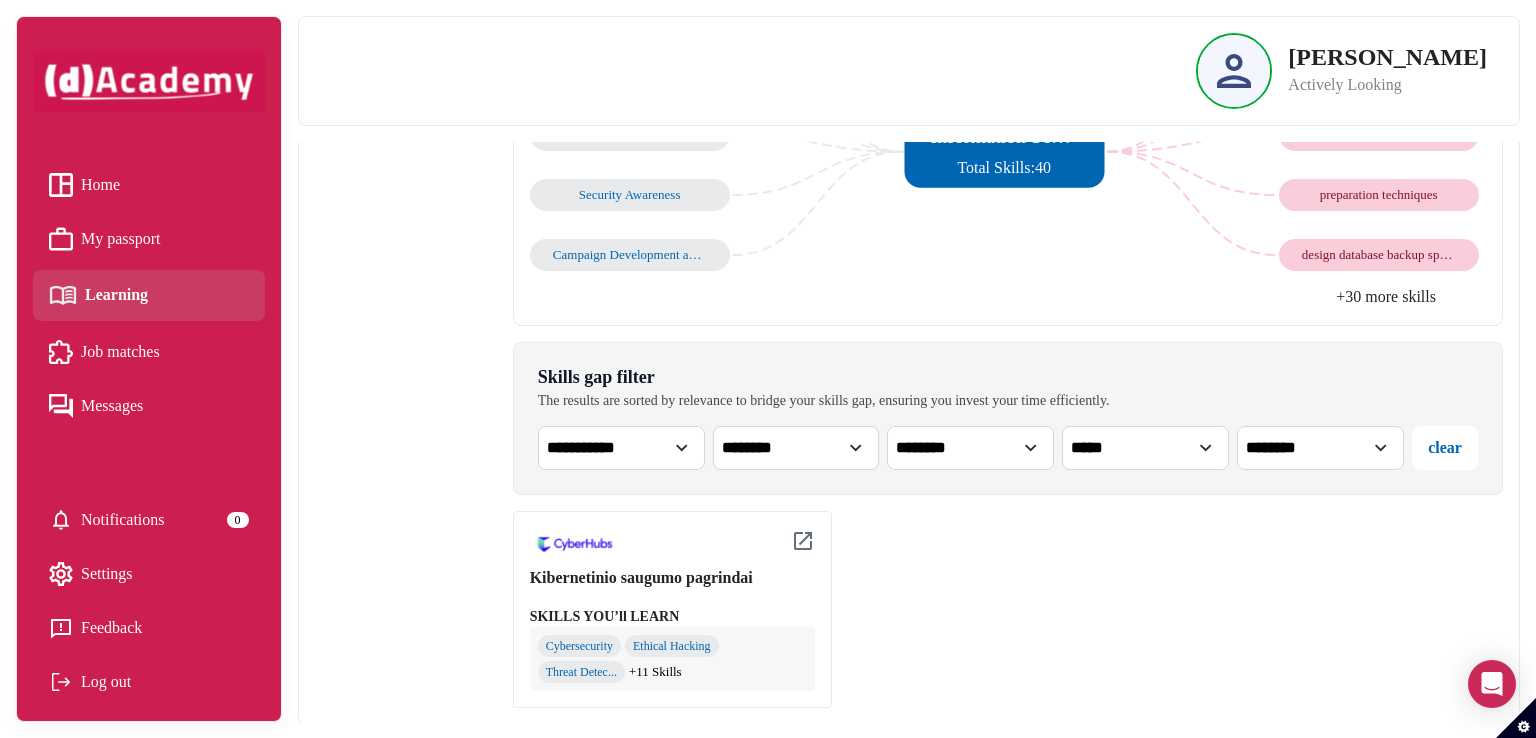 click on "**********" at bounding box center (621, 448) 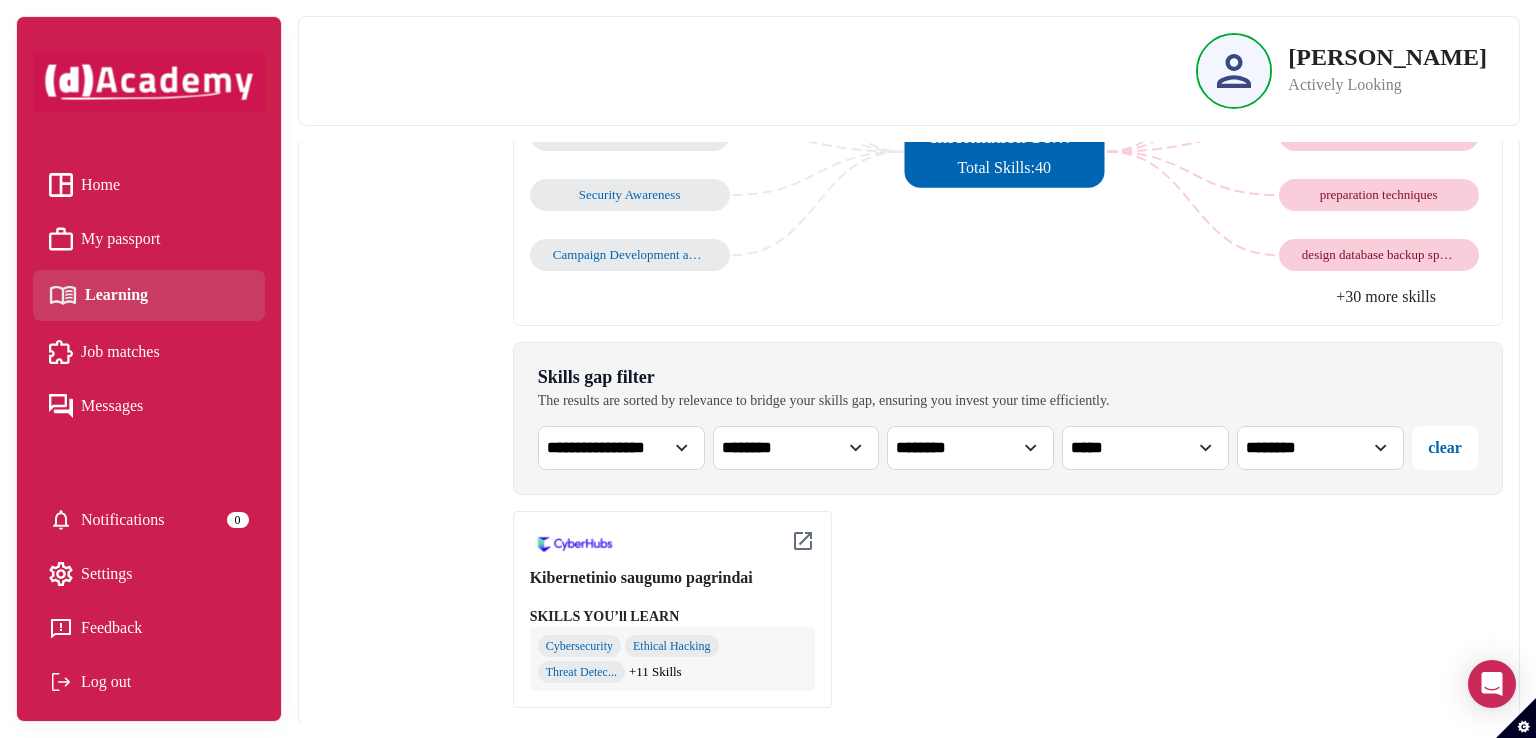 click on "**********" at bounding box center [621, 448] 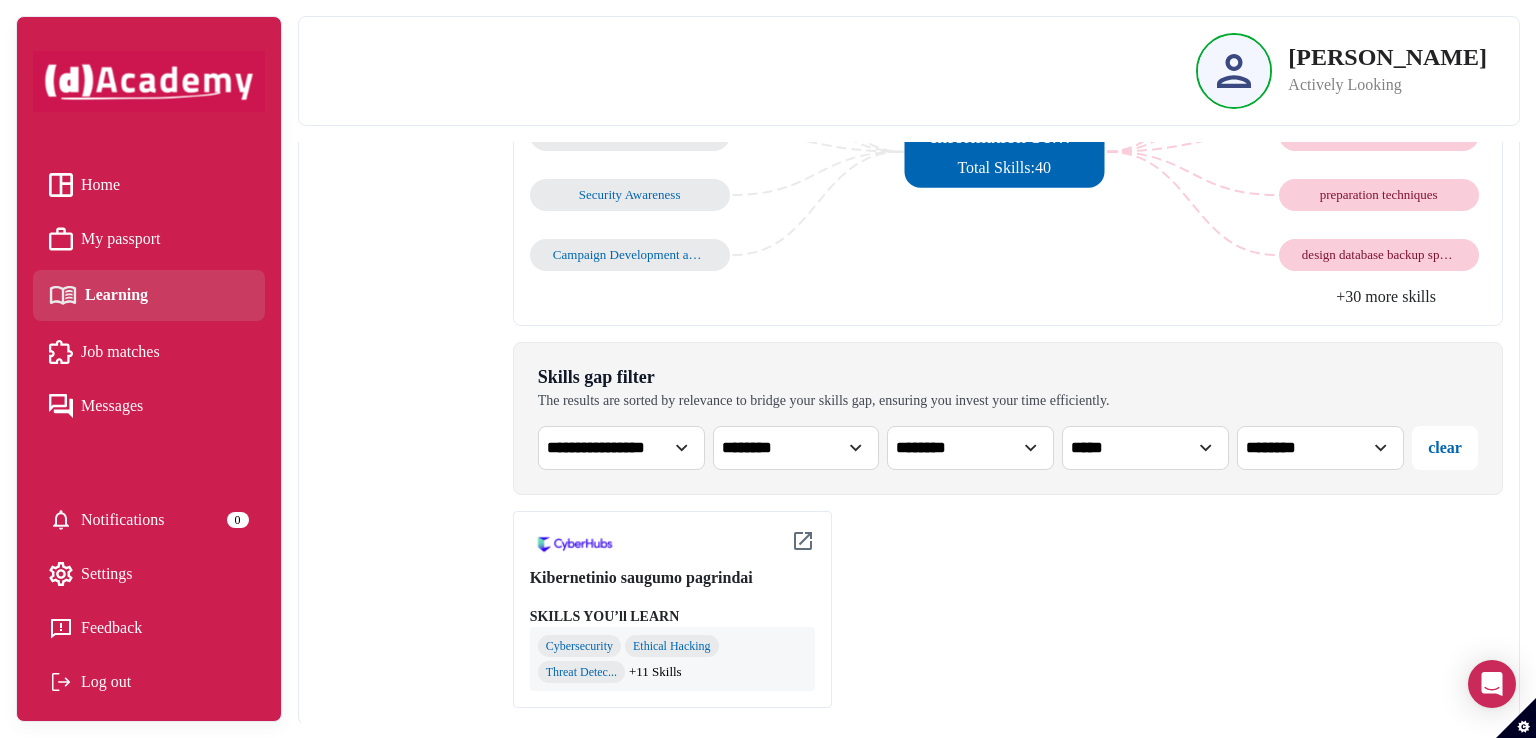 click on "******** ******" at bounding box center [796, 448] 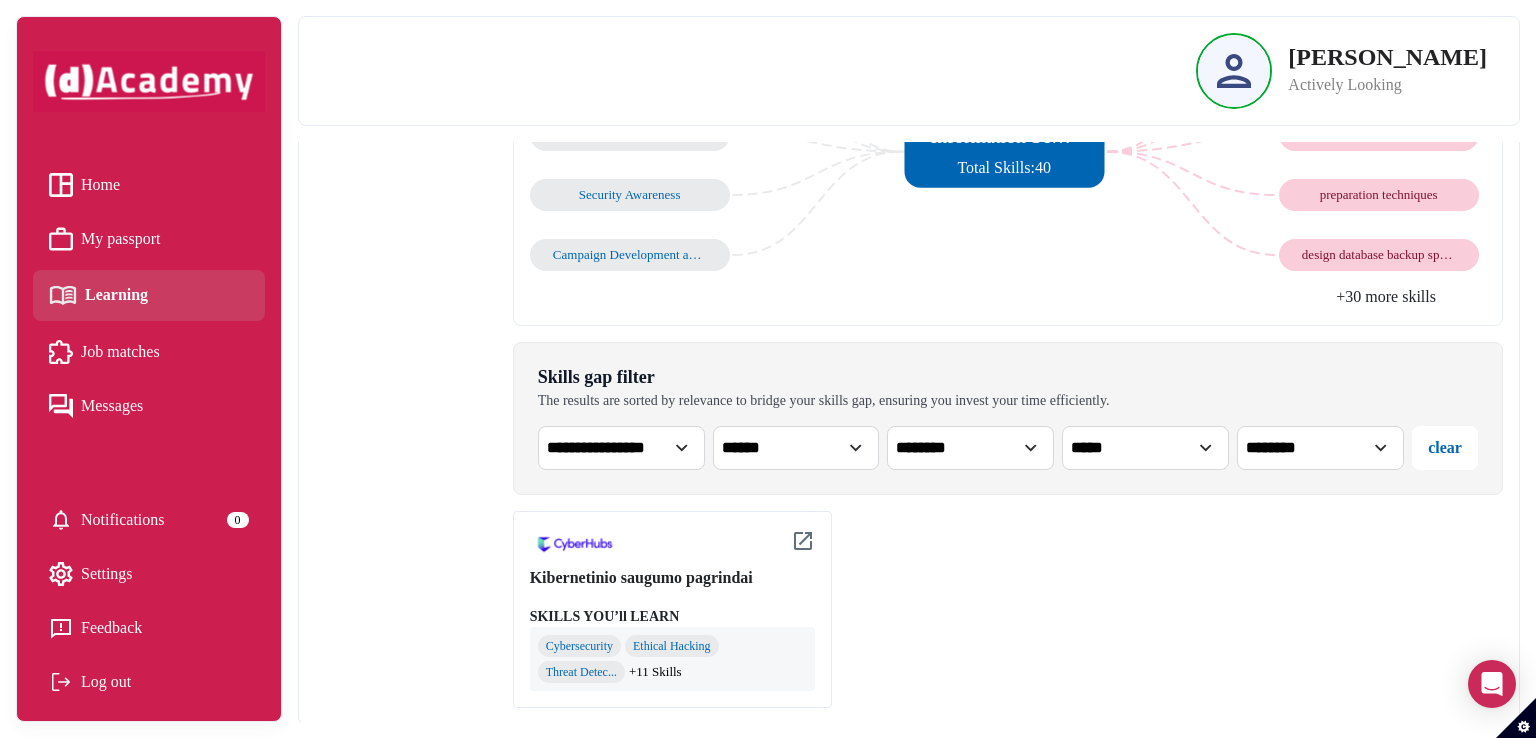 click on "******** ******" at bounding box center [796, 448] 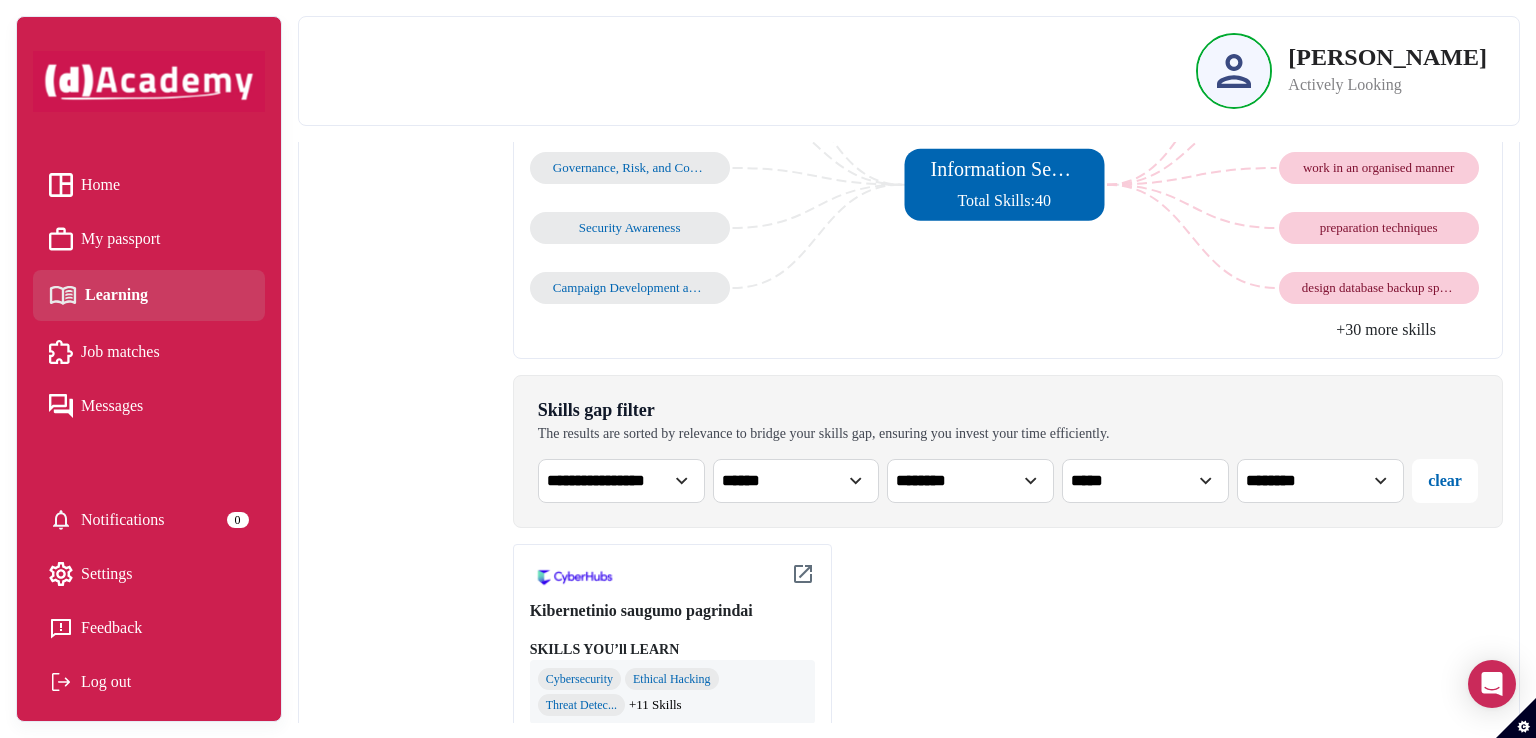 scroll, scrollTop: 460, scrollLeft: 0, axis: vertical 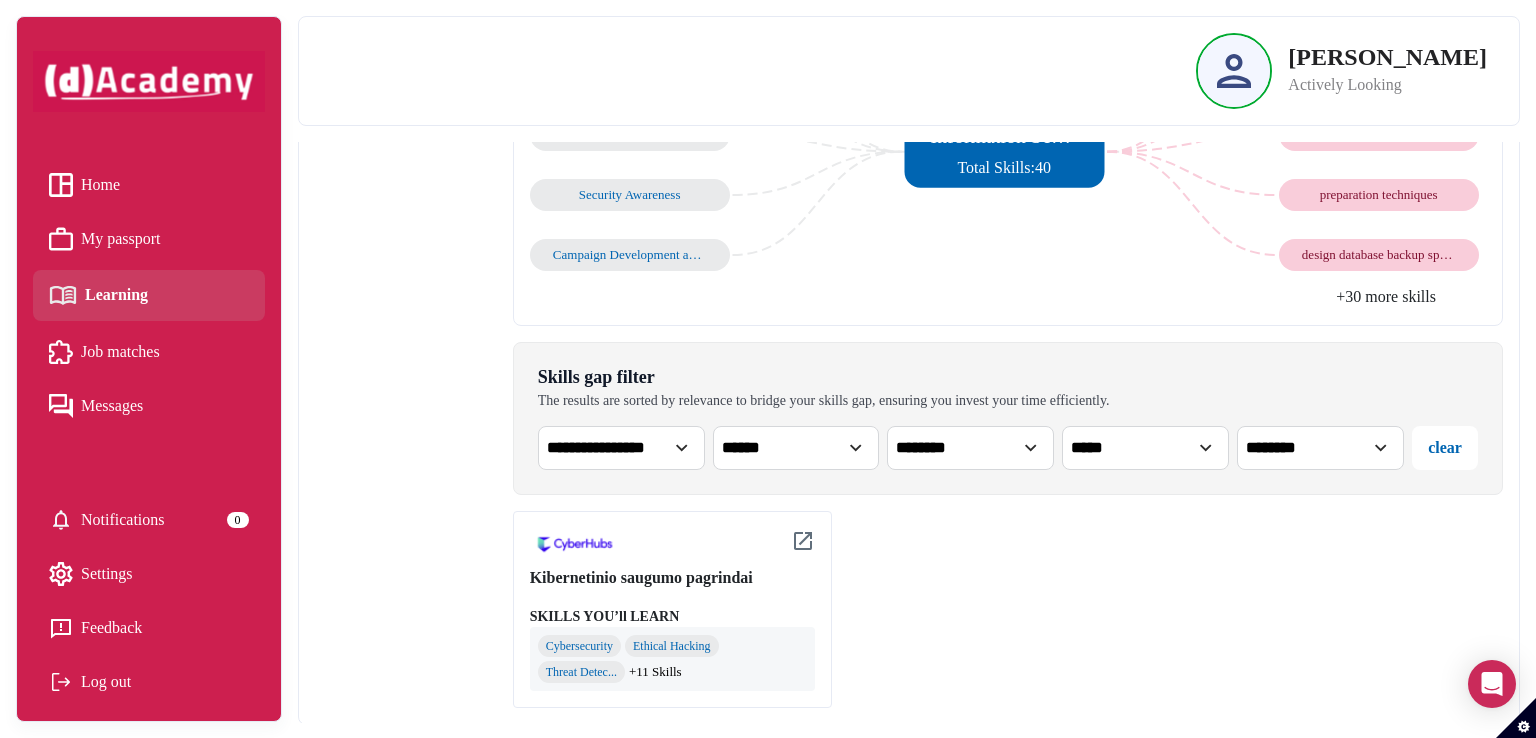 click on "Kibernetinio saugumo pagrindai" at bounding box center (672, 578) 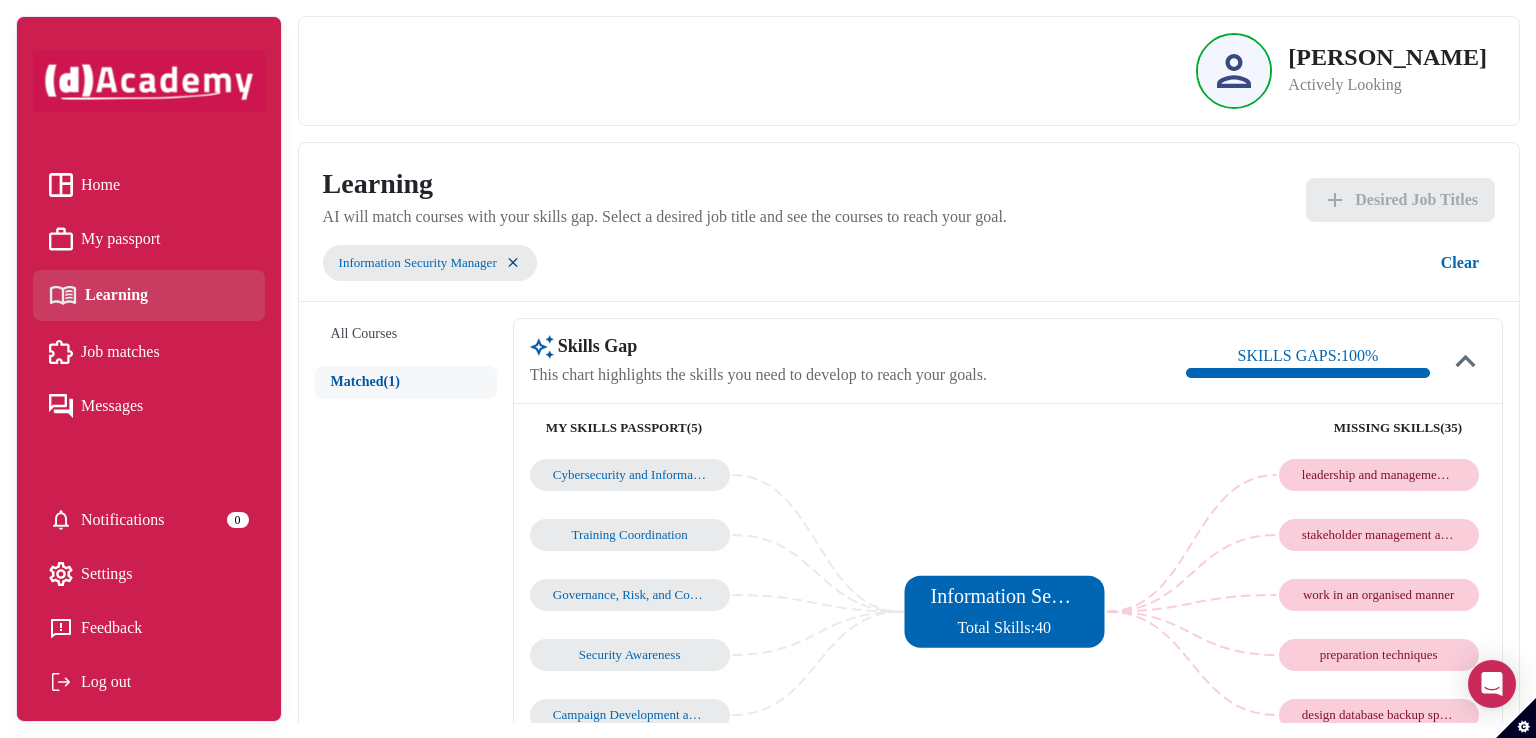 click on "Job matches" at bounding box center [120, 352] 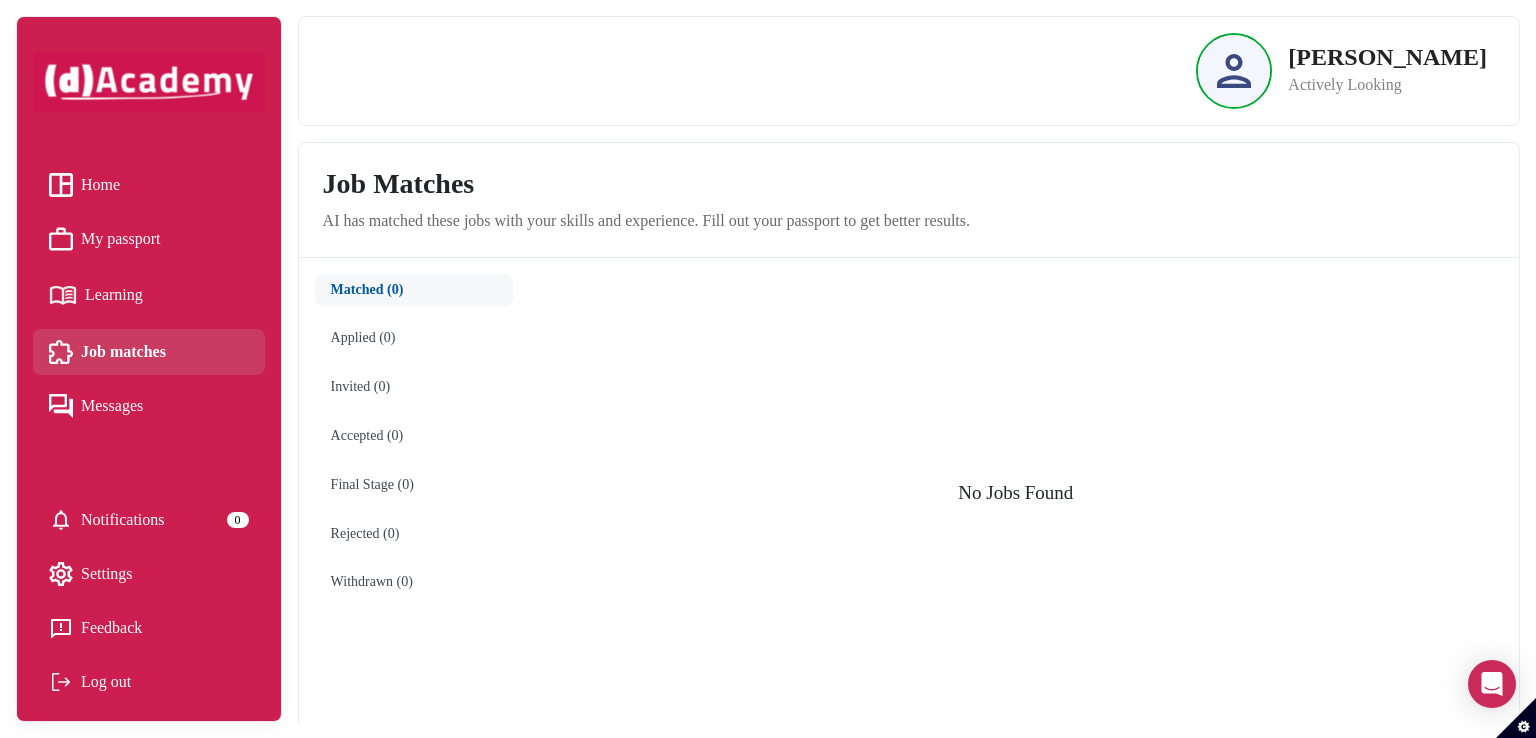 click on "Messages" at bounding box center (149, 406) 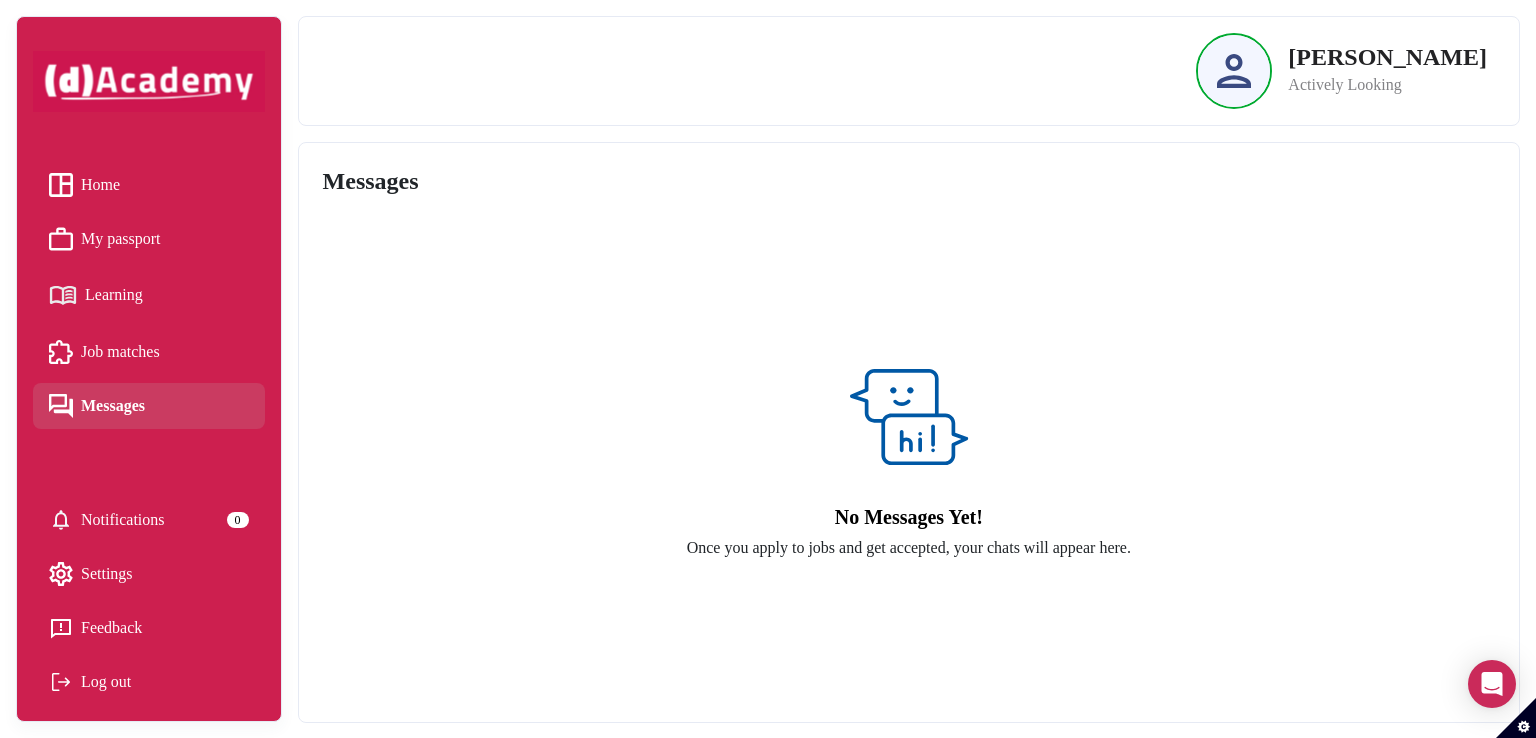 click on "Settings" at bounding box center (107, 574) 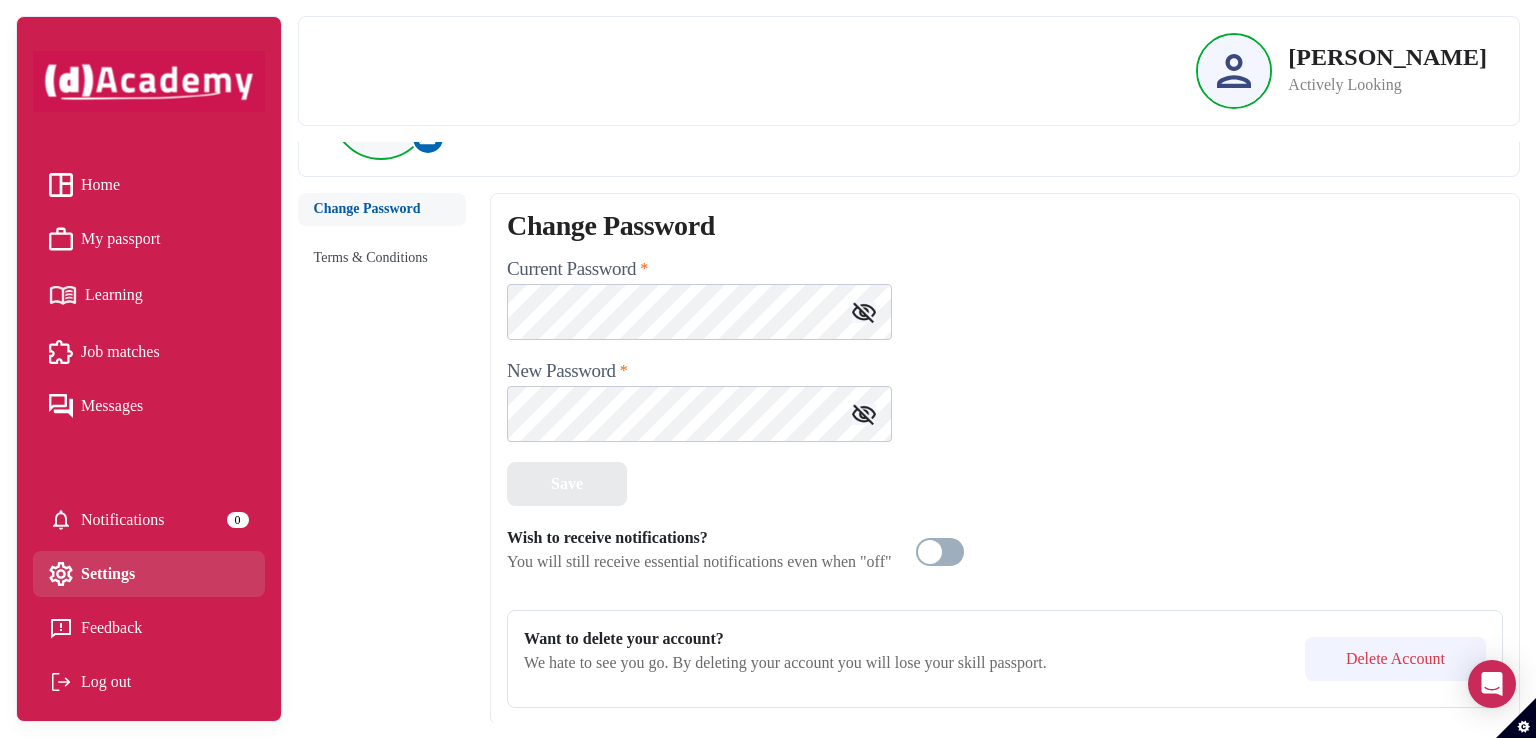 scroll, scrollTop: 0, scrollLeft: 0, axis: both 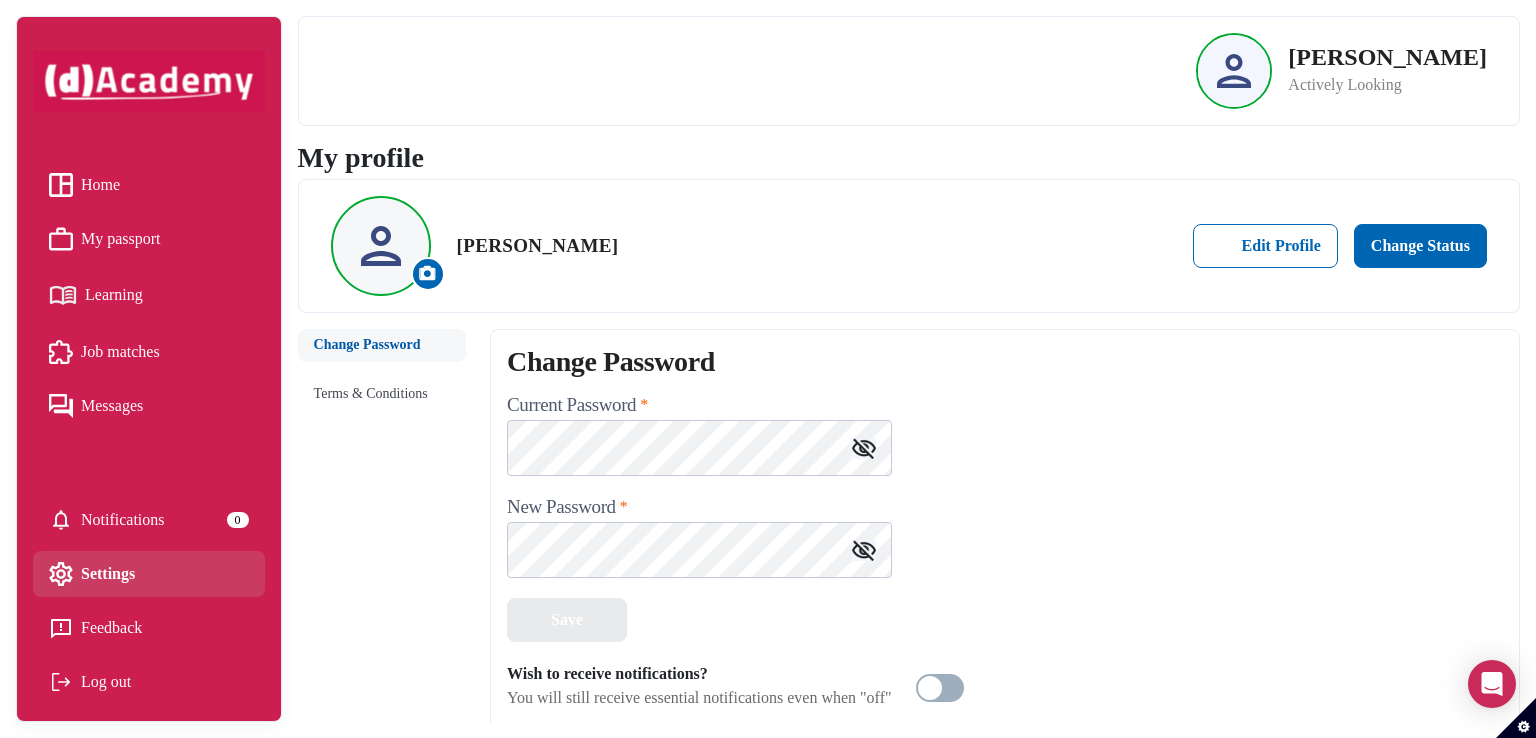 click on "Log out" at bounding box center [149, 682] 